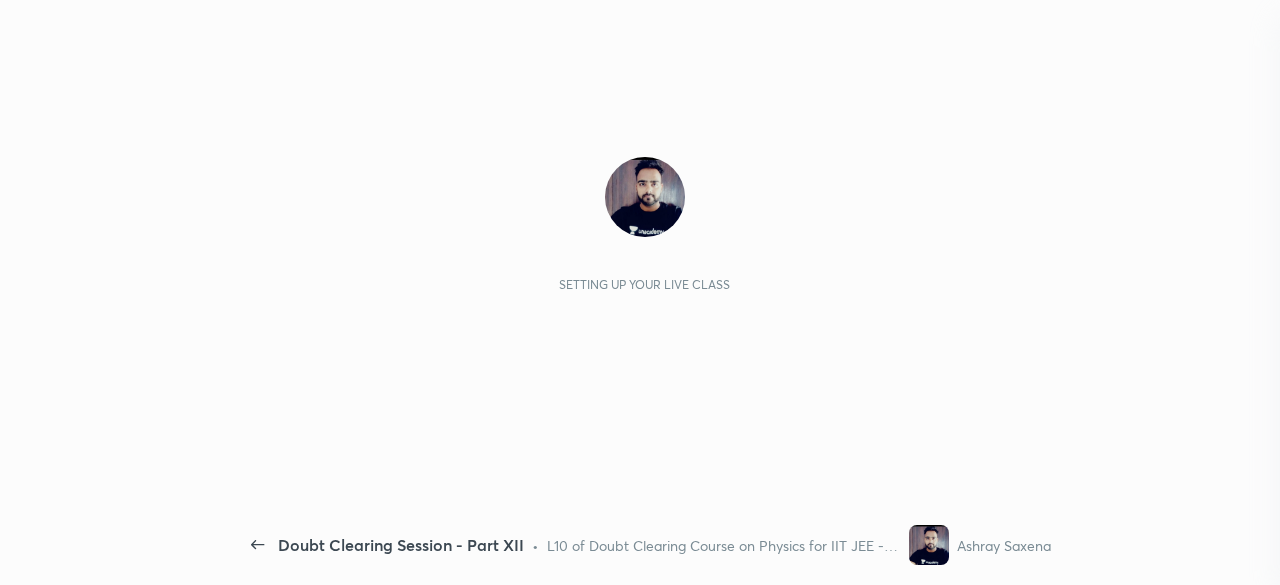 scroll, scrollTop: 0, scrollLeft: 0, axis: both 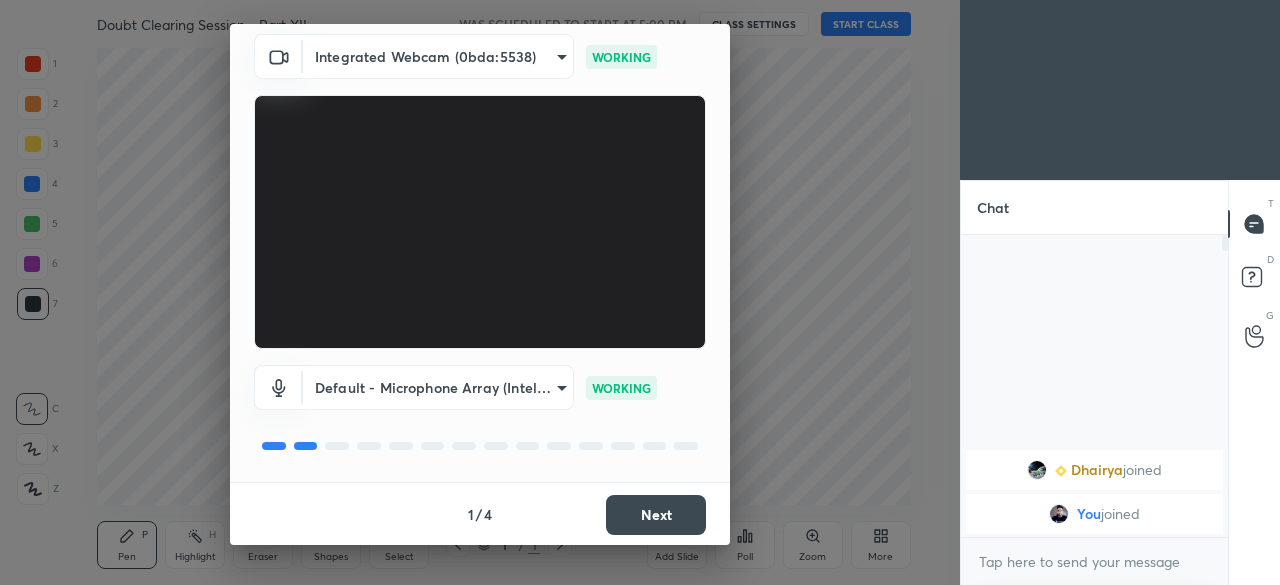 click on "Next" at bounding box center [656, 515] 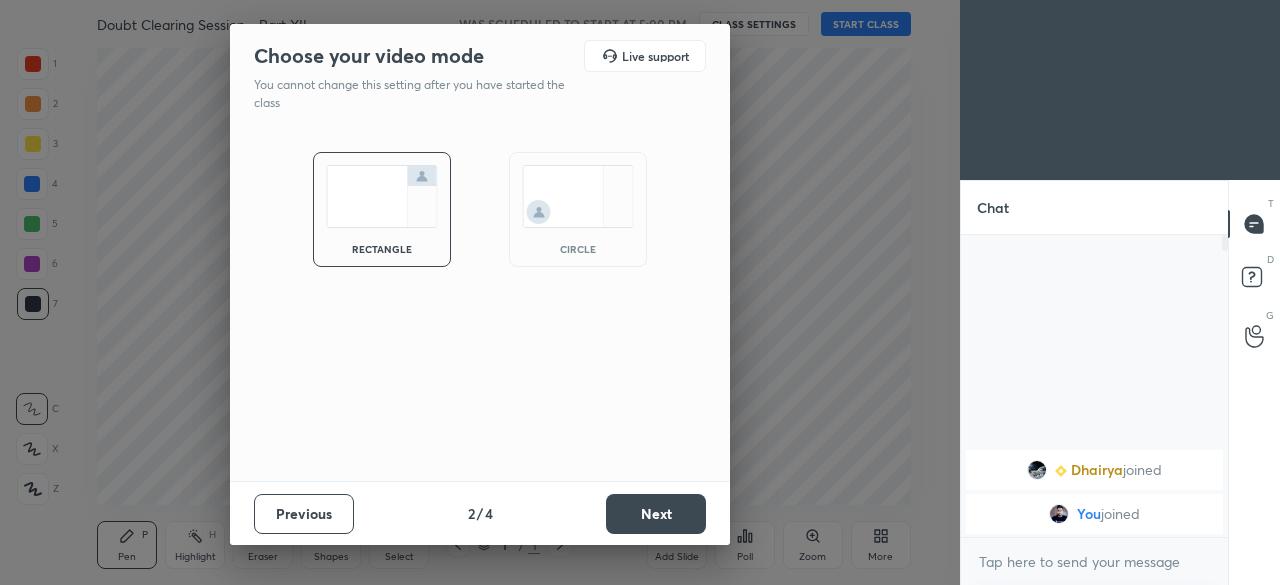 scroll, scrollTop: 0, scrollLeft: 0, axis: both 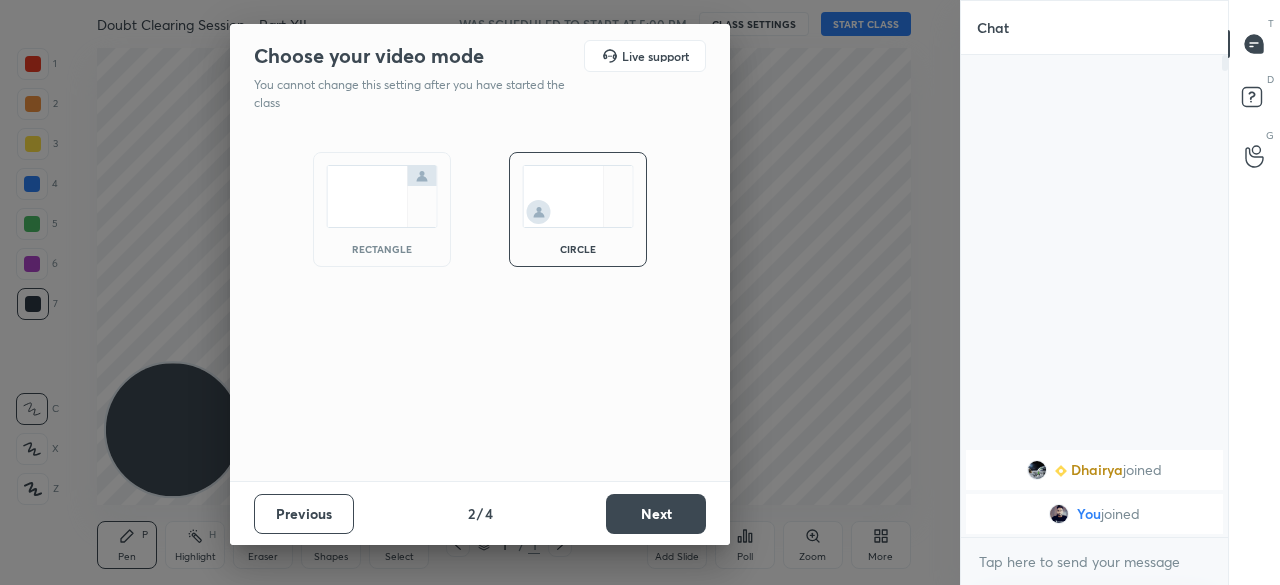 click on "Next" at bounding box center (656, 514) 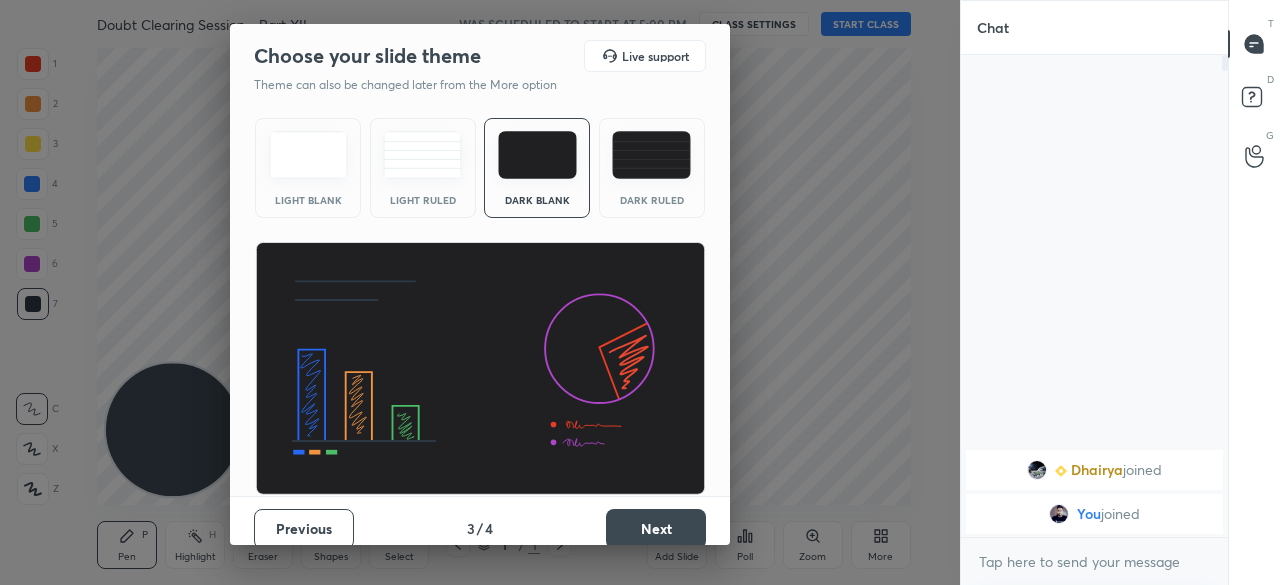click on "Next" at bounding box center (656, 529) 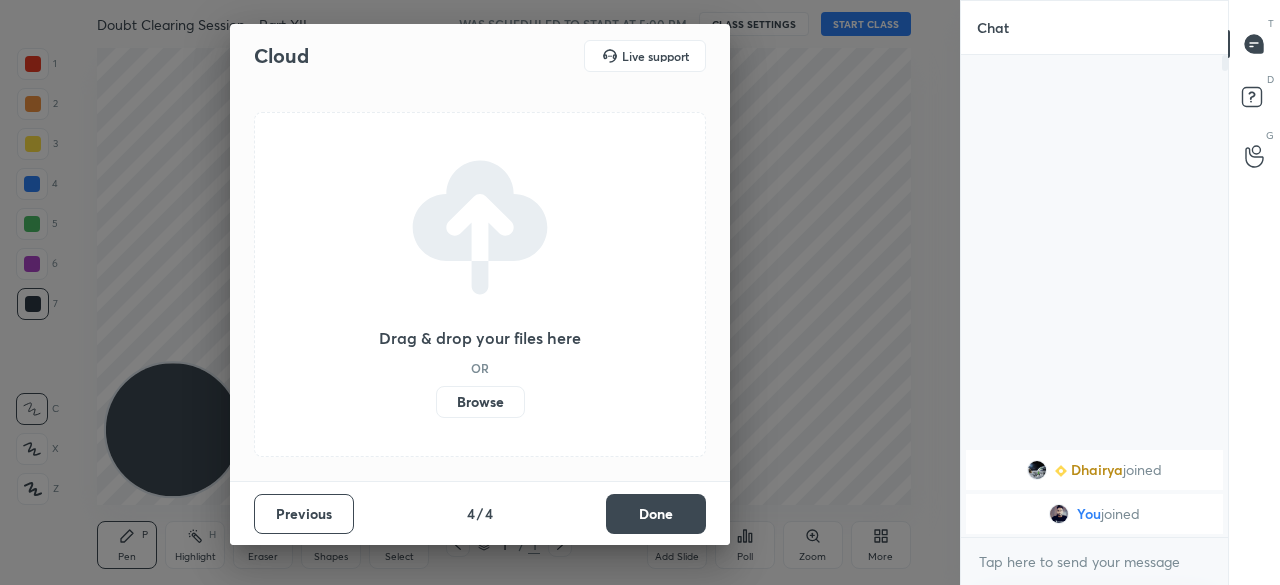 click on "Done" at bounding box center [656, 514] 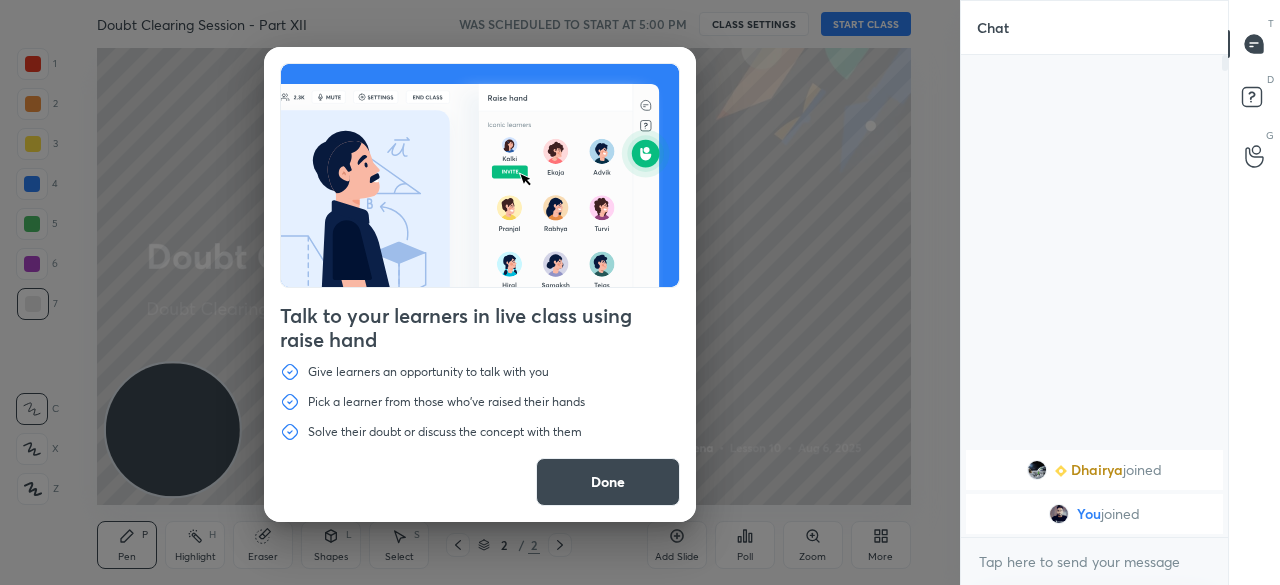click on "Done" at bounding box center [608, 482] 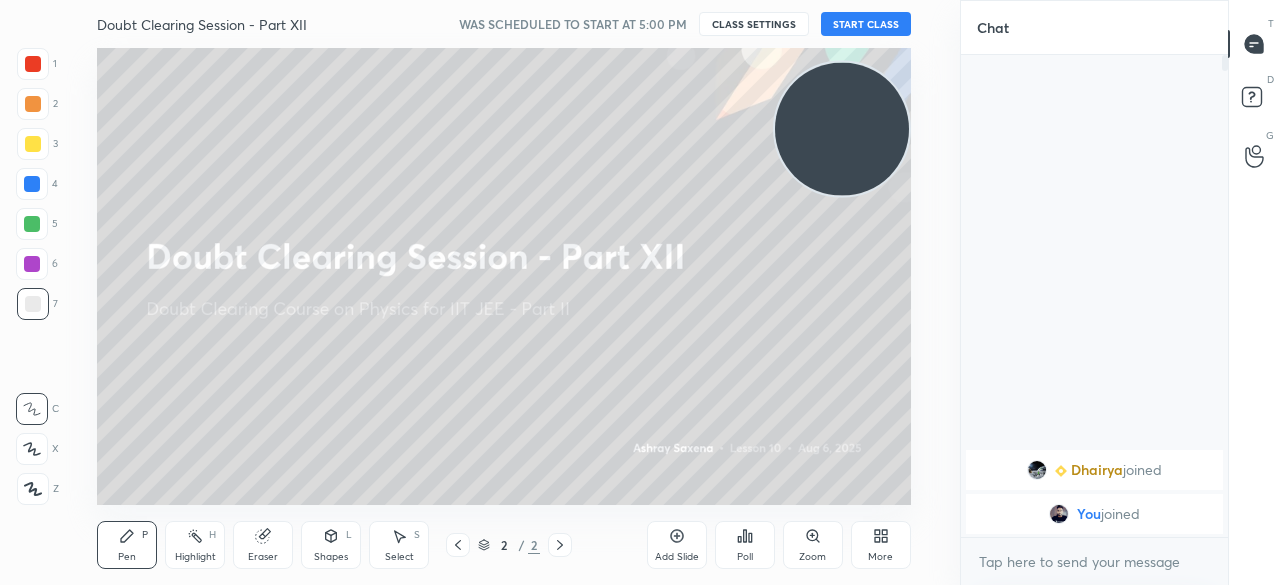click on "START CLASS" at bounding box center [866, 24] 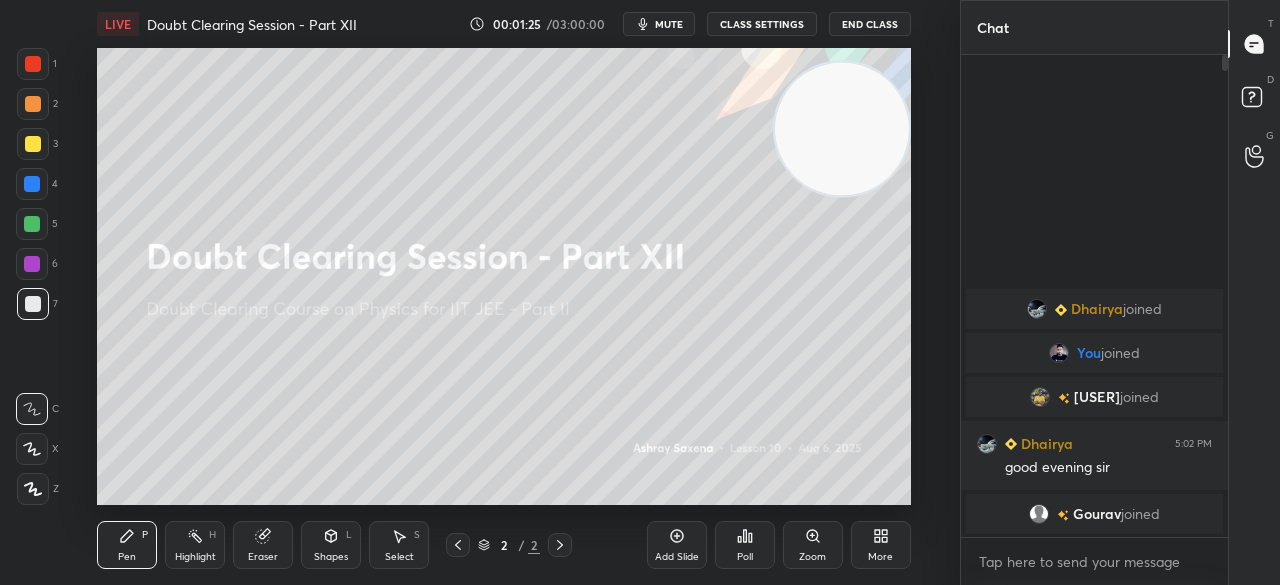 click on "End Class" at bounding box center [870, 24] 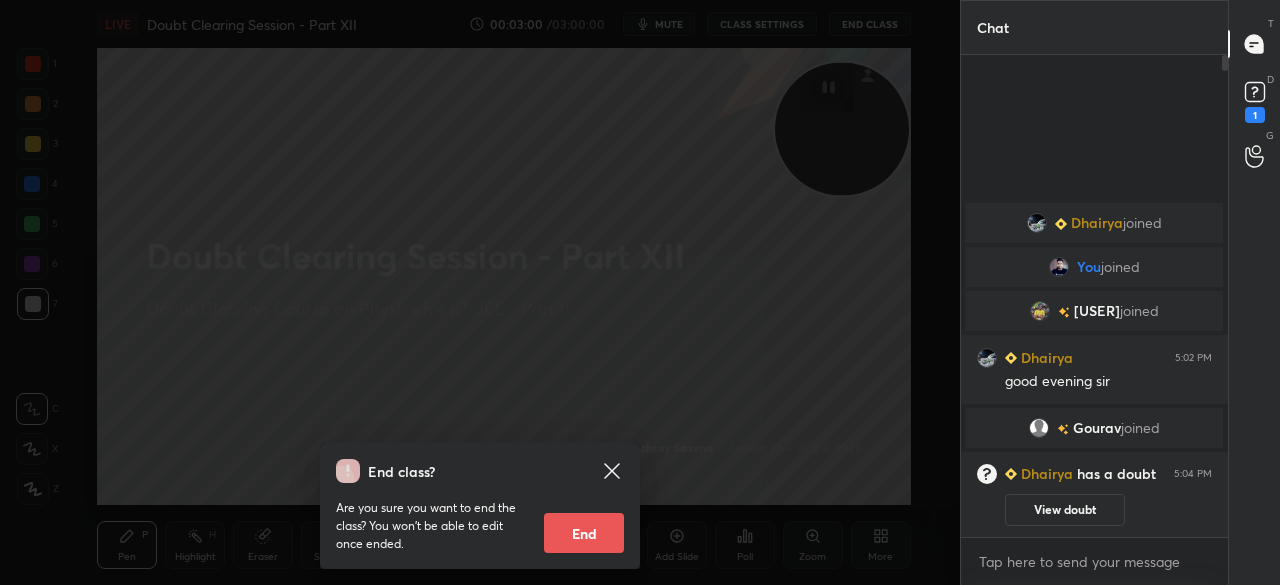 click 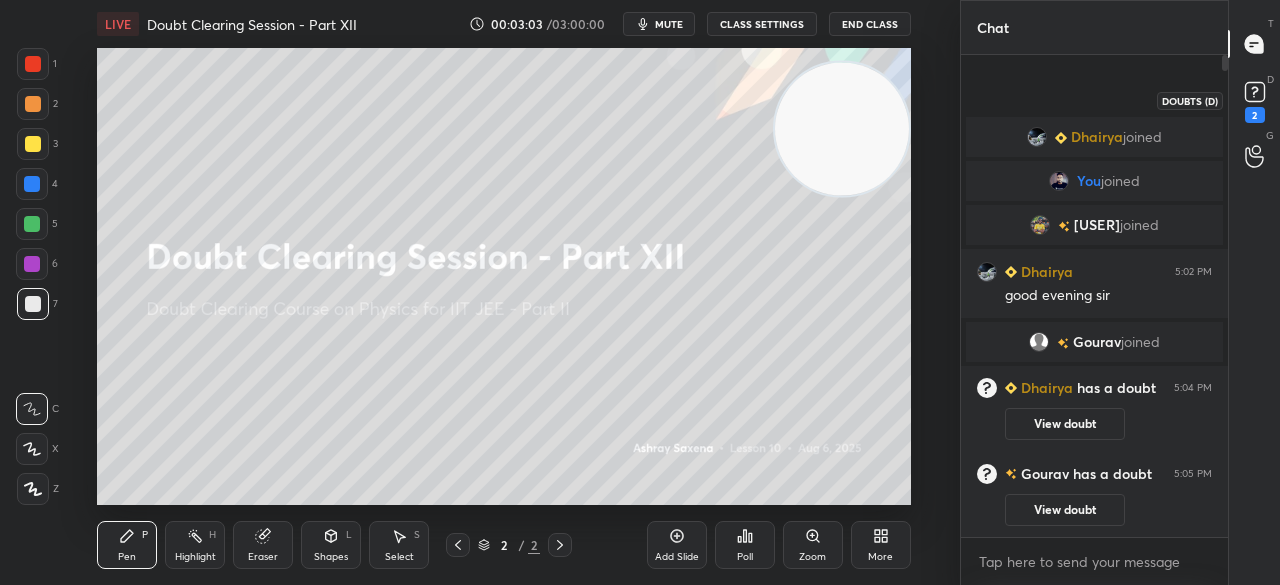 click 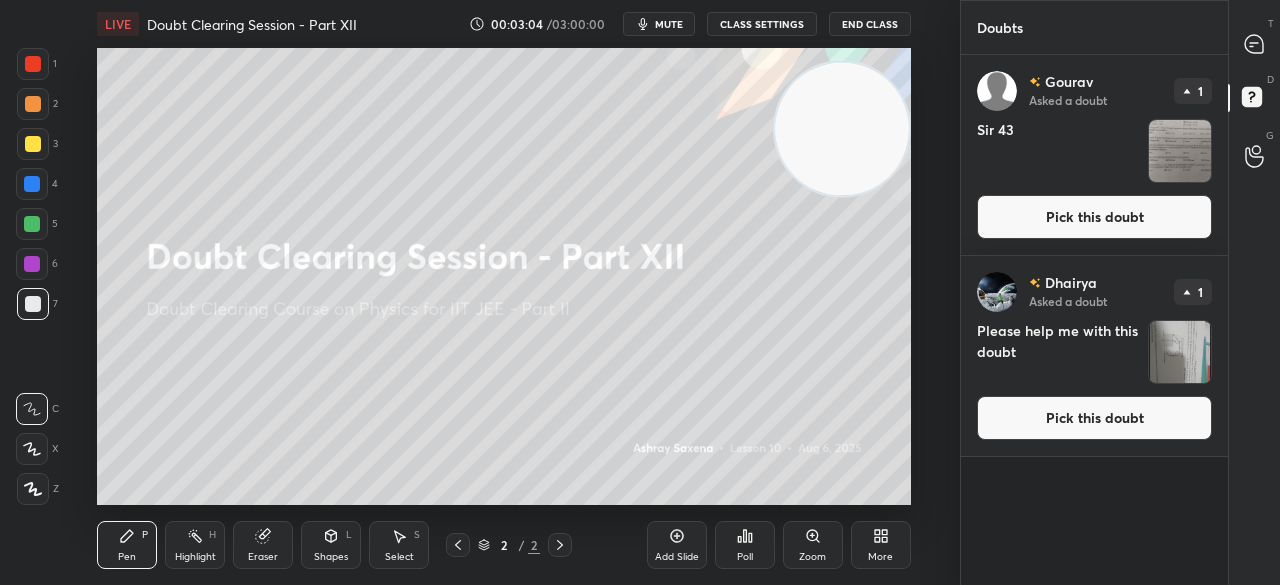 click on "Pick this doubt" at bounding box center (1094, 217) 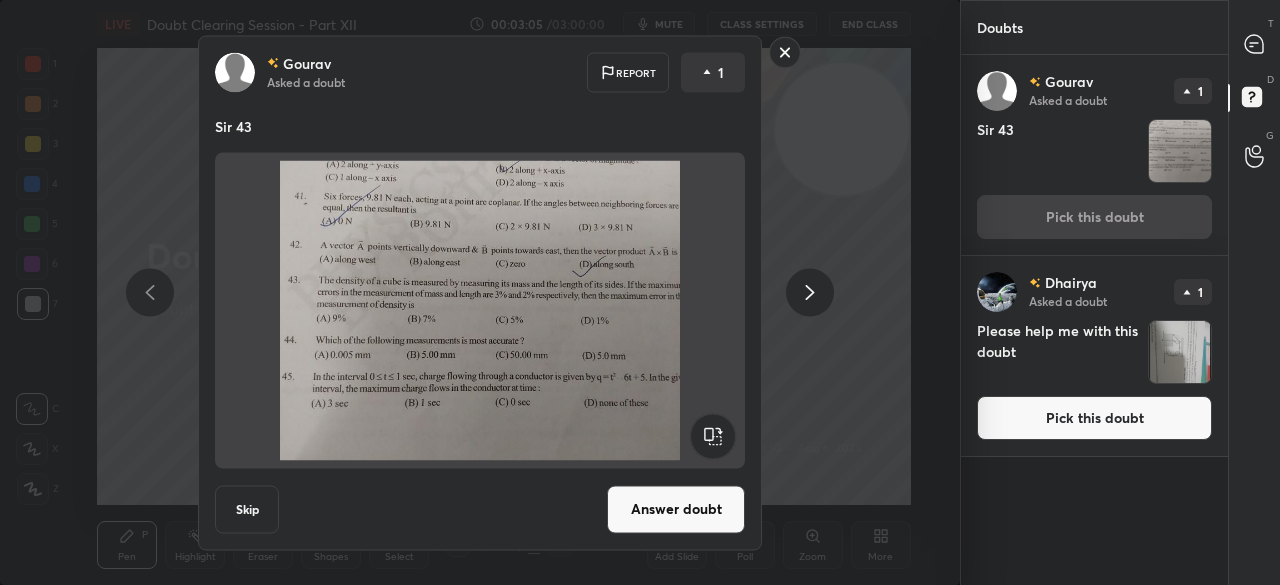 click on "Pick this doubt" at bounding box center (1094, 418) 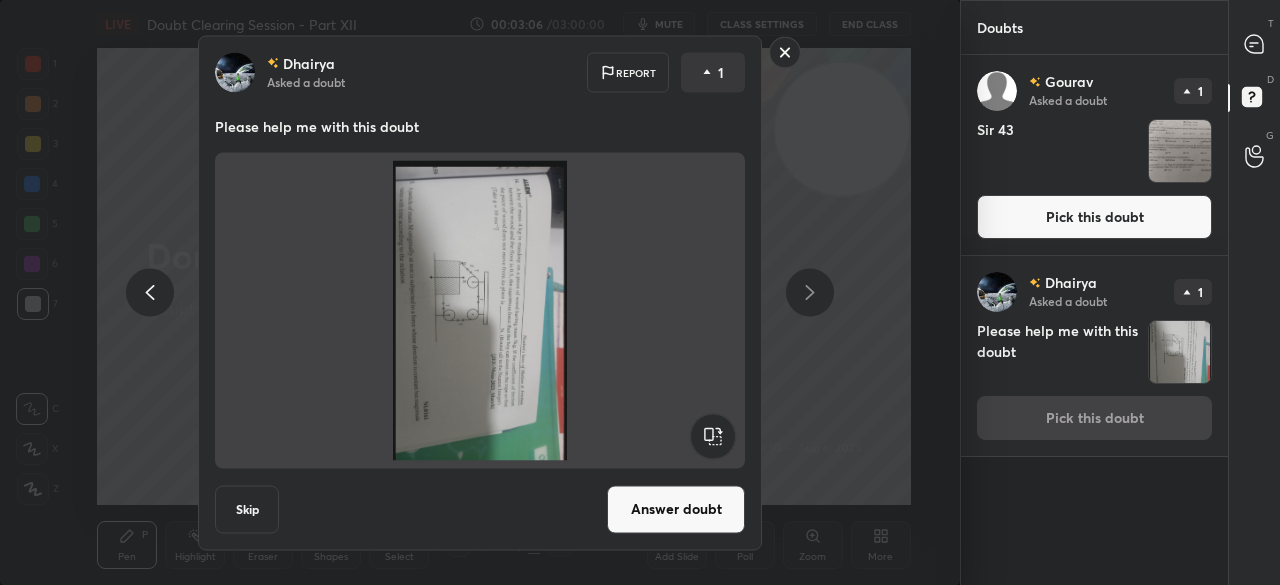 click 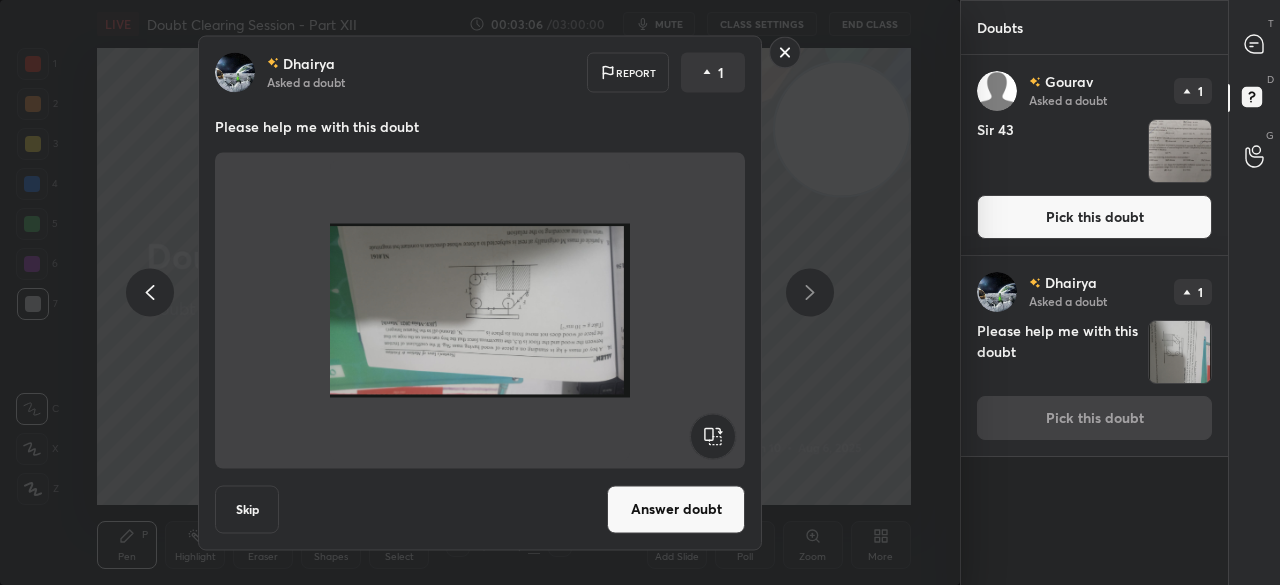 click 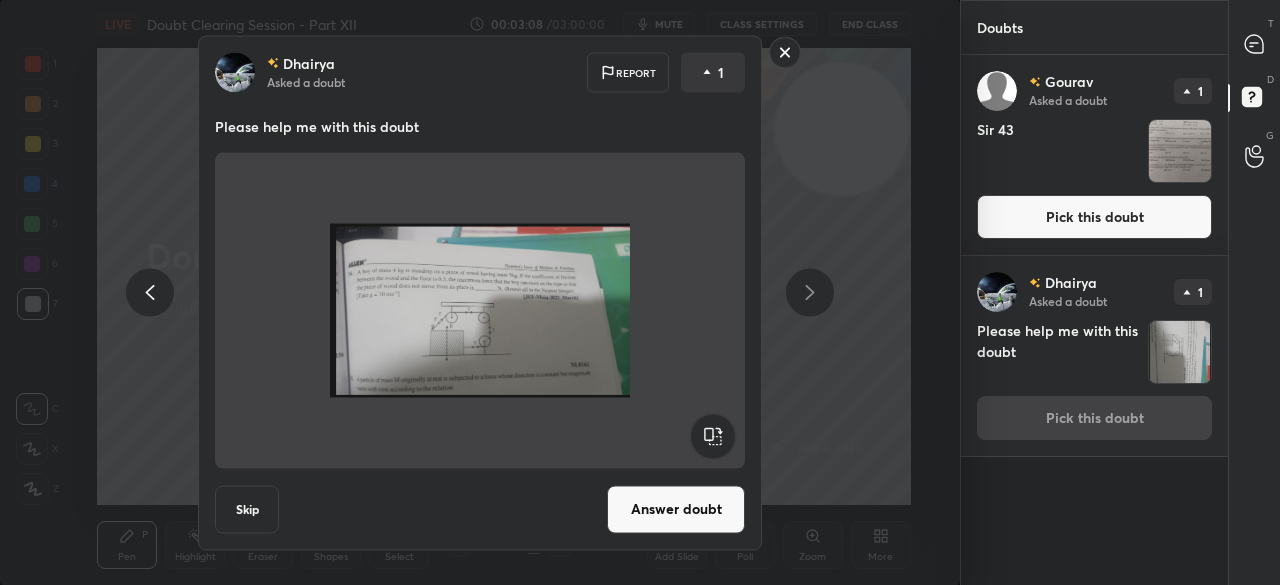 click on "Answer doubt" at bounding box center (676, 509) 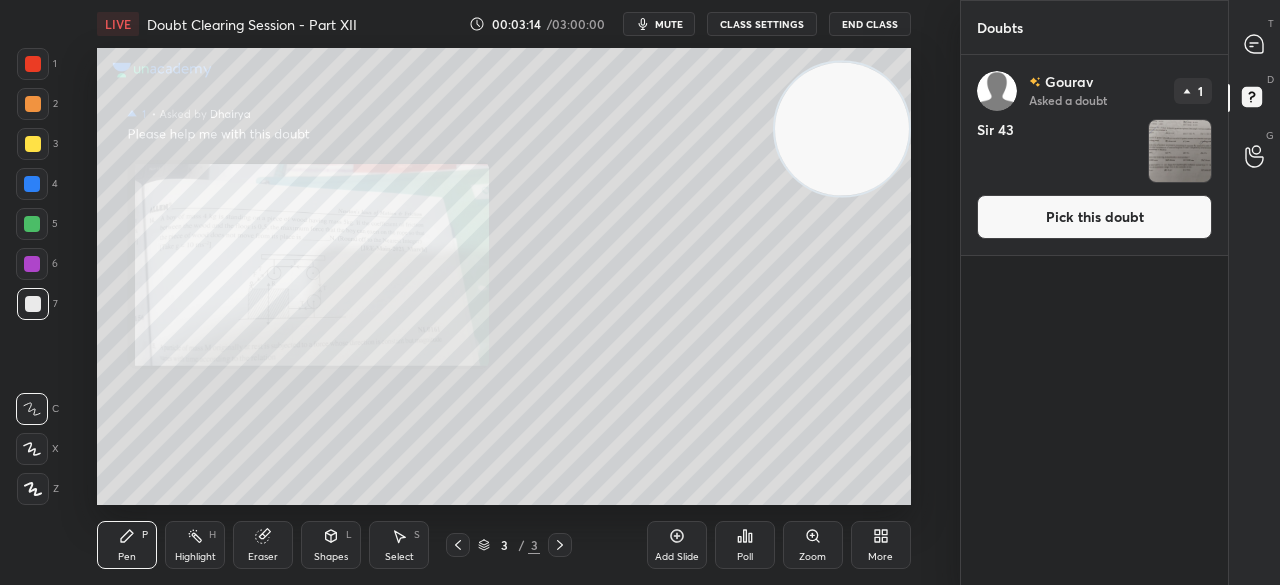 click on "Pick this doubt" at bounding box center [1094, 217] 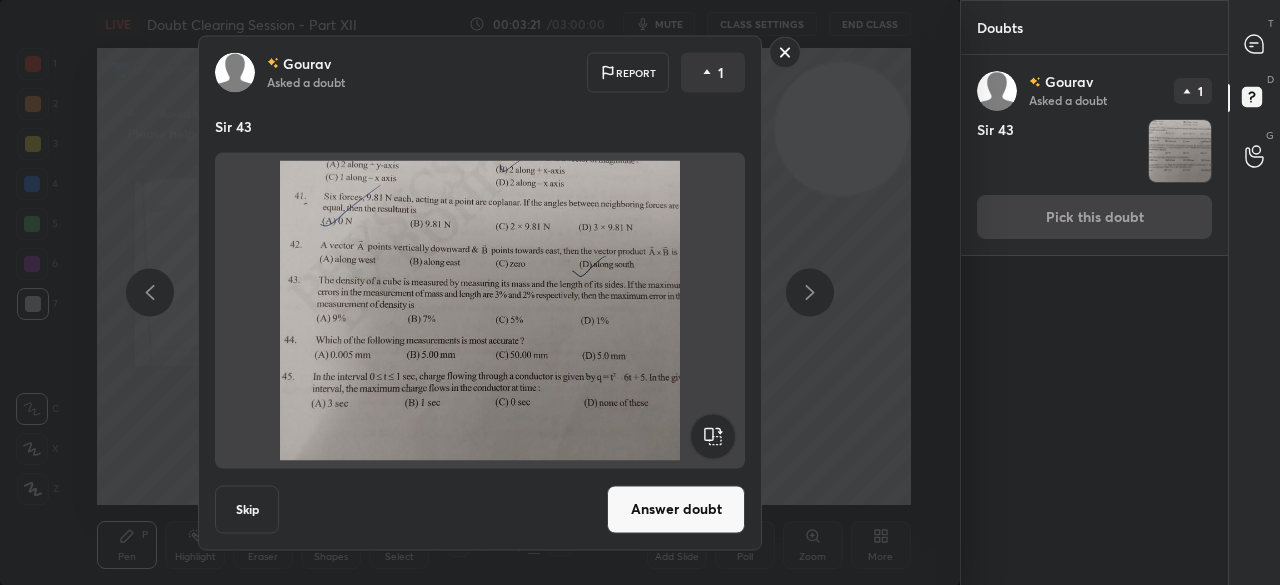 click 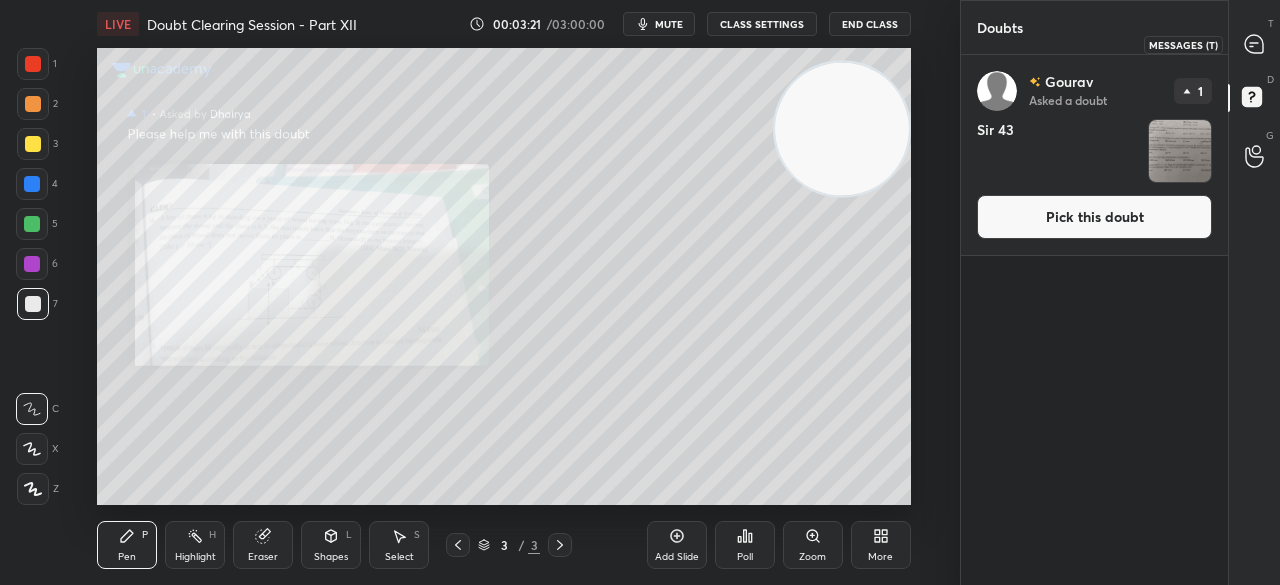 click at bounding box center (1255, 44) 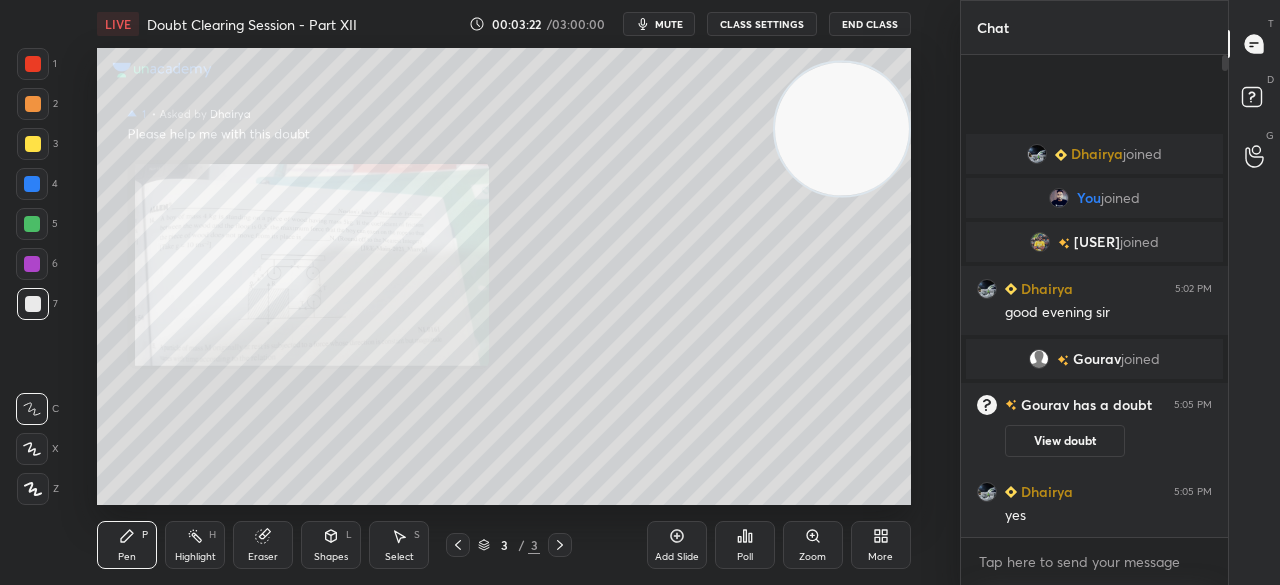 scroll, scrollTop: 7, scrollLeft: 6, axis: both 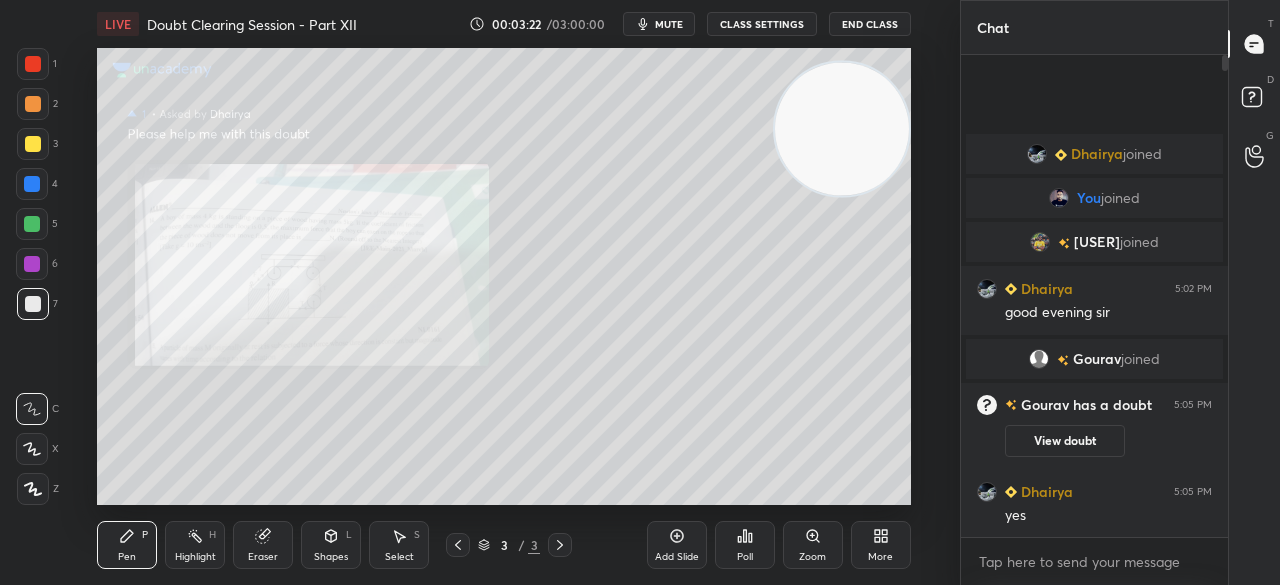 click on "Zoom" at bounding box center [813, 545] 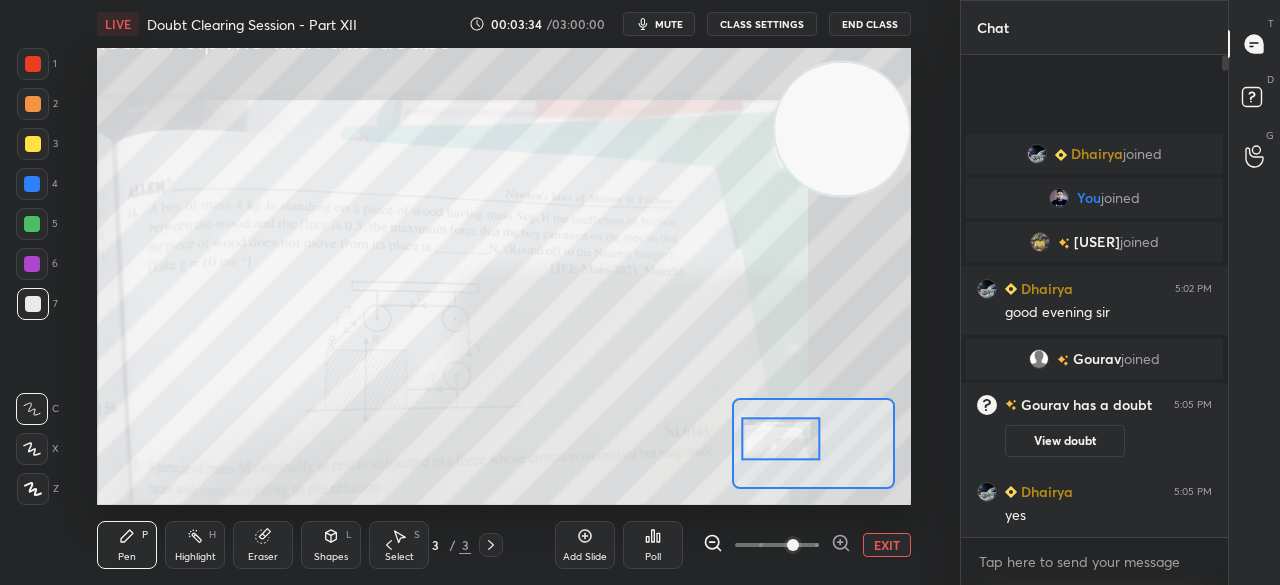 click at bounding box center [33, 64] 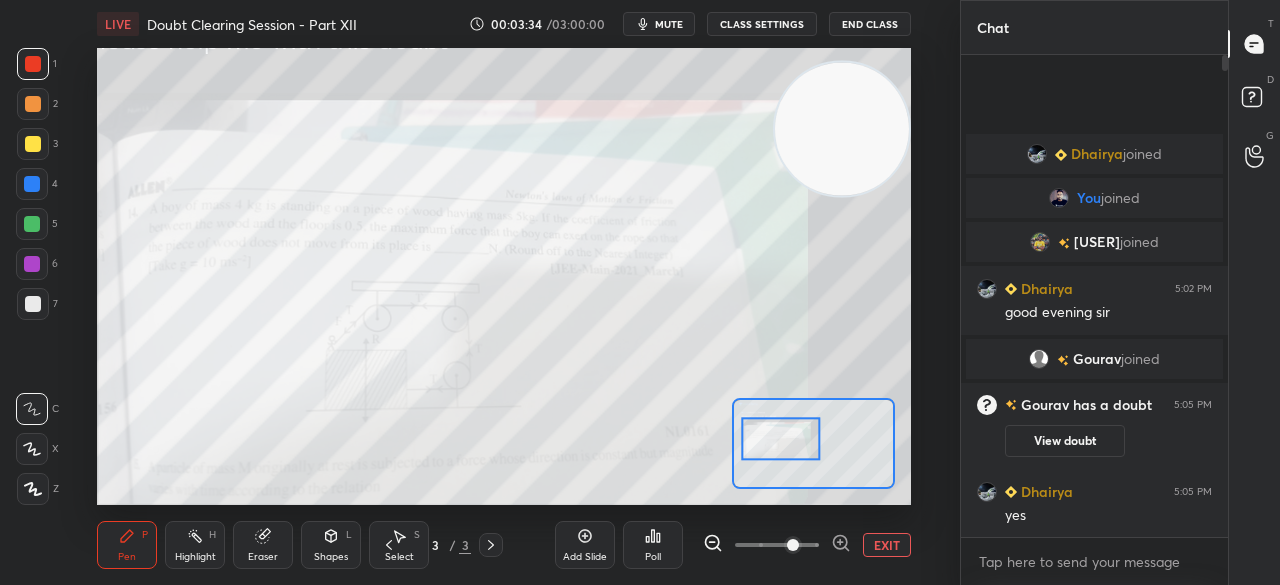 click at bounding box center (33, 64) 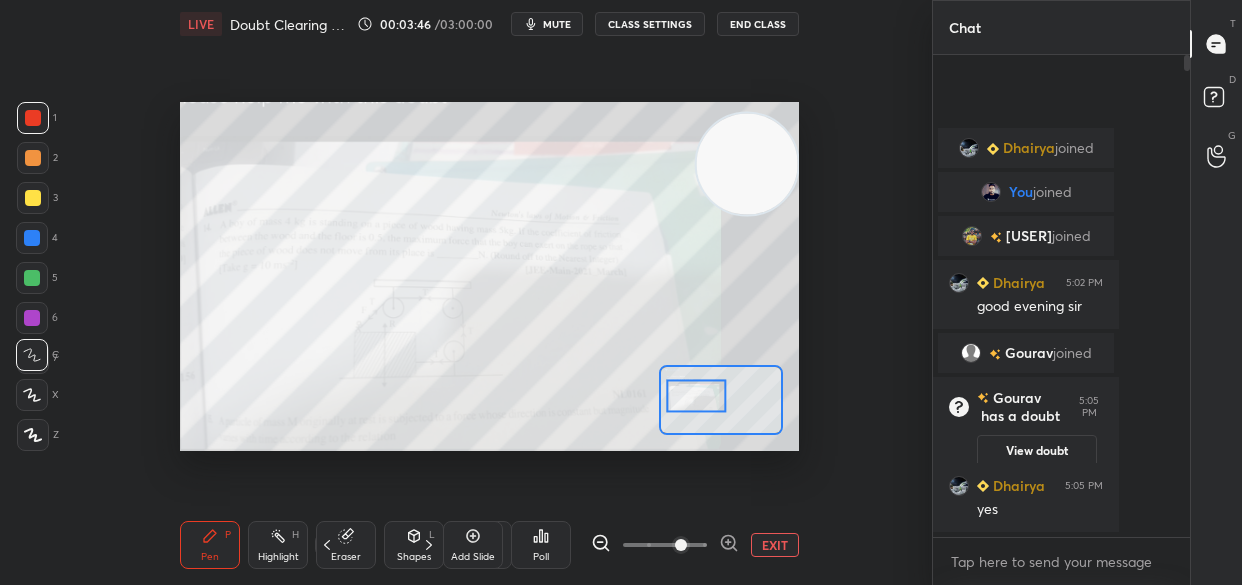 scroll, scrollTop: 457, scrollLeft: 598, axis: both 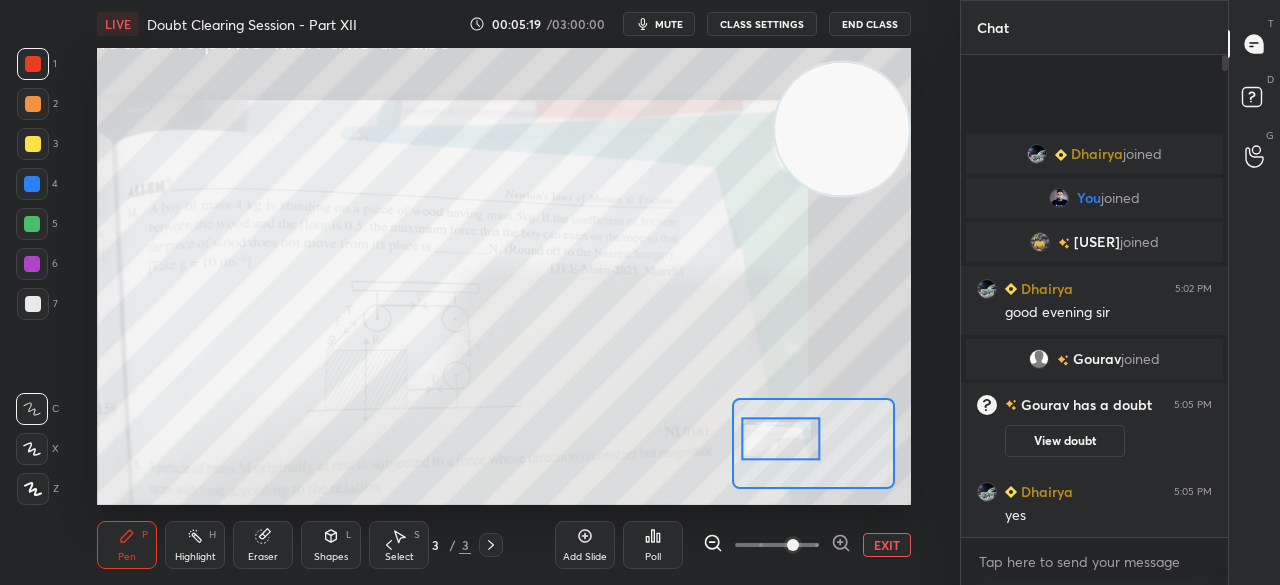 click at bounding box center [32, 184] 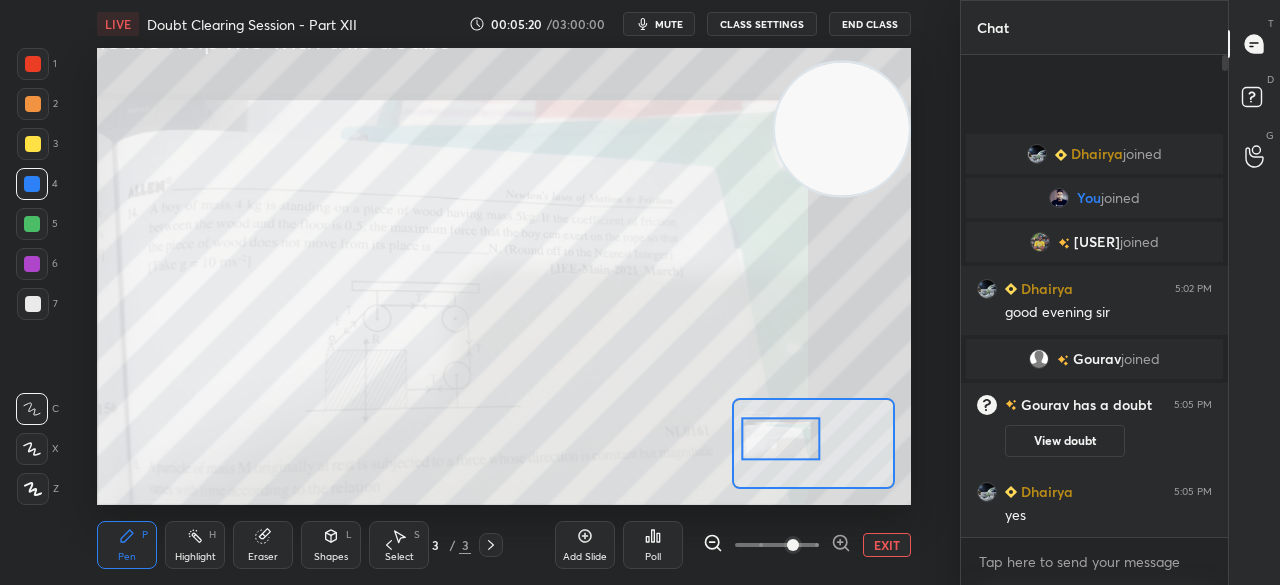 click on "4" at bounding box center [37, 188] 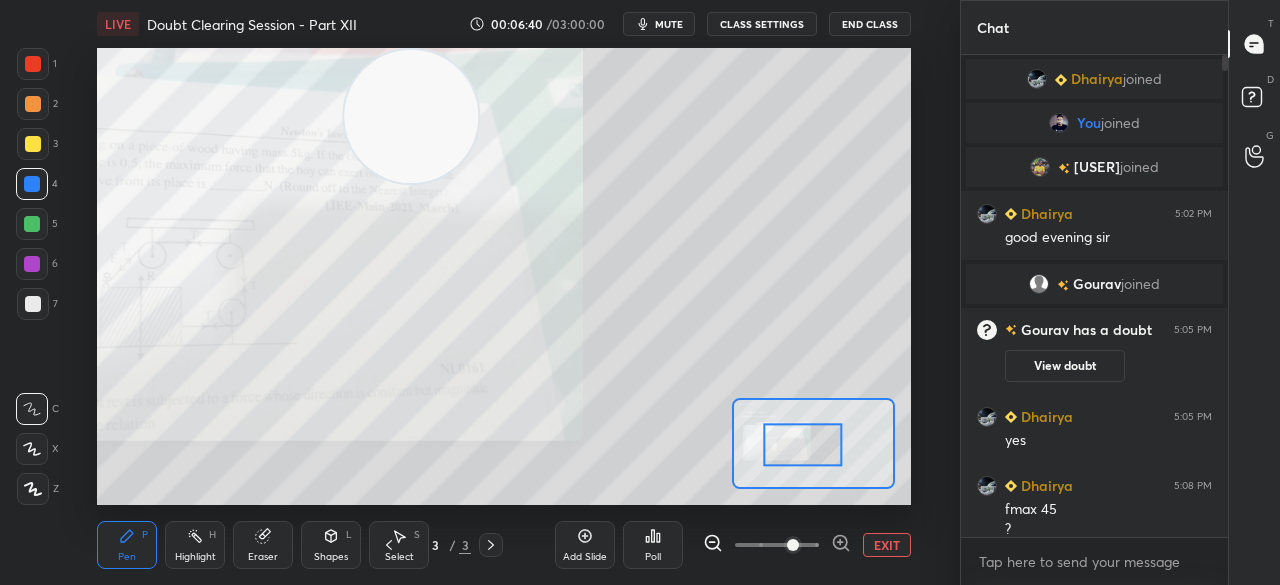click at bounding box center (33, 64) 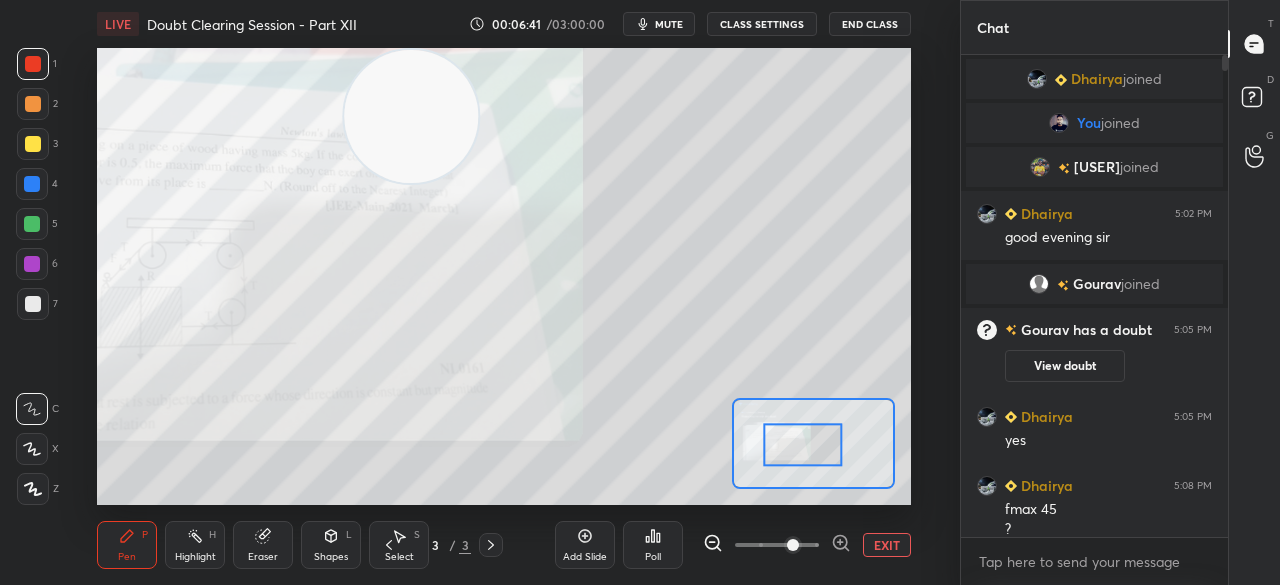 scroll, scrollTop: 14, scrollLeft: 0, axis: vertical 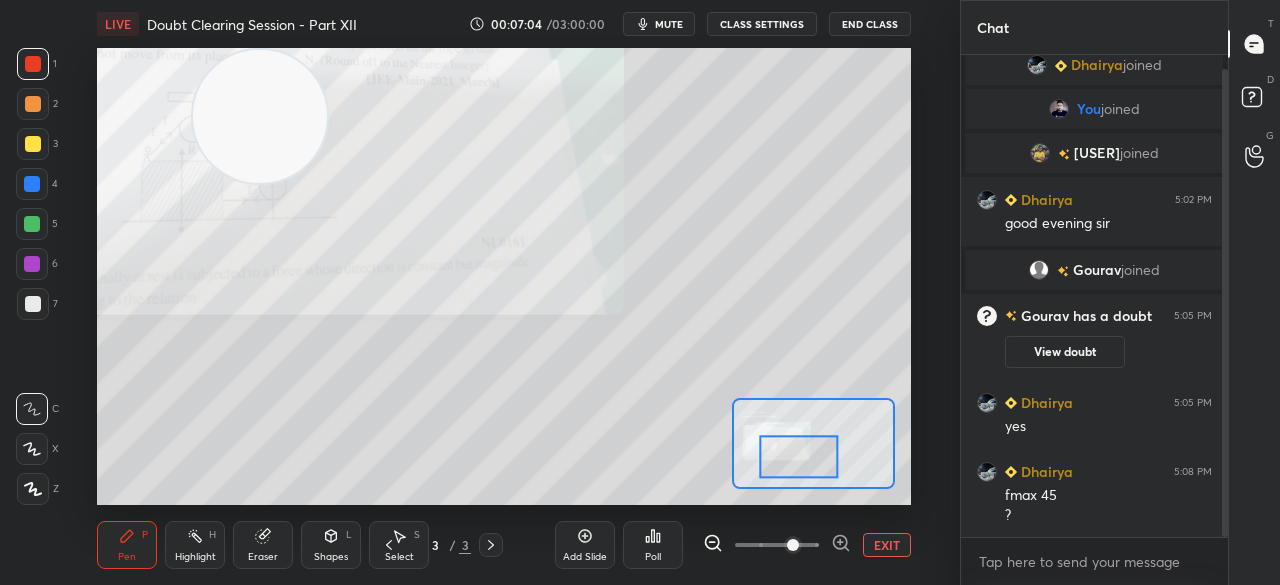 click at bounding box center (33, 64) 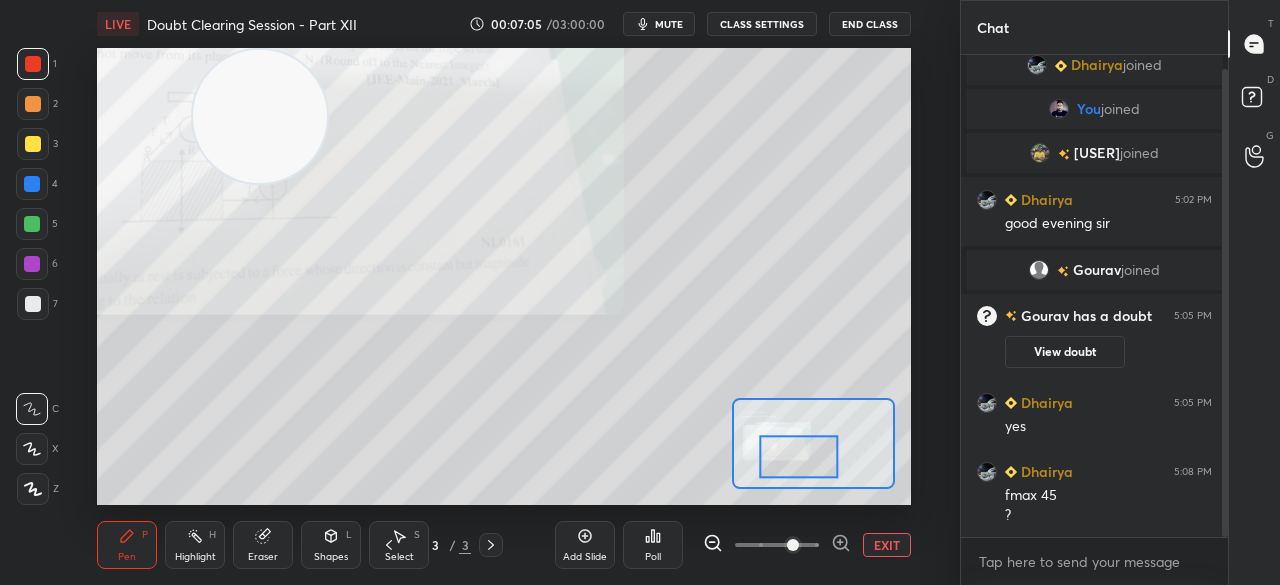 click at bounding box center (33, 64) 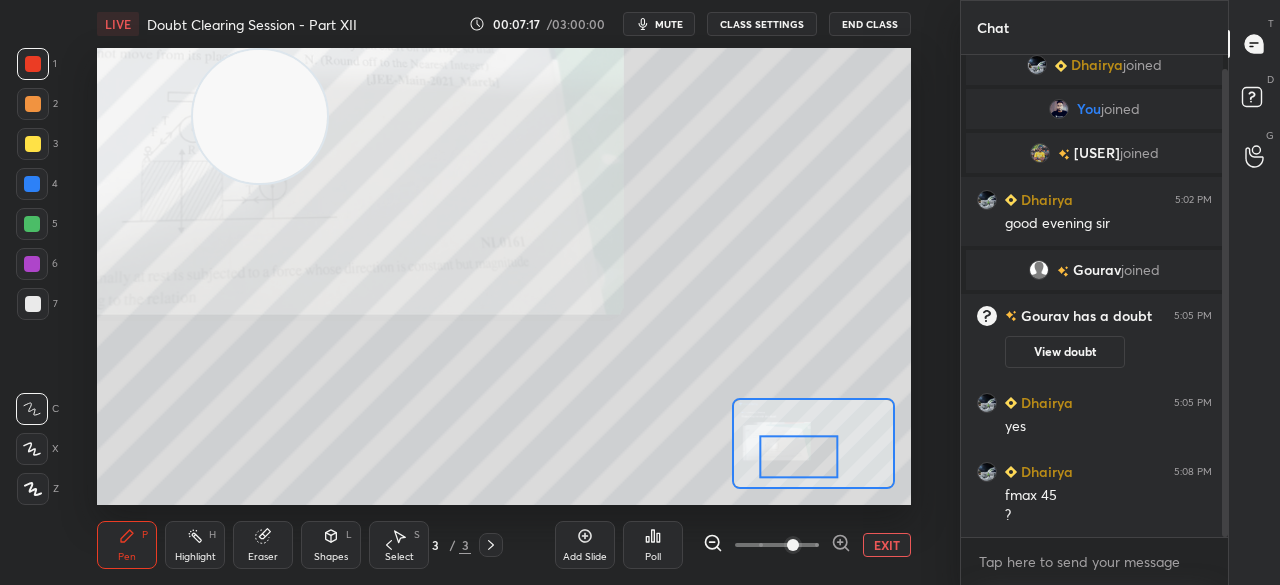 scroll, scrollTop: 82, scrollLeft: 0, axis: vertical 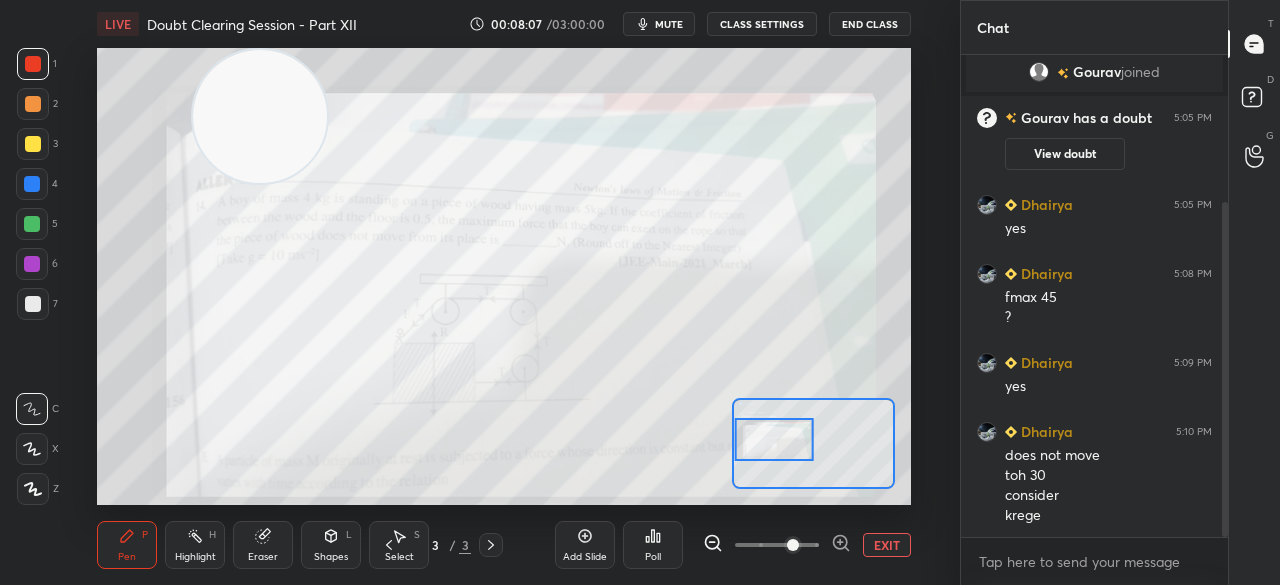 click at bounding box center [33, 64] 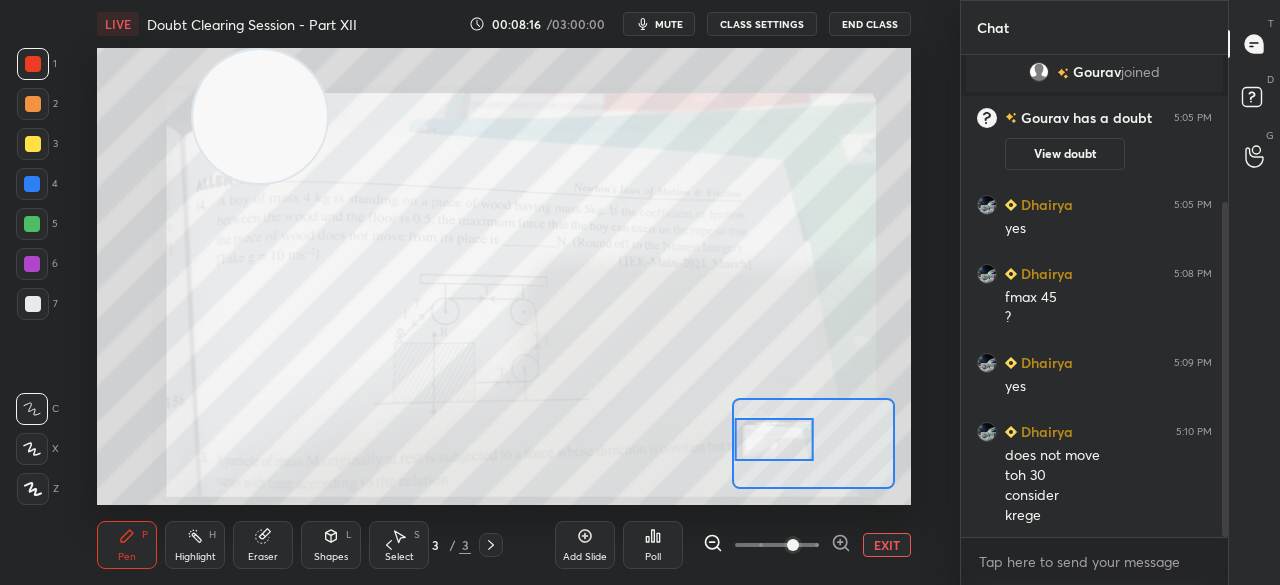 click at bounding box center [1222, 296] 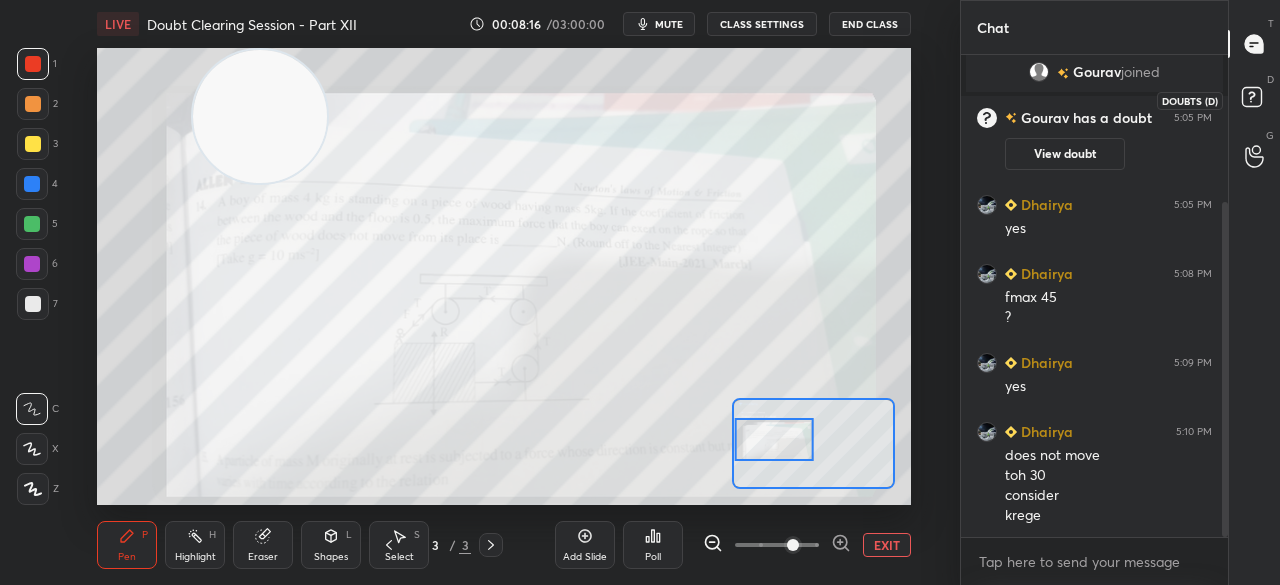 click 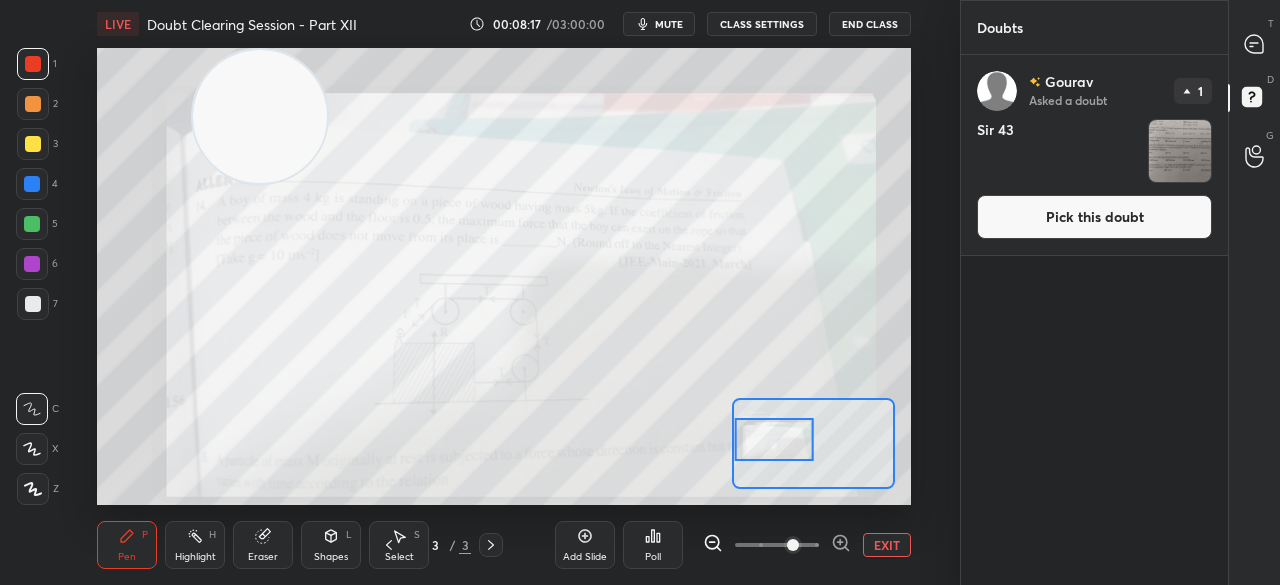 click on "Pick this doubt" at bounding box center [1094, 217] 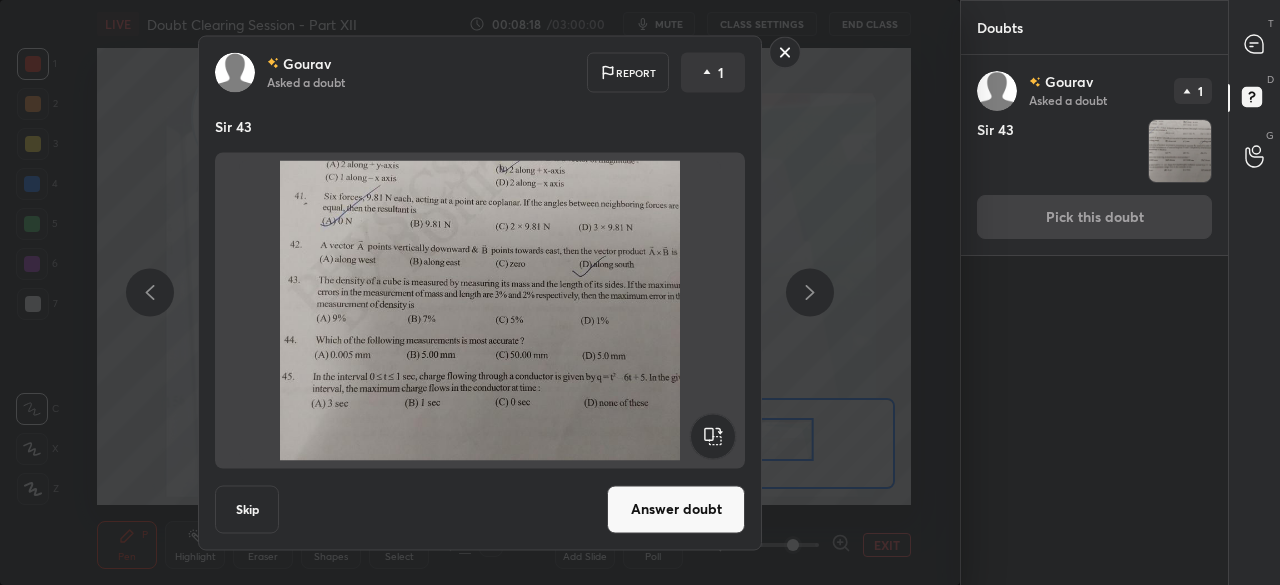 click on "Answer doubt" at bounding box center [676, 509] 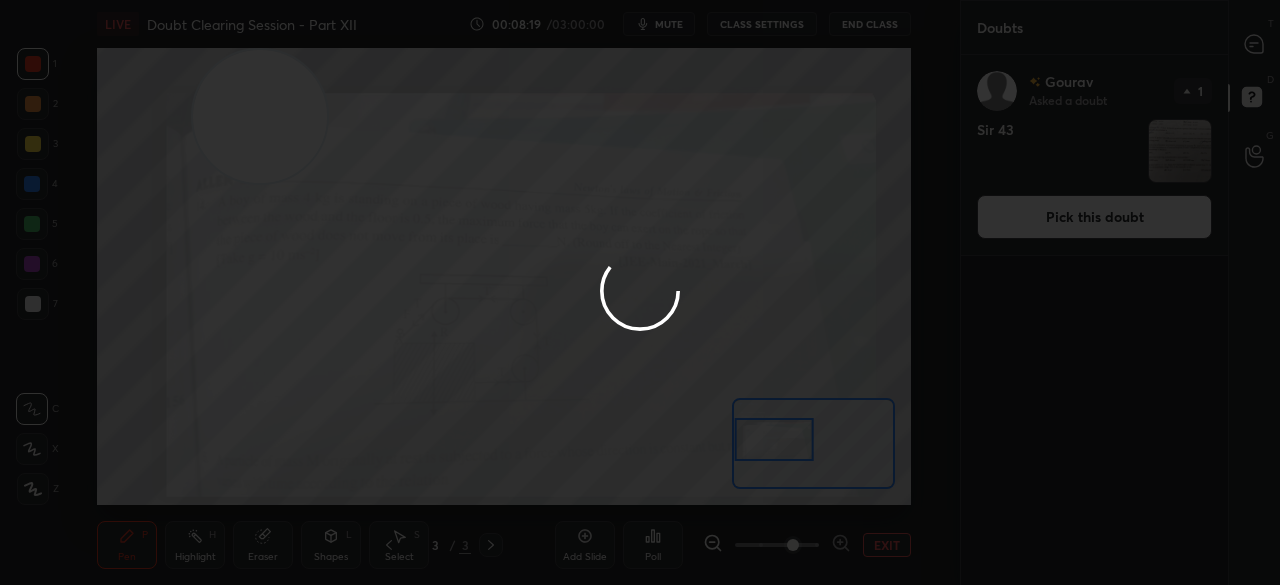 click at bounding box center [640, 292] 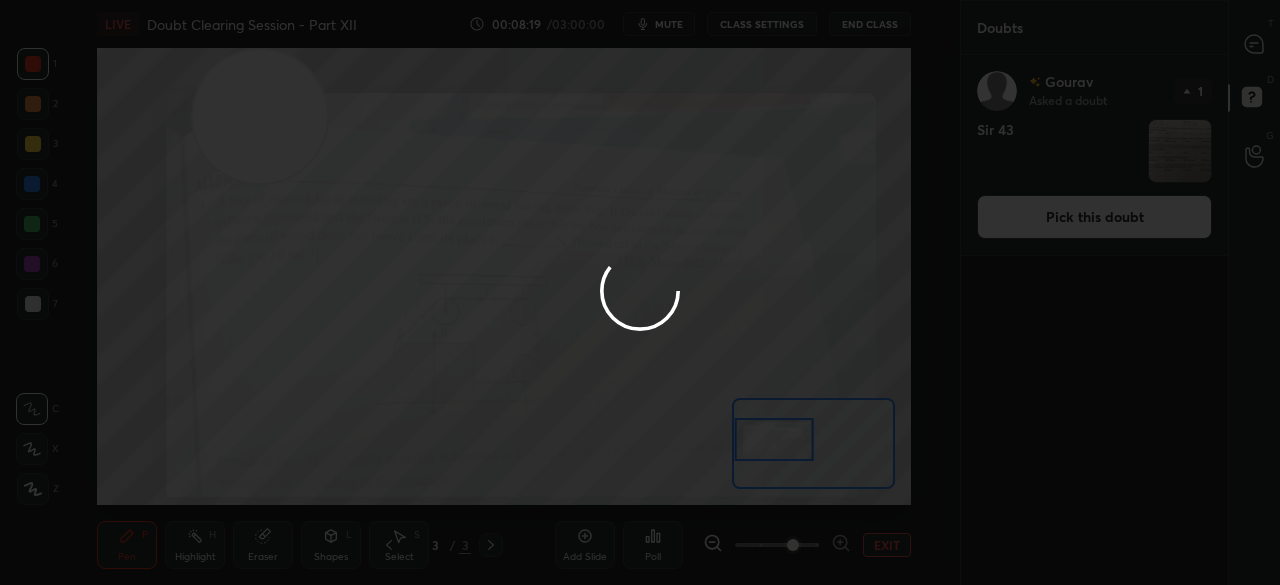 click at bounding box center (640, 292) 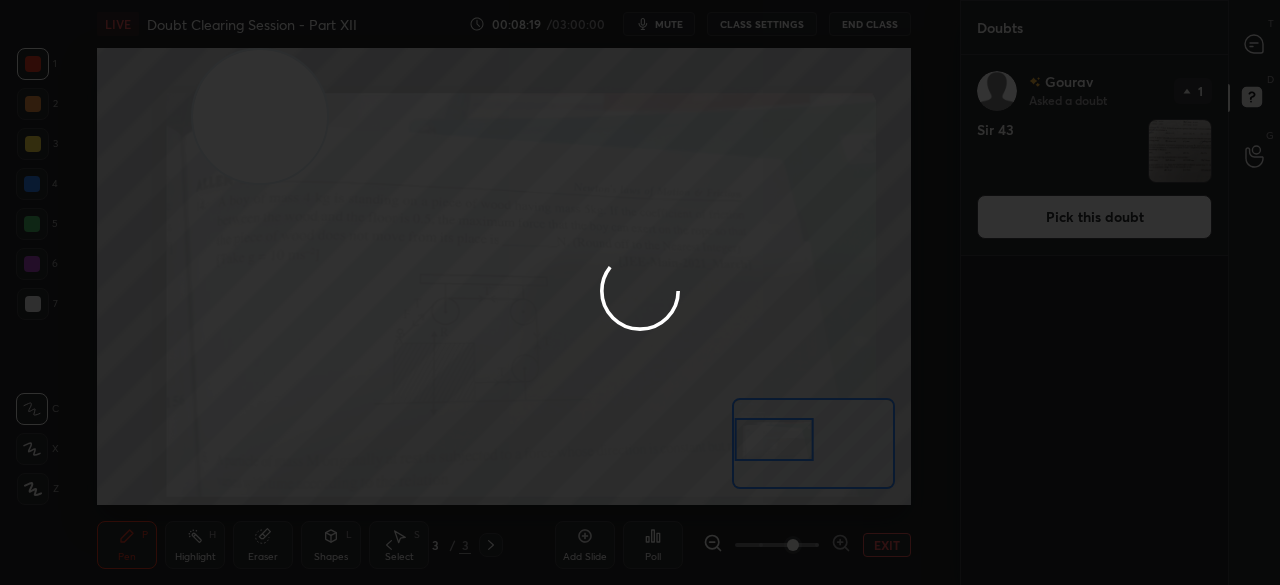 click at bounding box center (640, 292) 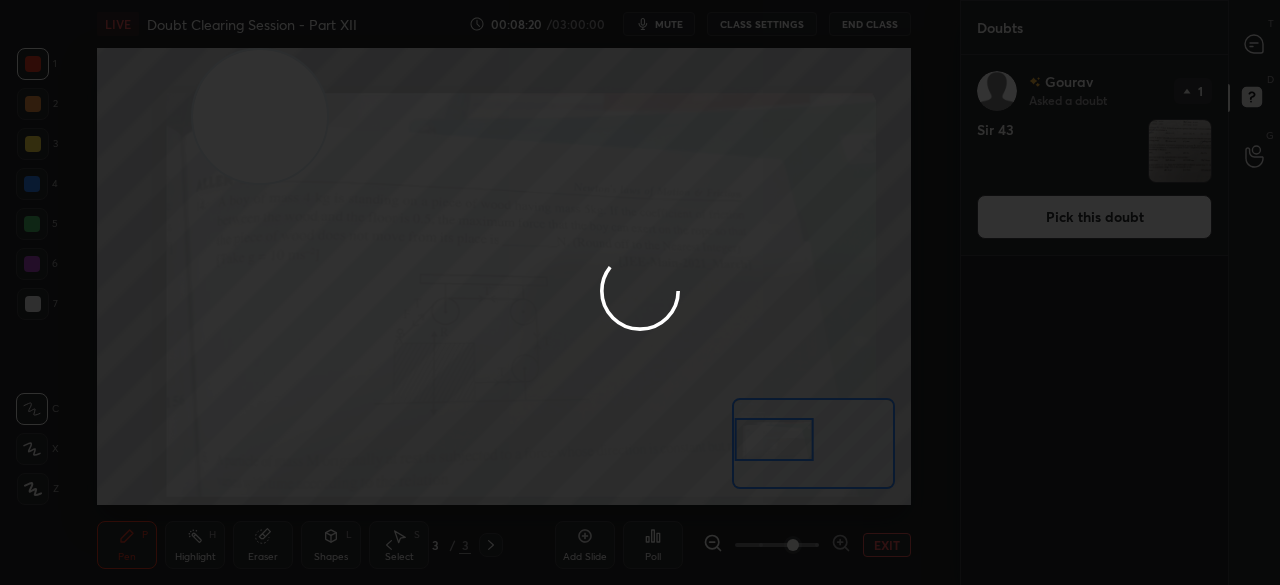 click at bounding box center [640, 292] 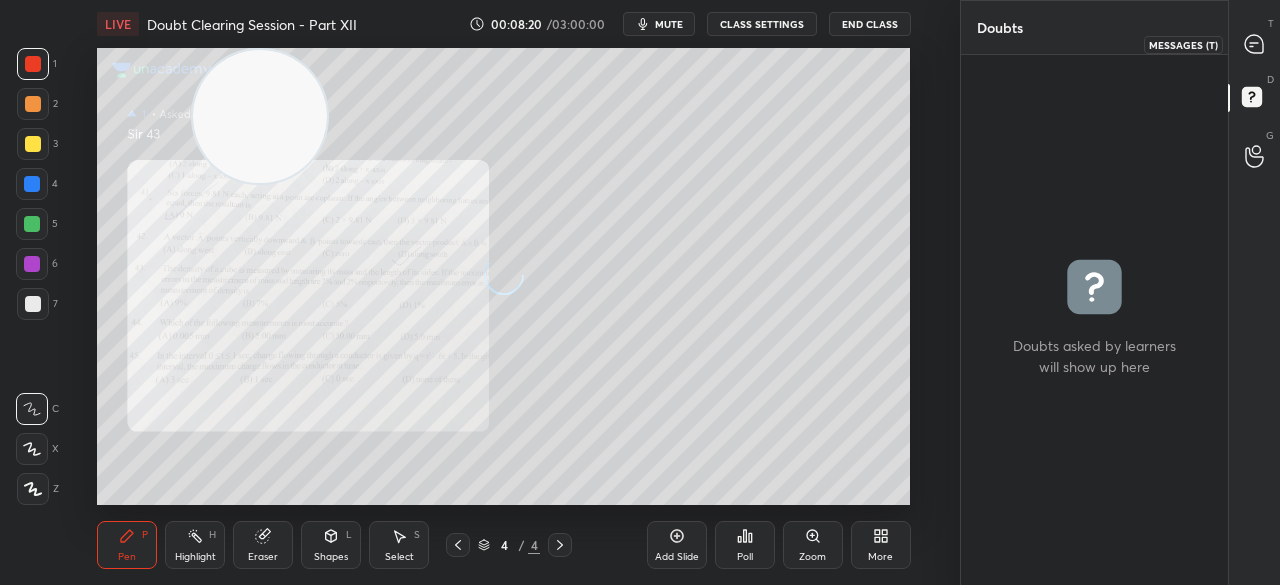 click 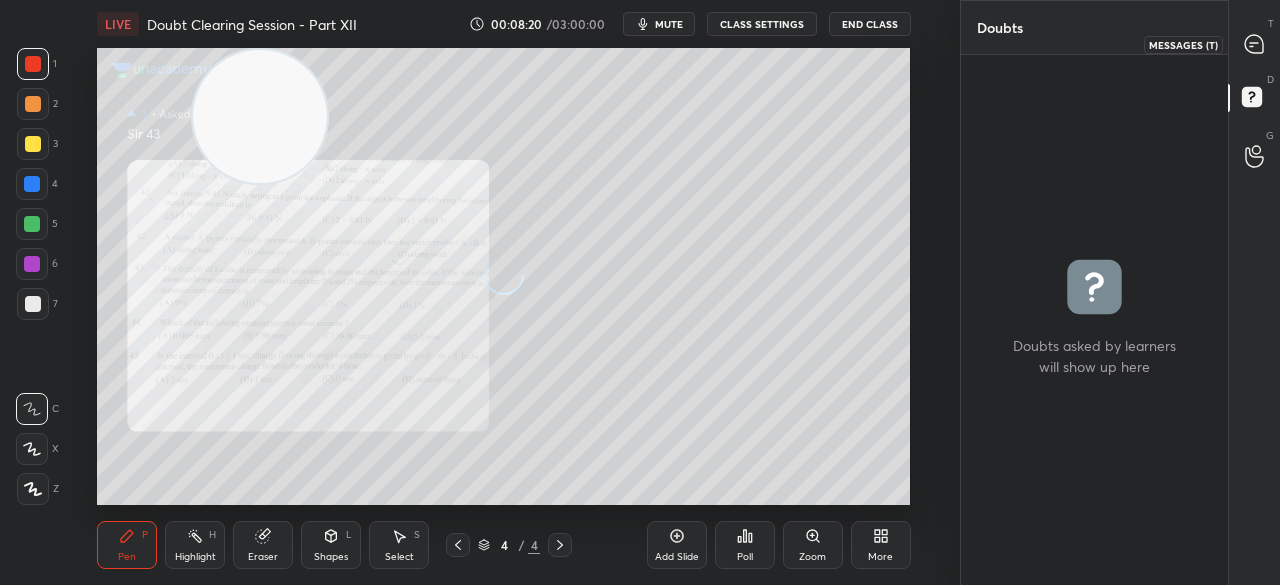 type on "x" 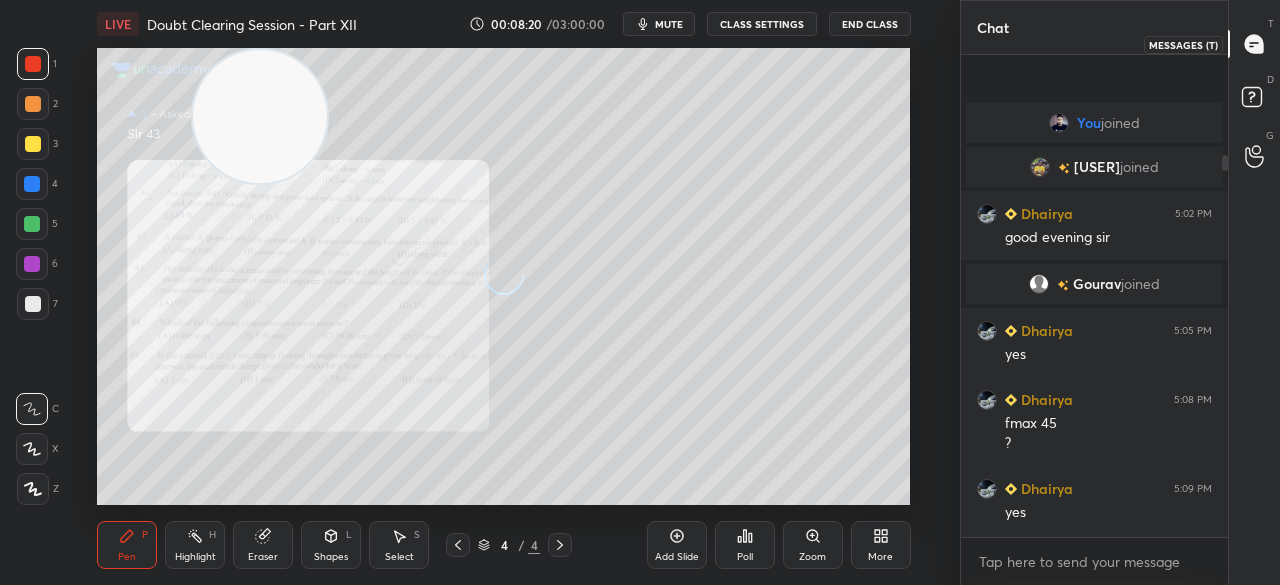 click 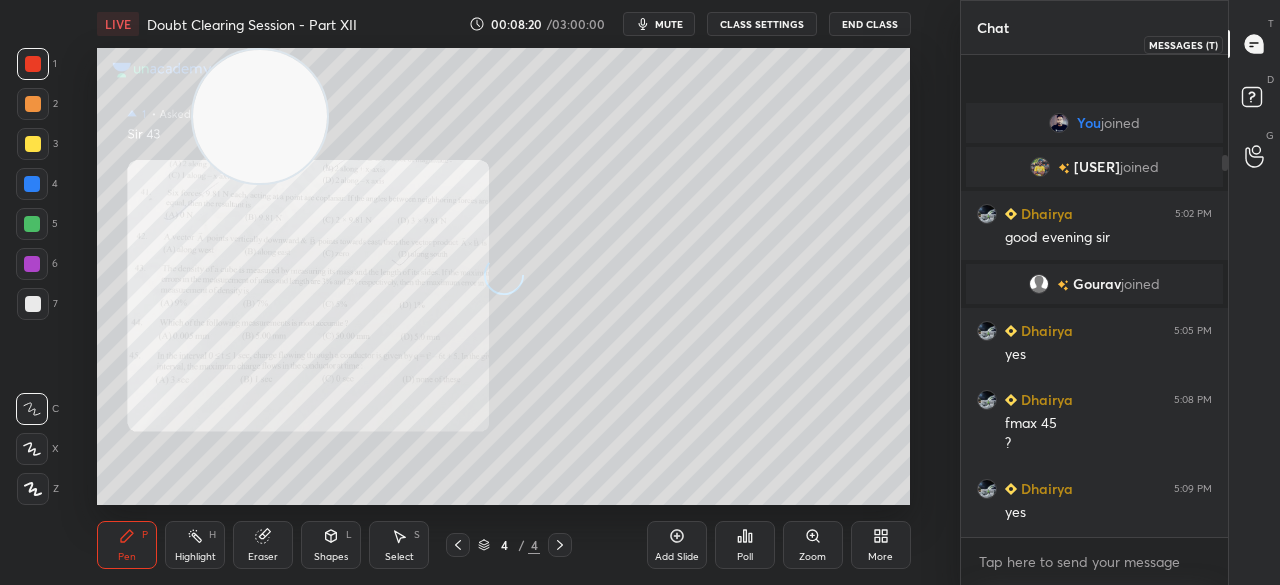 scroll, scrollTop: 126, scrollLeft: 0, axis: vertical 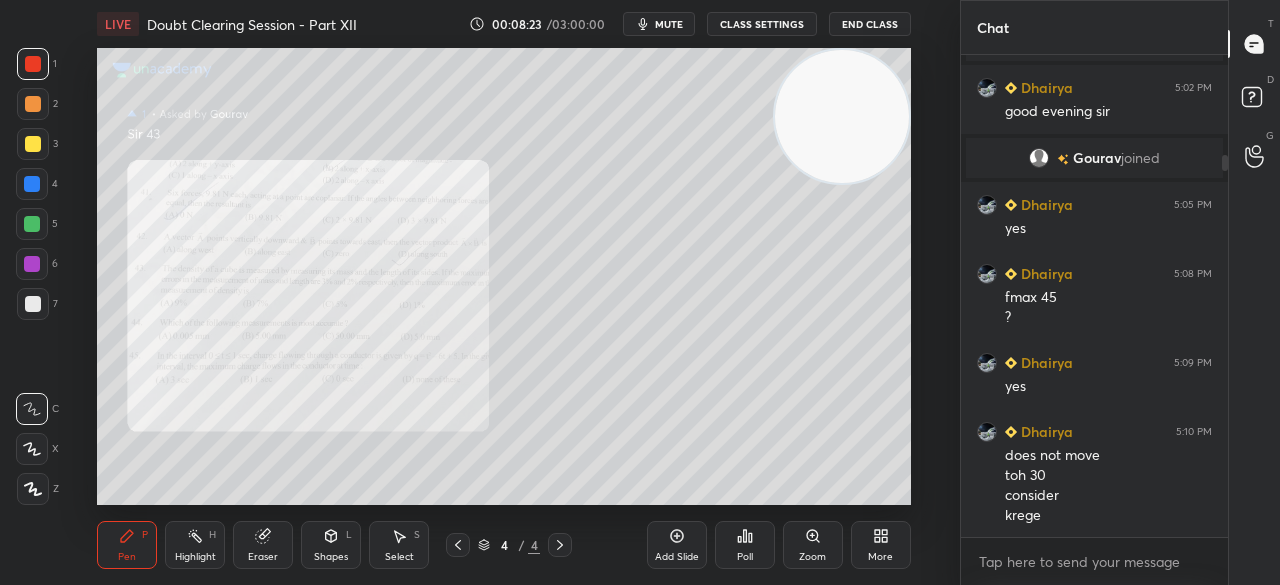 click on "Zoom" at bounding box center [813, 545] 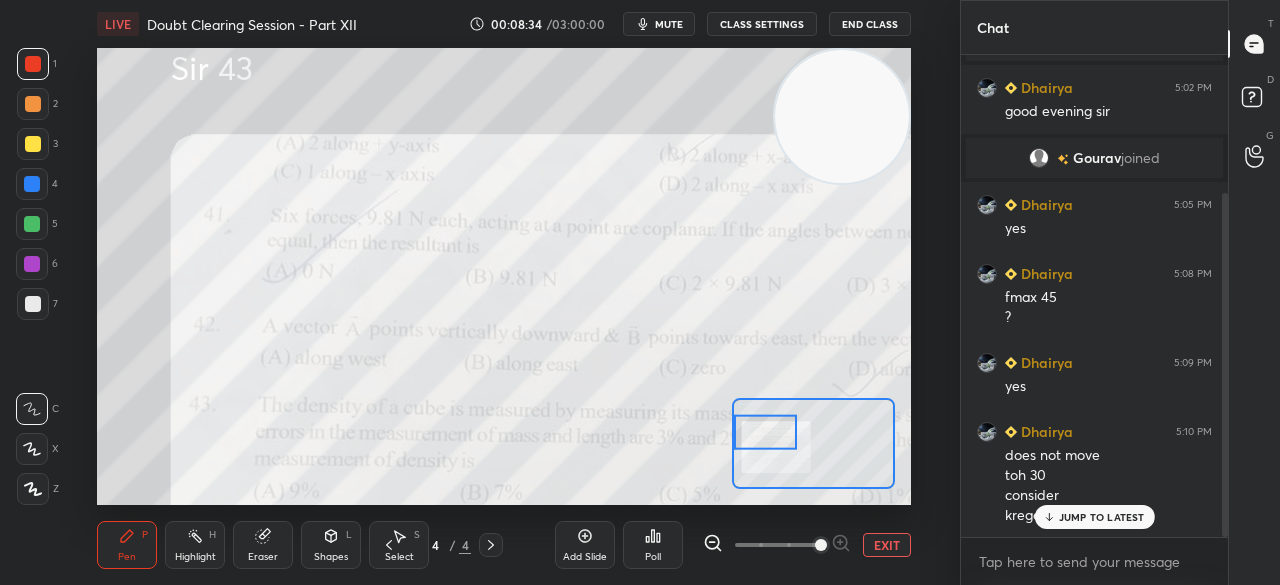scroll, scrollTop: 194, scrollLeft: 0, axis: vertical 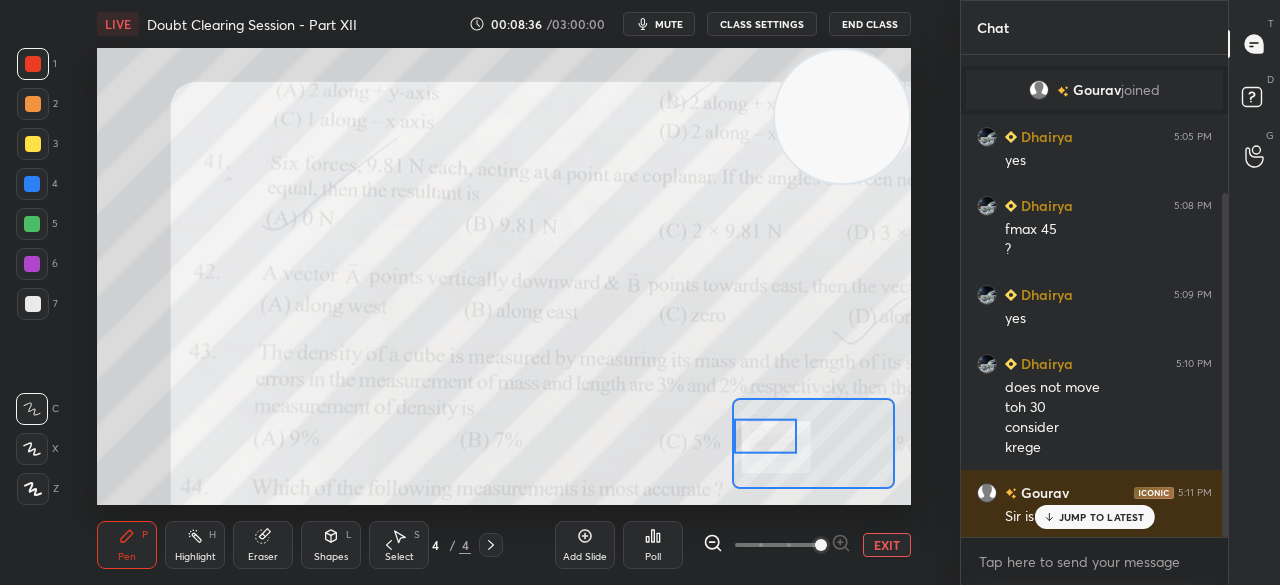 click at bounding box center (765, 436) 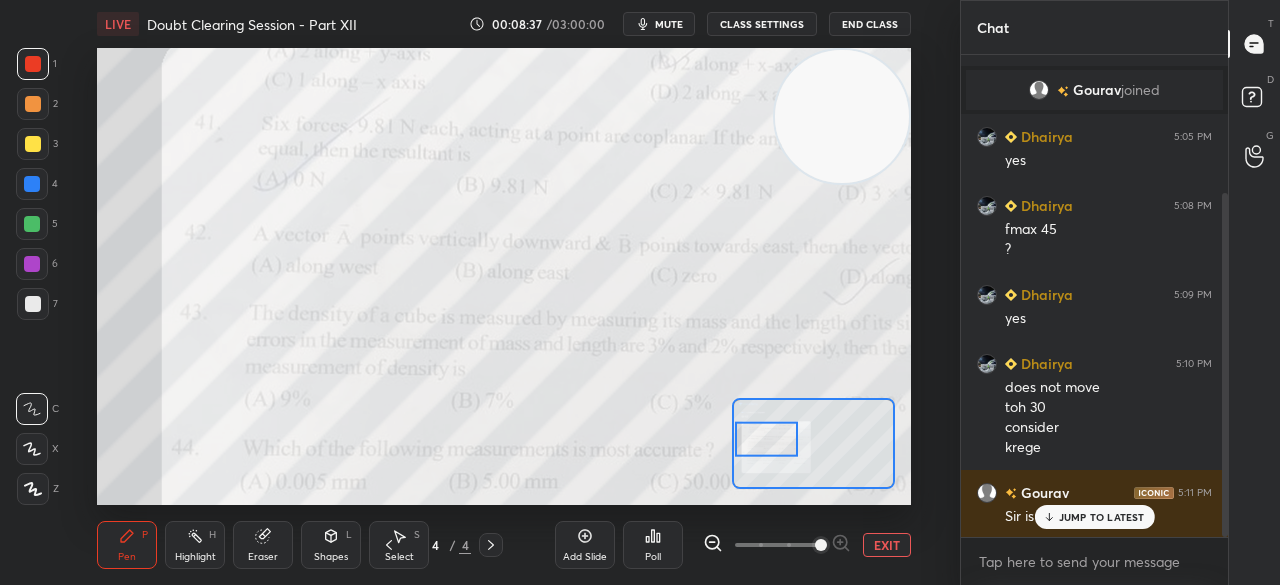 click 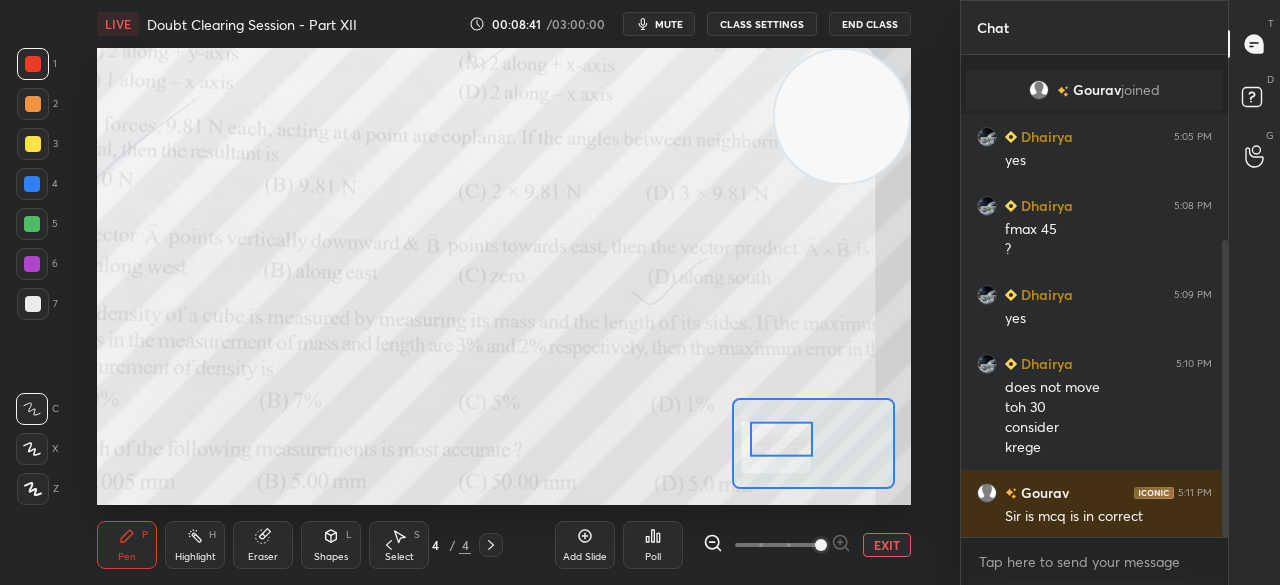 scroll, scrollTop: 300, scrollLeft: 0, axis: vertical 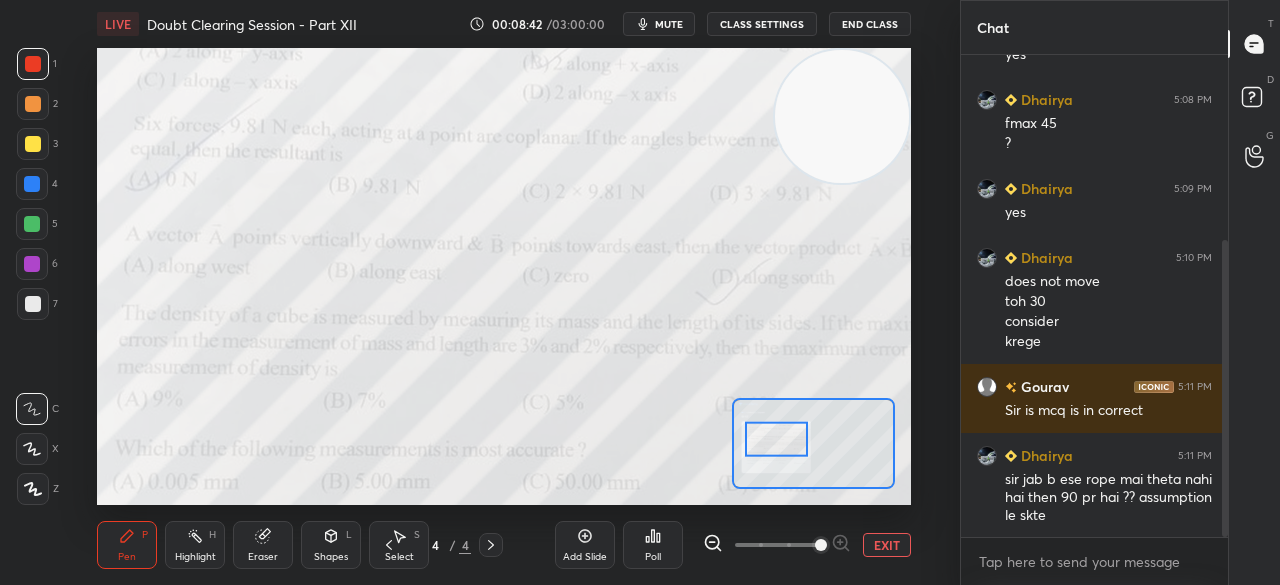drag, startPoint x: 773, startPoint y: 447, endPoint x: 786, endPoint y: 447, distance: 13 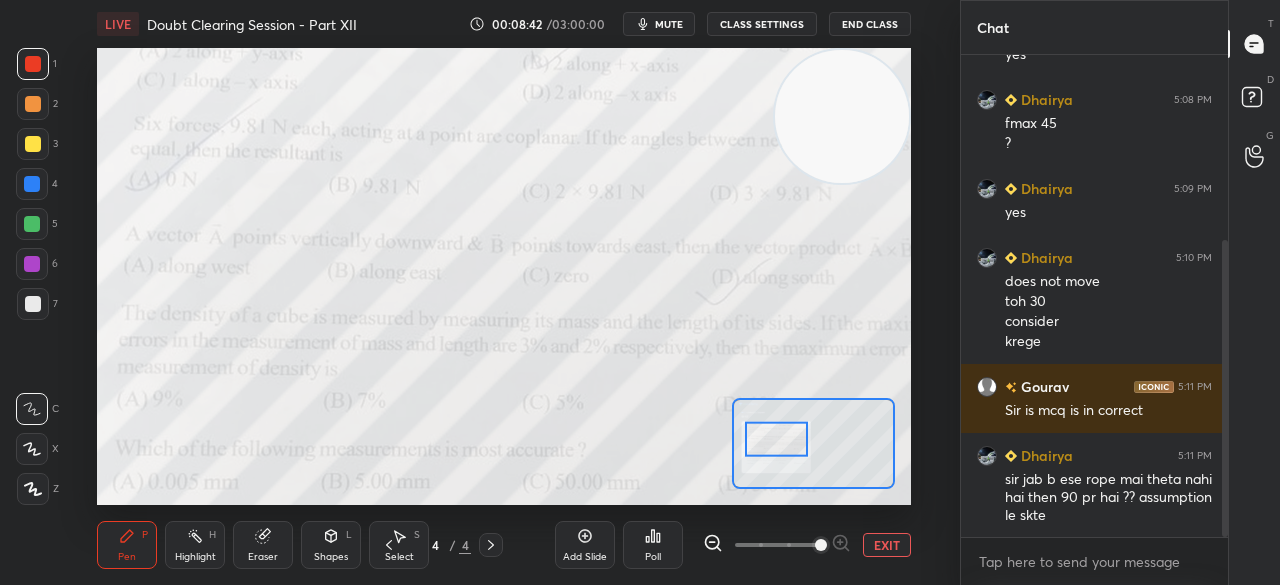 click at bounding box center (776, 439) 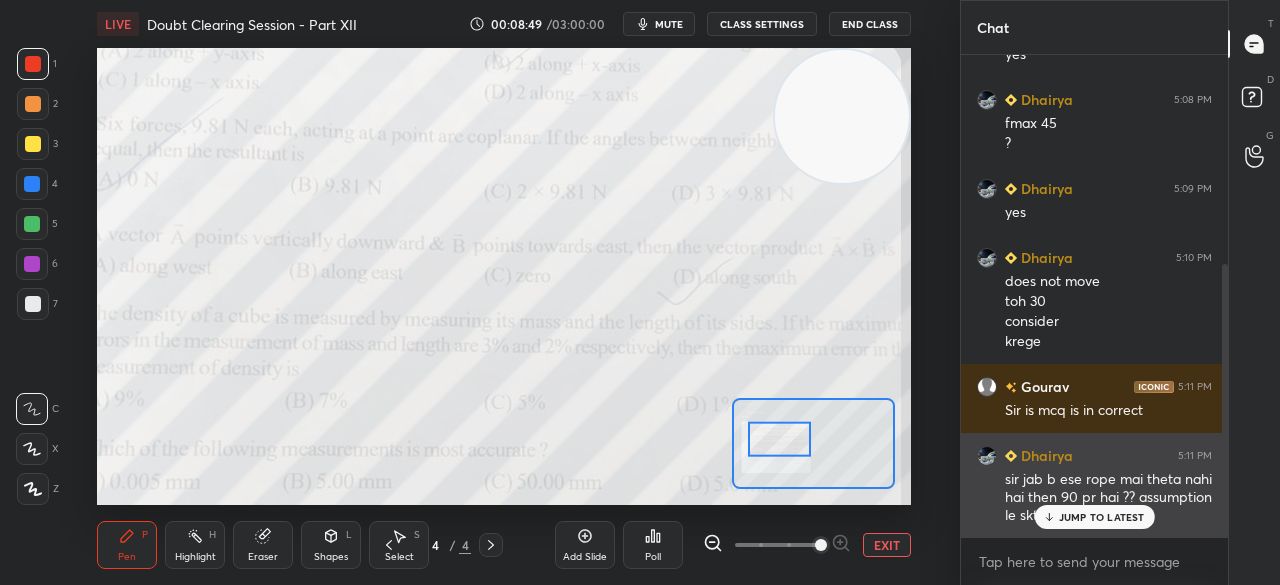 scroll, scrollTop: 368, scrollLeft: 0, axis: vertical 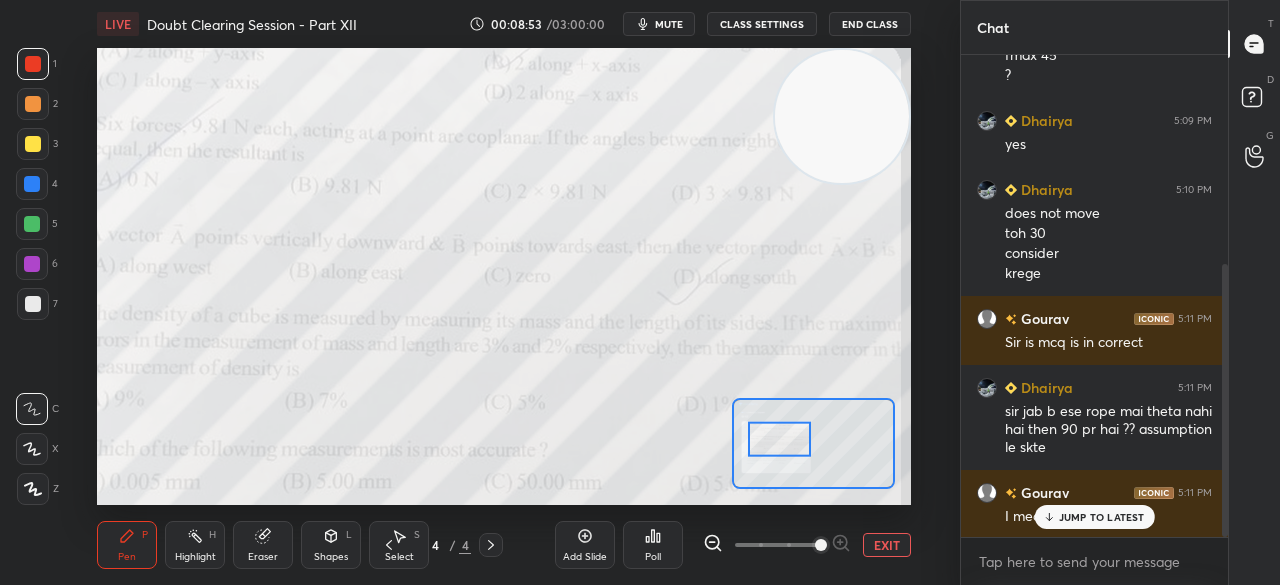 click on "JUMP TO LATEST" at bounding box center (1102, 517) 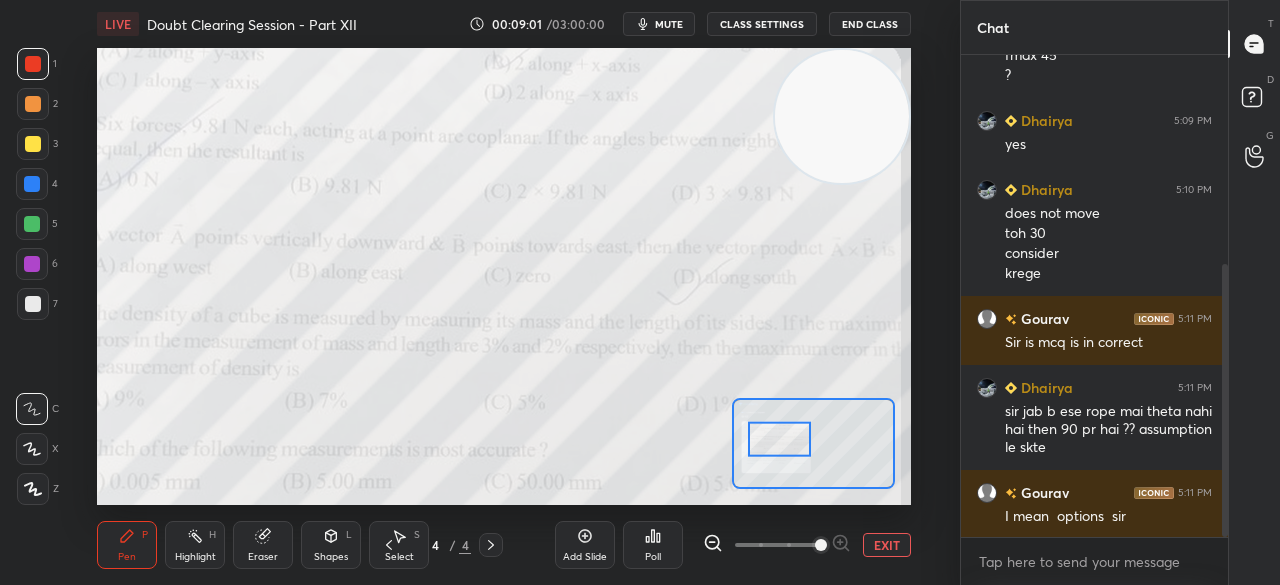 click at bounding box center (779, 439) 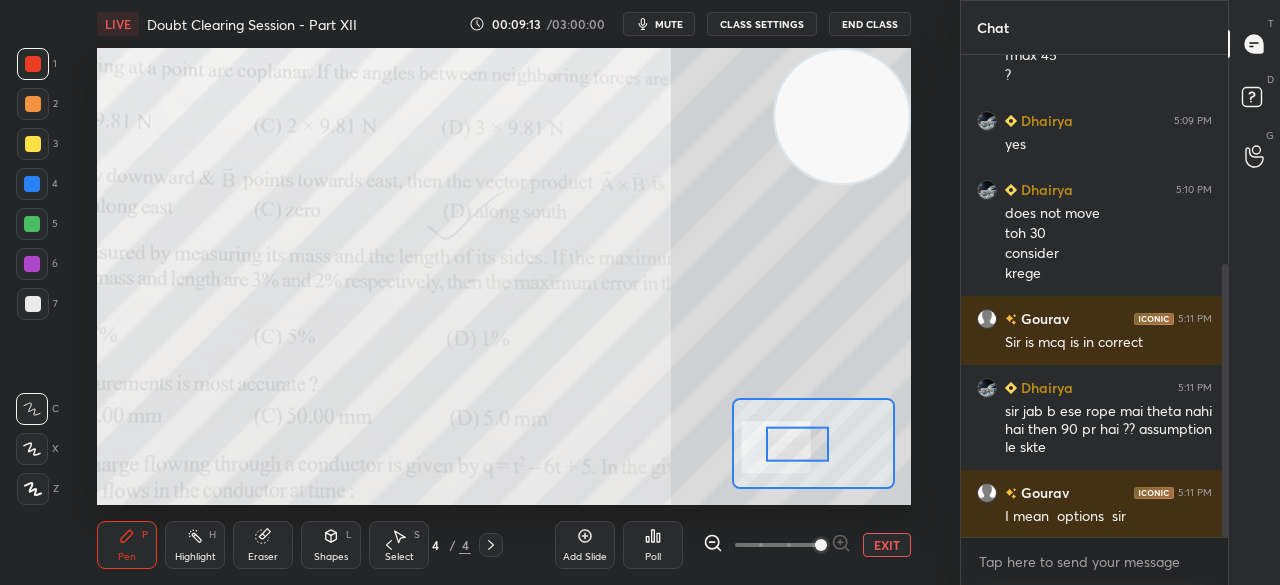 drag, startPoint x: 796, startPoint y: 444, endPoint x: 814, endPoint y: 449, distance: 18.681541 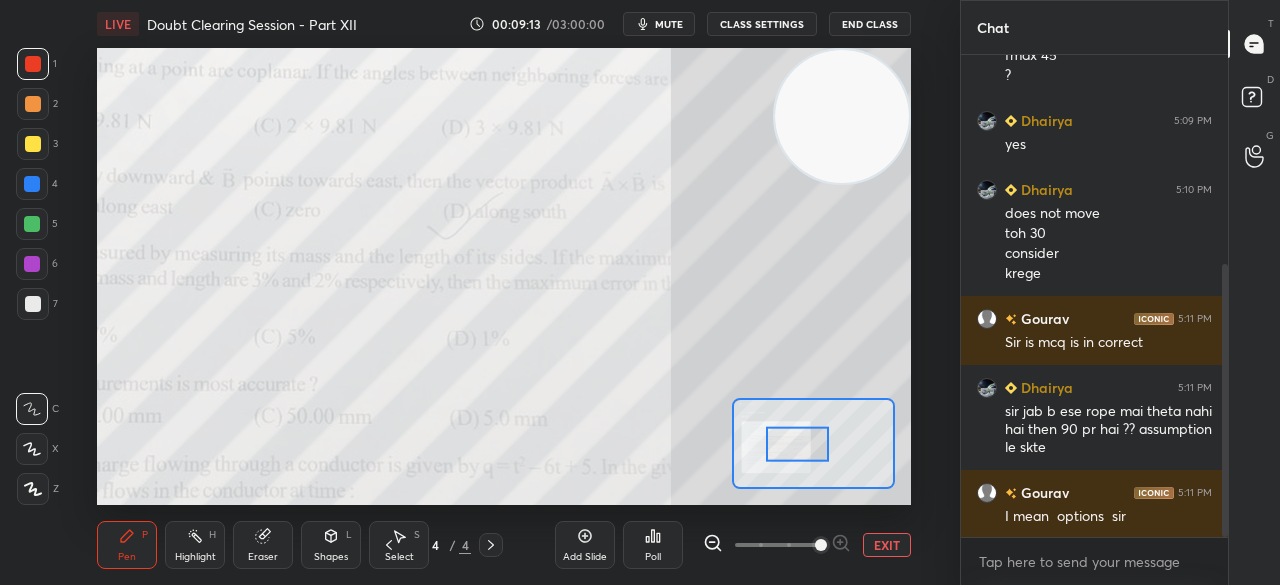 click at bounding box center (797, 444) 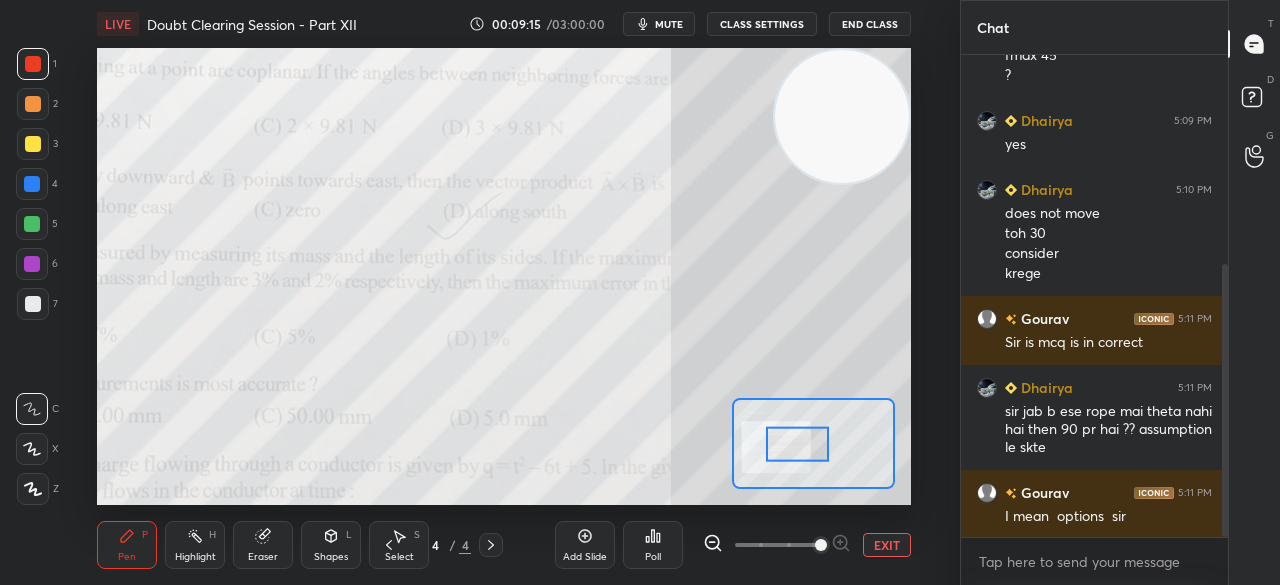 click on "EXIT" at bounding box center (887, 545) 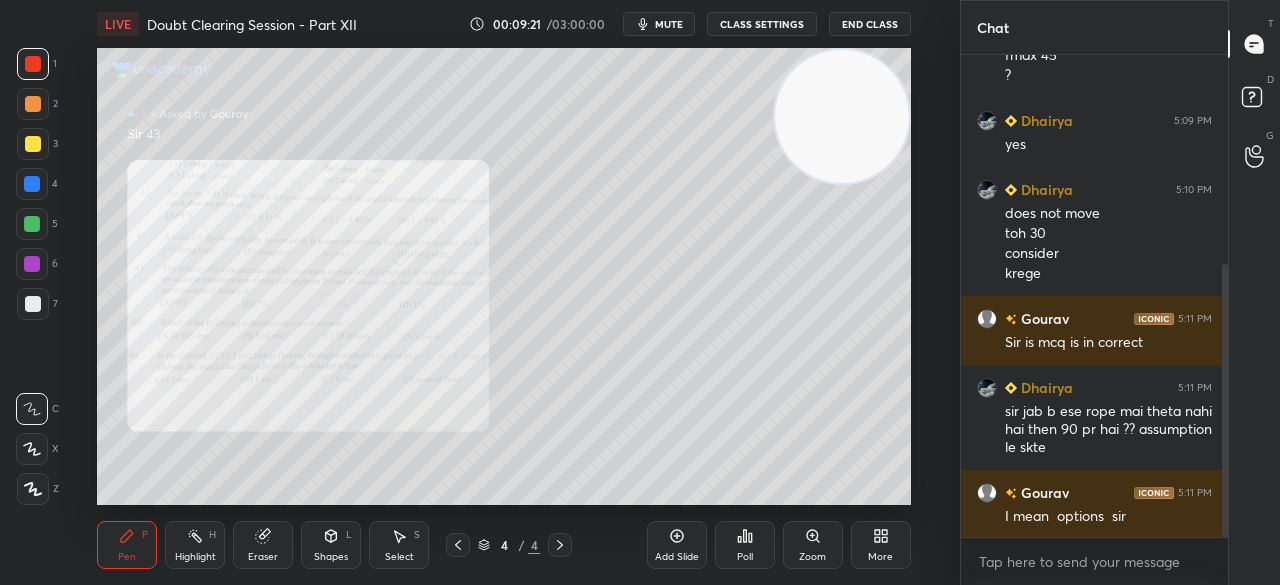 click on "Eraser" at bounding box center [263, 545] 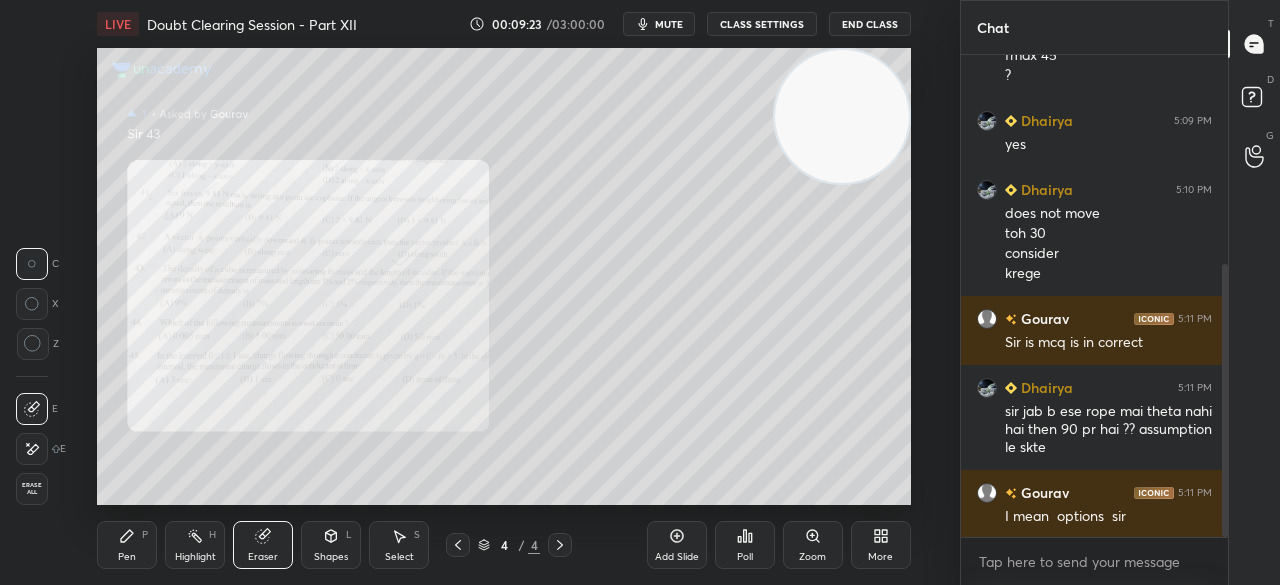click on "Pen P" at bounding box center [127, 545] 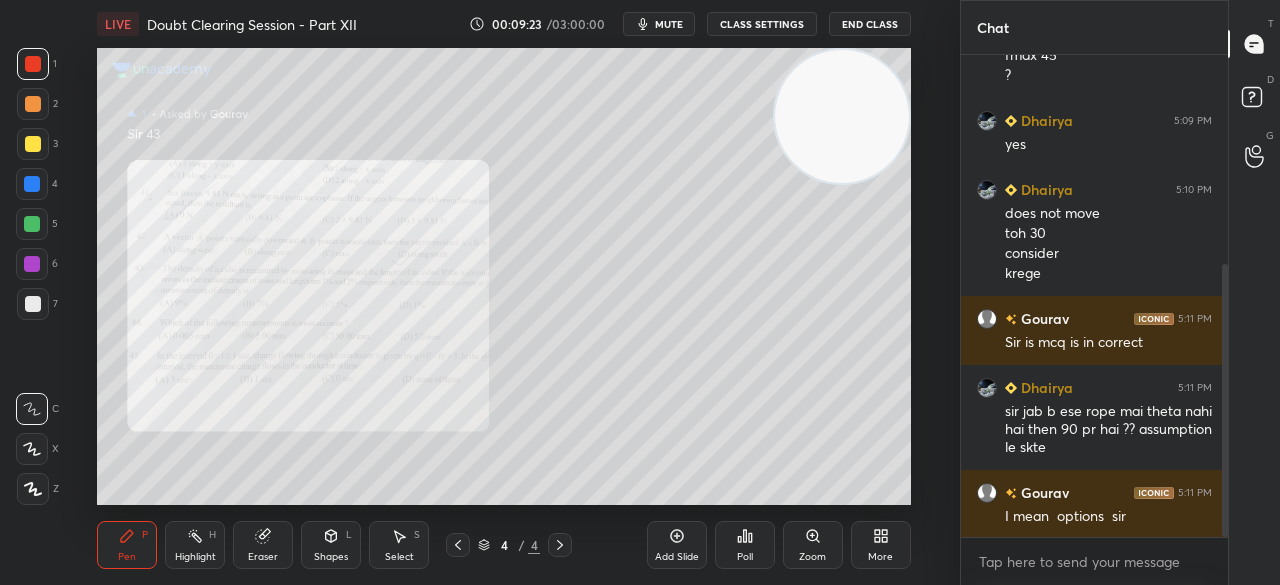 click on "Pen" at bounding box center [127, 557] 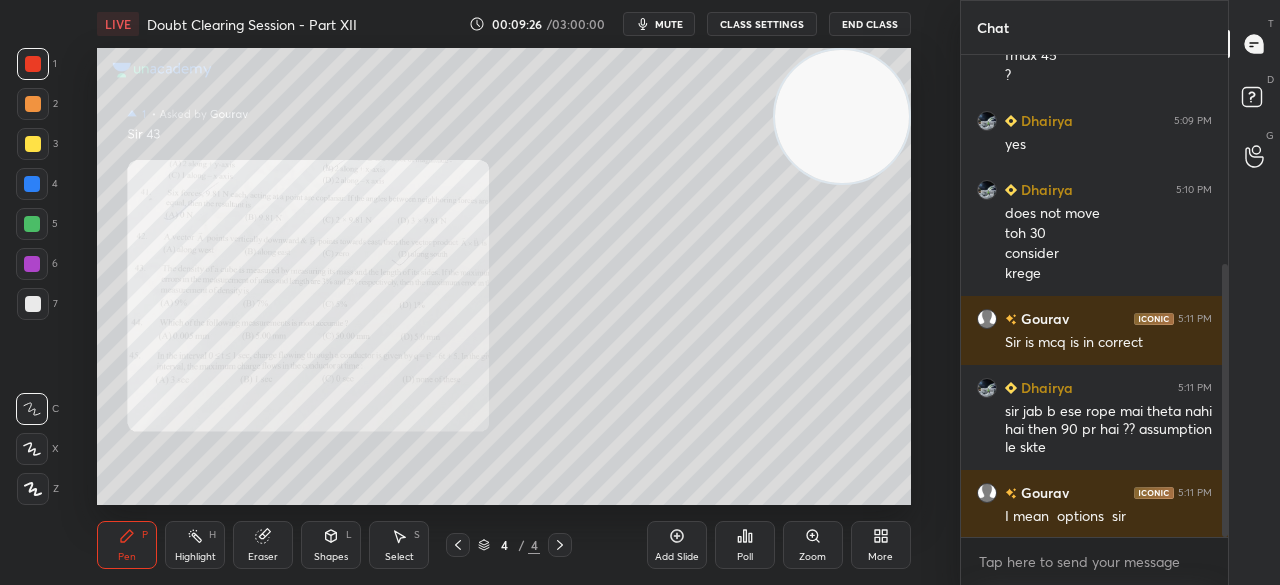 click at bounding box center [33, 144] 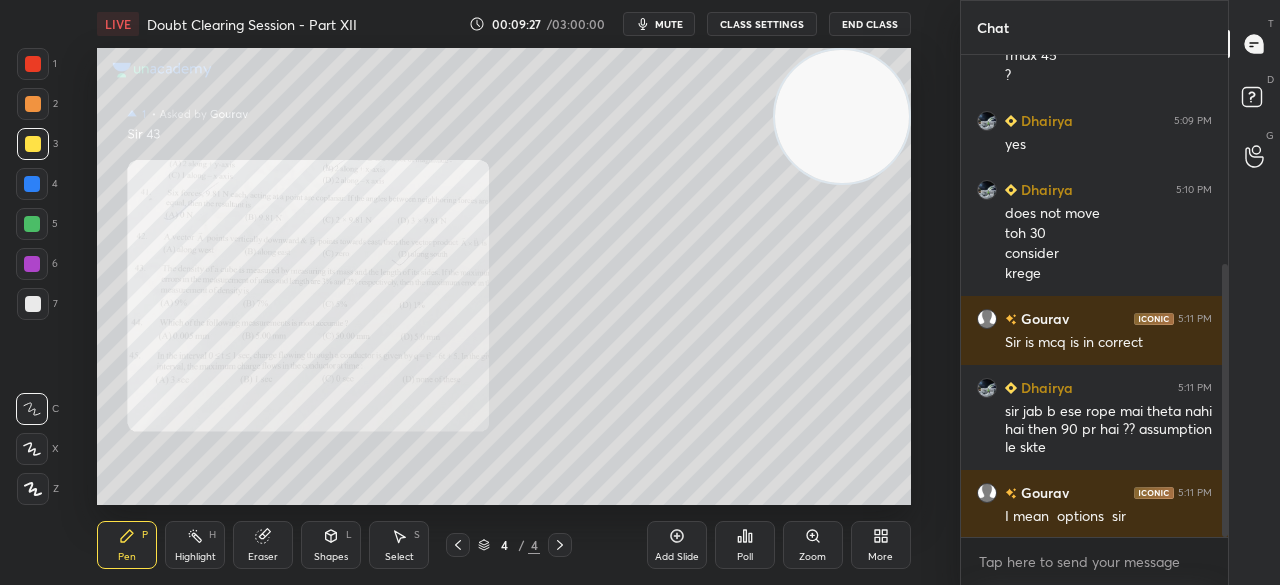 click at bounding box center [33, 144] 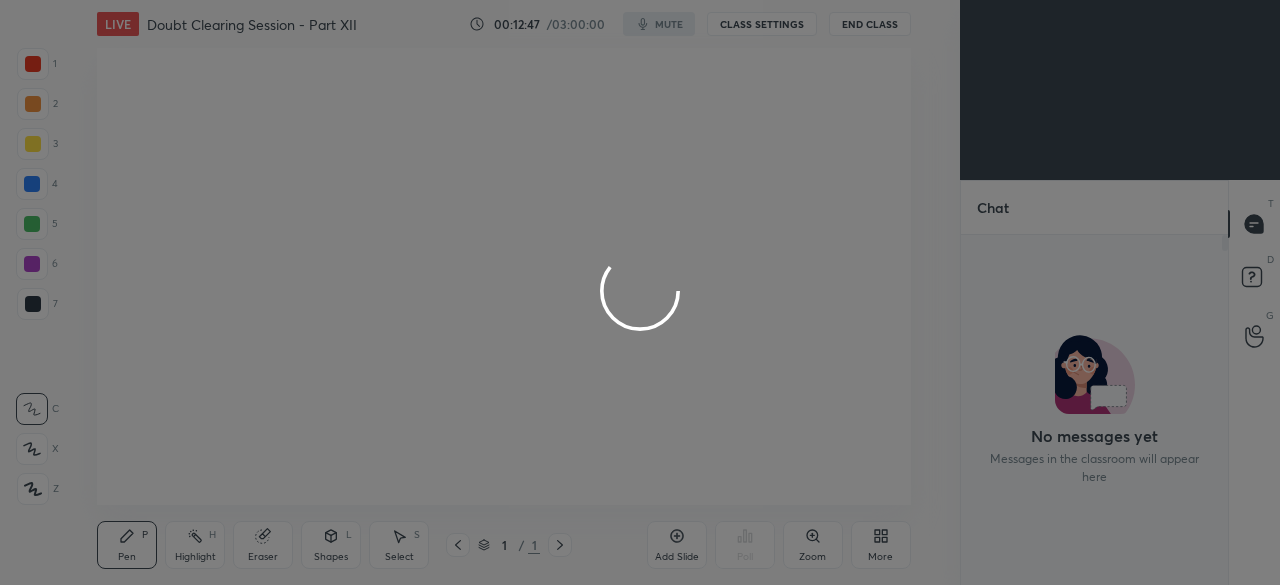 scroll, scrollTop: 0, scrollLeft: 0, axis: both 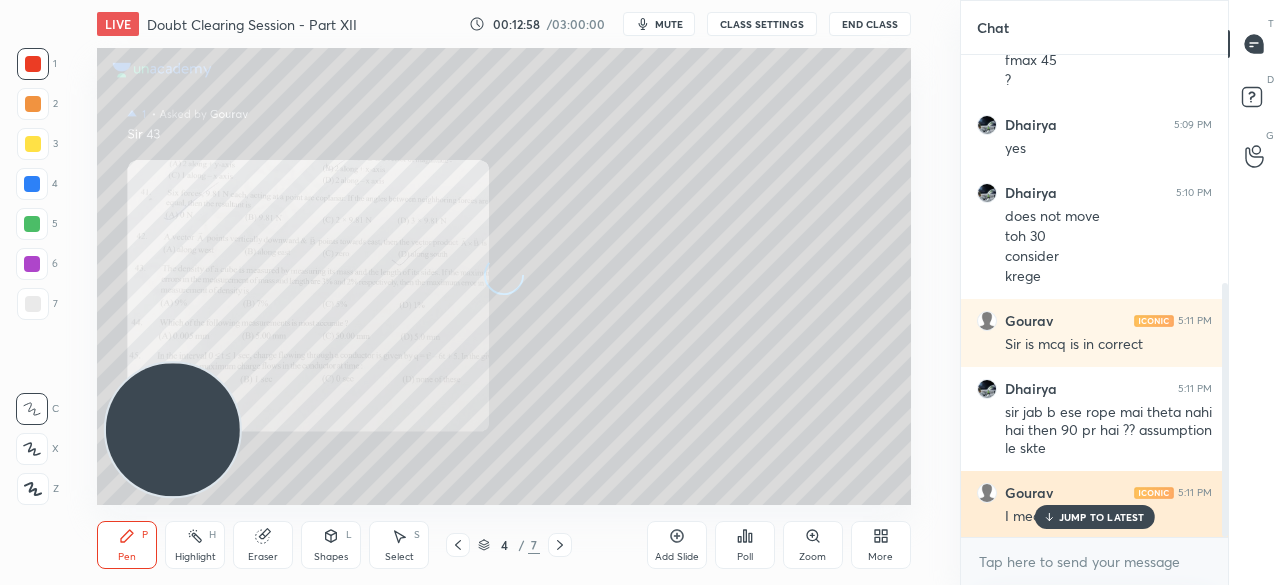 click on "JUMP TO LATEST" at bounding box center [1094, 517] 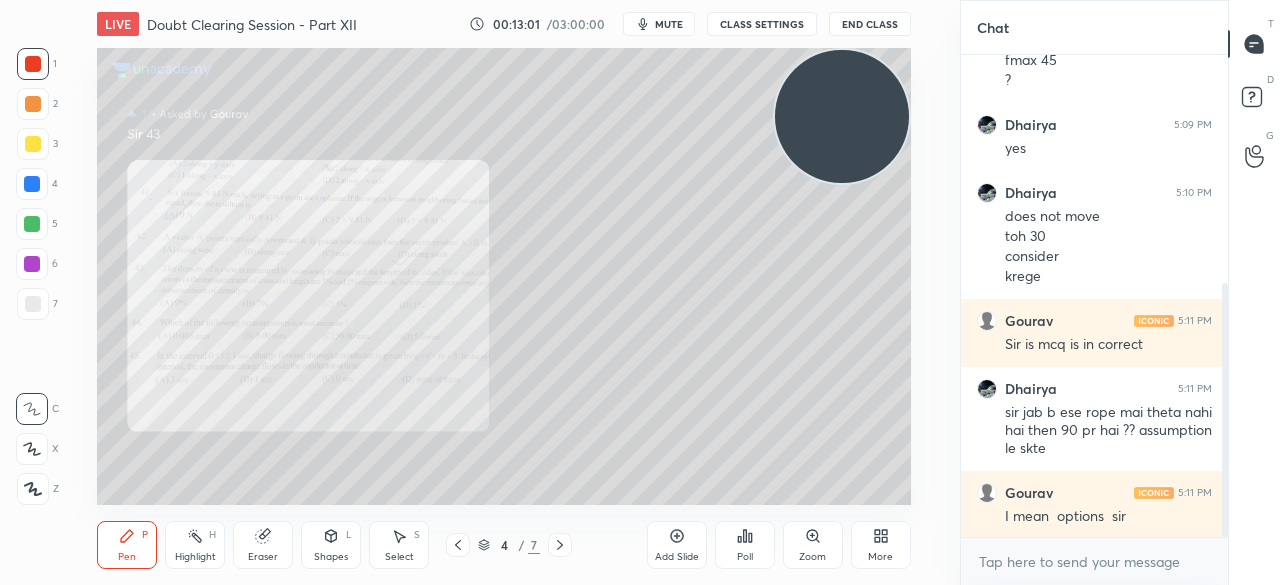 click at bounding box center (33, 144) 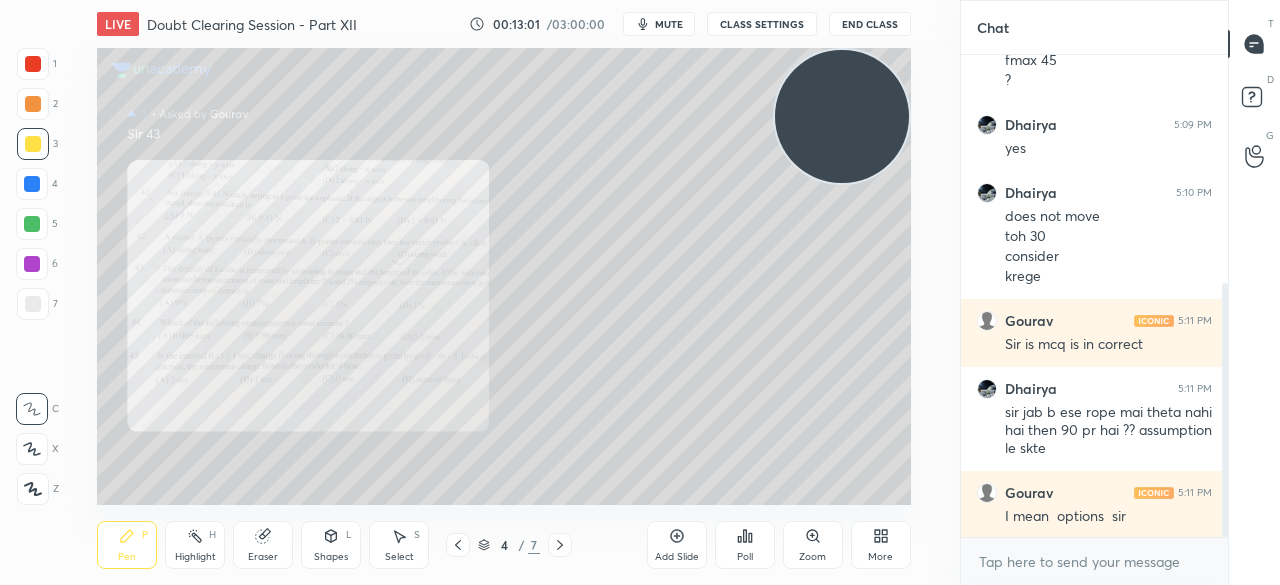 click at bounding box center [33, 144] 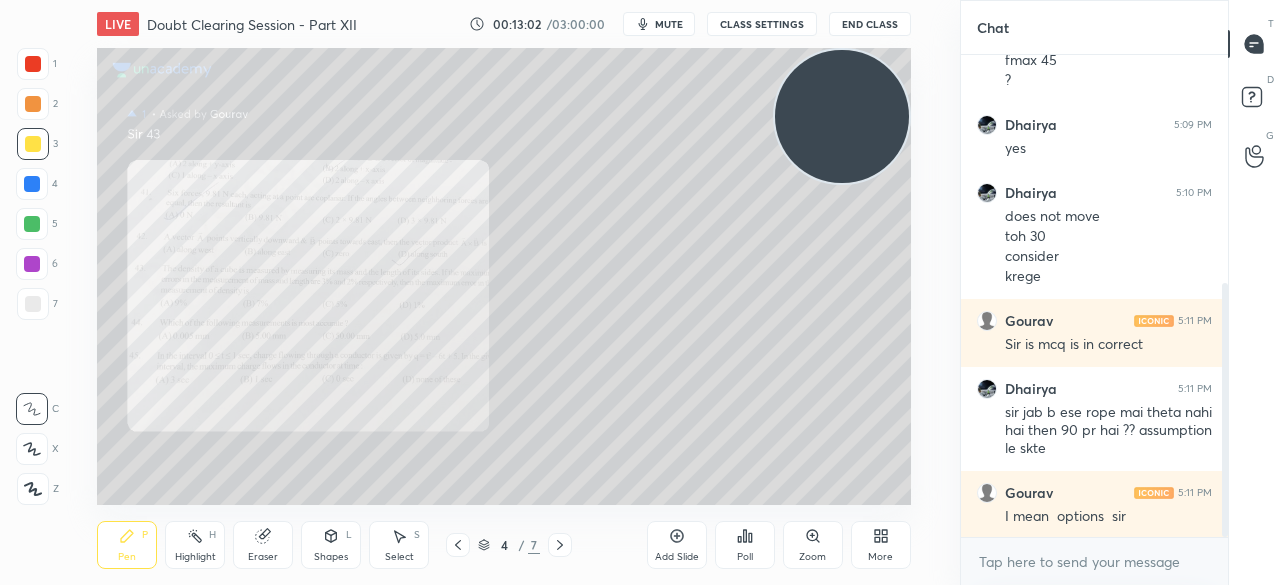 click on "More" at bounding box center (881, 545) 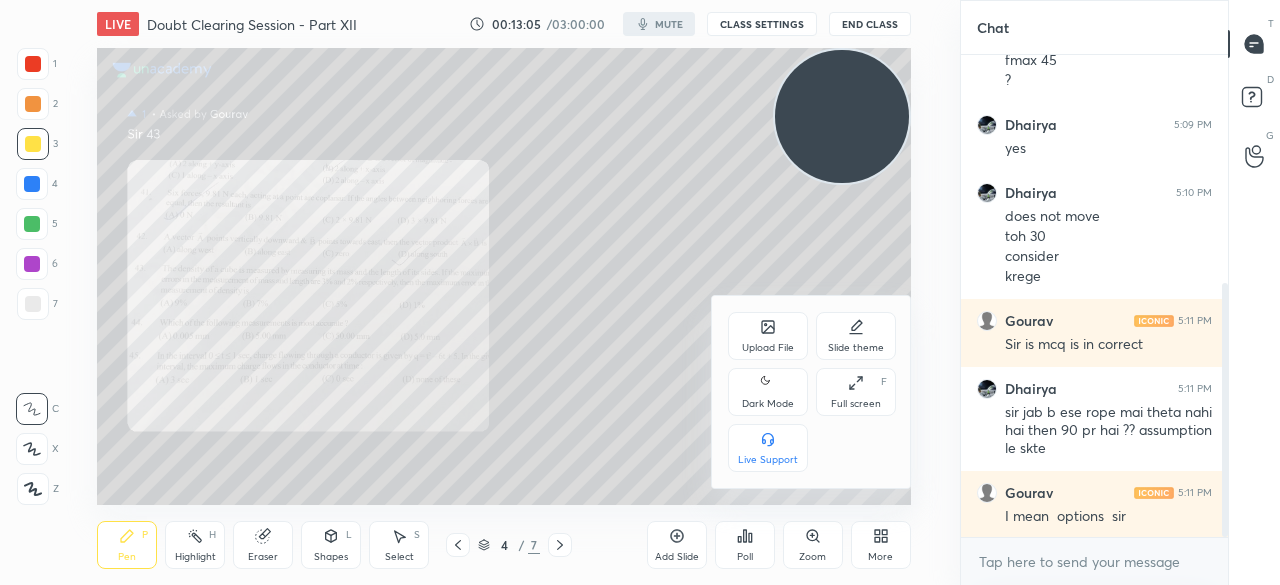 click on "Upload File" at bounding box center [768, 348] 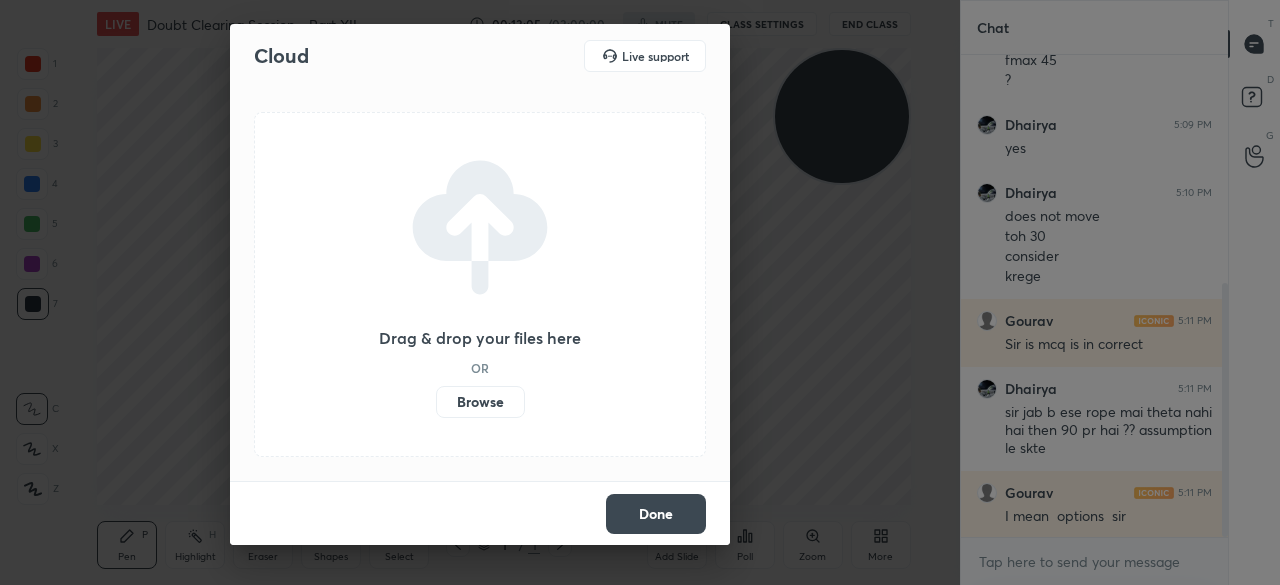 click on "Cloud Live support Drag & drop your files here OR Browse Done" at bounding box center (480, 292) 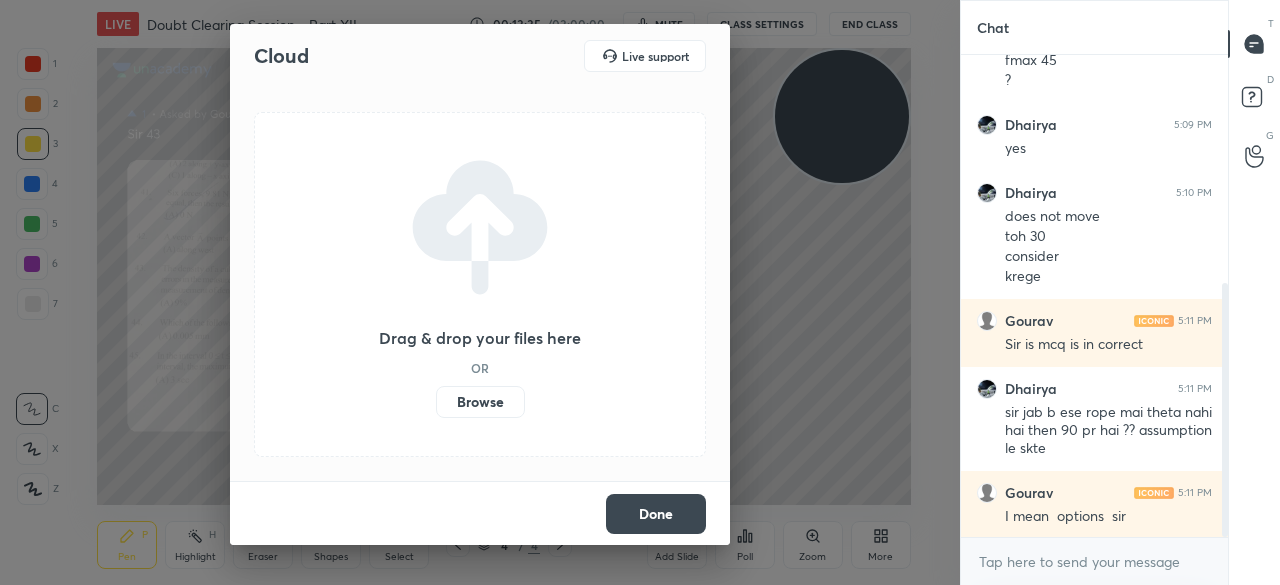click on "Done" at bounding box center [656, 514] 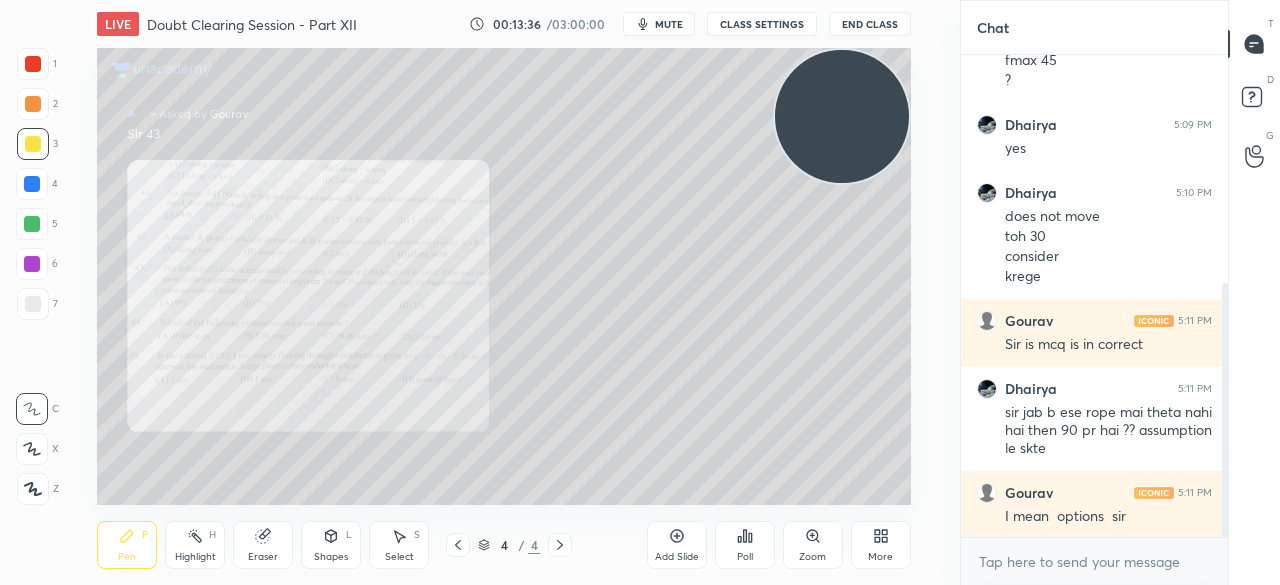 click at bounding box center (33, 64) 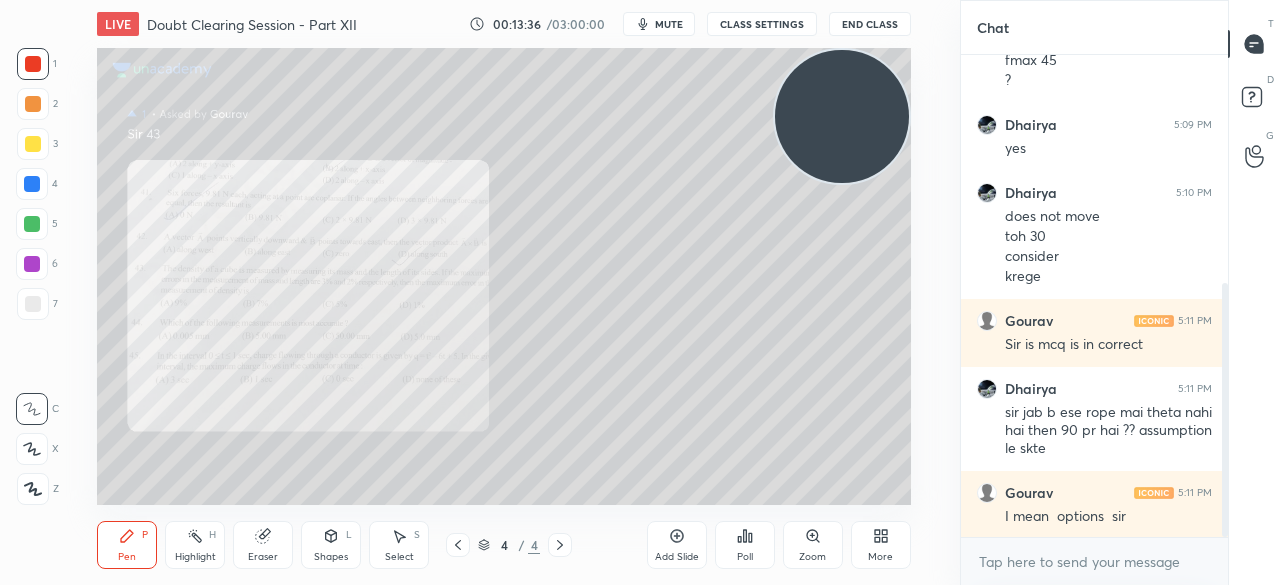 click at bounding box center [33, 64] 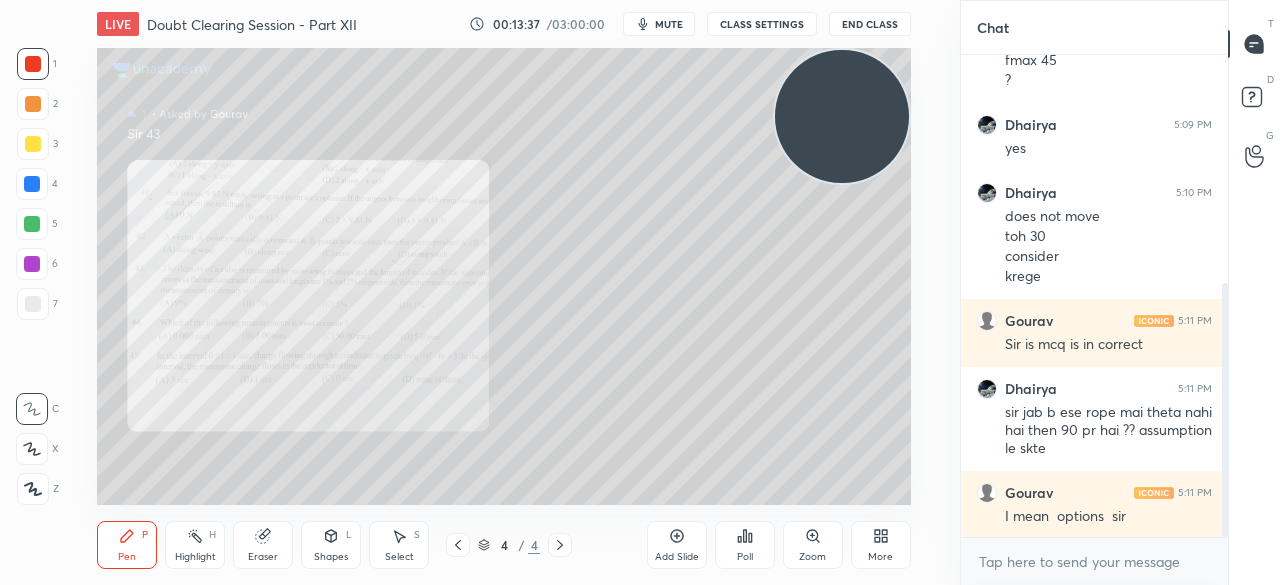 click on "More" at bounding box center [880, 557] 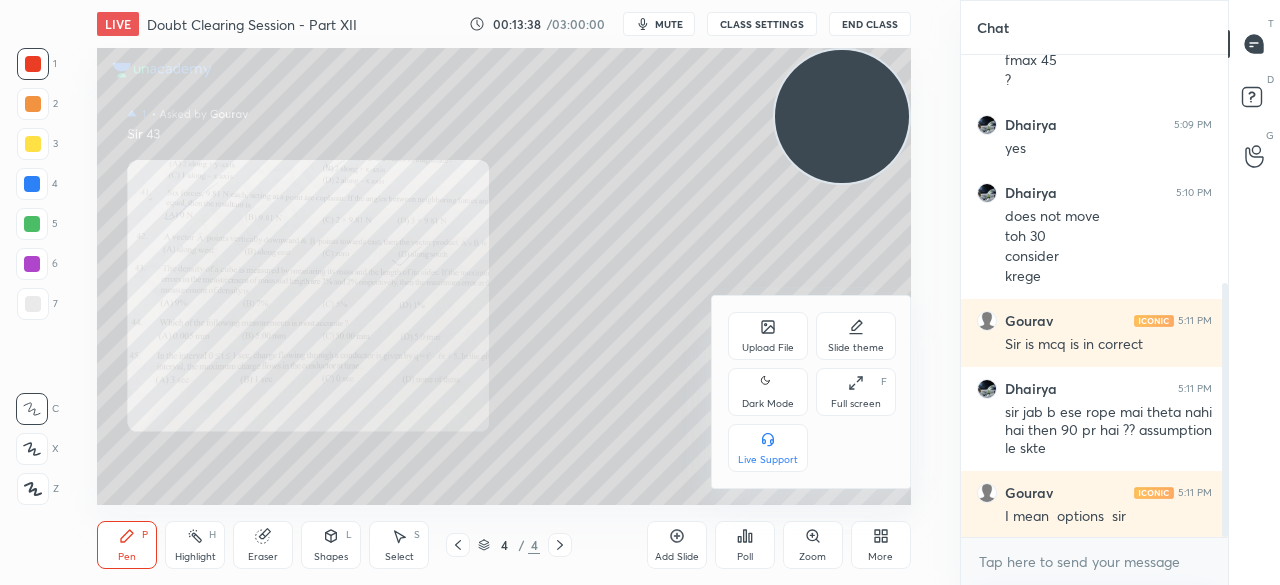 click on "Dark Mode" at bounding box center [768, 392] 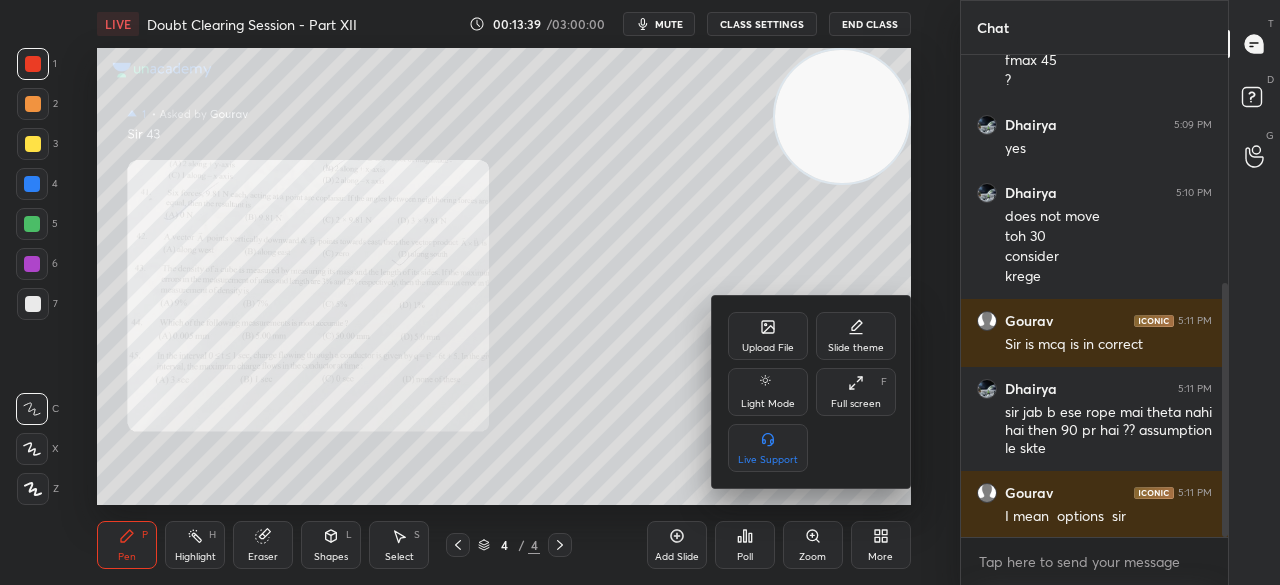 click at bounding box center (640, 292) 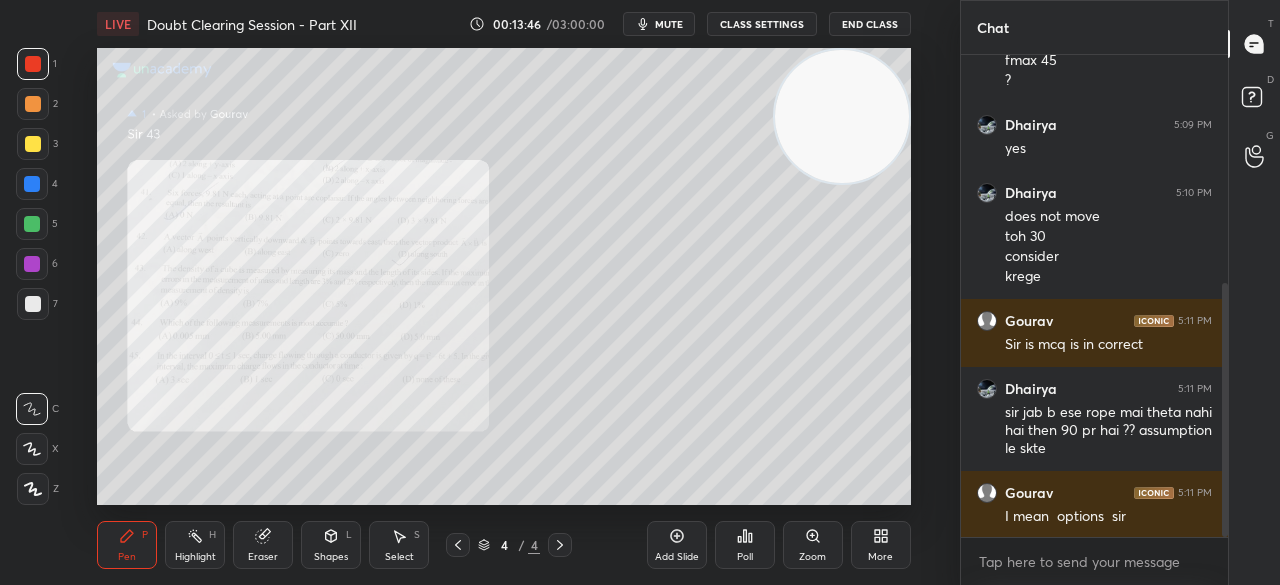click at bounding box center (33, 144) 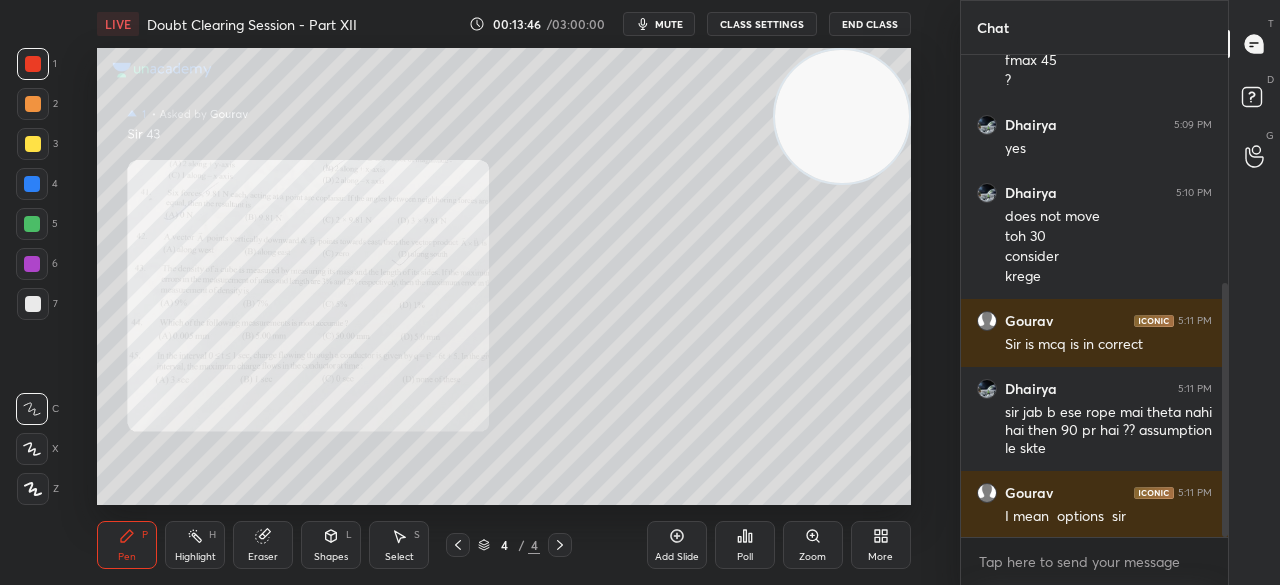 click at bounding box center (33, 144) 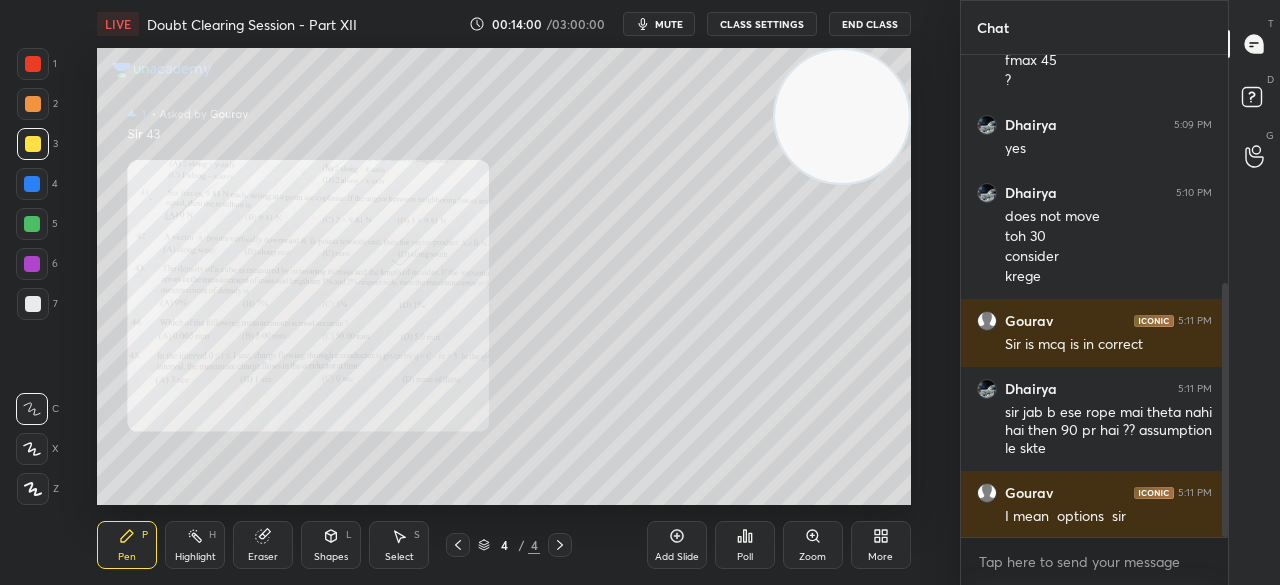 click at bounding box center [32, 264] 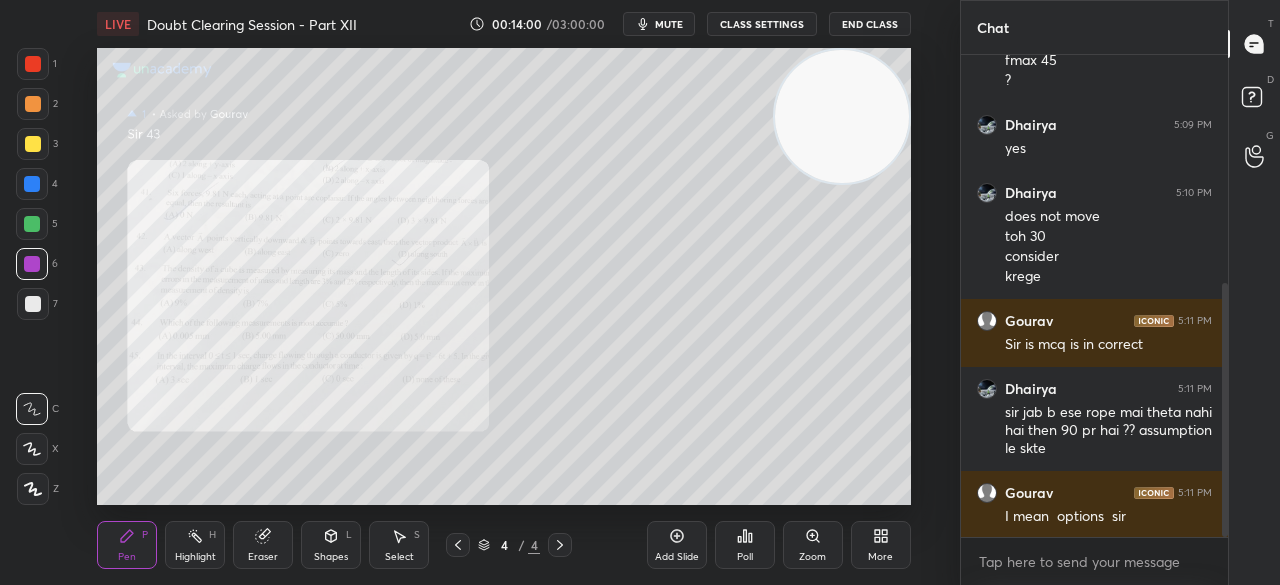 click at bounding box center [32, 224] 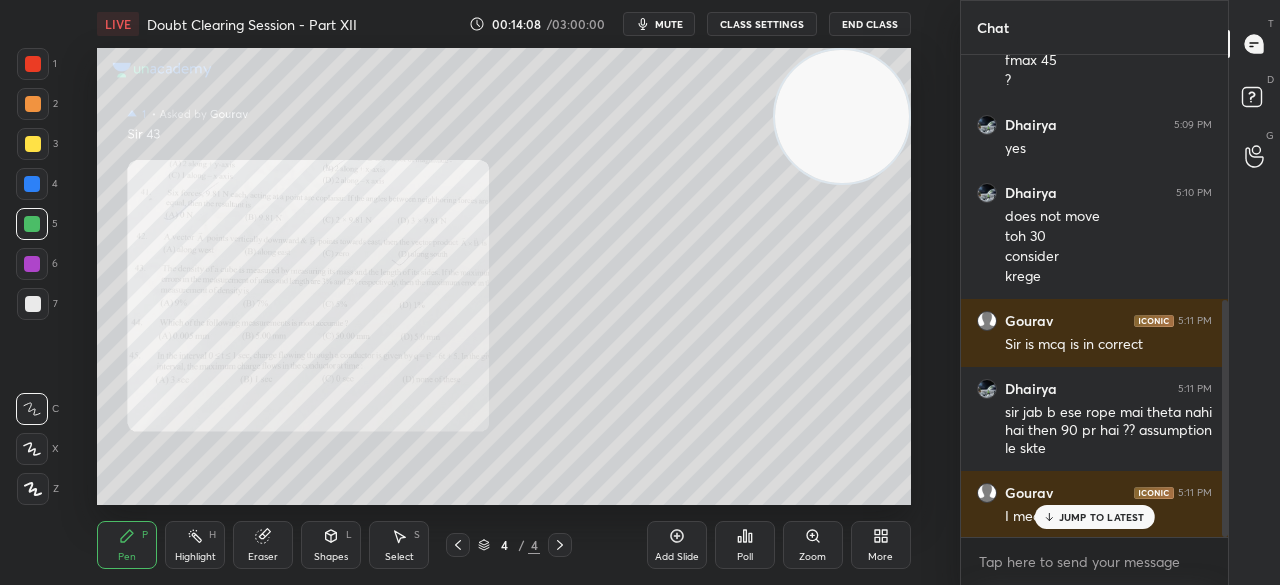 scroll, scrollTop: 500, scrollLeft: 0, axis: vertical 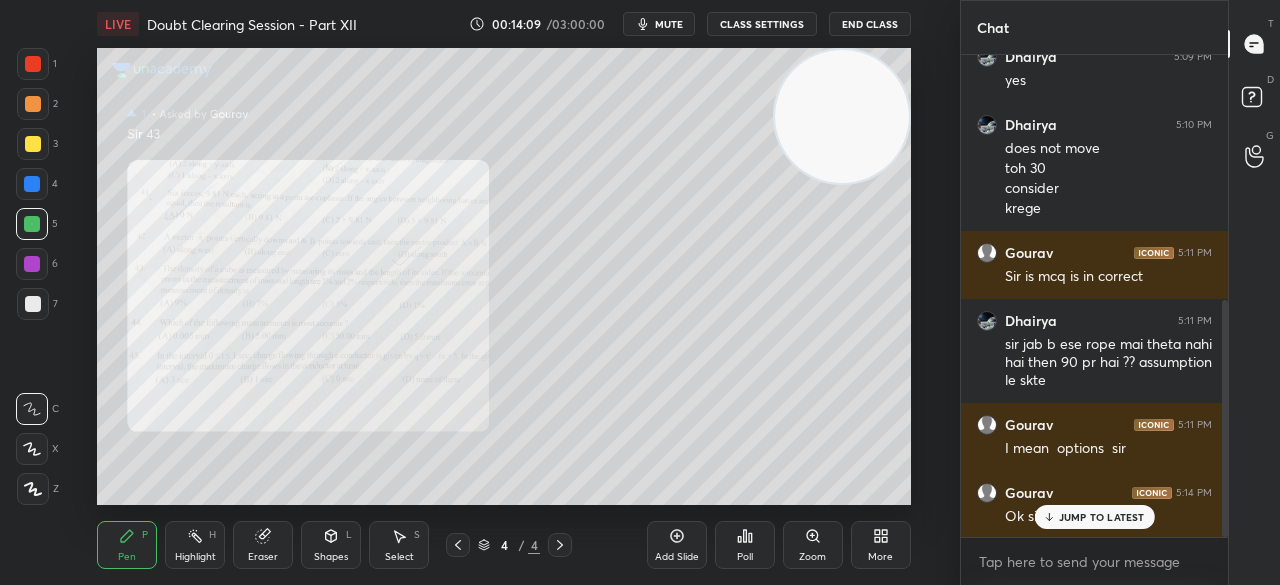click 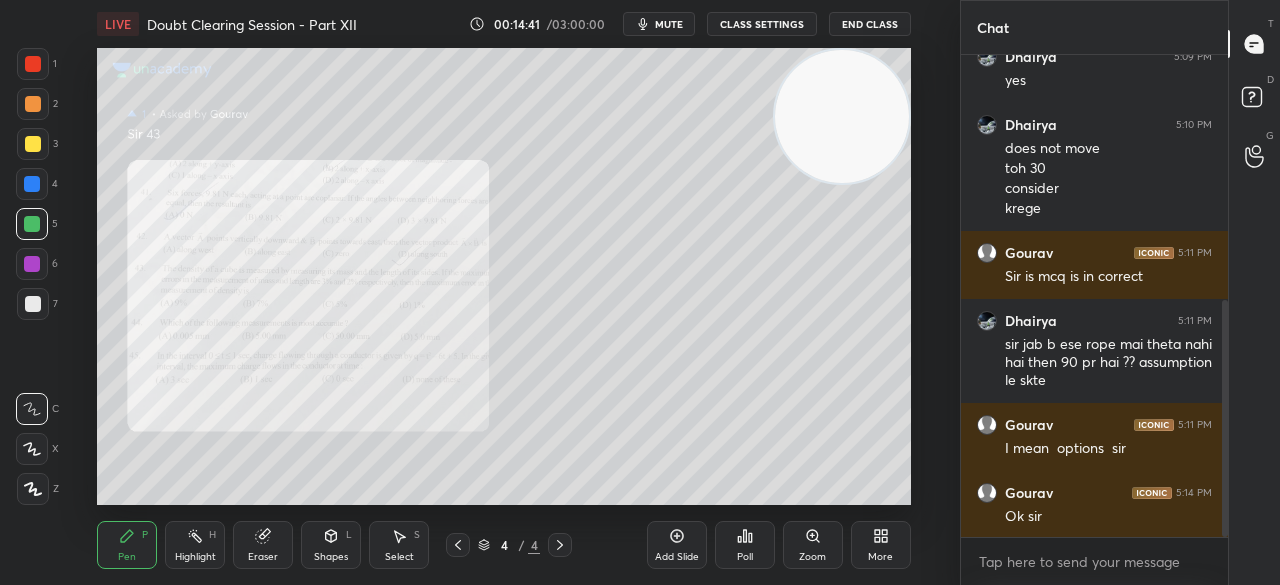 scroll, scrollTop: 520, scrollLeft: 0, axis: vertical 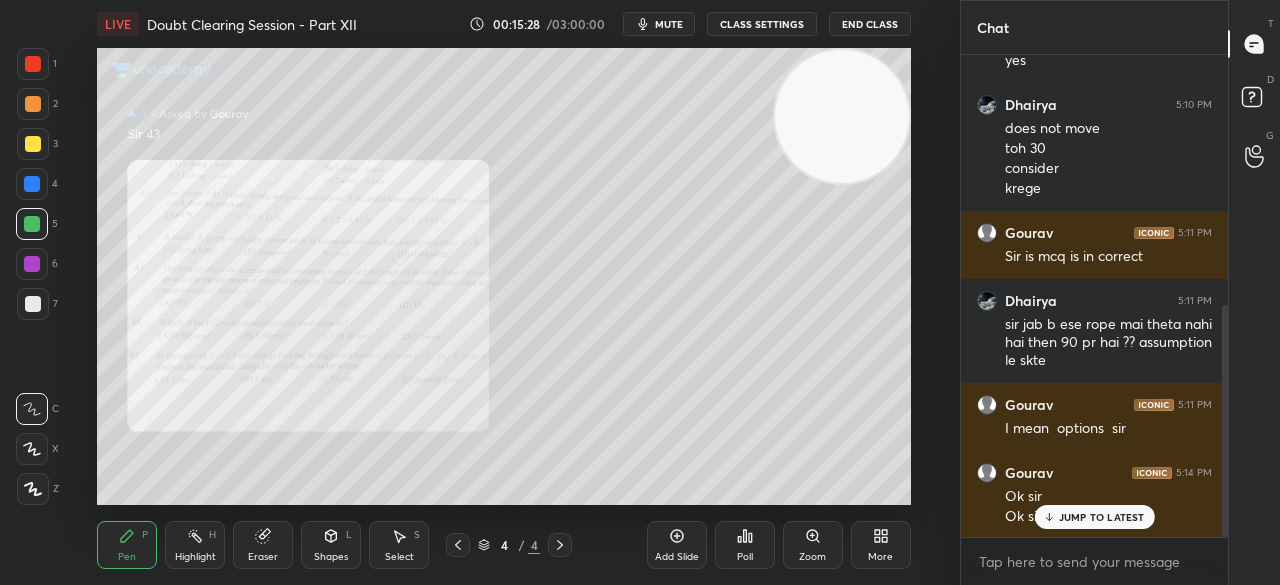 click on "JUMP TO LATEST" at bounding box center (1102, 517) 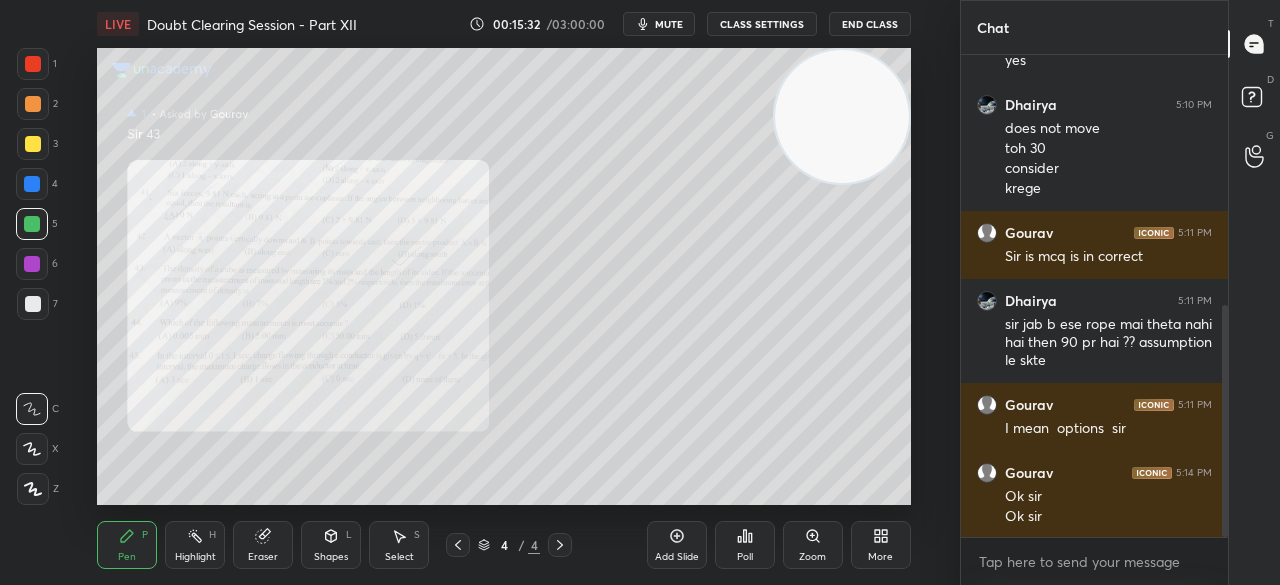 click on "mute" at bounding box center (669, 24) 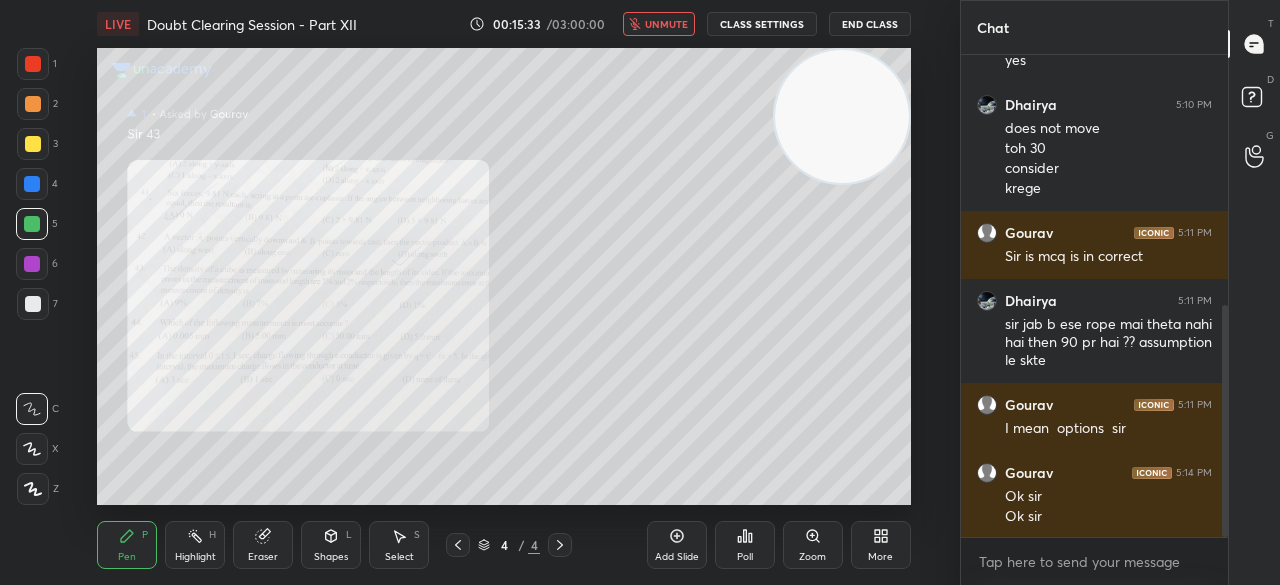 click on "End Class" at bounding box center [870, 24] 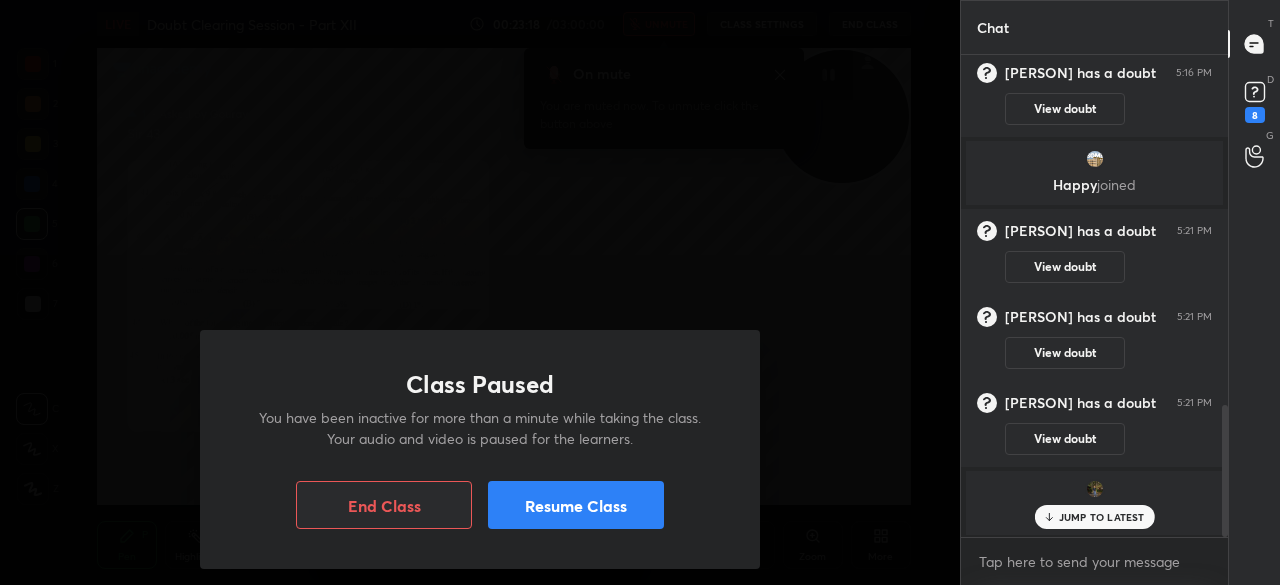 scroll, scrollTop: 1278, scrollLeft: 0, axis: vertical 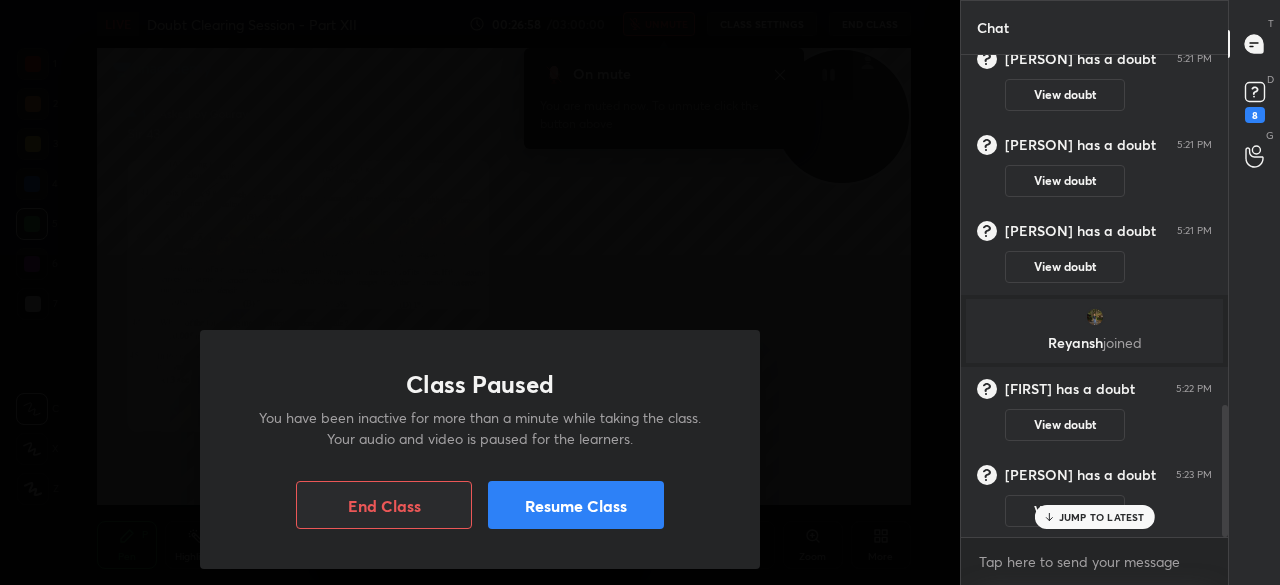 click on "Resume Class" at bounding box center (576, 505) 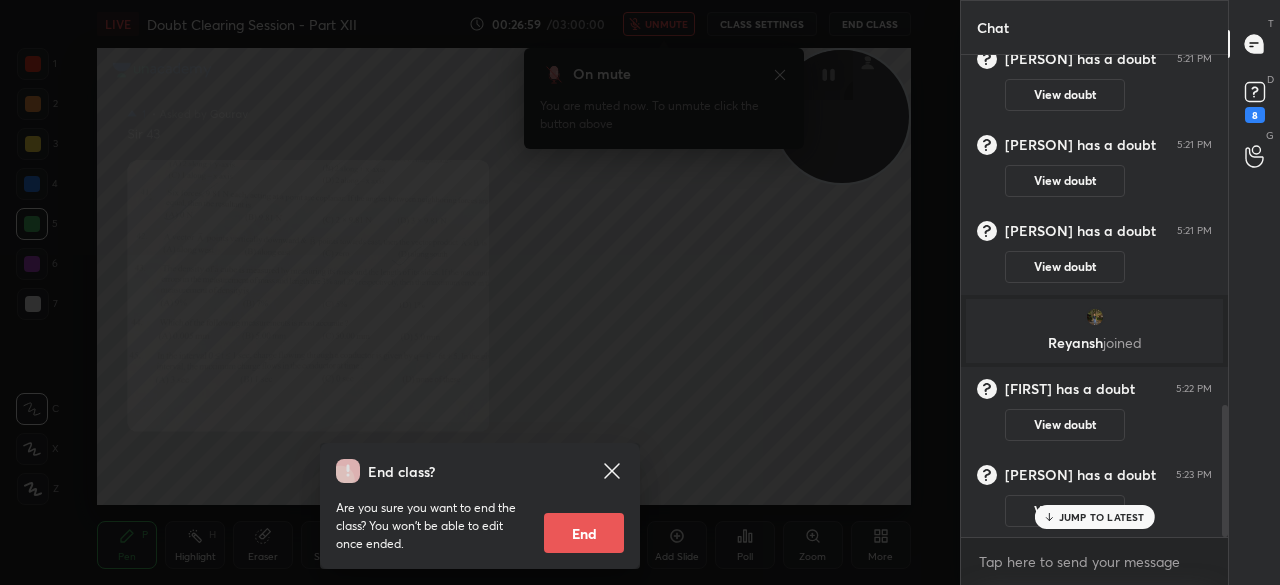 click 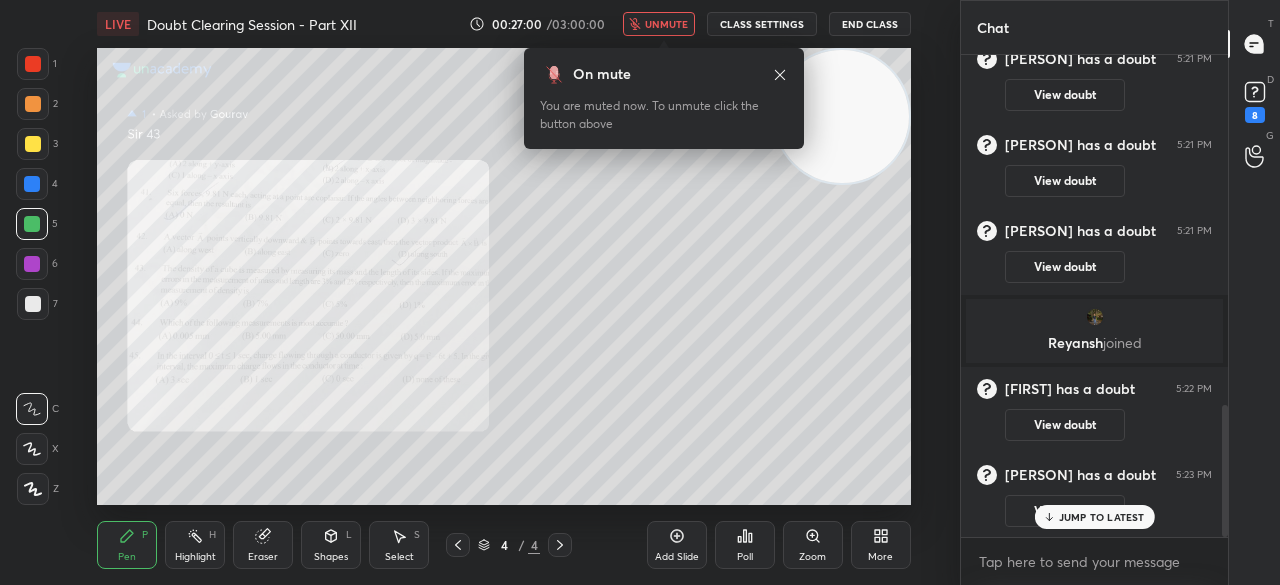 click on "unmute" at bounding box center (666, 24) 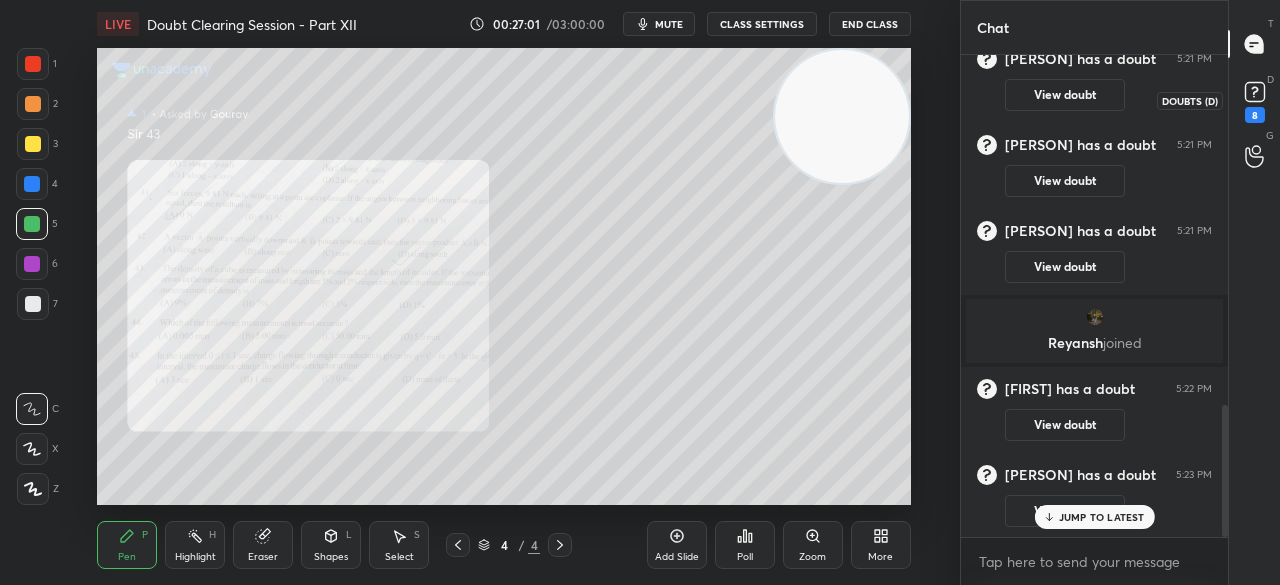 click 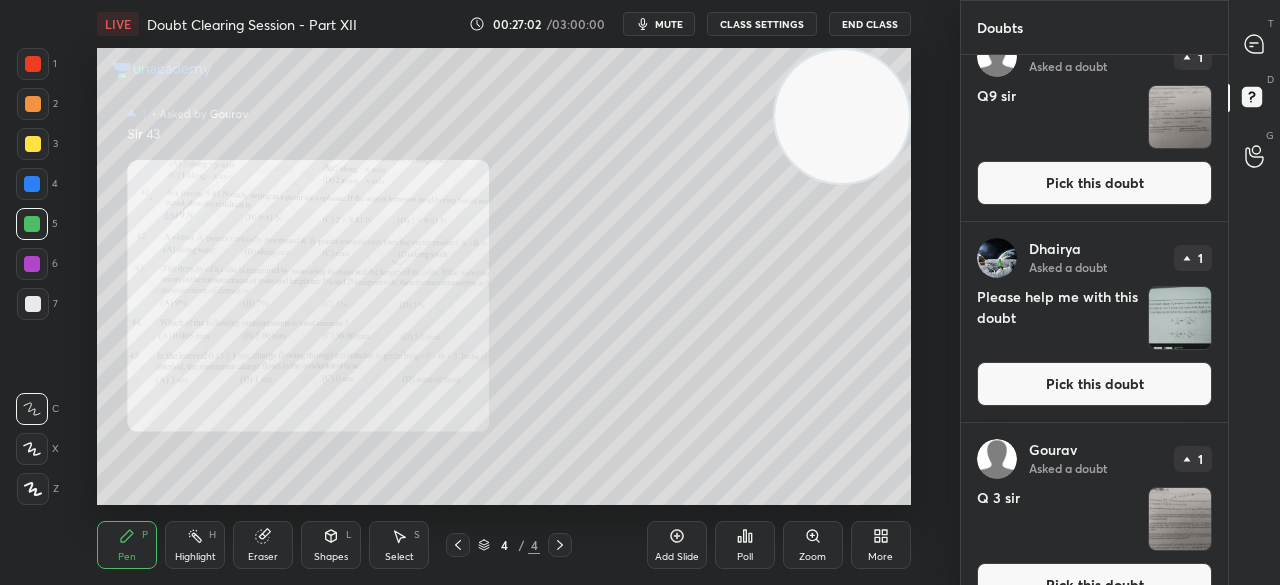 scroll, scrollTop: 1096, scrollLeft: 0, axis: vertical 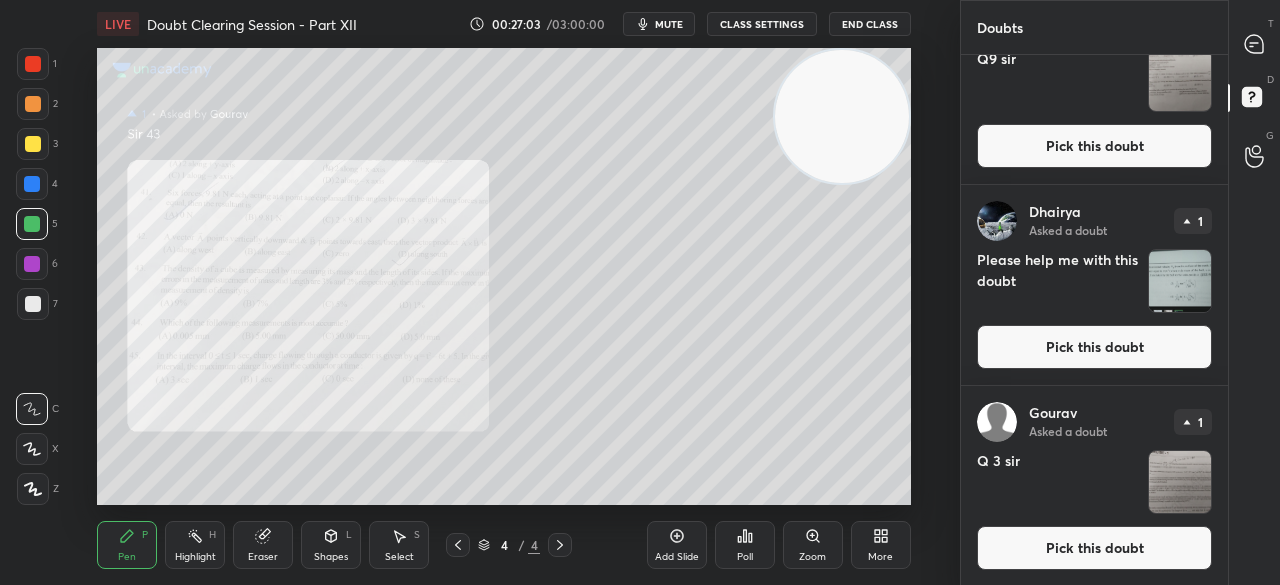 click on "Pick this doubt" at bounding box center (1094, 548) 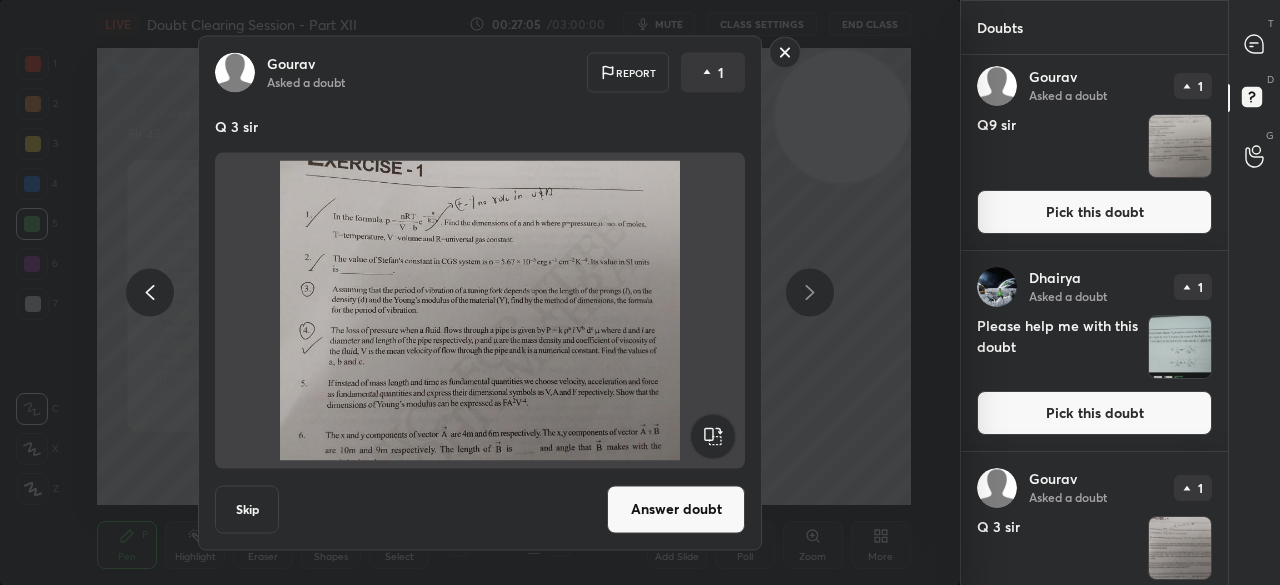 scroll, scrollTop: 1096, scrollLeft: 0, axis: vertical 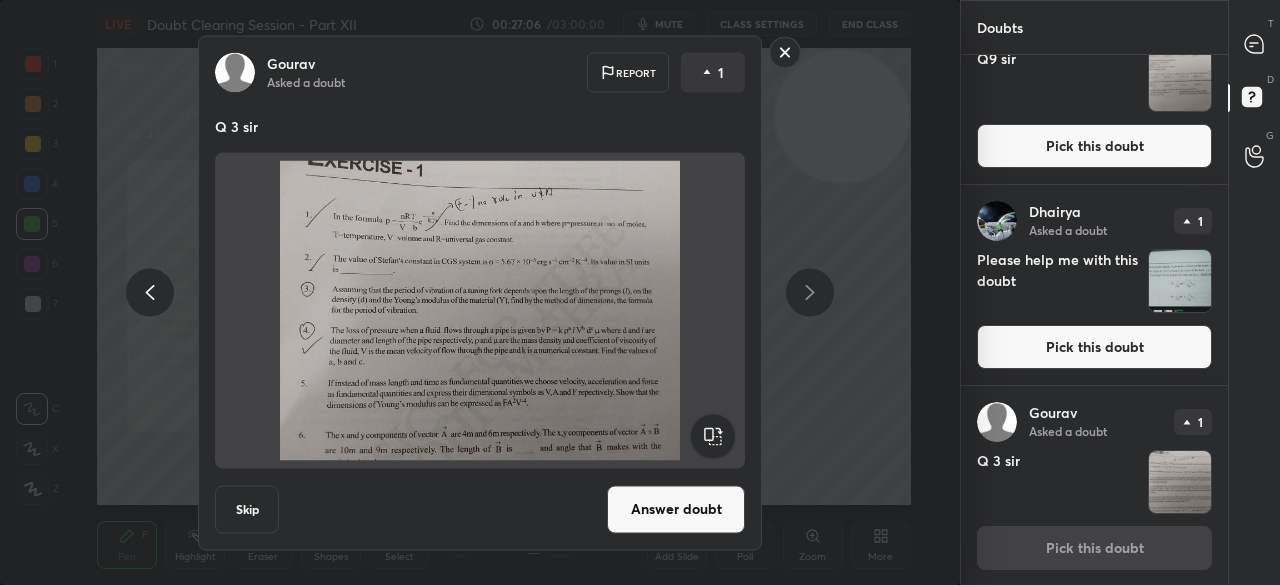 click on "Answer doubt" at bounding box center (676, 509) 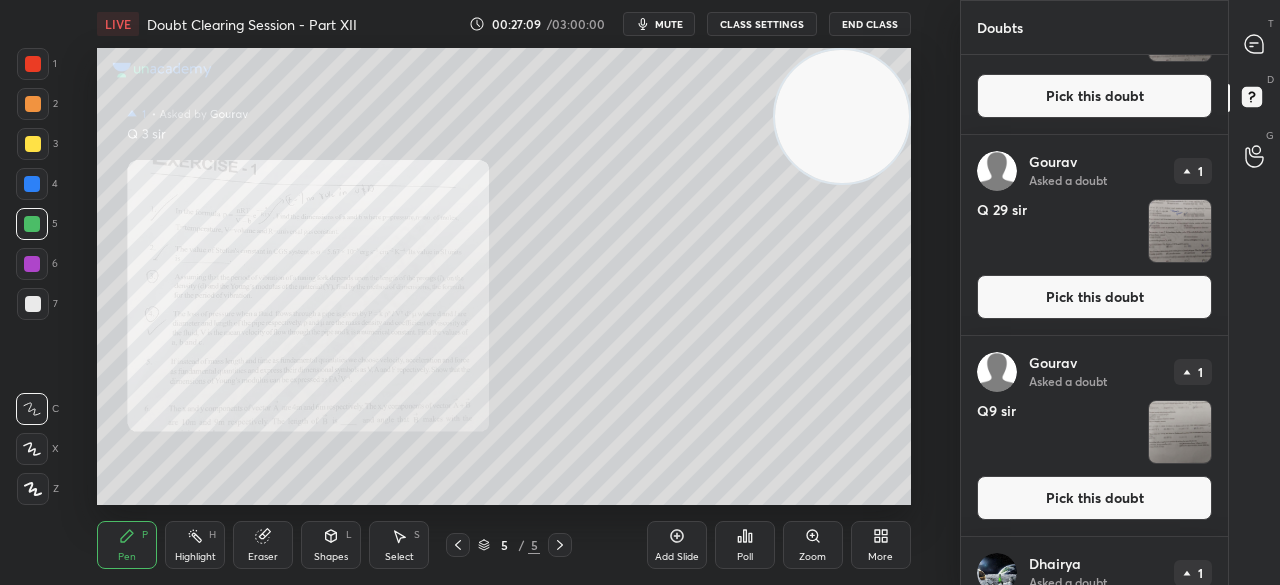 scroll, scrollTop: 896, scrollLeft: 0, axis: vertical 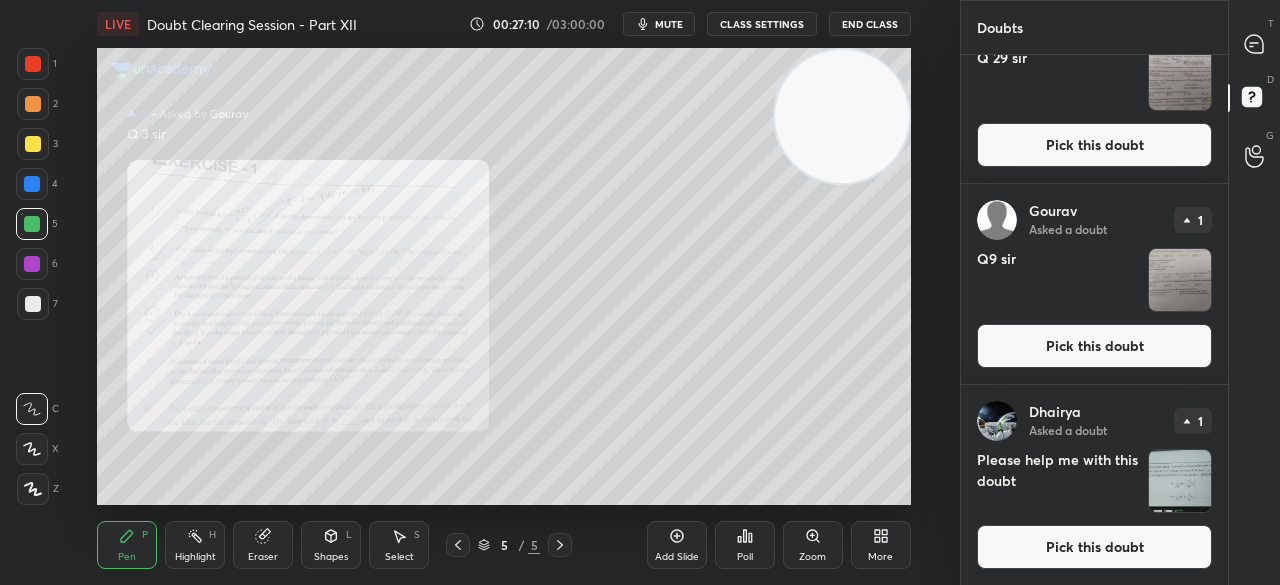 click on "Pick this doubt" at bounding box center [1094, 547] 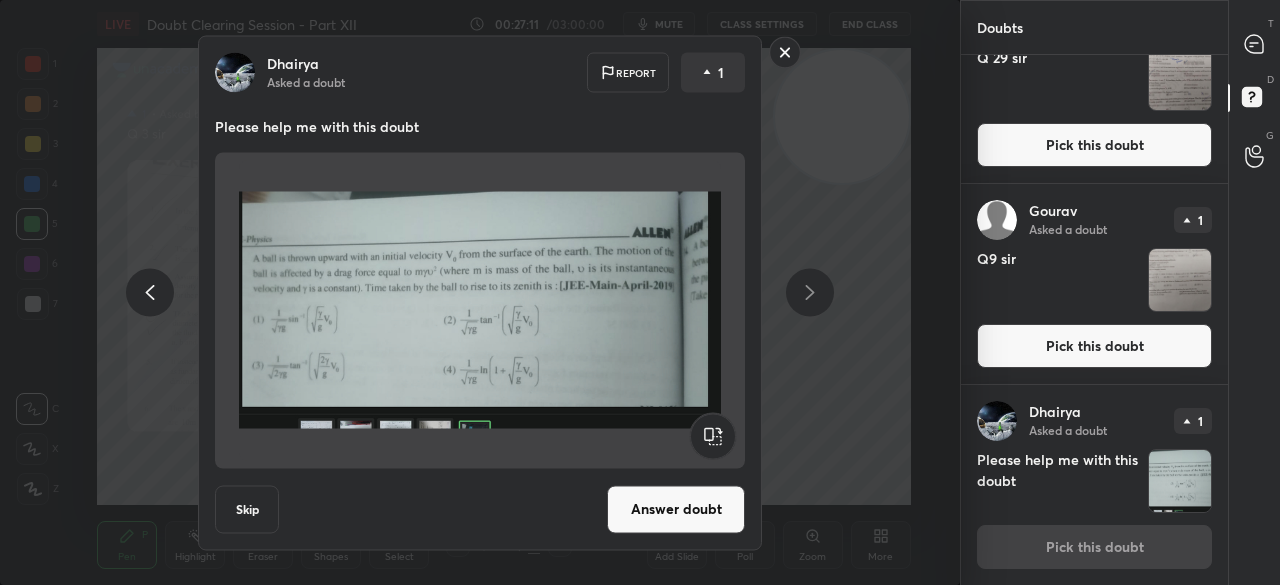 click on "Answer doubt" at bounding box center [676, 509] 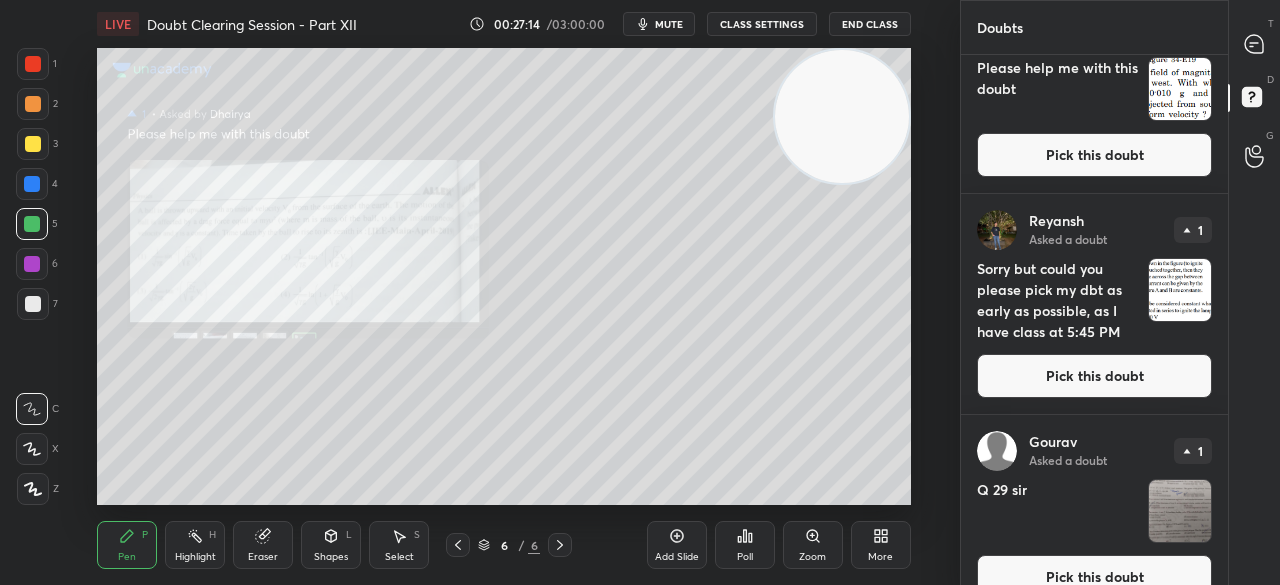 scroll, scrollTop: 64, scrollLeft: 0, axis: vertical 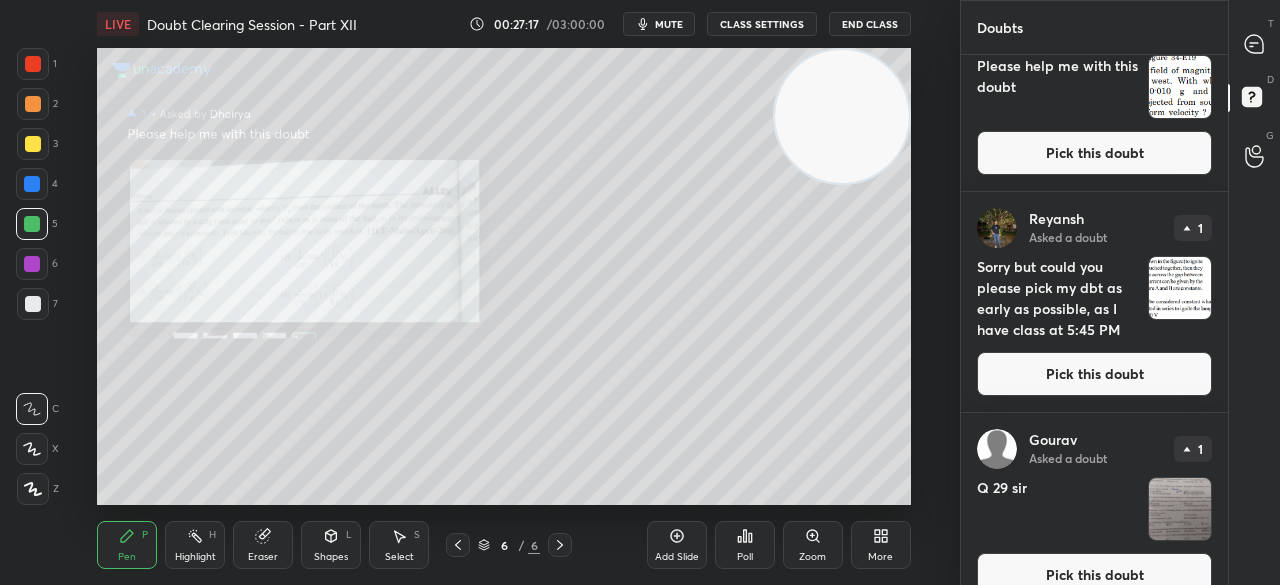 click on "Pick this doubt" at bounding box center [1094, 374] 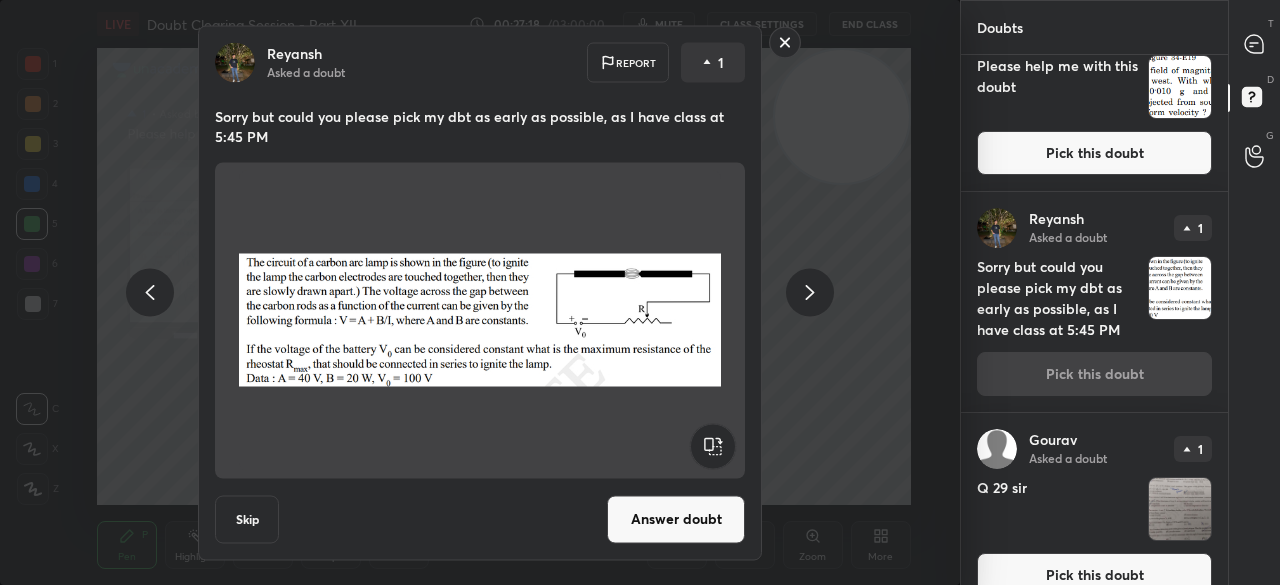 click on "Answer doubt" at bounding box center [676, 519] 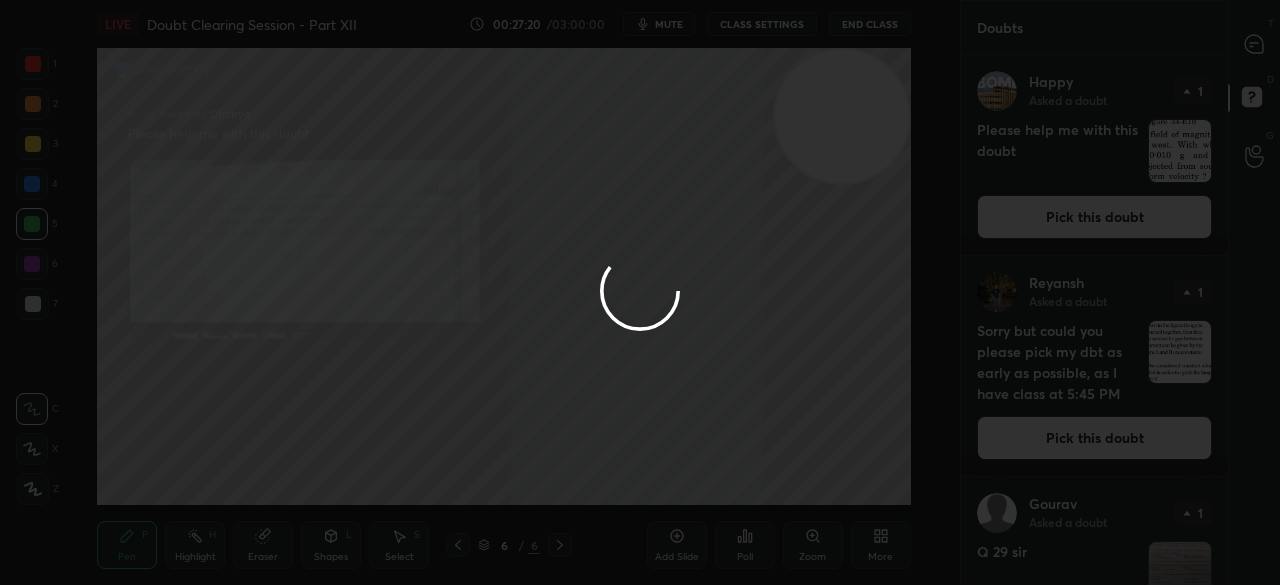 click at bounding box center (640, 292) 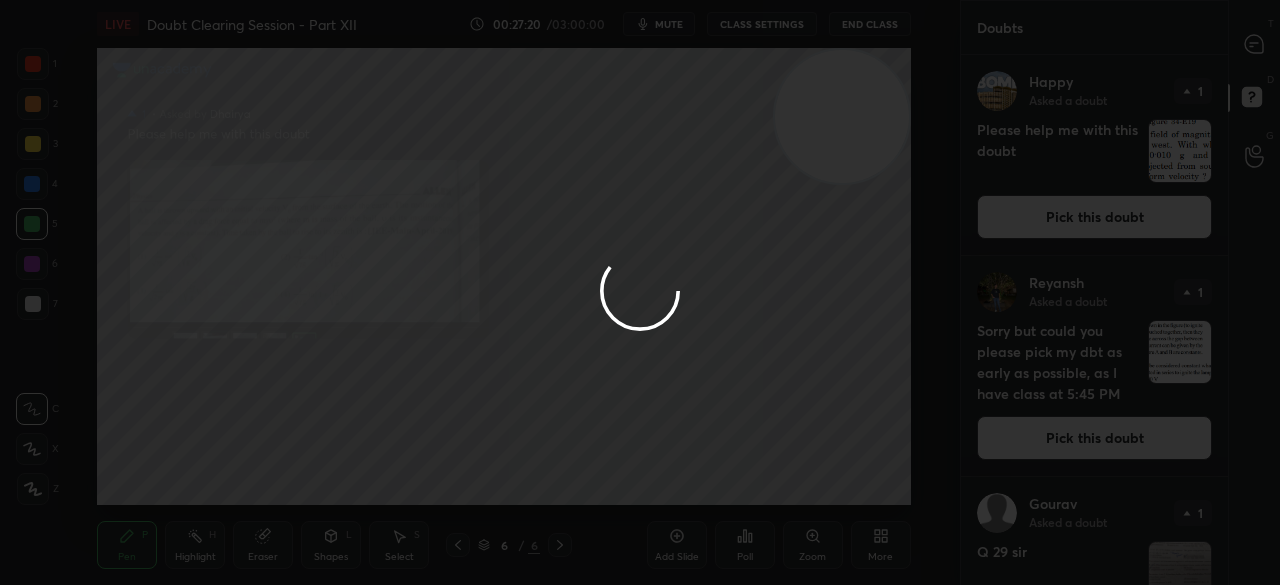 click at bounding box center (640, 292) 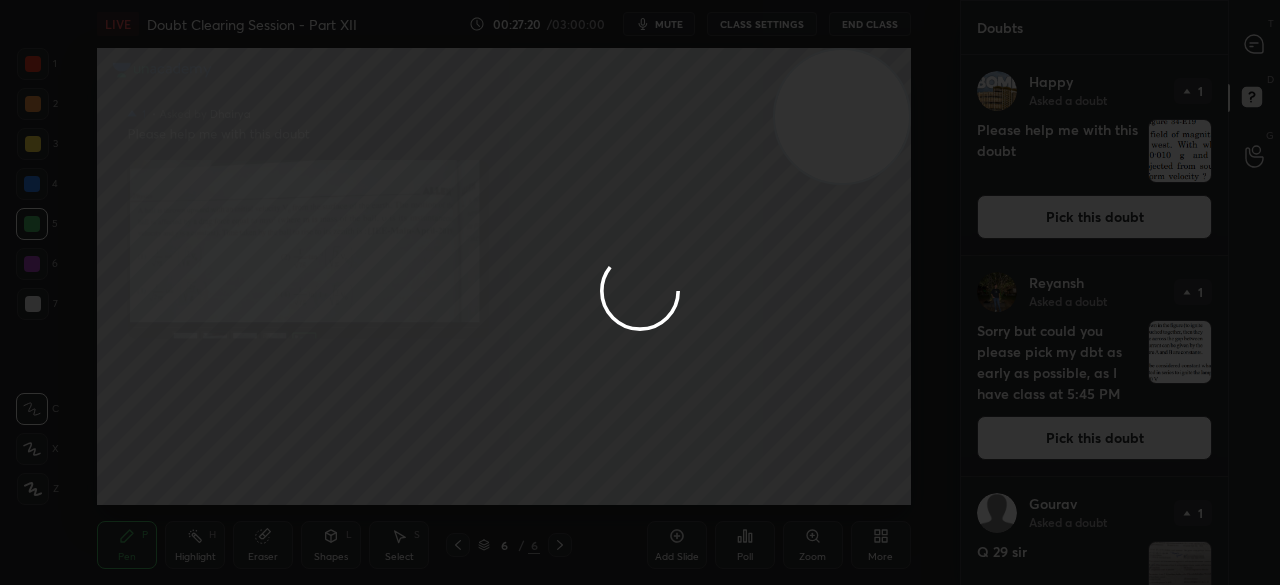 click at bounding box center [640, 292] 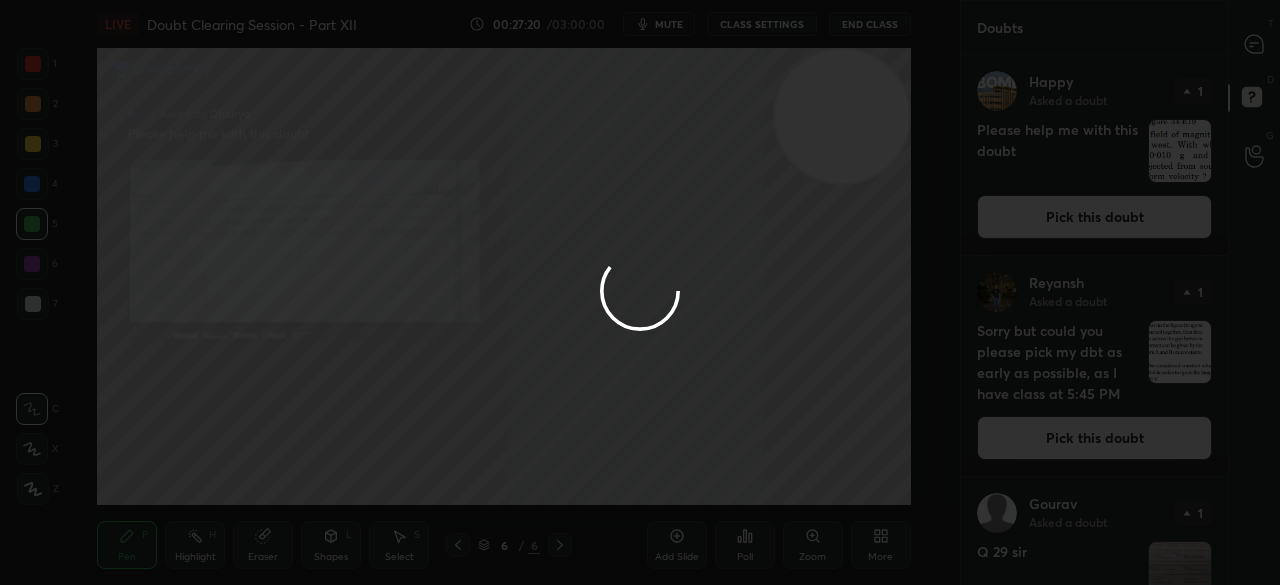 click 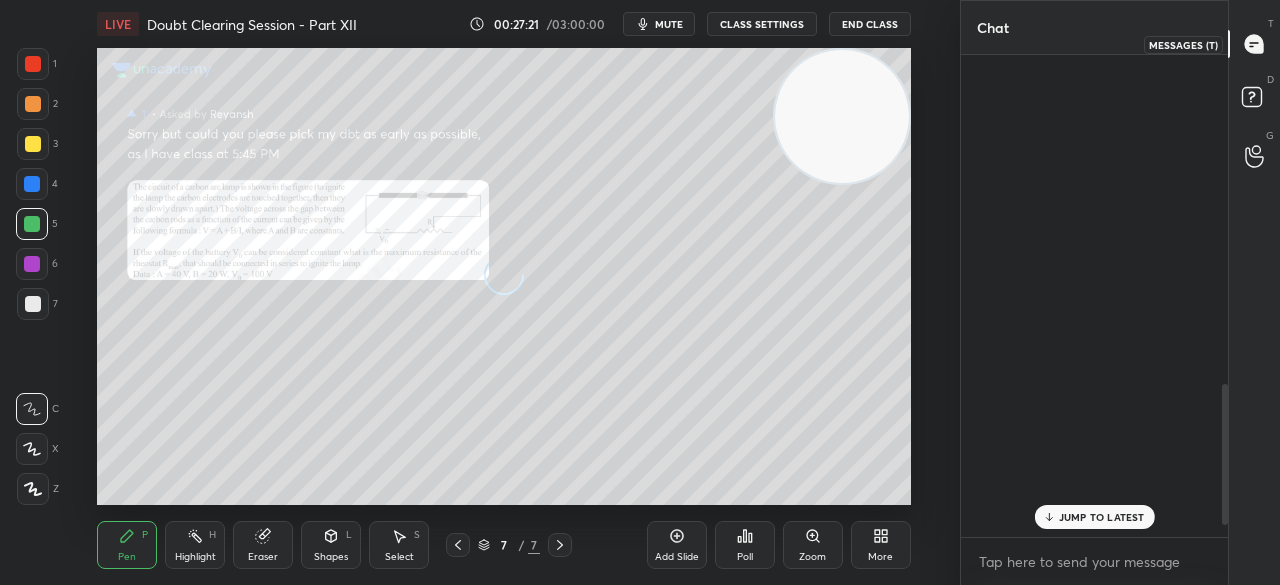 click 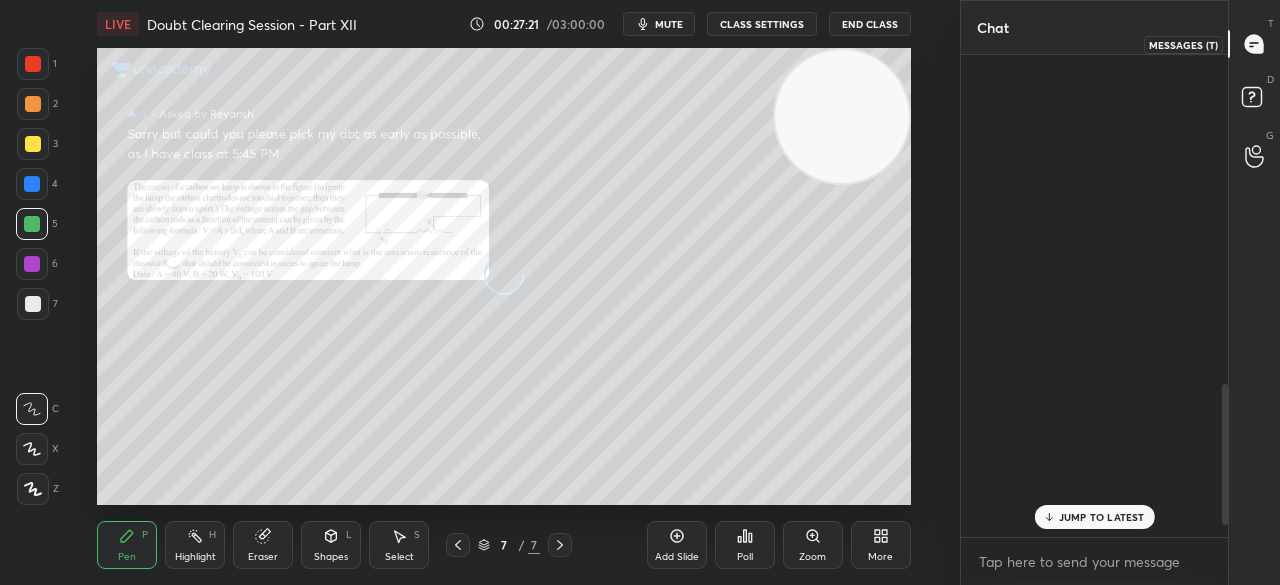 scroll, scrollTop: 1123, scrollLeft: 0, axis: vertical 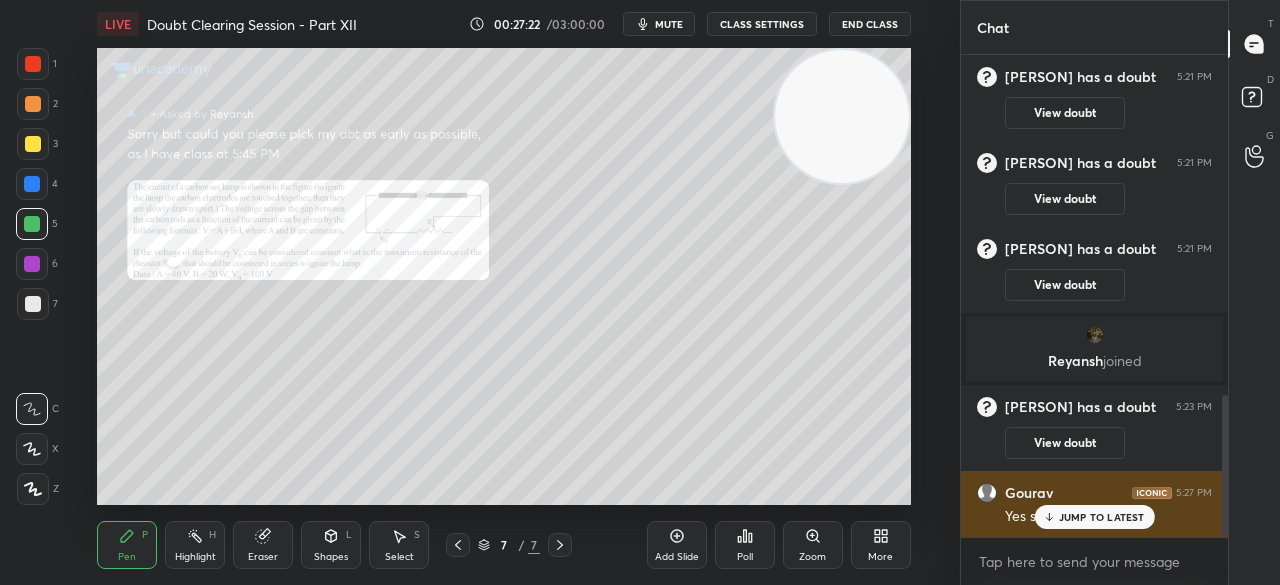 click on "JUMP TO LATEST" at bounding box center [1102, 517] 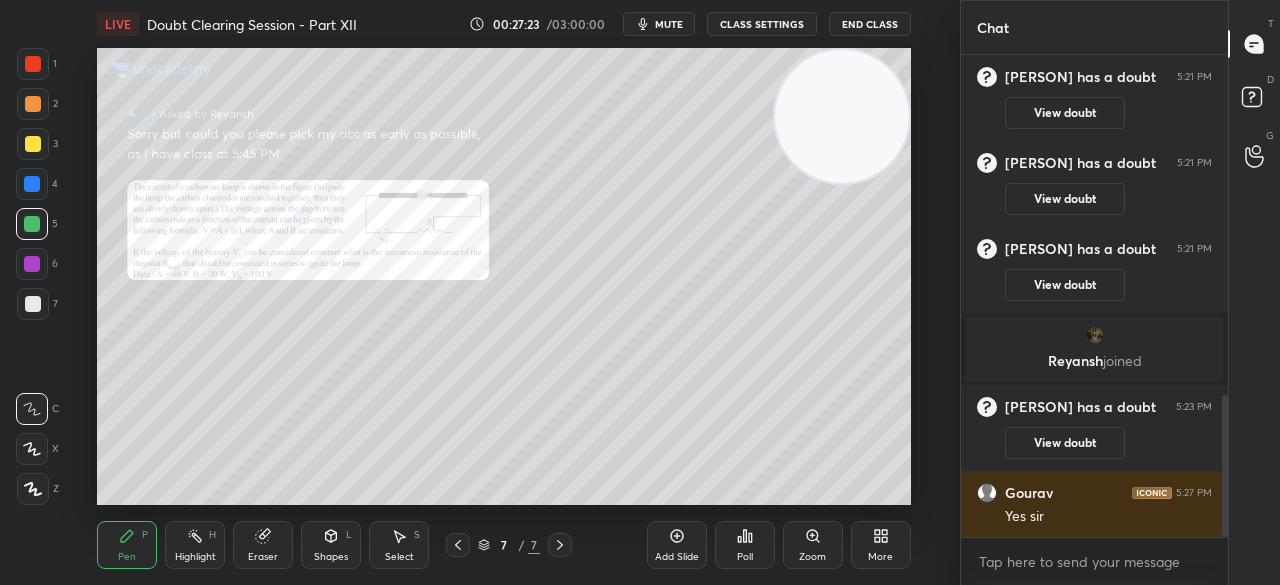 click 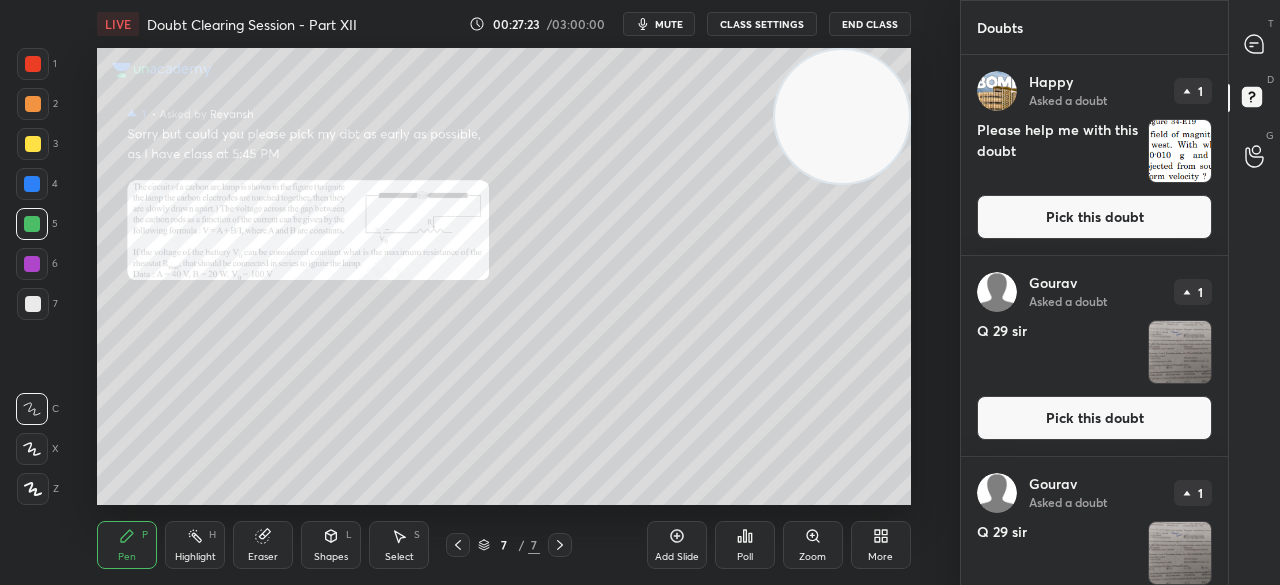 click on "Pick this doubt" at bounding box center [1094, 217] 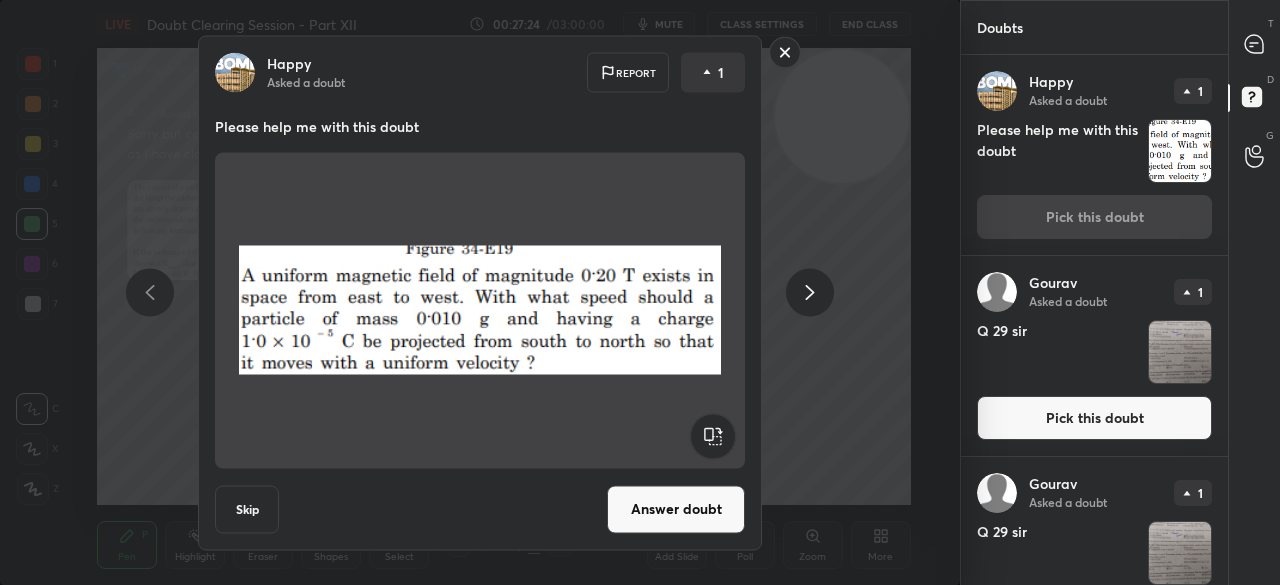 click on "Answer doubt" at bounding box center [676, 509] 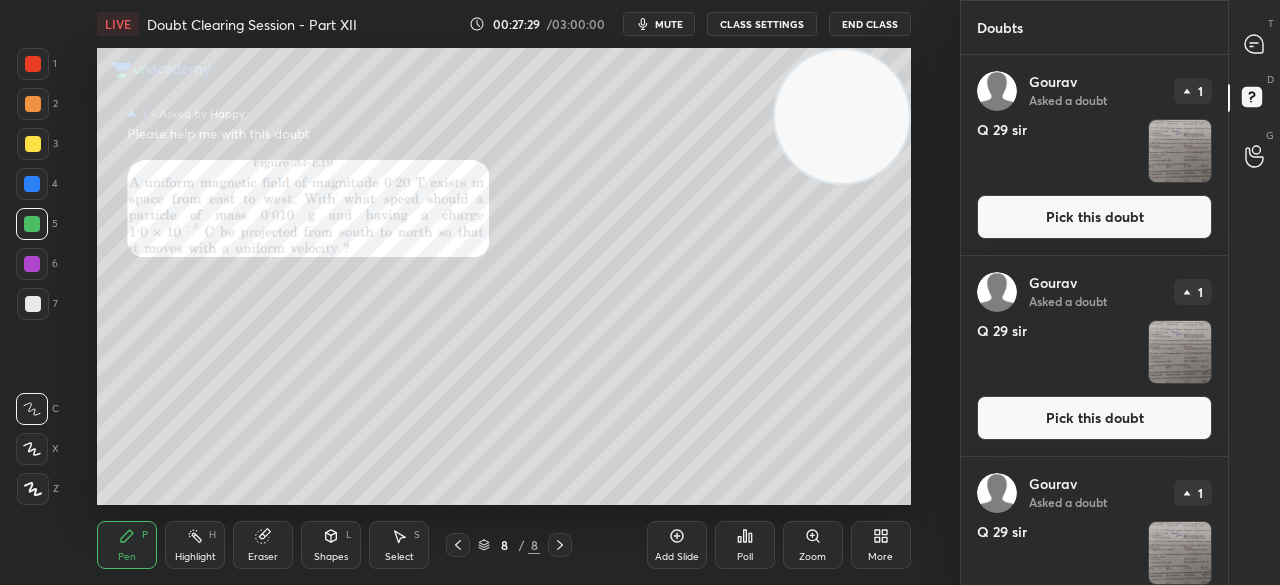 click on "Pick this doubt" at bounding box center (1094, 217) 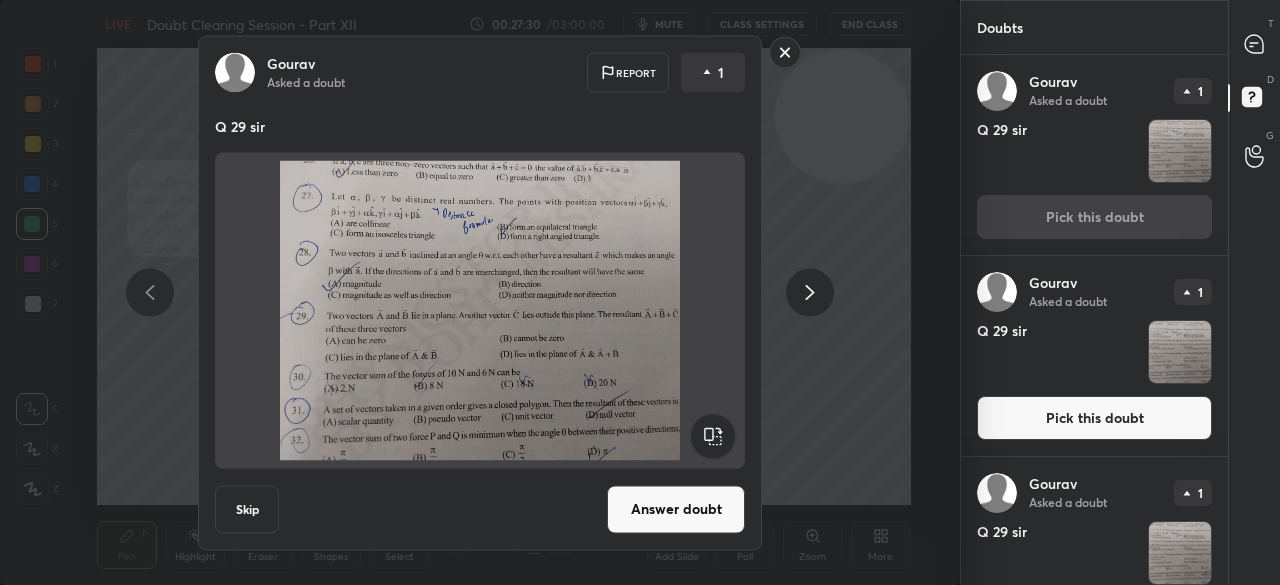 click on "Answer doubt" at bounding box center [676, 509] 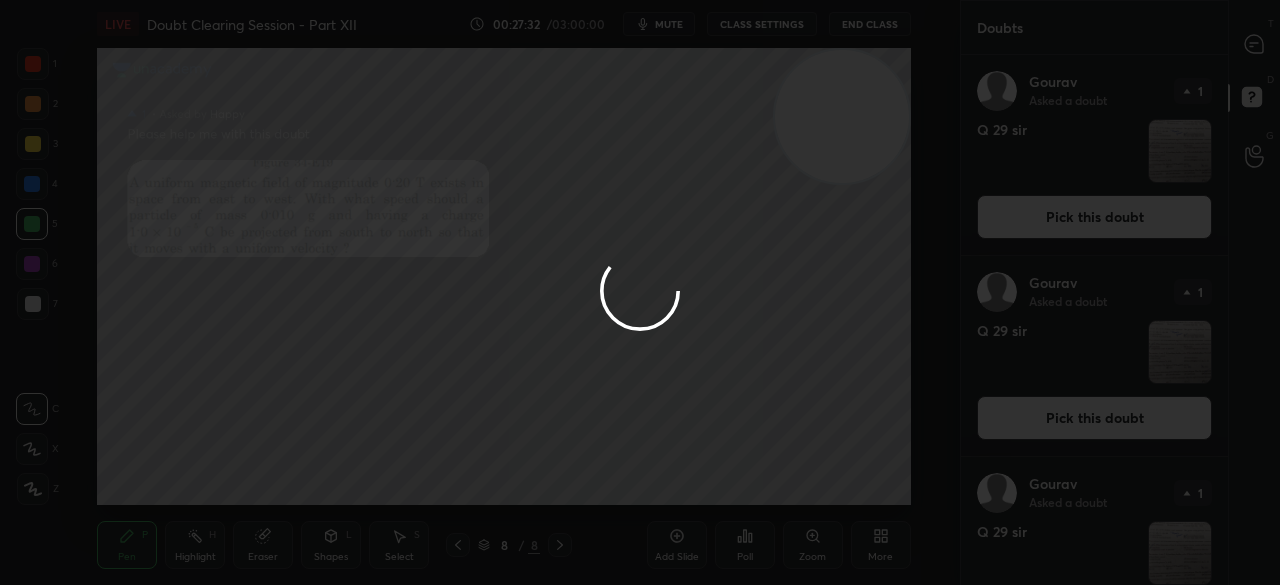 click at bounding box center [640, 292] 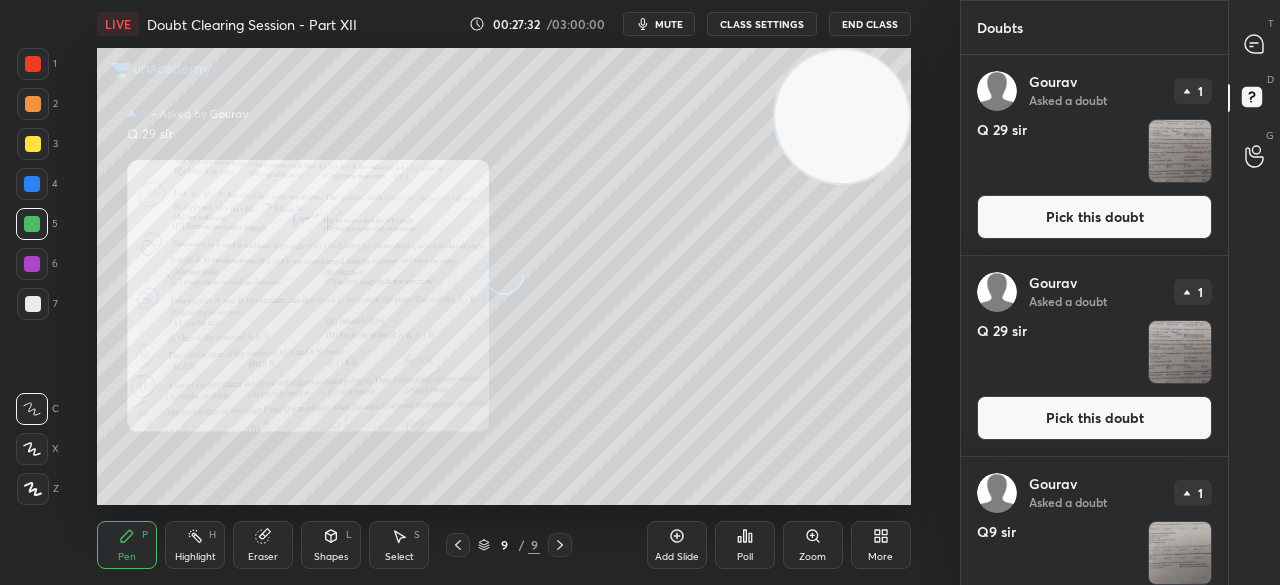 click on "Pick this doubt" at bounding box center (1094, 217) 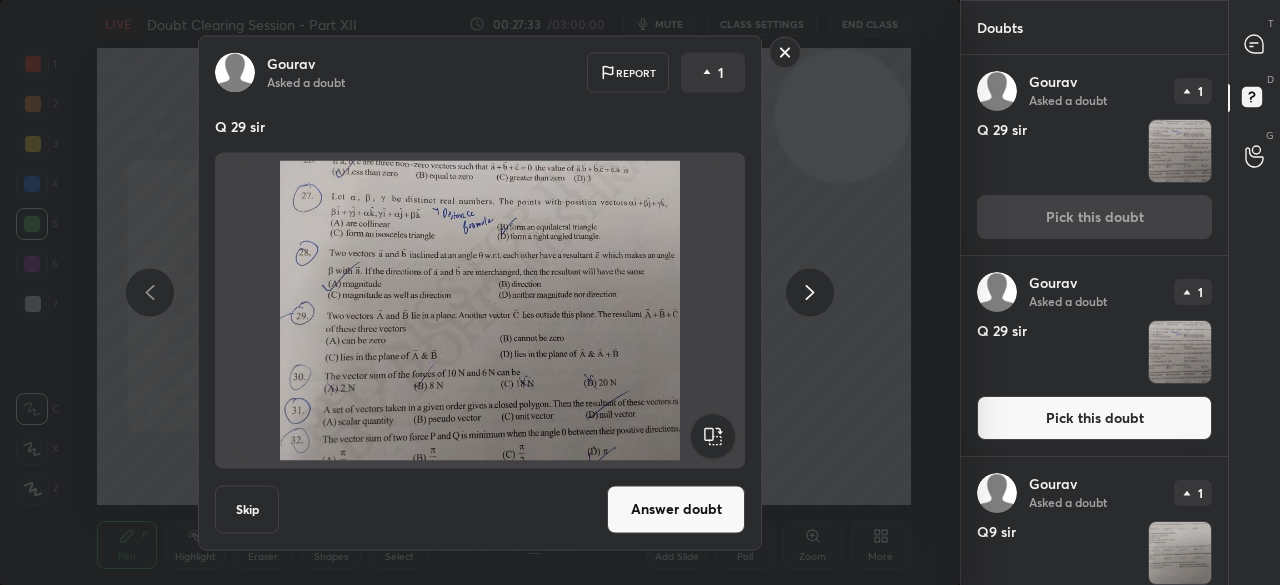 click on "Answer doubt" at bounding box center [676, 509] 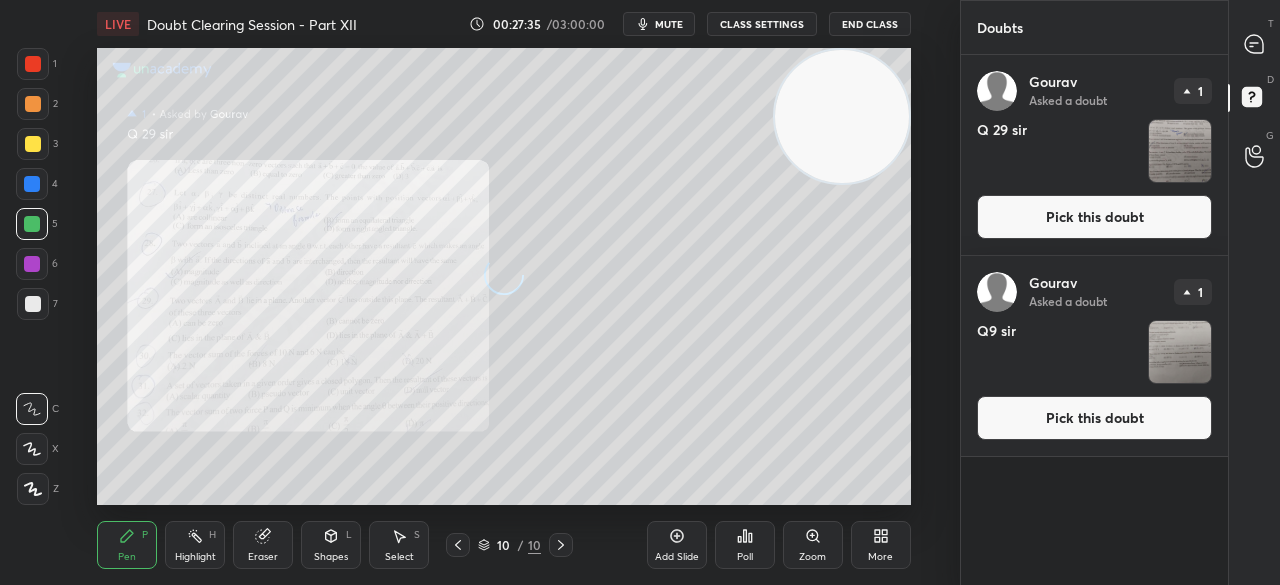 click on "Pick this doubt" at bounding box center (1094, 217) 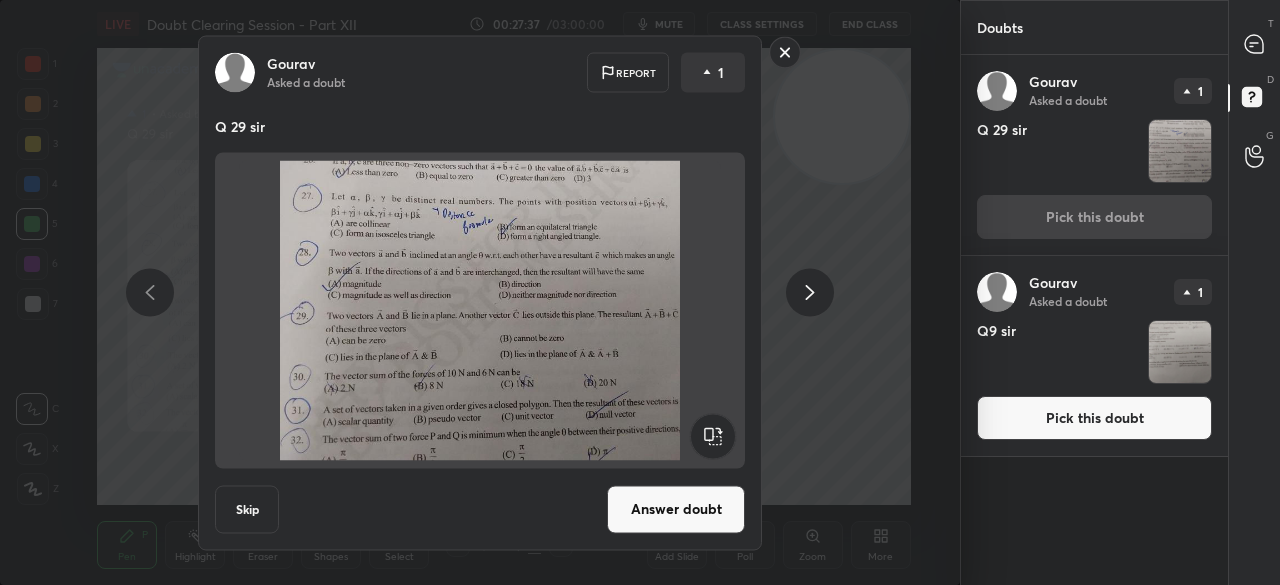 click on "[PERSON] Asked a doubt Report 1 Q 29 sir Skip Answer doubt" at bounding box center (480, 292) 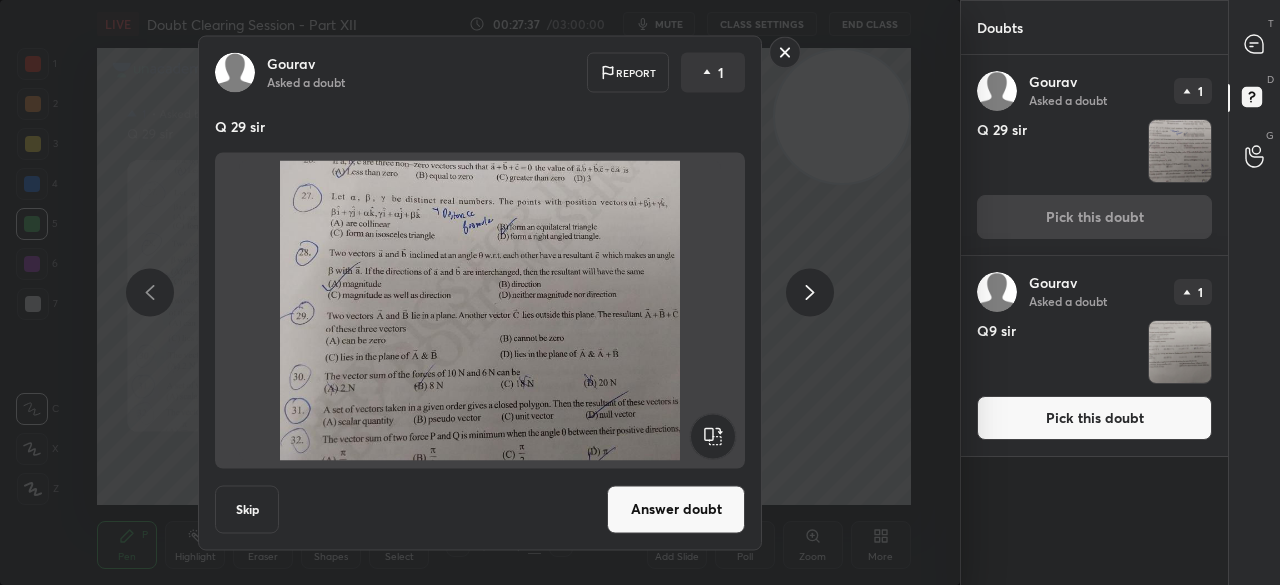 click on "Answer doubt" at bounding box center [676, 509] 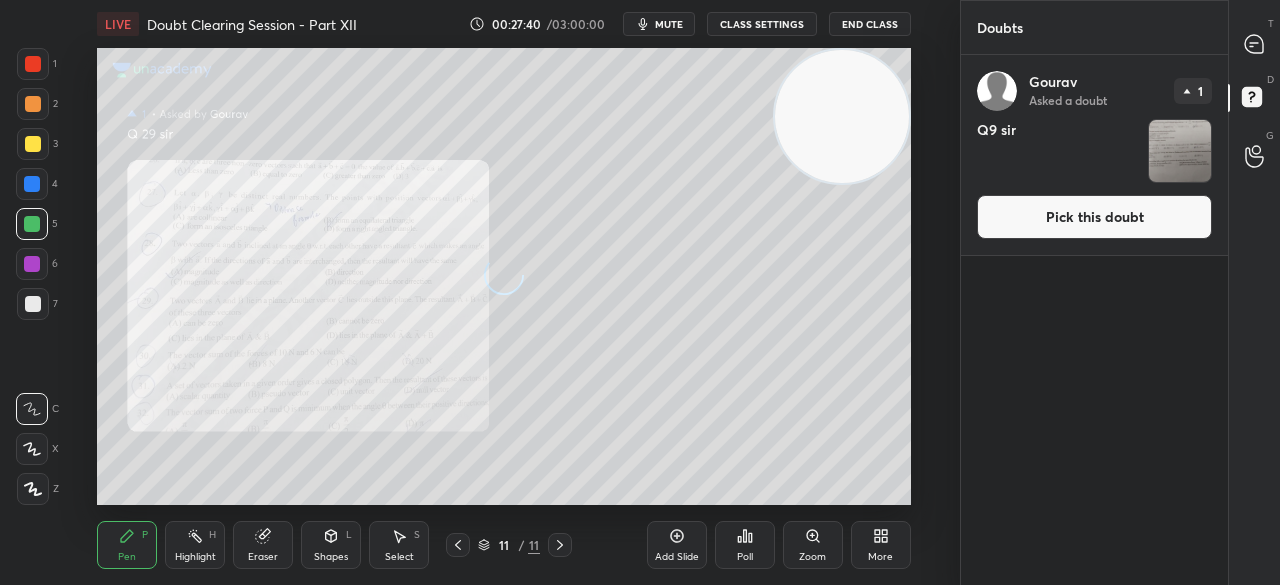 click on "Pick this doubt" at bounding box center [1094, 217] 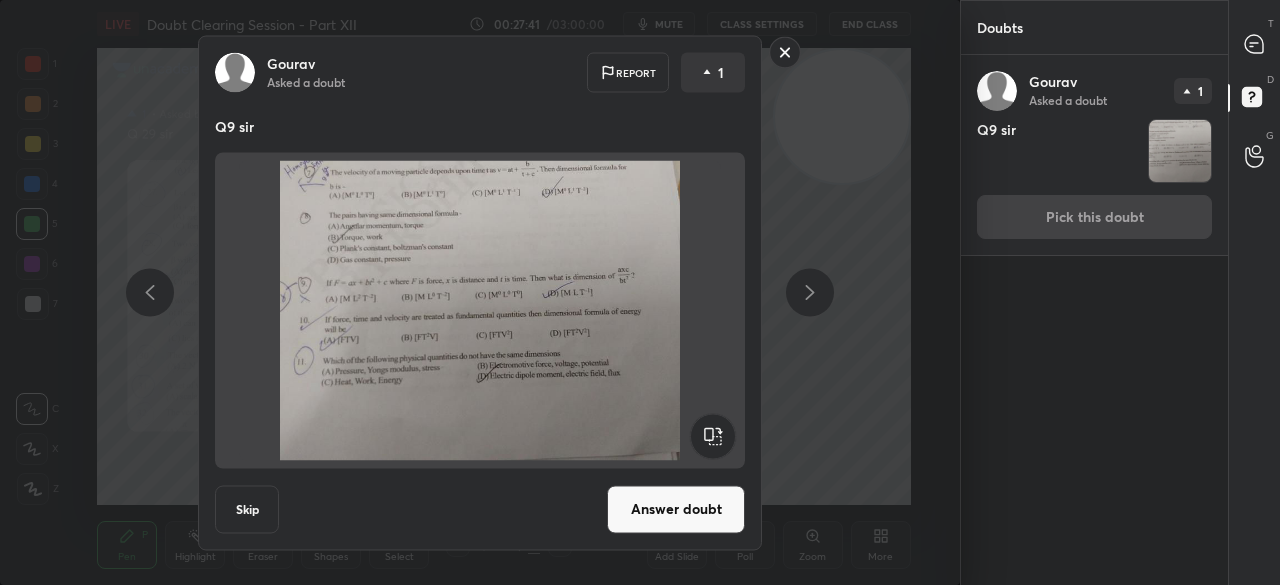 click on "Answer doubt" at bounding box center (676, 509) 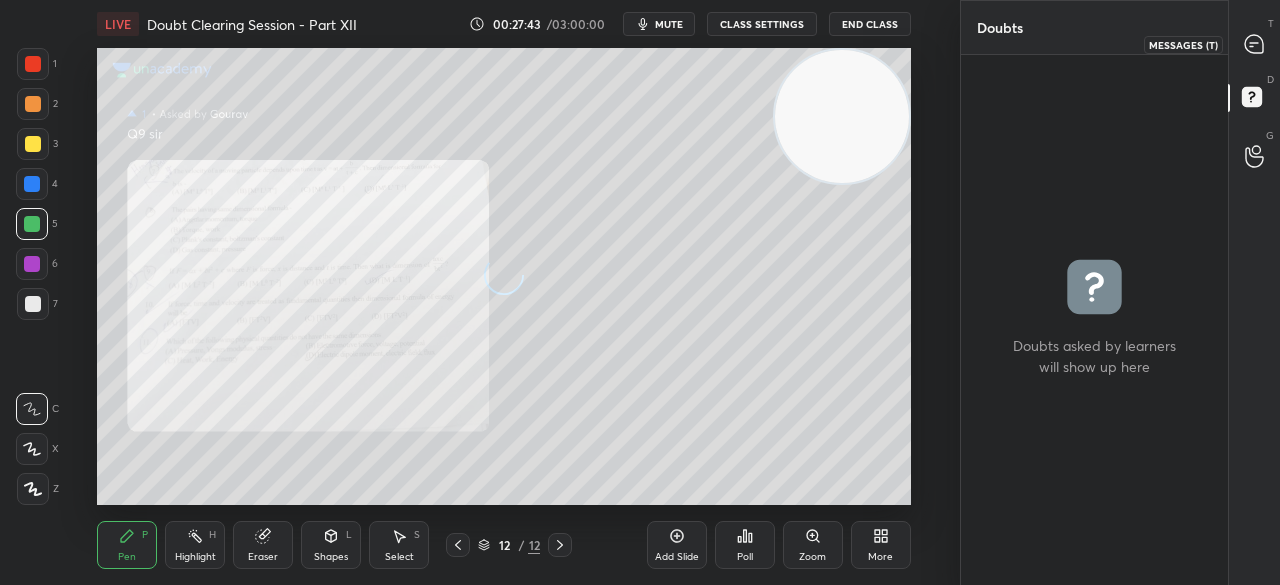 click at bounding box center (1255, 44) 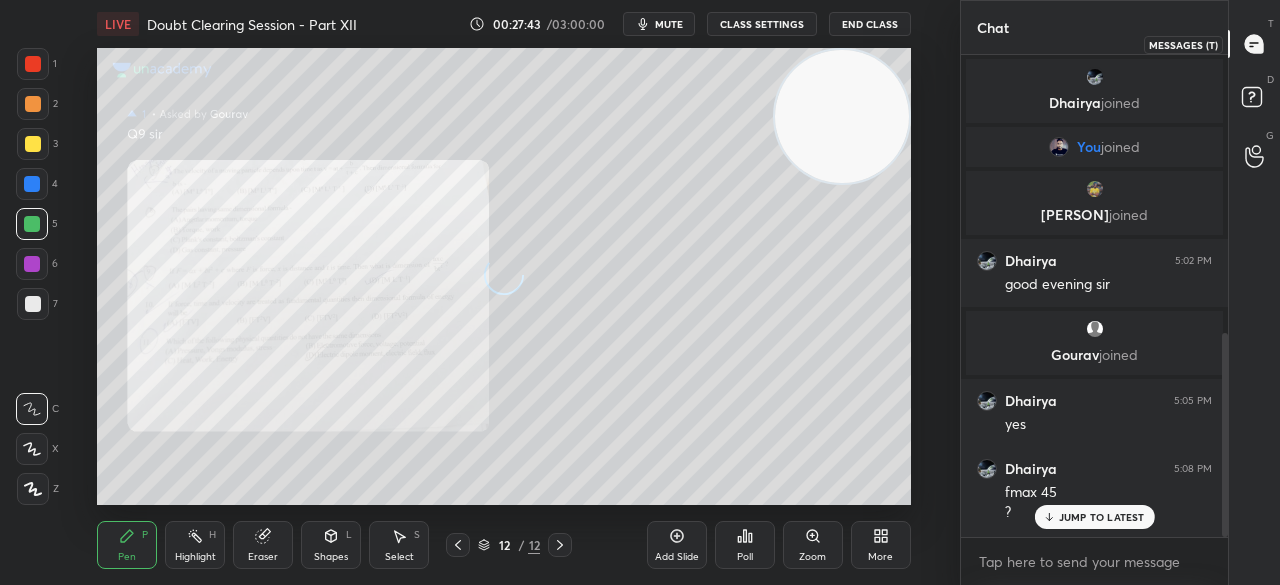click 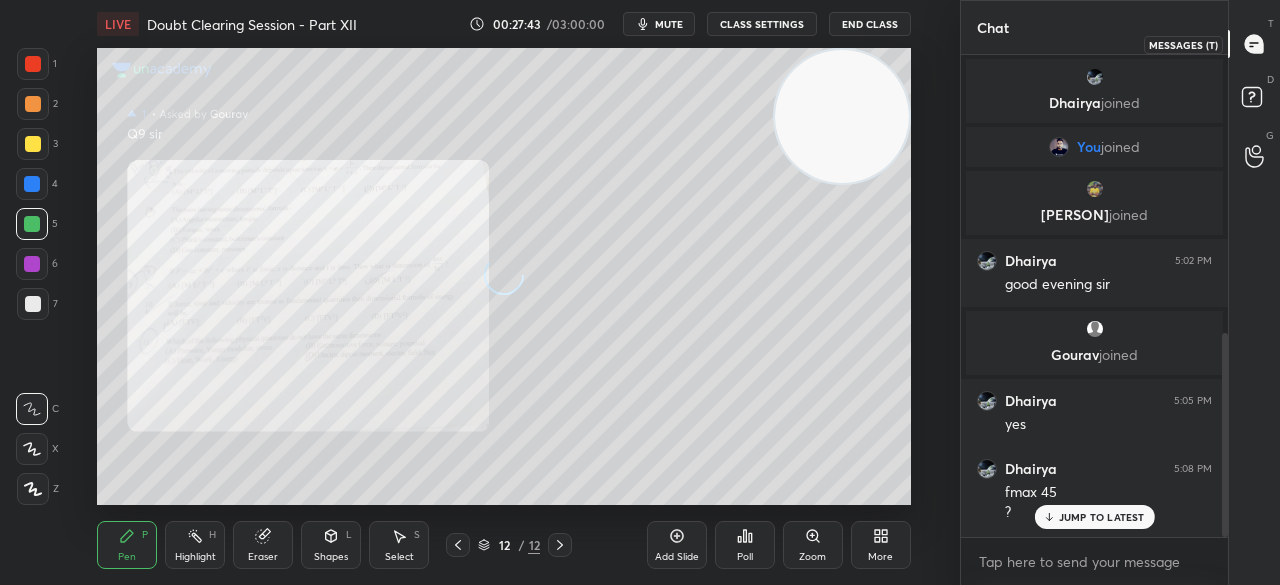 scroll, scrollTop: 660, scrollLeft: 0, axis: vertical 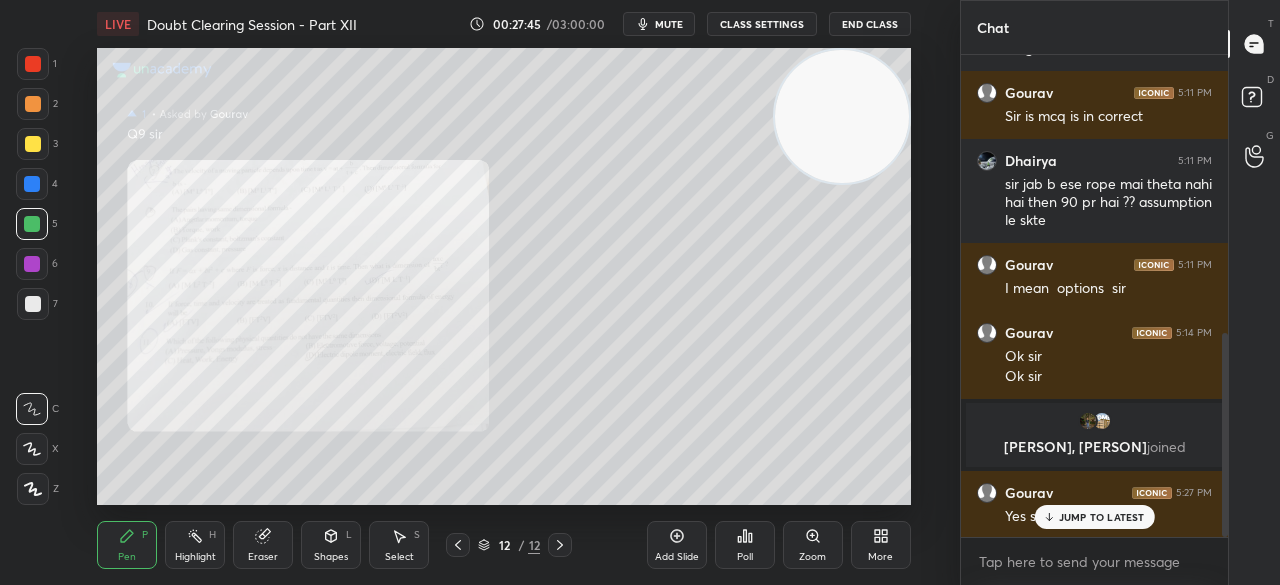 click on "Zoom" at bounding box center [813, 545] 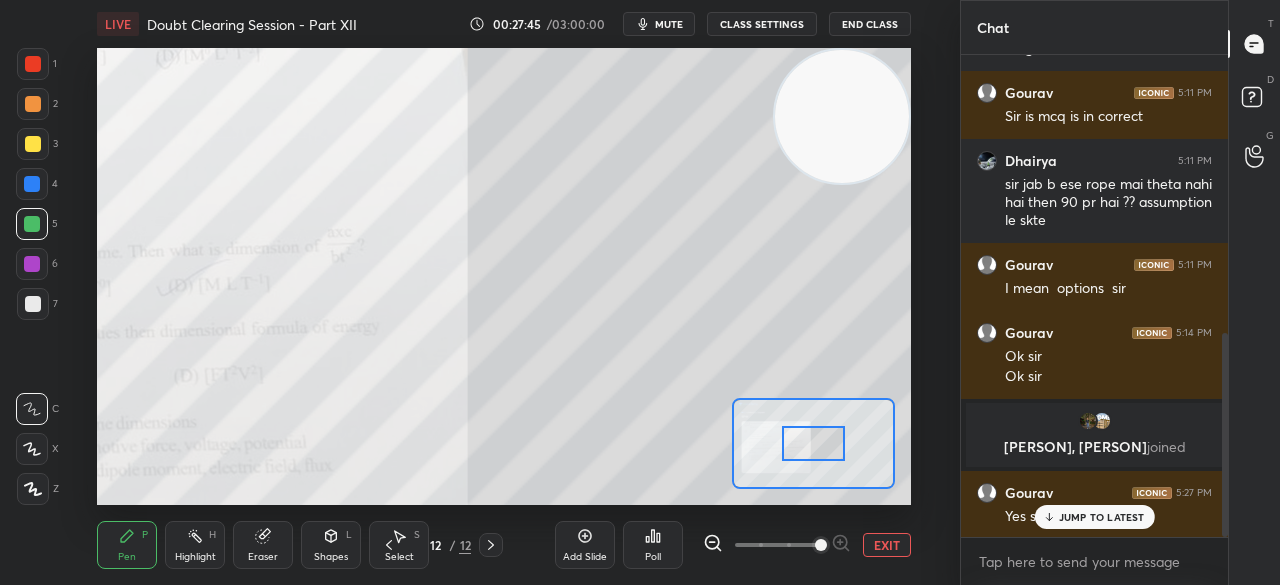 click at bounding box center [821, 545] 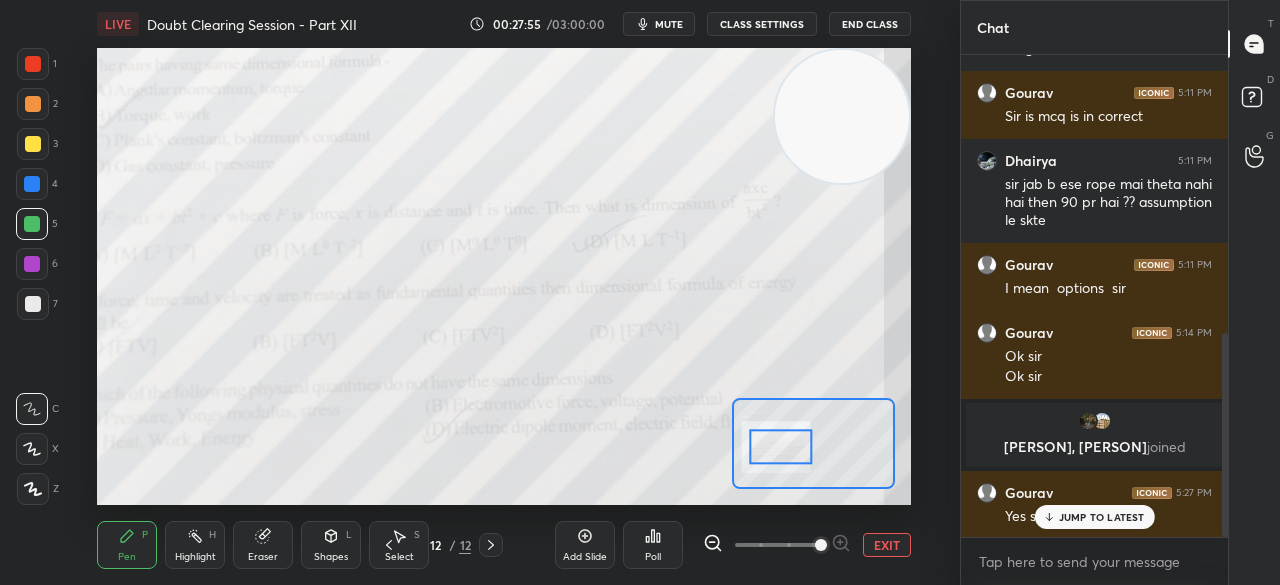 click at bounding box center [33, 64] 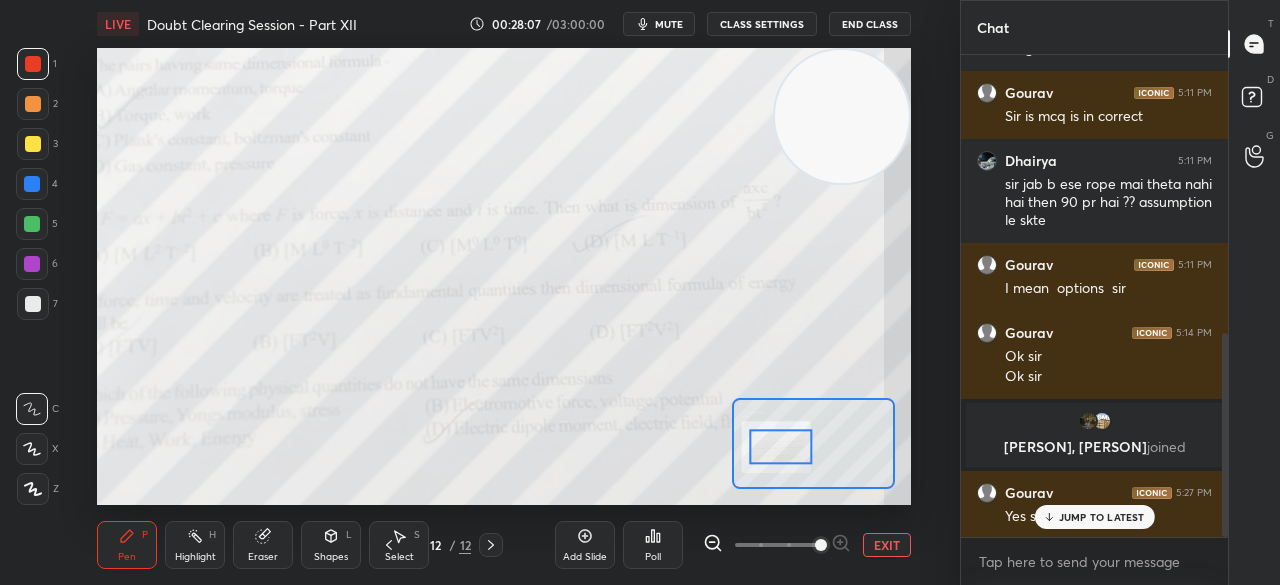 click on "Eraser" at bounding box center [263, 545] 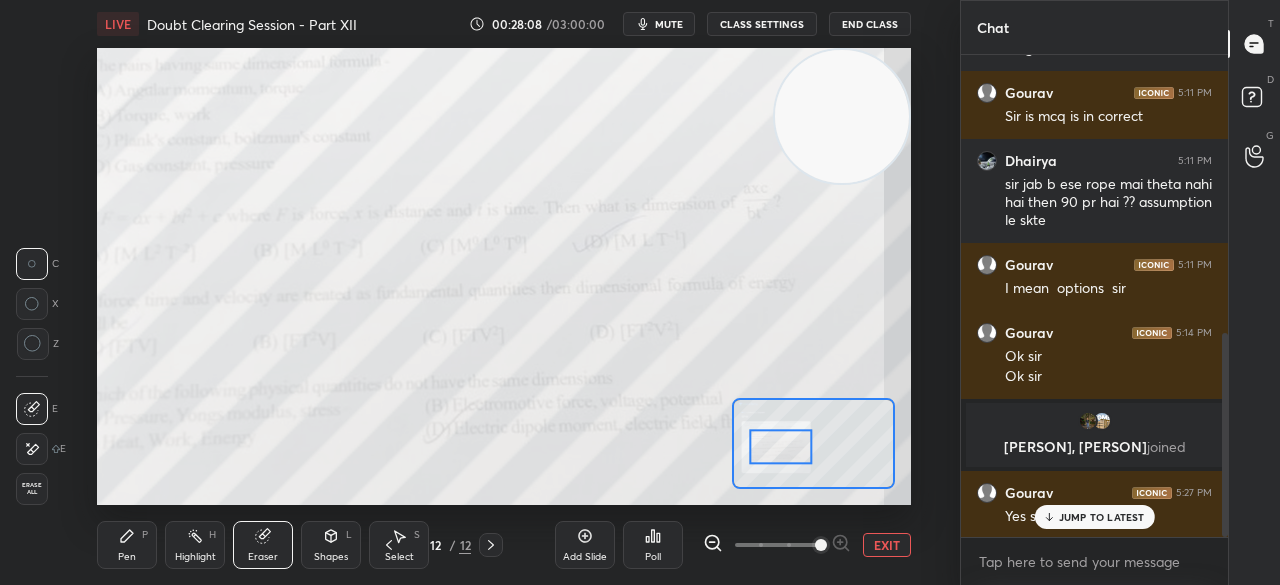 click on "Pen P" at bounding box center (127, 545) 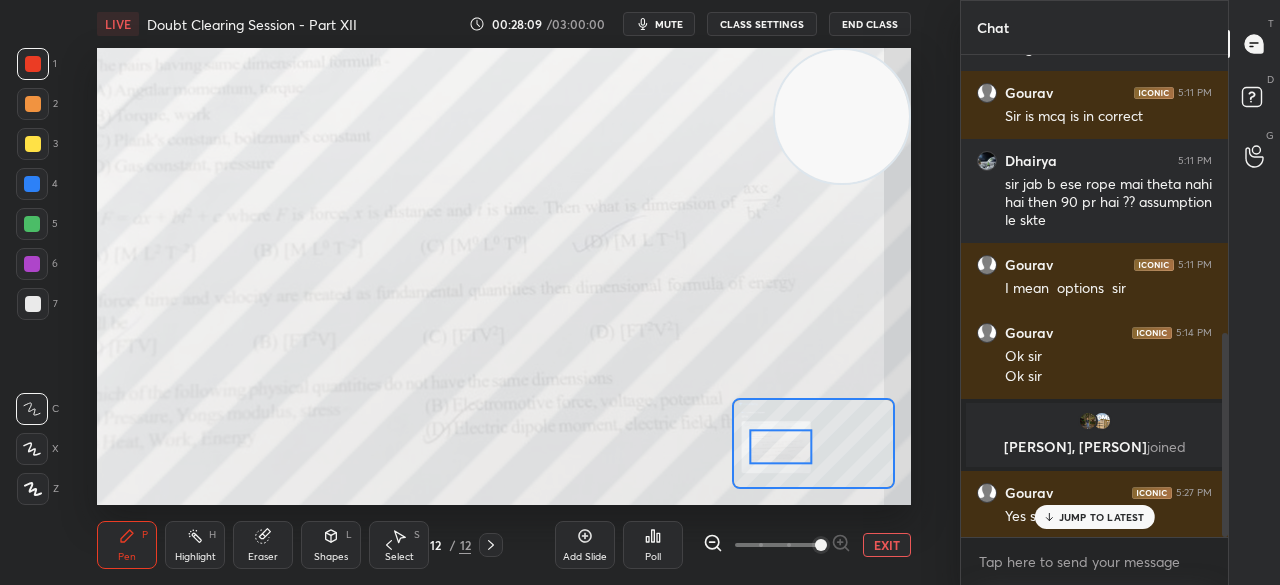 click on "Pen" at bounding box center (127, 557) 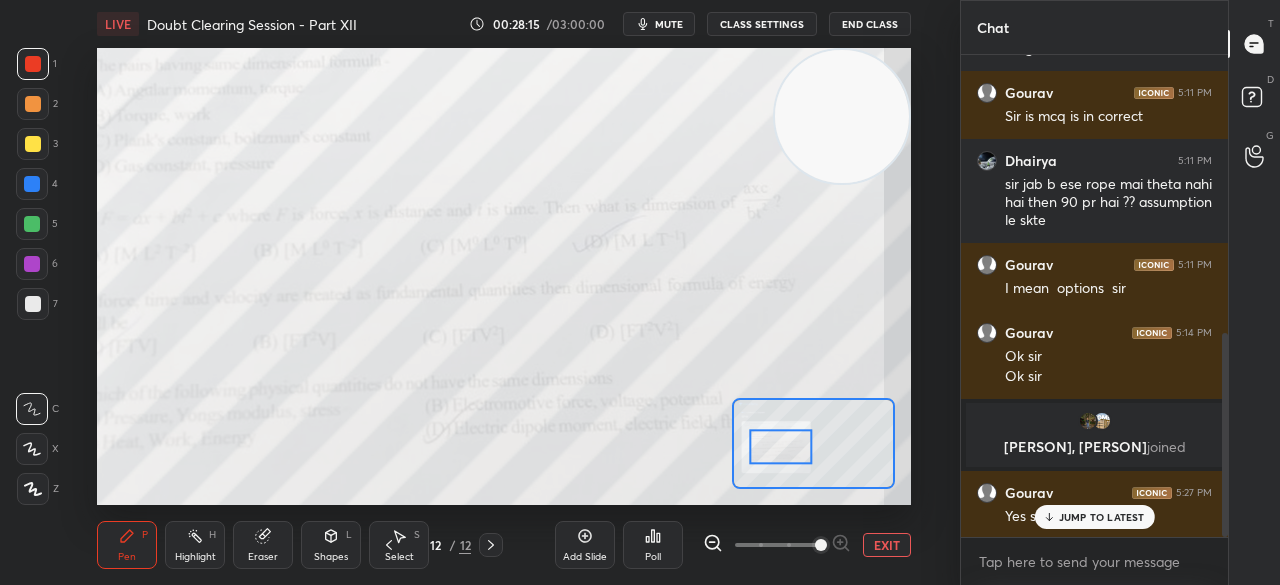 click on "Eraser" at bounding box center [263, 557] 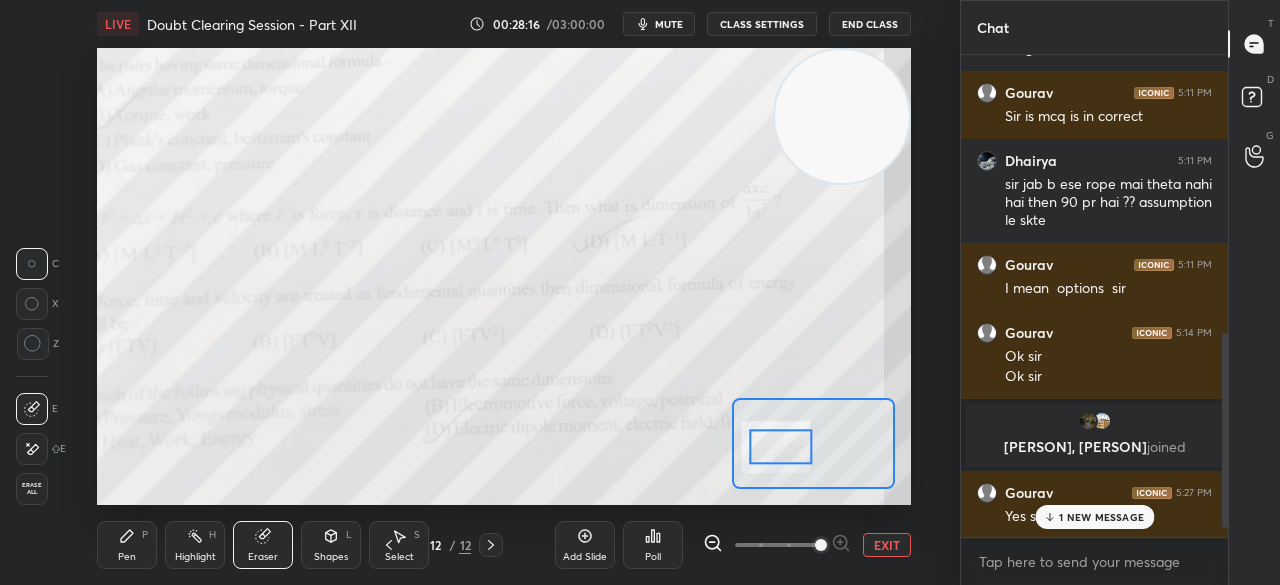 scroll, scrollTop: 728, scrollLeft: 0, axis: vertical 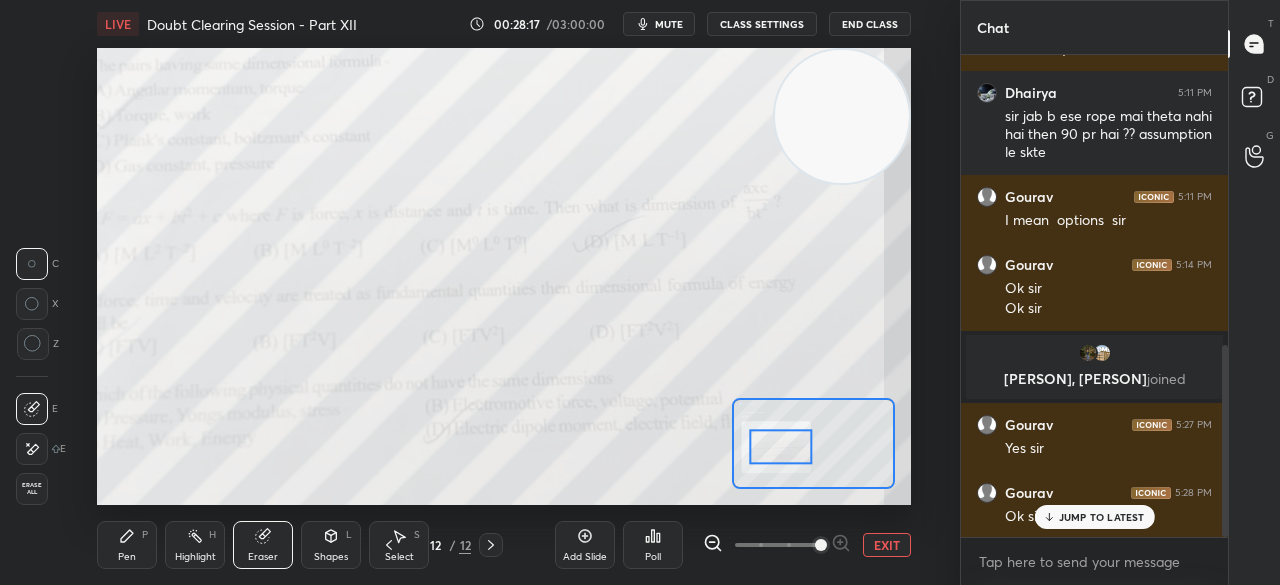 click on "Pen P" at bounding box center [127, 545] 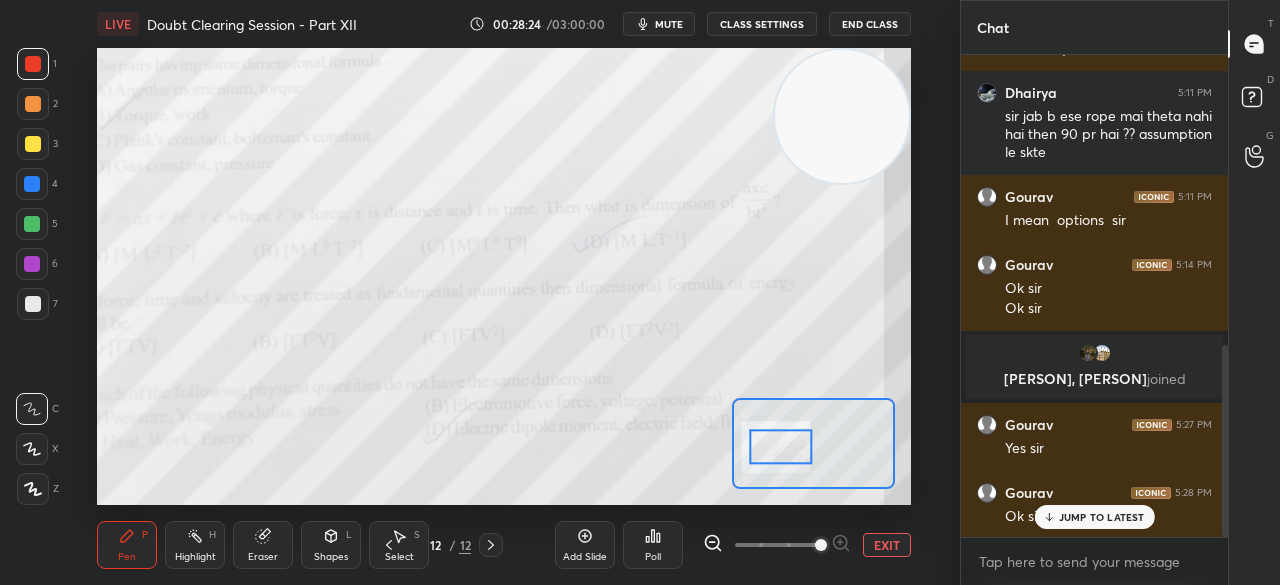 click on "Eraser" at bounding box center (263, 557) 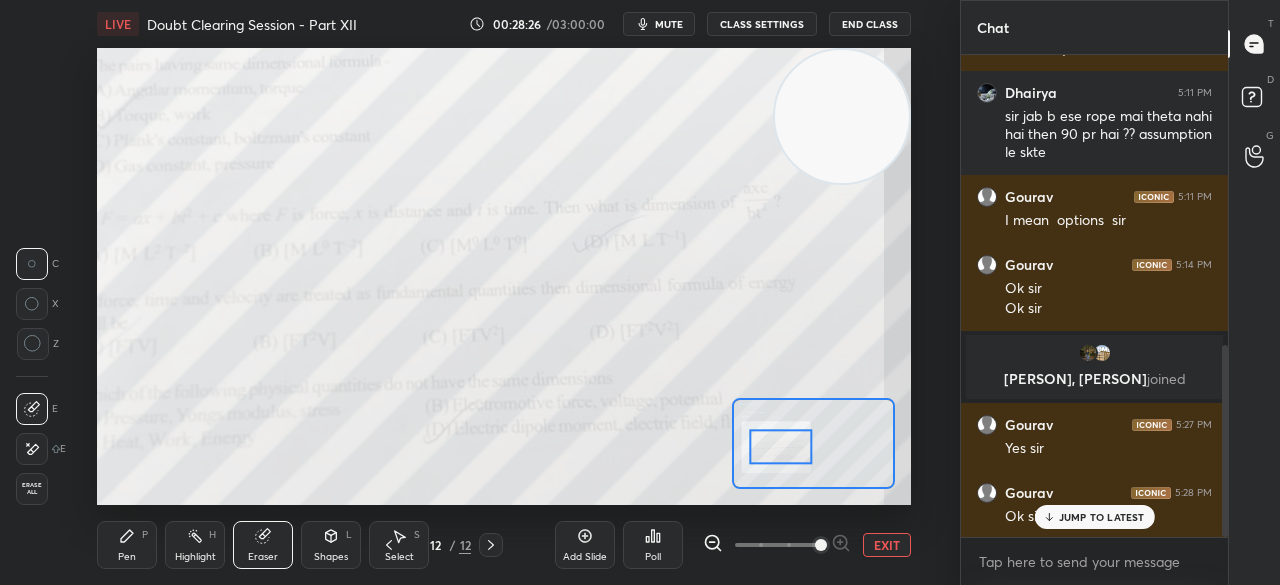 click on "Pen" at bounding box center (127, 557) 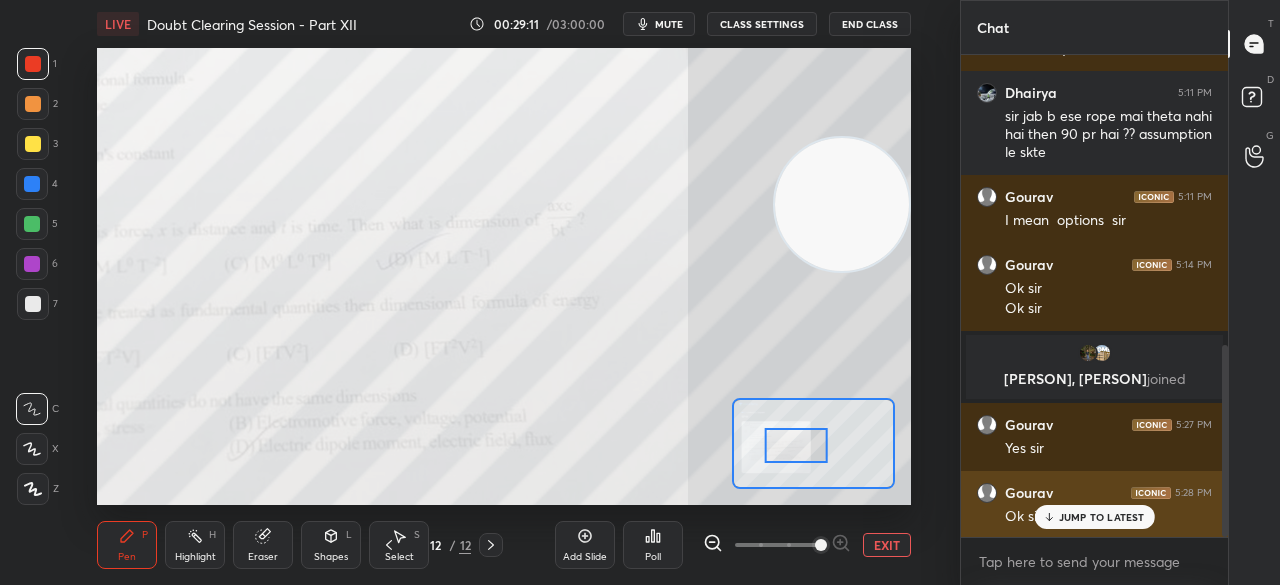 click on "JUMP TO LATEST" at bounding box center [1102, 517] 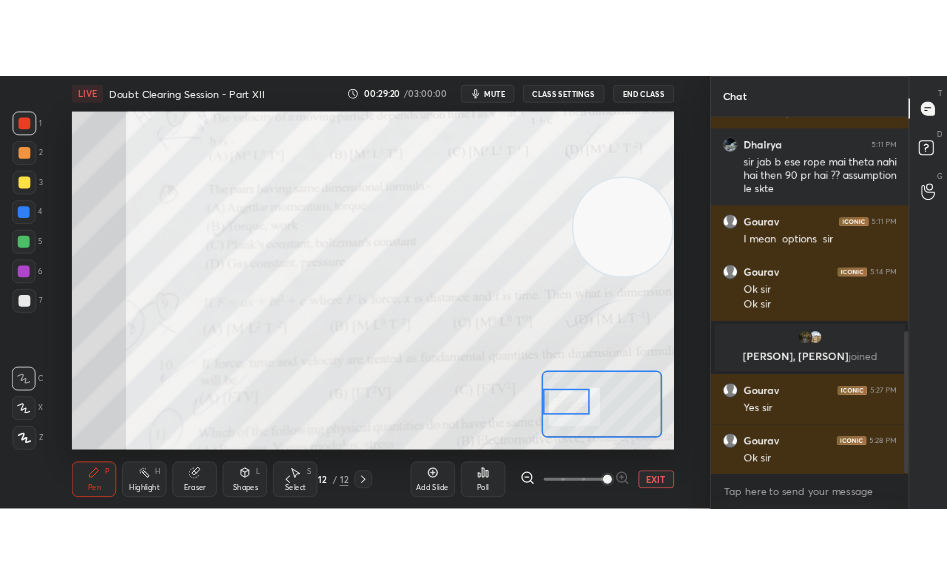 scroll, scrollTop: 800, scrollLeft: 0, axis: vertical 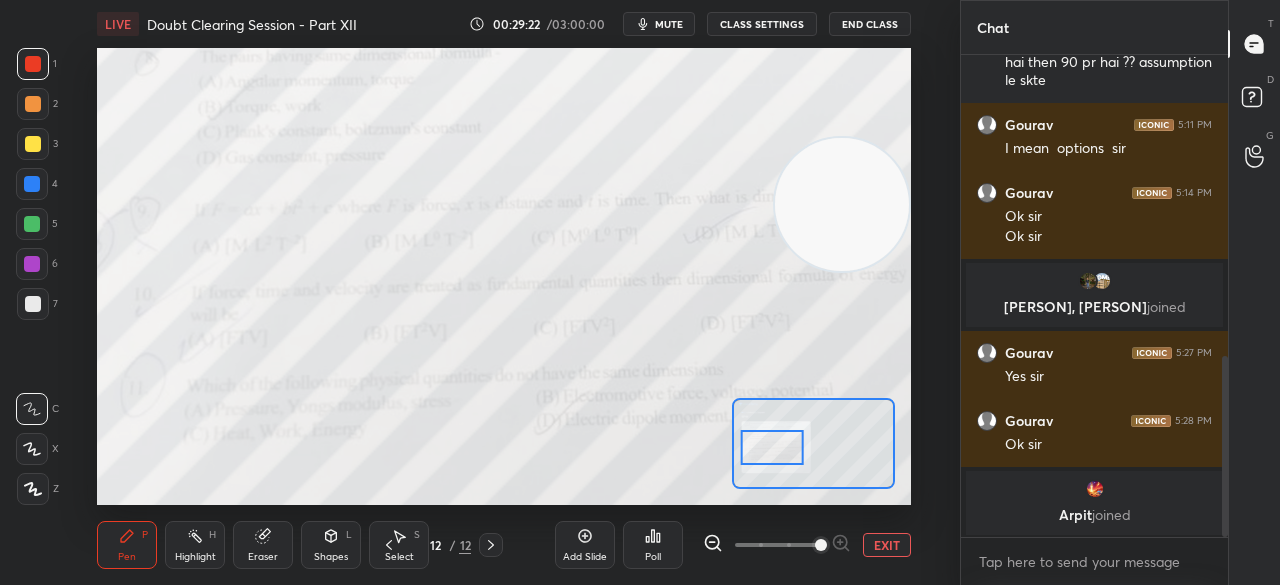 click 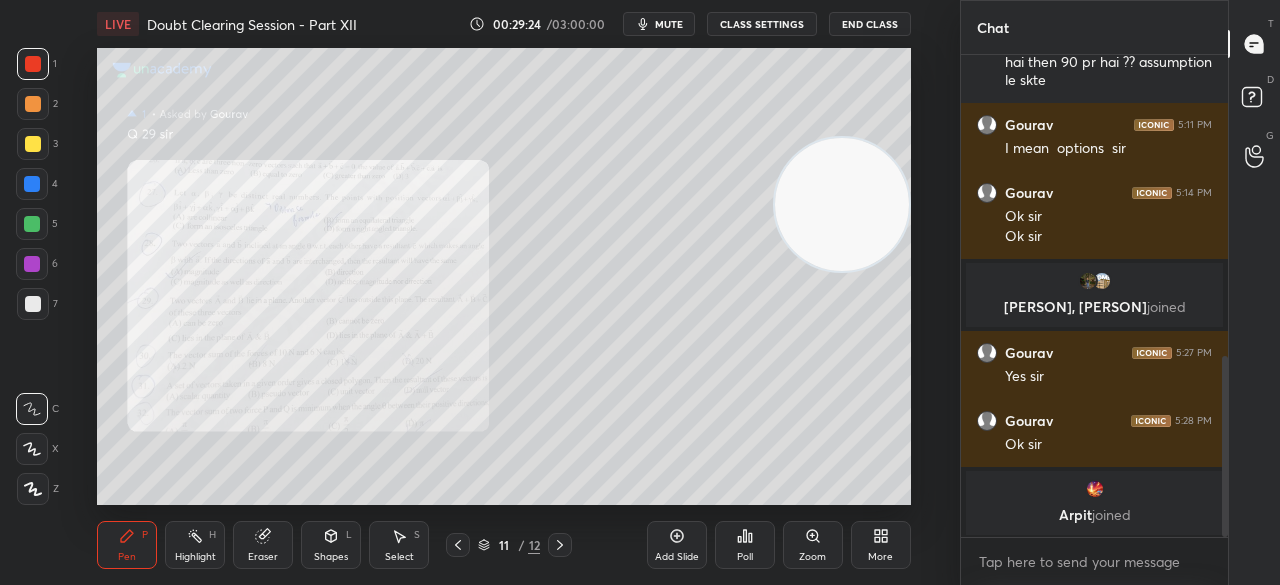 click on "Zoom" at bounding box center [812, 557] 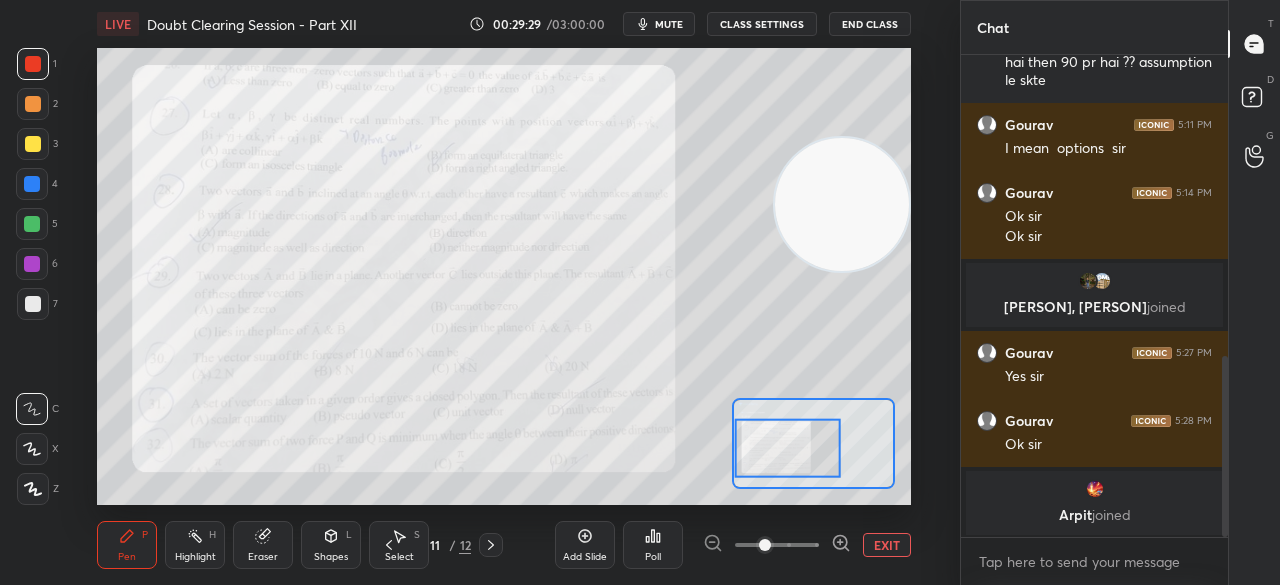 click at bounding box center (33, 64) 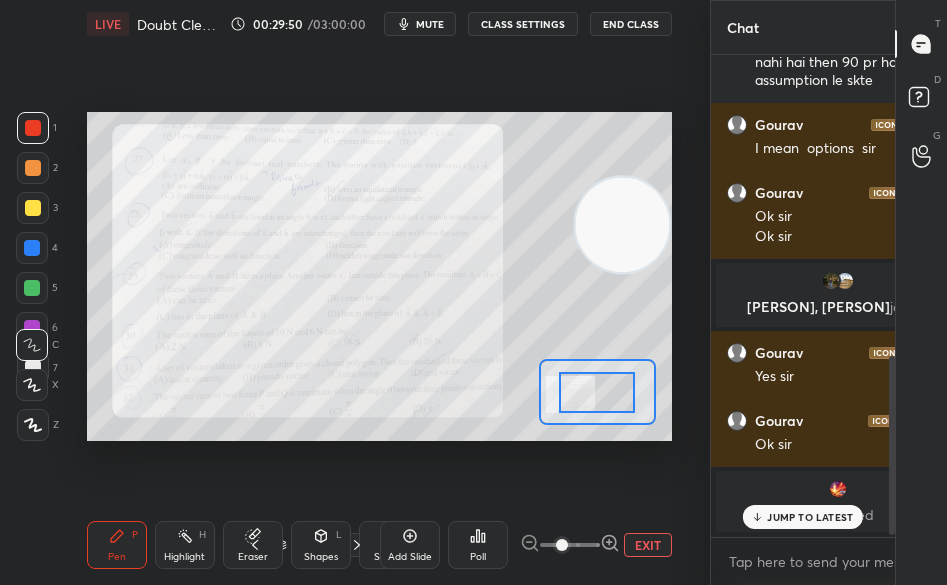 scroll, scrollTop: 457, scrollLeft: 596, axis: both 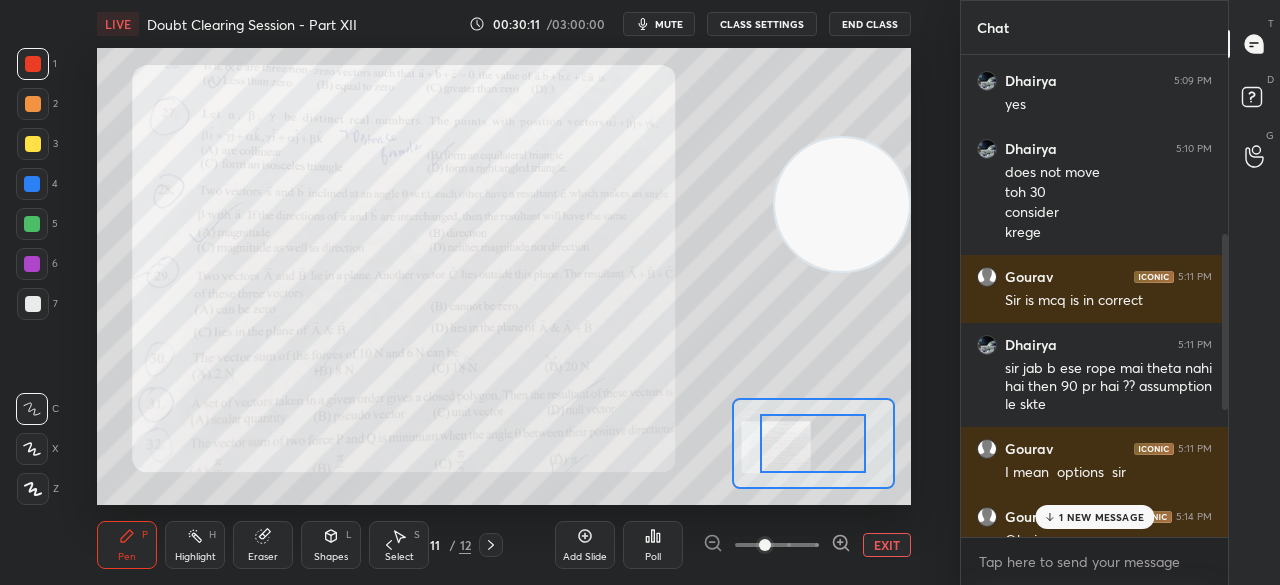 click on "1 NEW MESSAGE" at bounding box center [1101, 517] 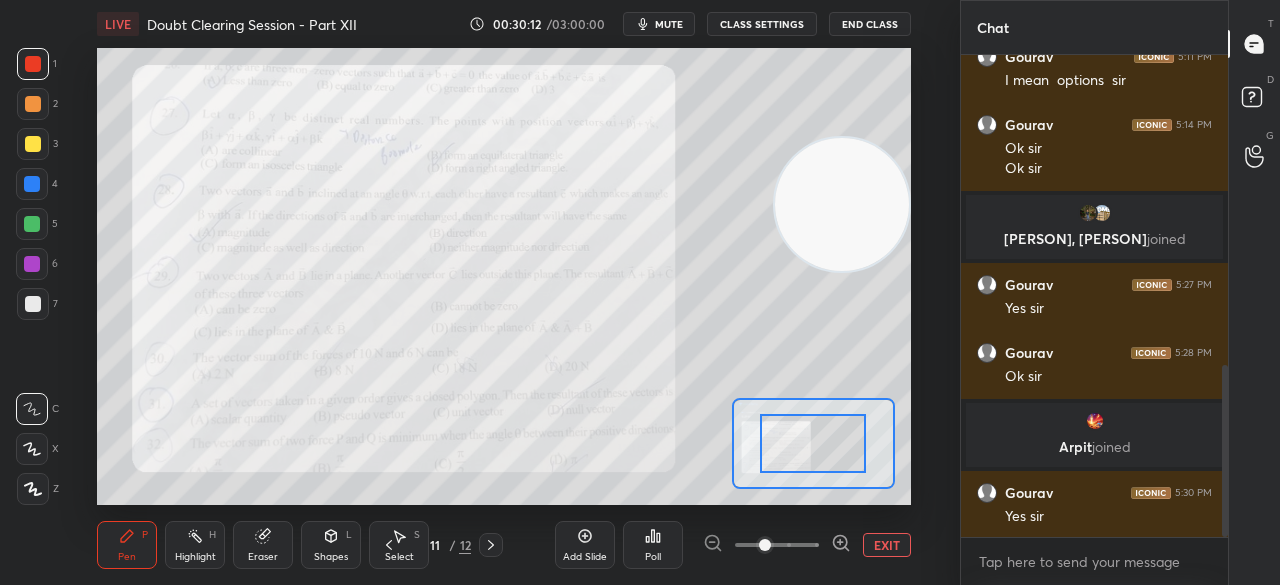 click on "EXIT" at bounding box center (887, 545) 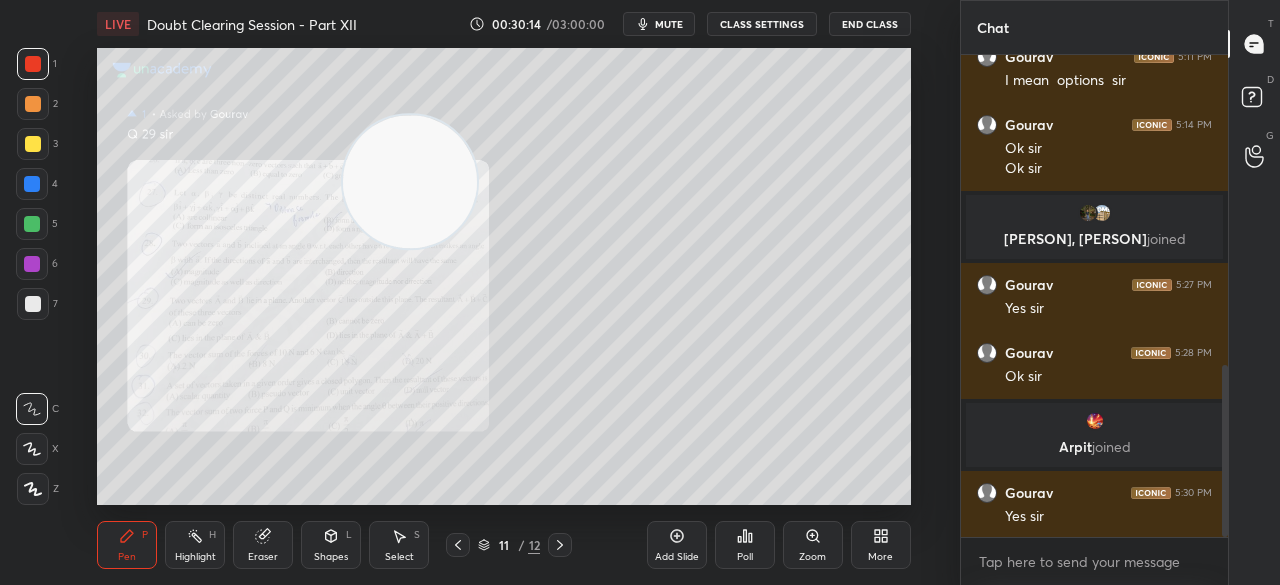 click on "Shapes L" at bounding box center [331, 545] 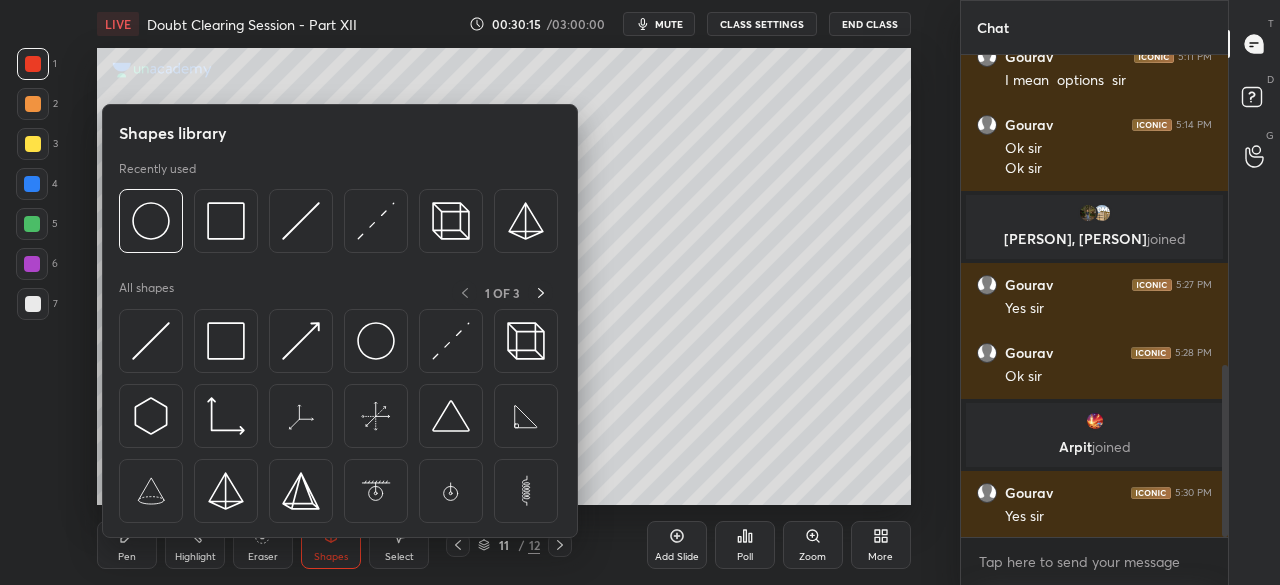 click at bounding box center (451, 221) 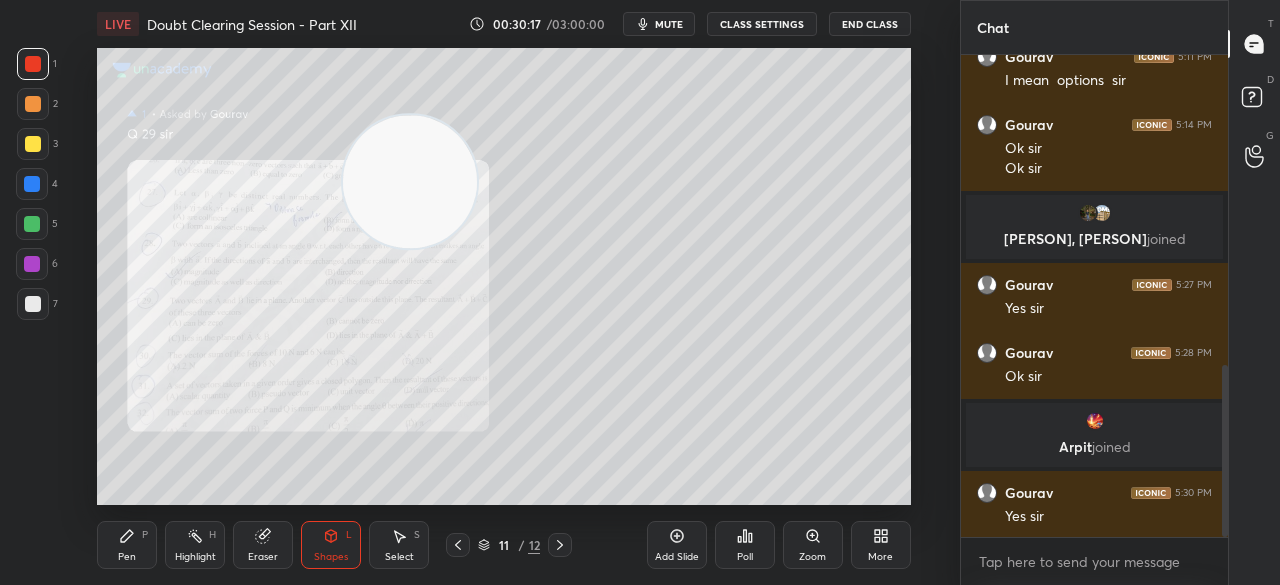 click at bounding box center [33, 144] 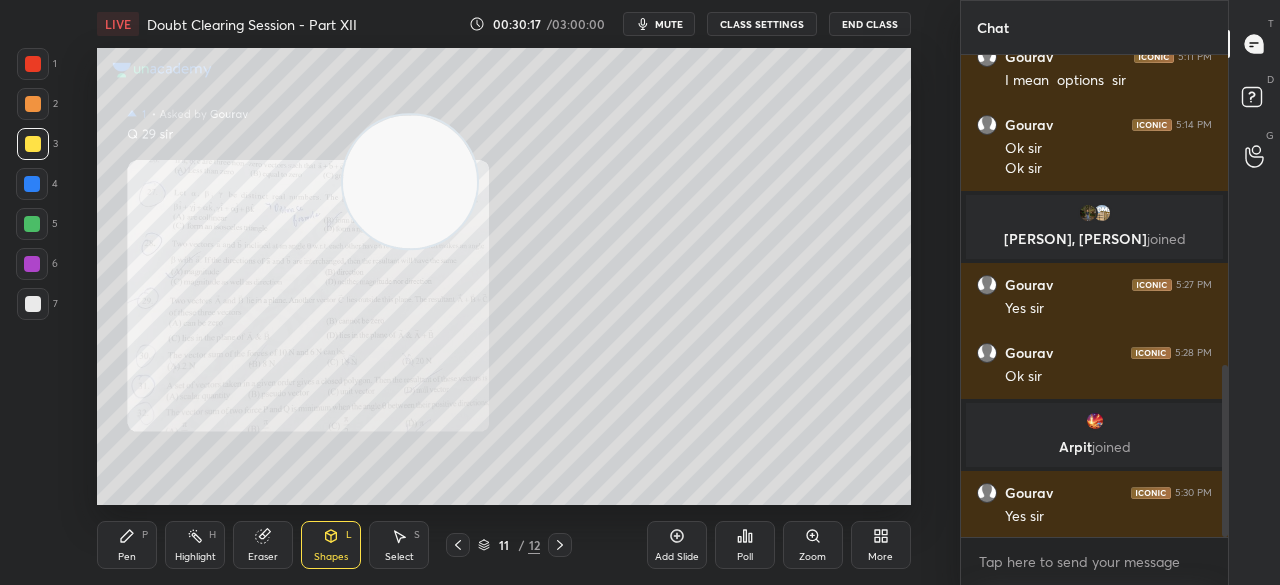 click at bounding box center [33, 144] 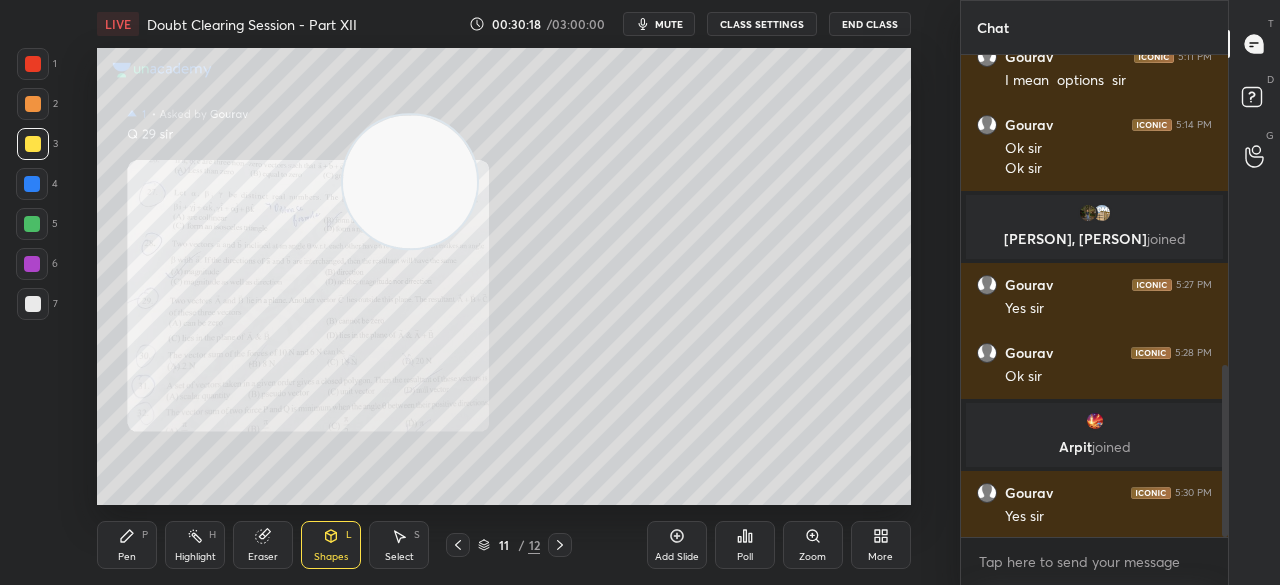 click on "Pen P" at bounding box center (127, 545) 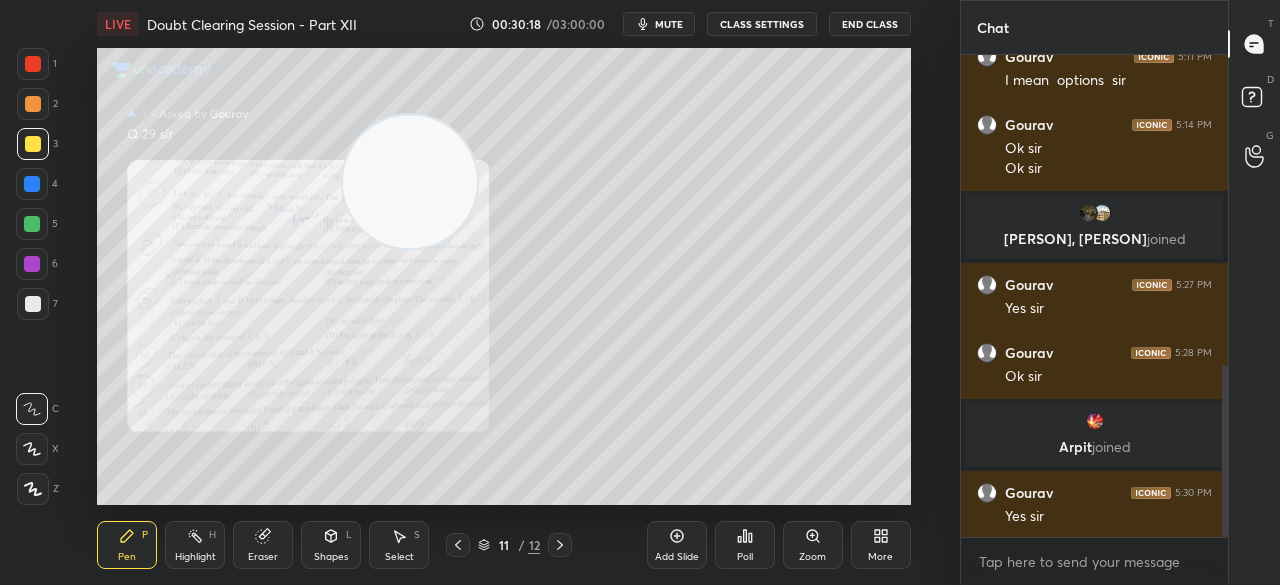 click 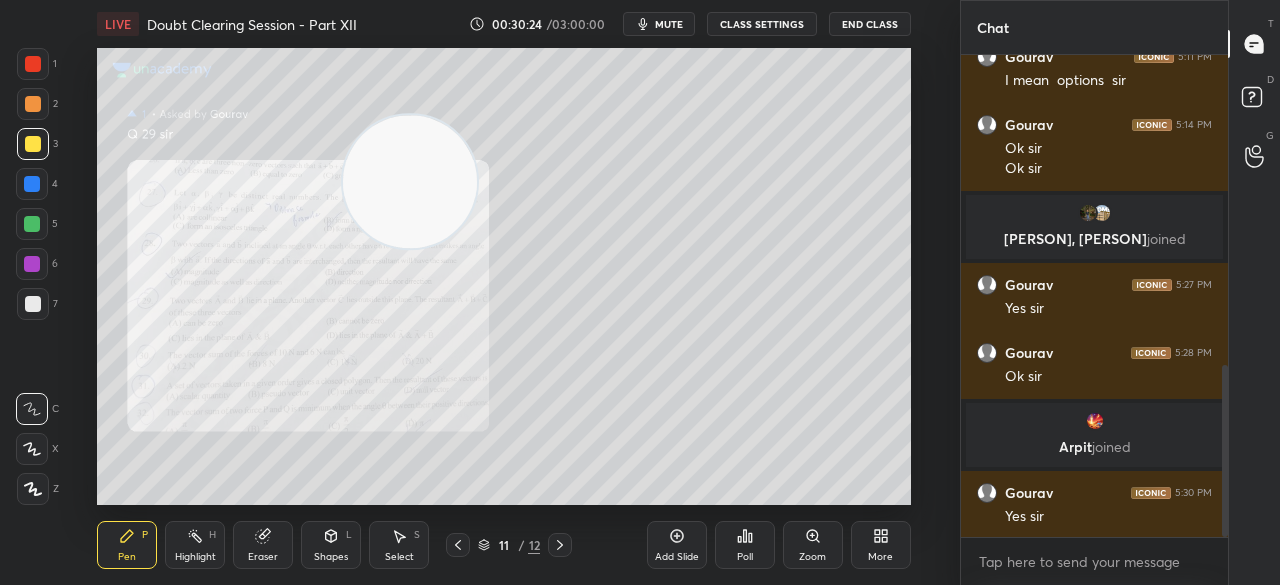 click on "4" at bounding box center (37, 184) 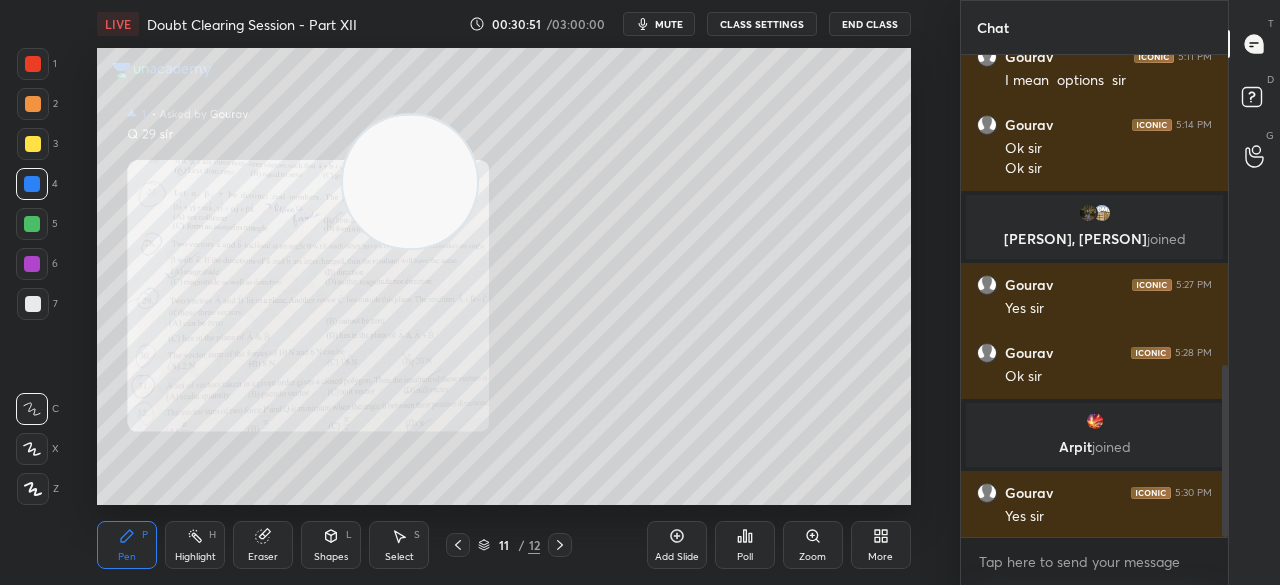 click on "1 2 3 4 5 6 7 C X Z C X Z E E Erase all   H H" at bounding box center [32, 276] 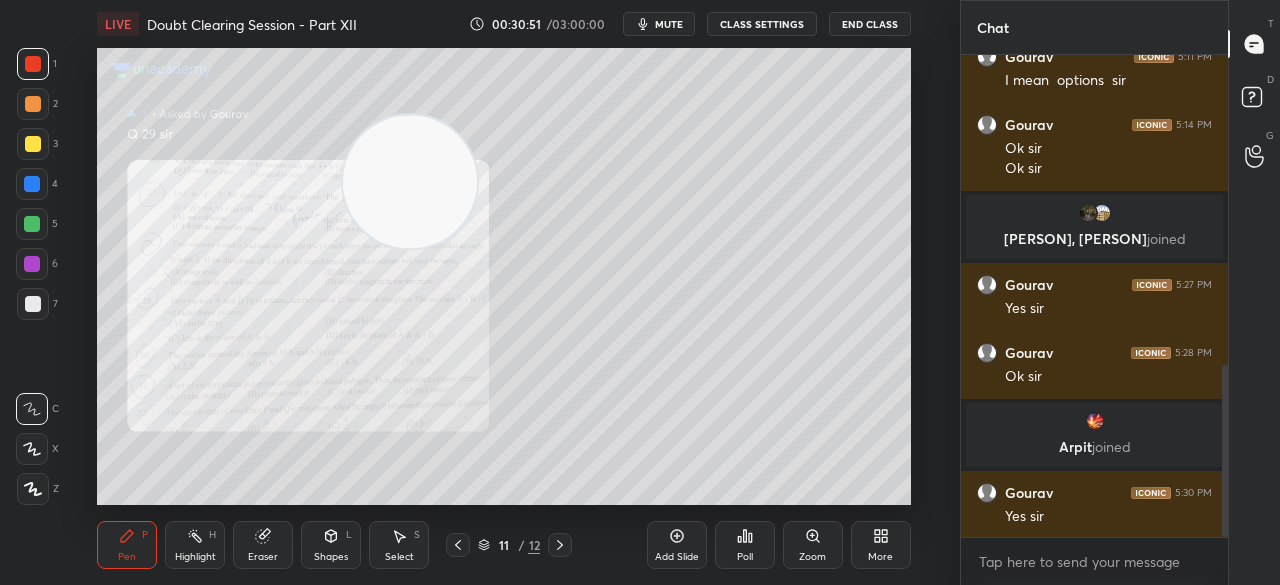 click at bounding box center (33, 64) 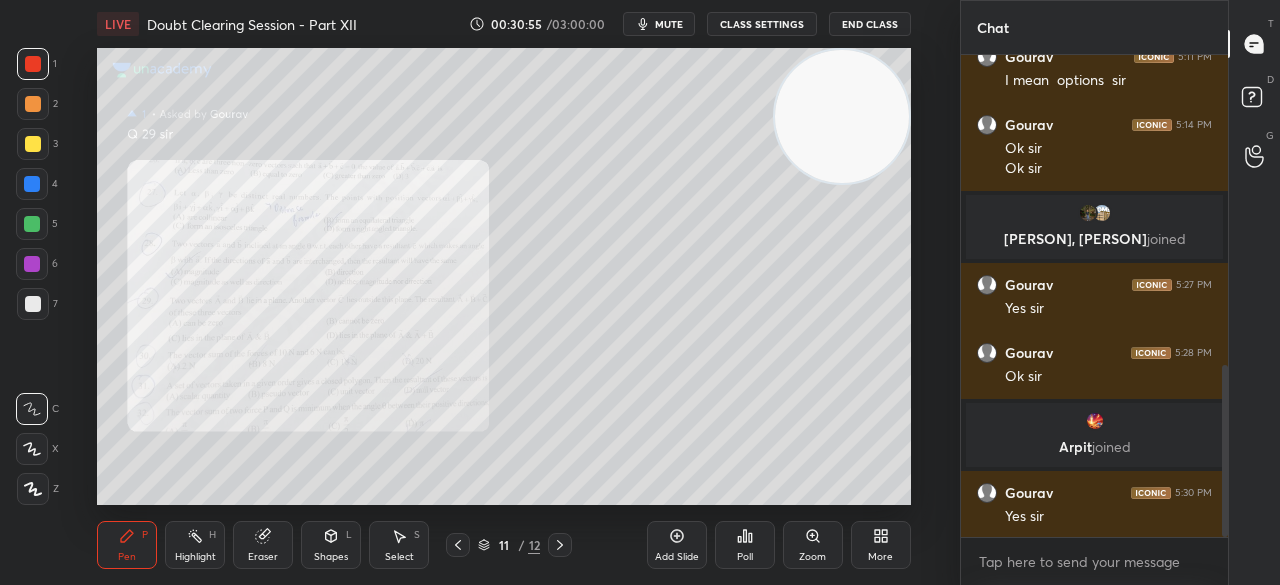 click at bounding box center [32, 224] 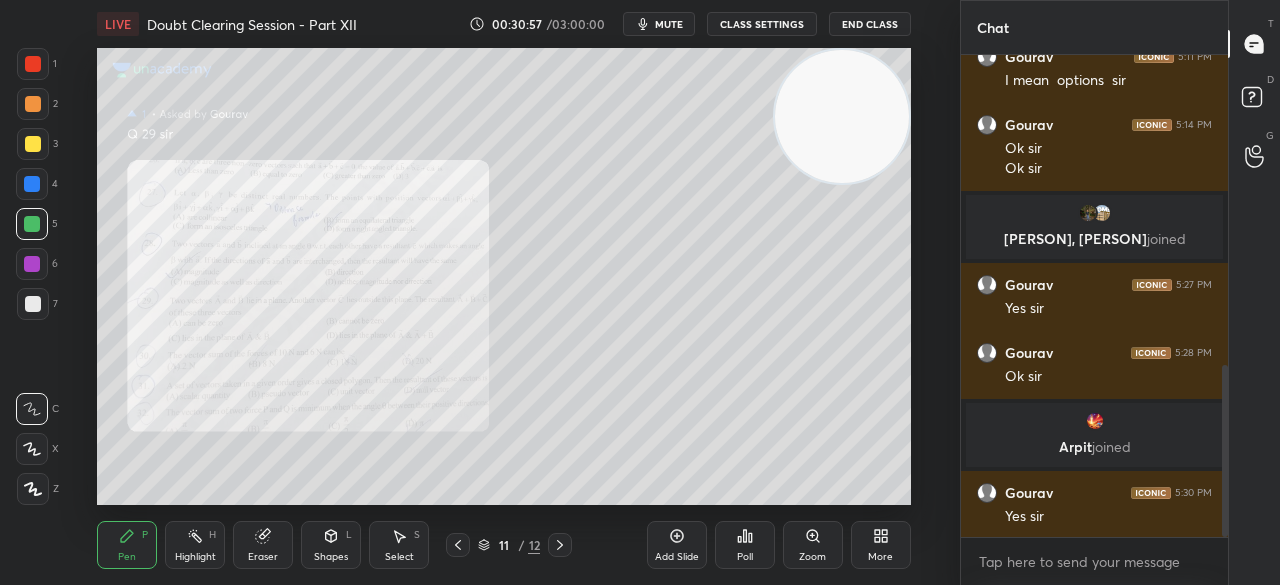 scroll, scrollTop: 888, scrollLeft: 0, axis: vertical 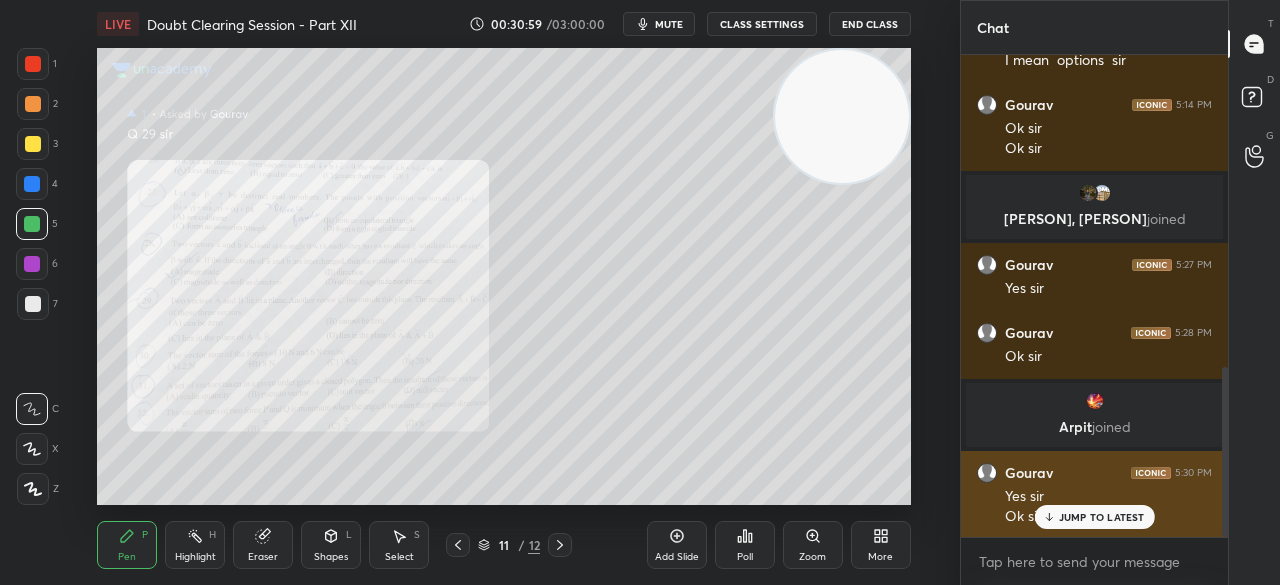 click on "JUMP TO LATEST" at bounding box center (1102, 517) 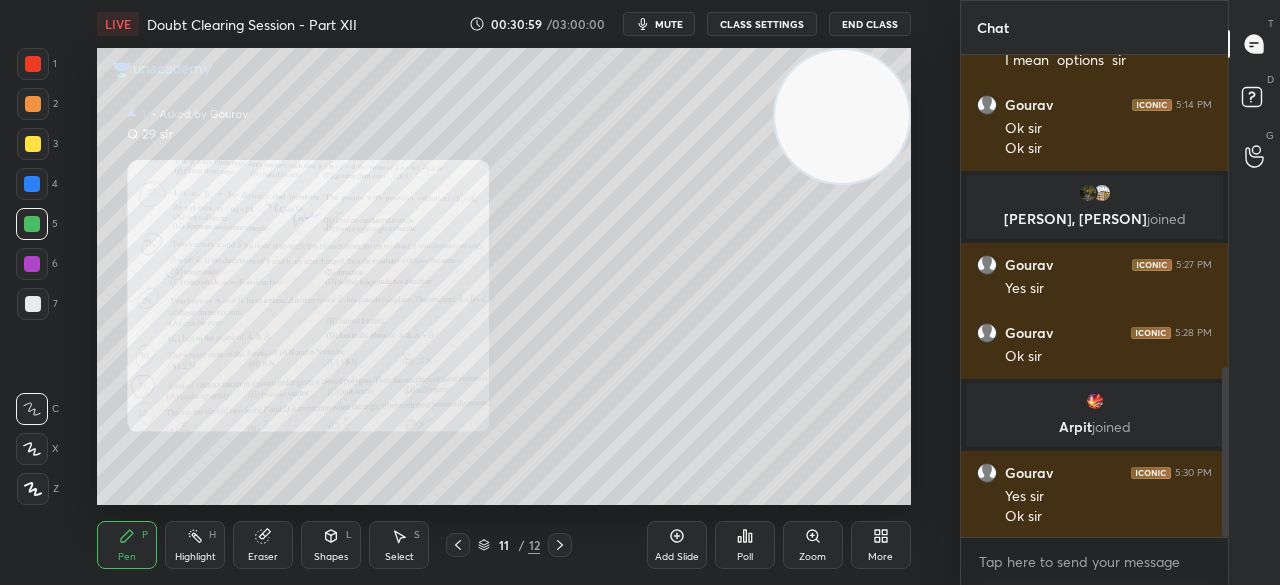 click 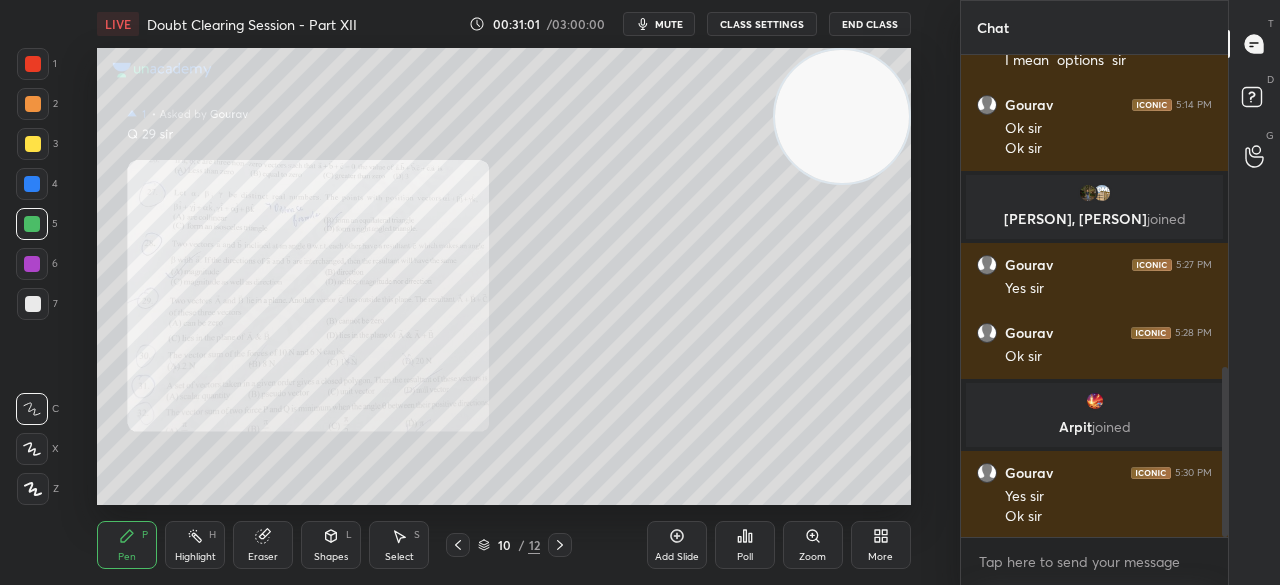click at bounding box center (458, 545) 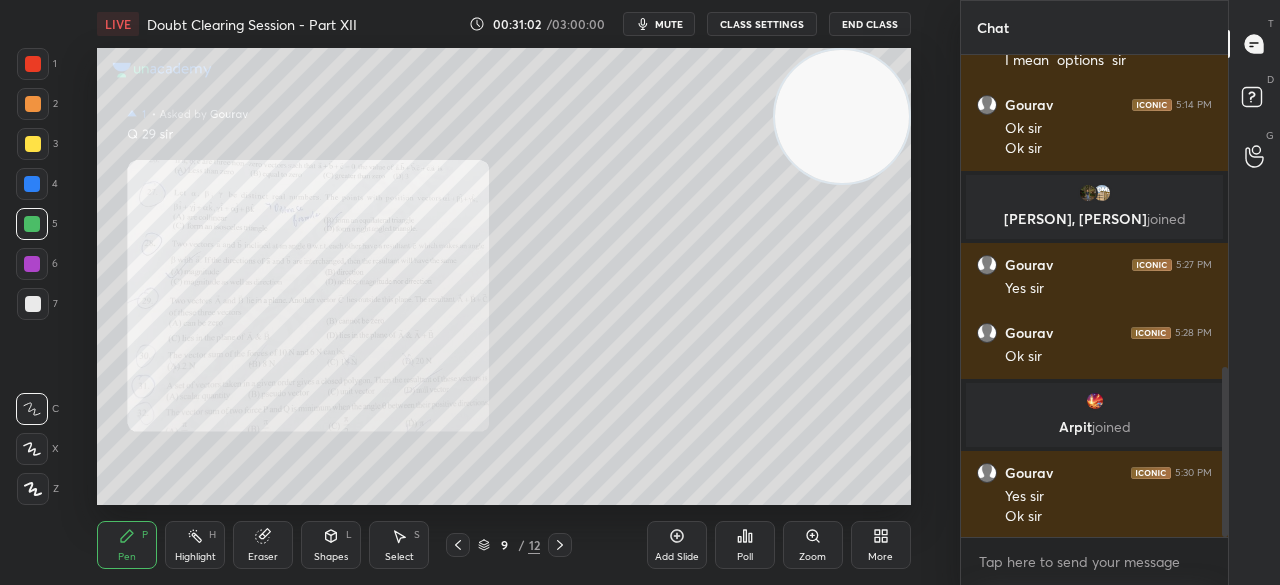 click 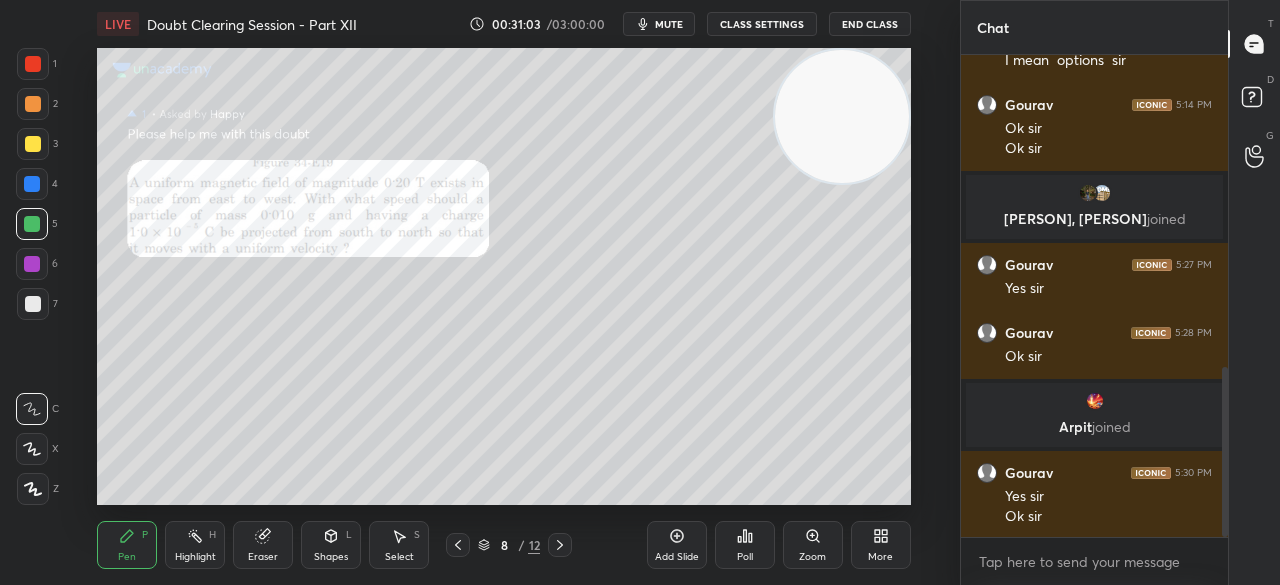 click 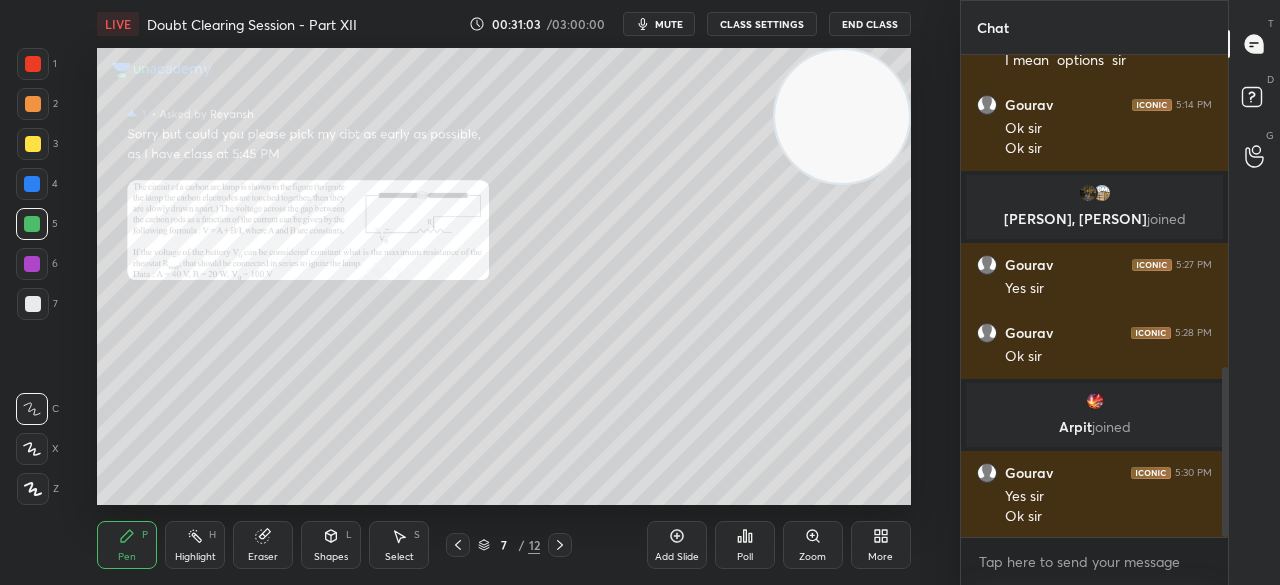 click 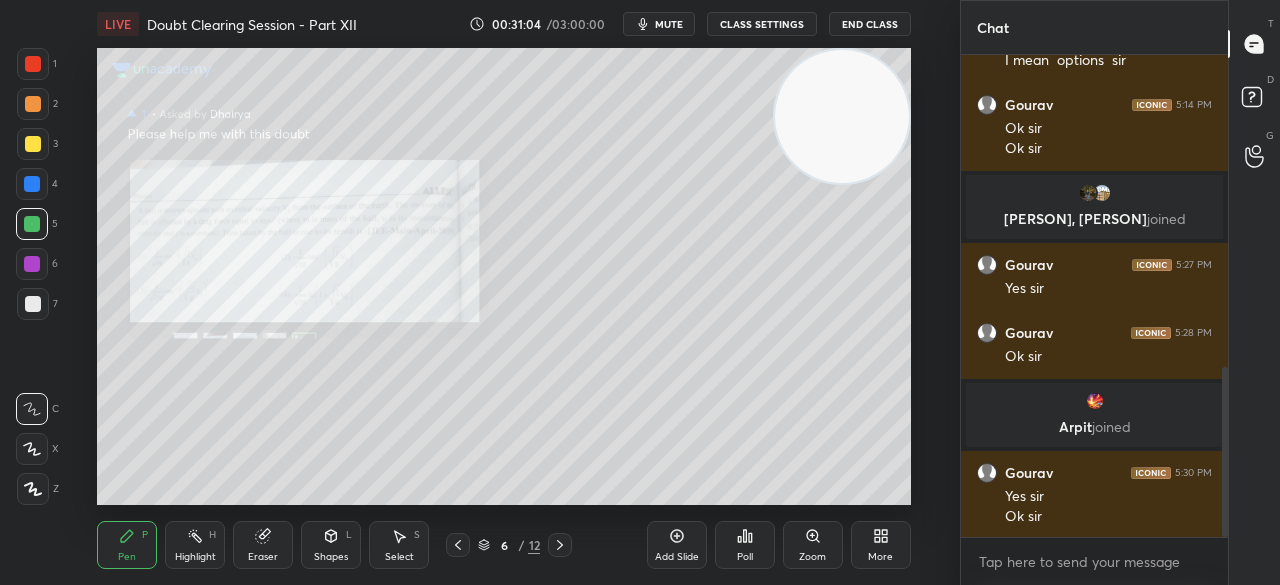 click 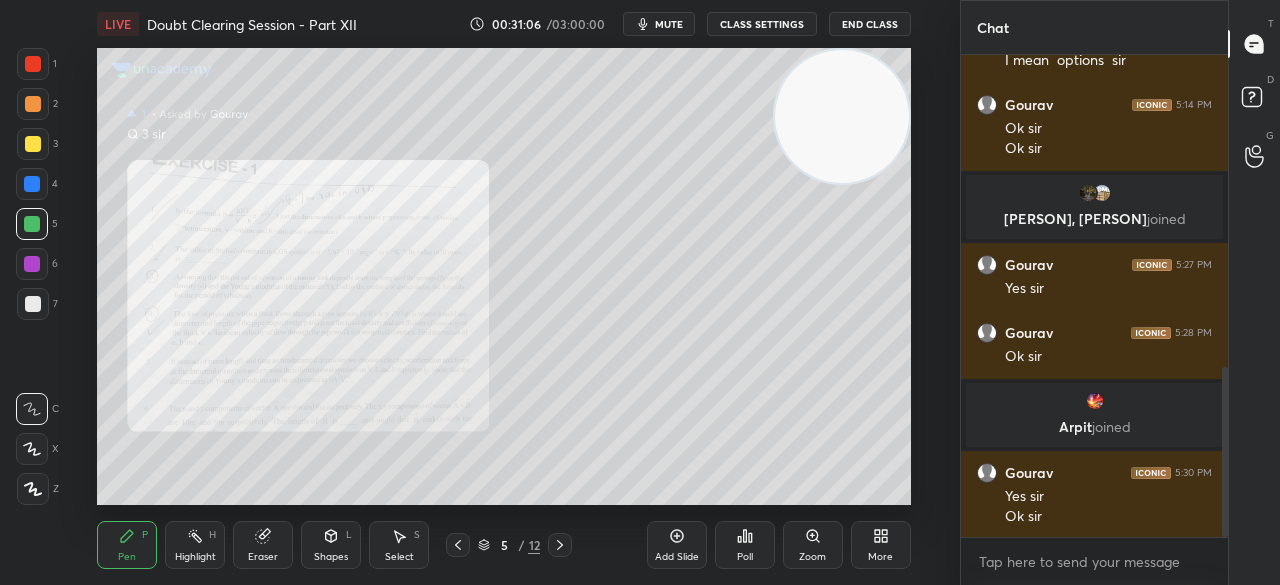 click on "Zoom" at bounding box center (812, 557) 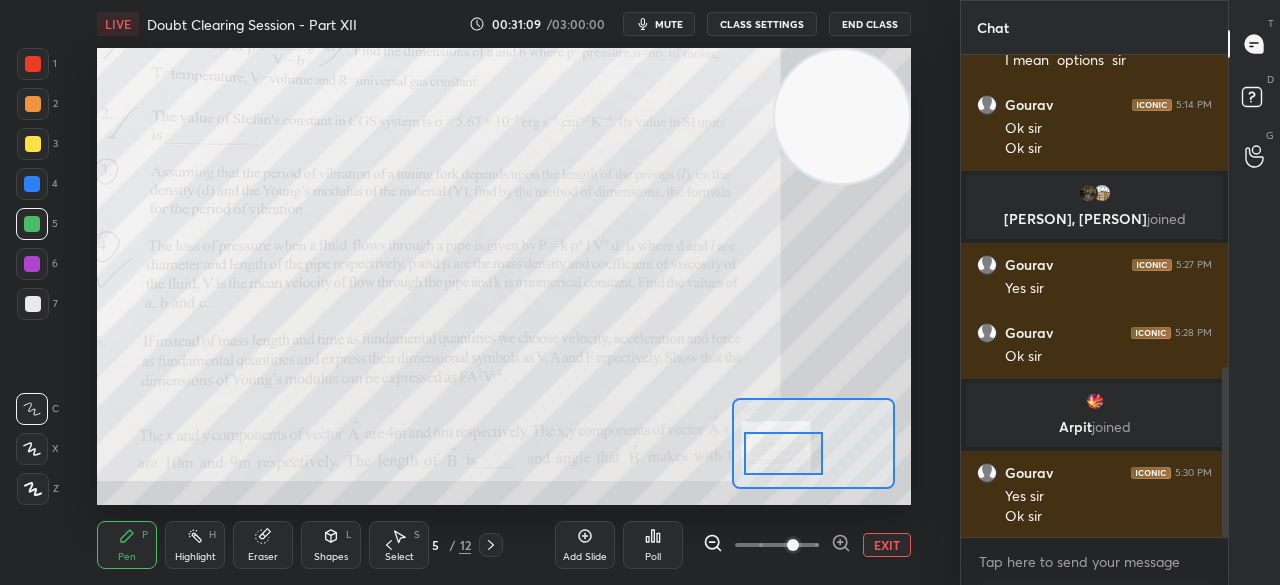 click at bounding box center [33, 64] 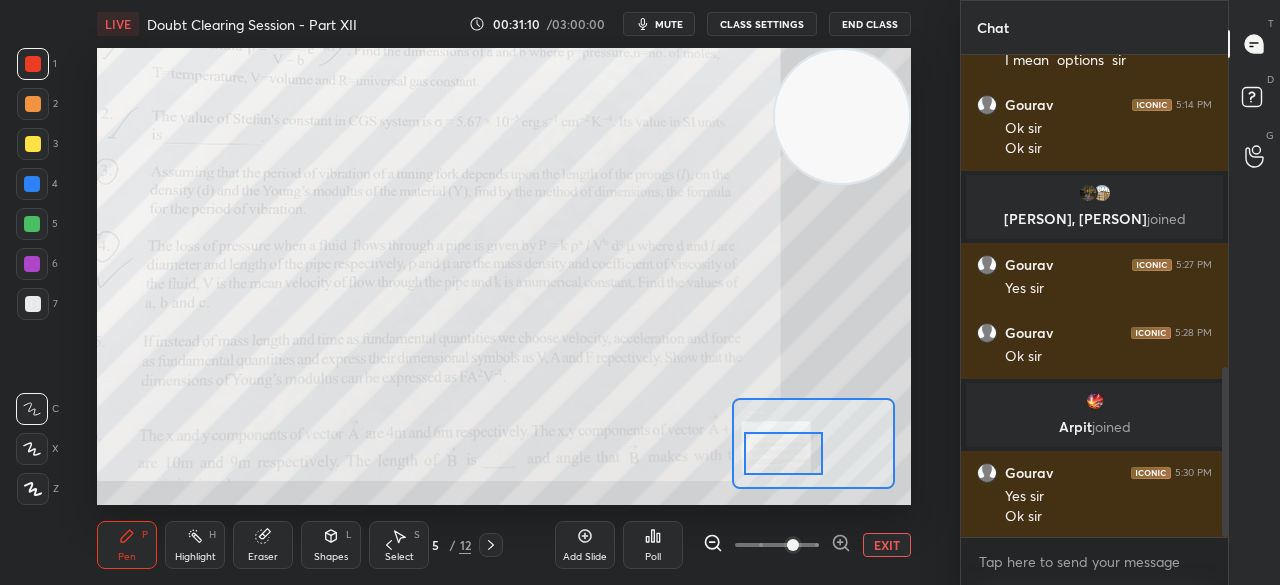 click at bounding box center (33, 64) 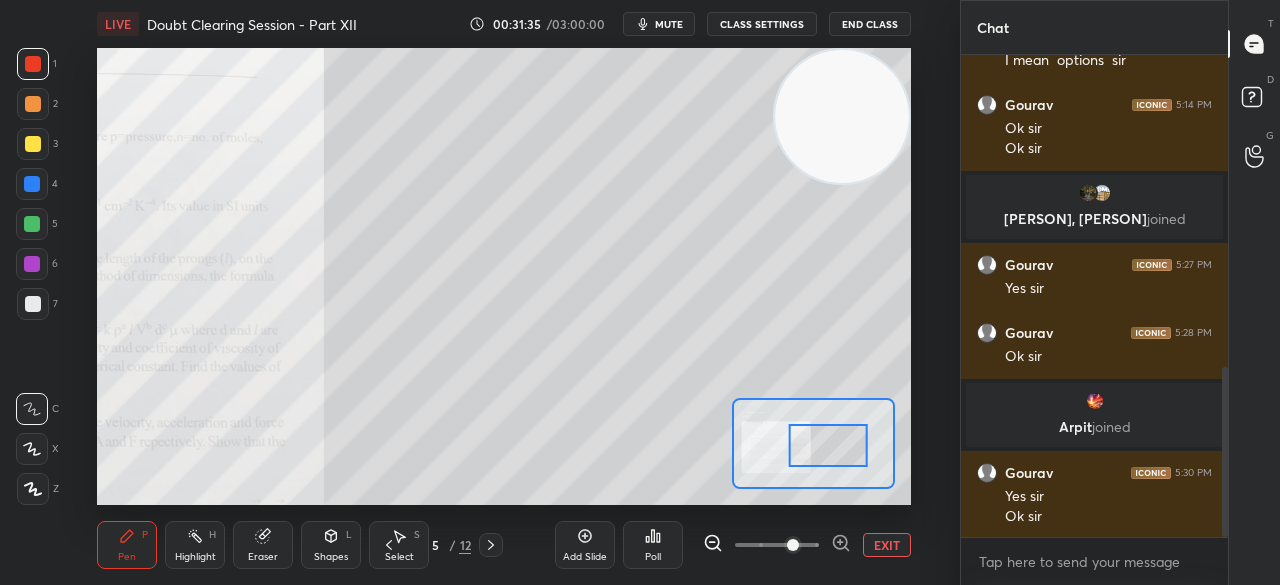 click at bounding box center [33, 144] 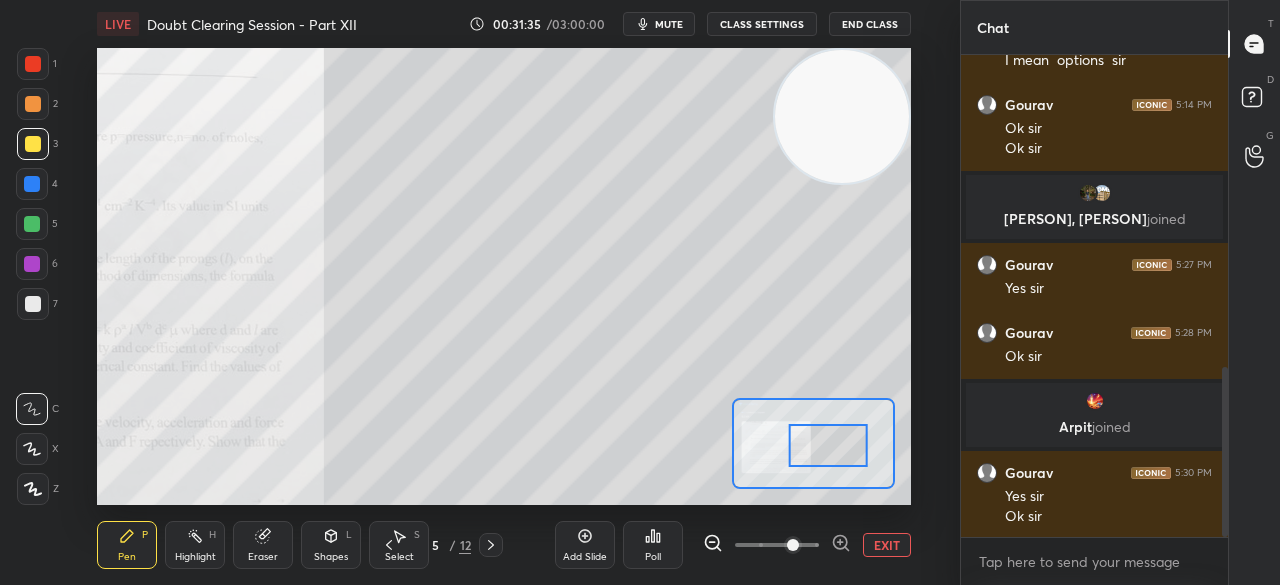 click at bounding box center (33, 144) 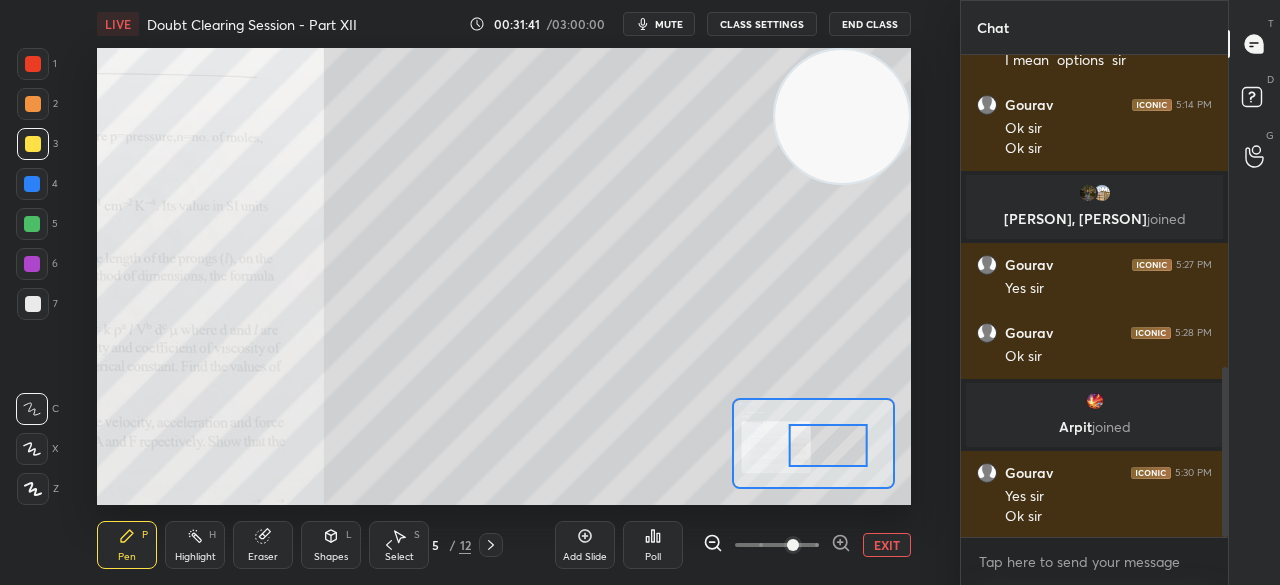 scroll, scrollTop: 956, scrollLeft: 0, axis: vertical 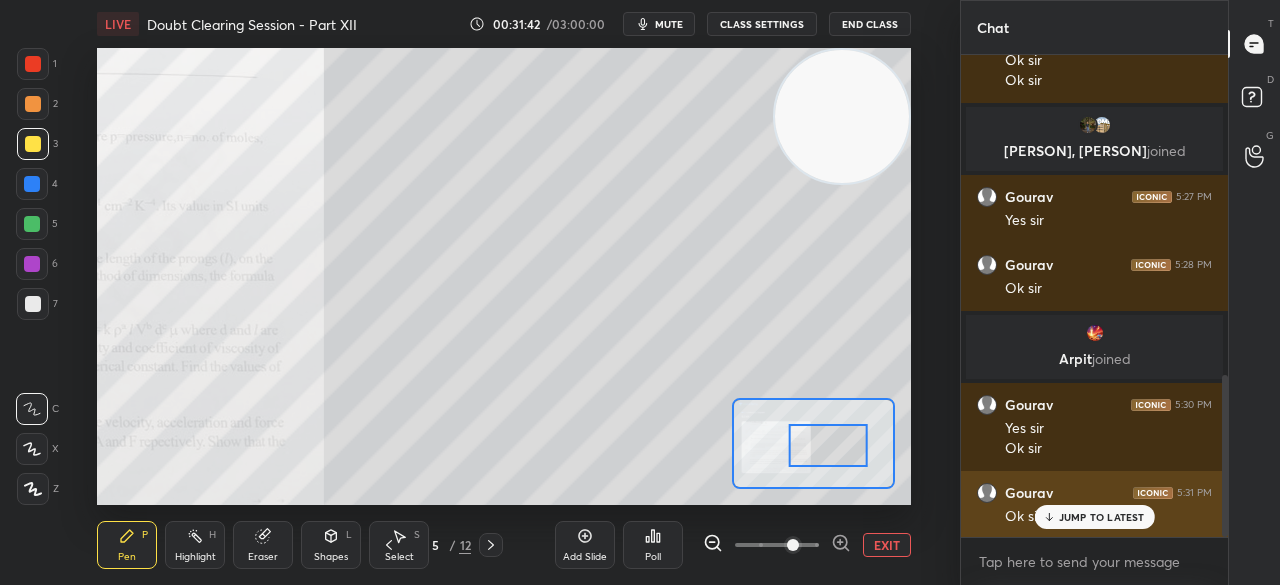click 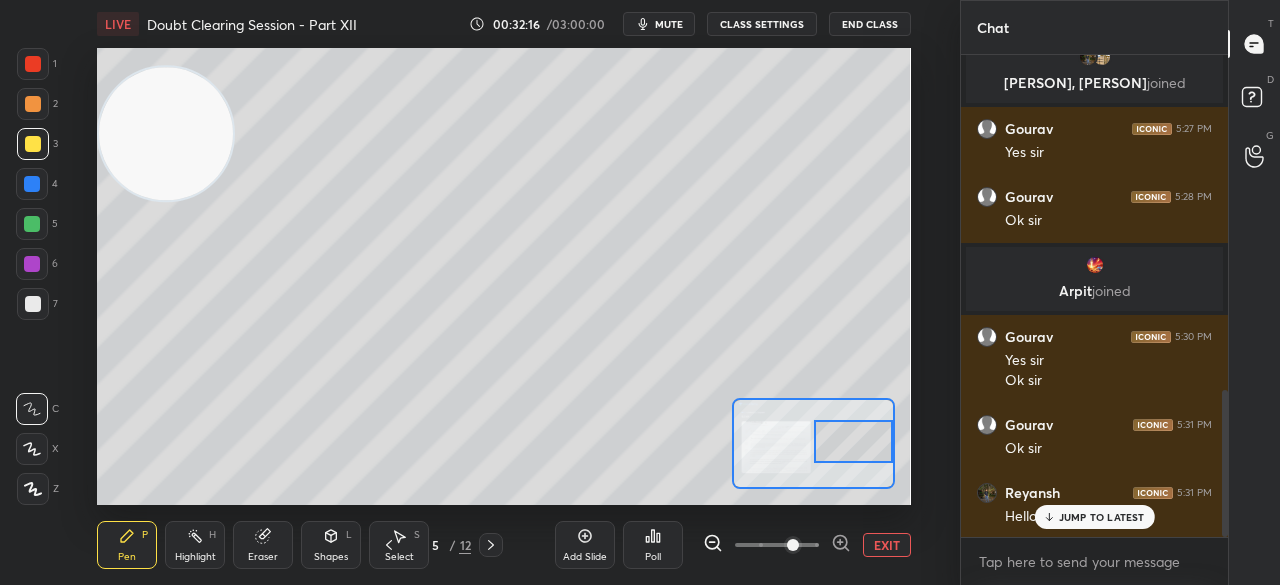 scroll, scrollTop: 1096, scrollLeft: 0, axis: vertical 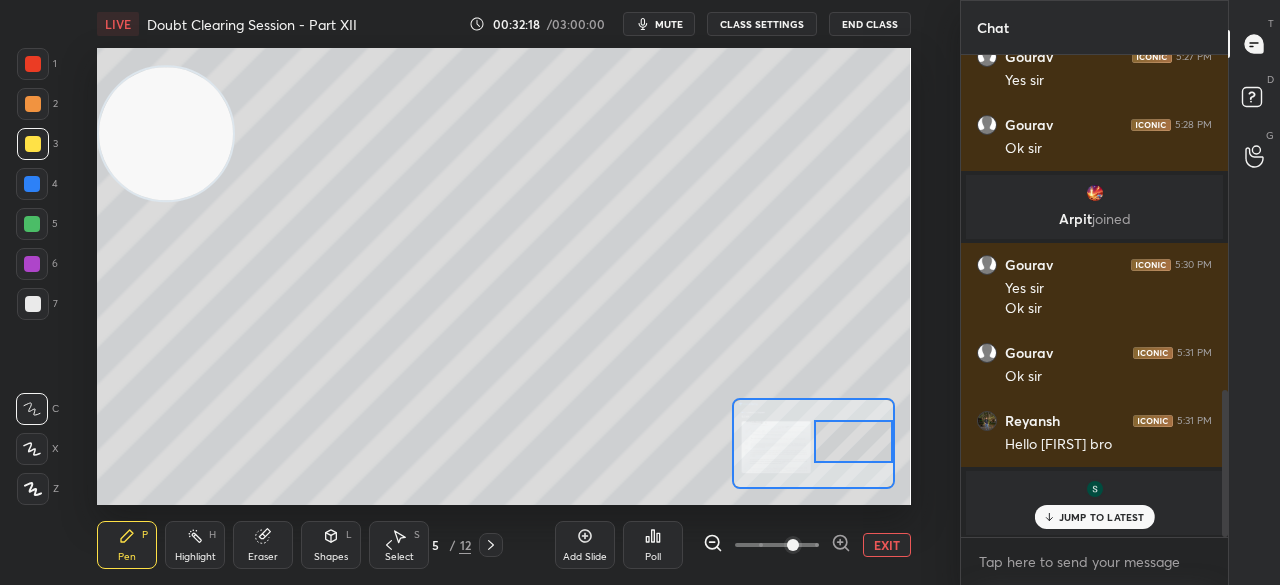 click on "JUMP TO LATEST" at bounding box center [1102, 517] 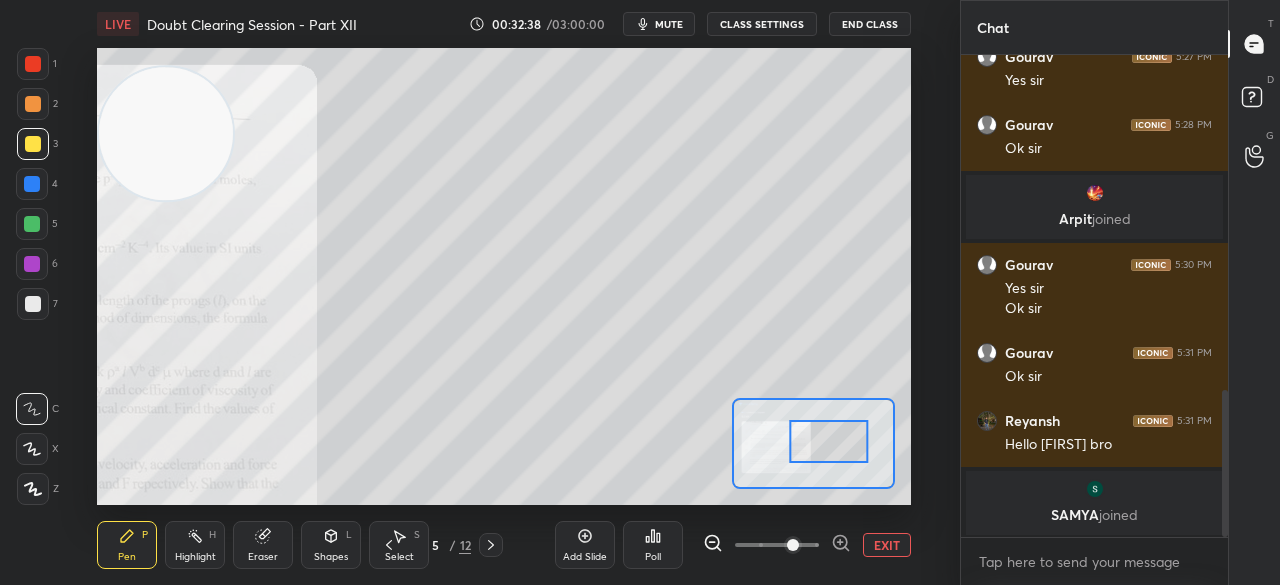 scroll, scrollTop: 1158, scrollLeft: 0, axis: vertical 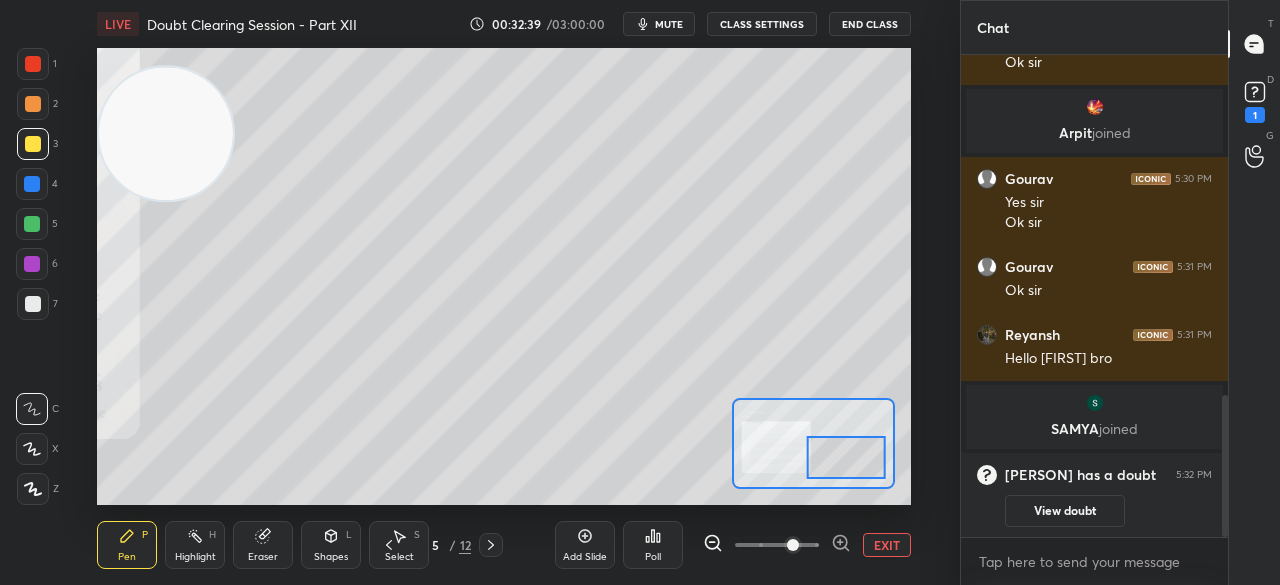 click on "1" at bounding box center [1255, 100] 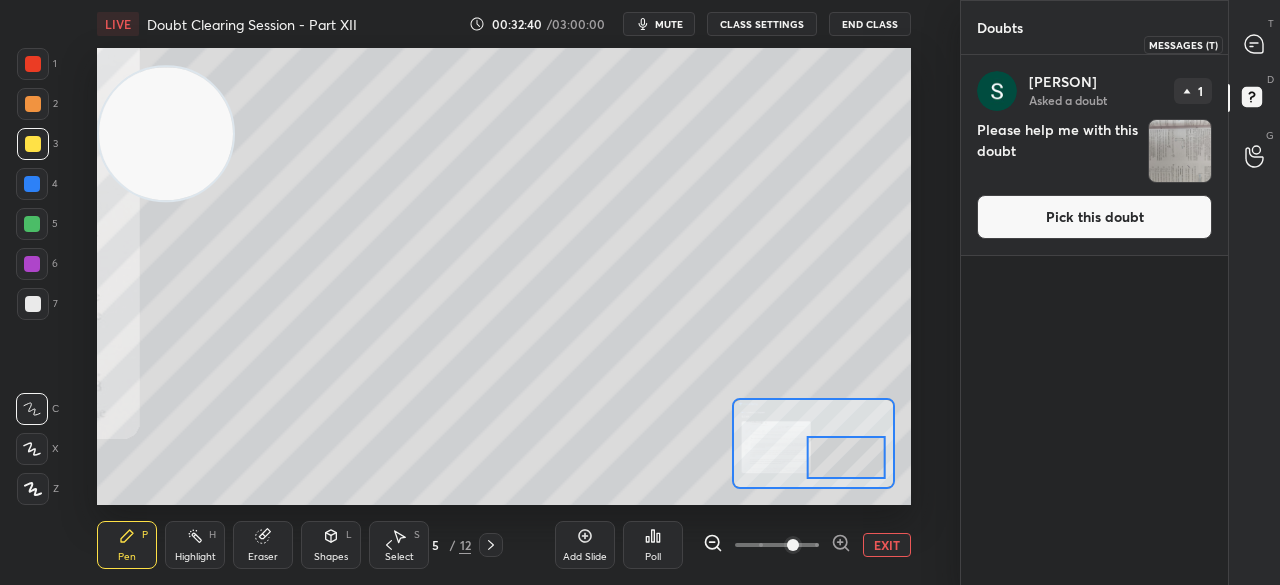 click on "T Messages (T)" at bounding box center (1254, 44) 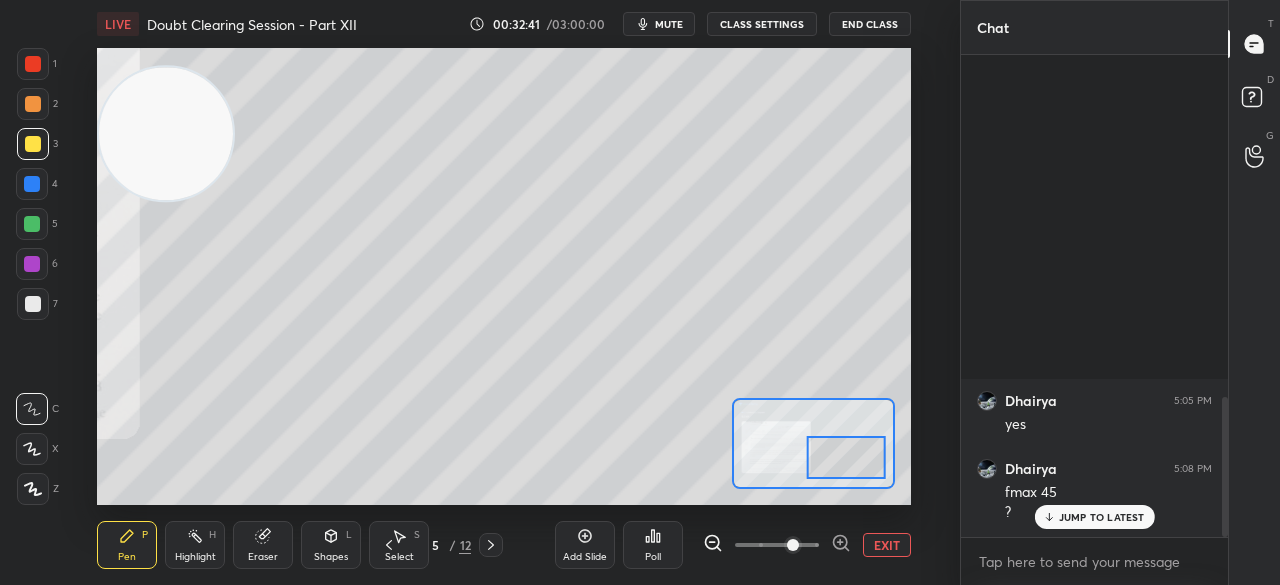 scroll, scrollTop: 1182, scrollLeft: 0, axis: vertical 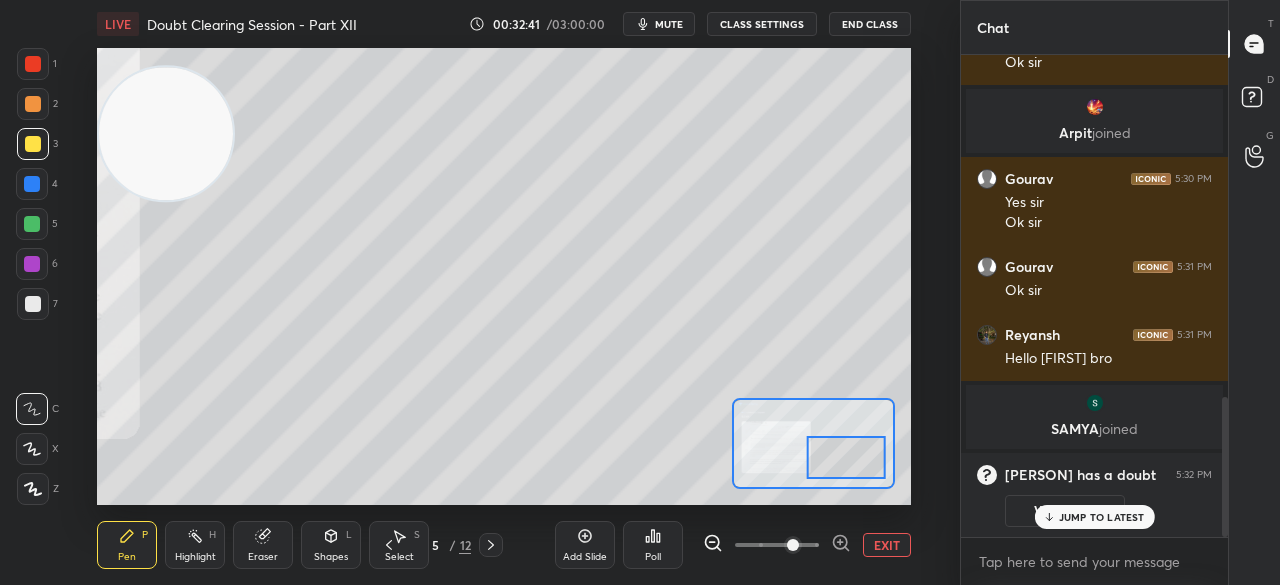 click on "JUMP TO LATEST" at bounding box center (1102, 517) 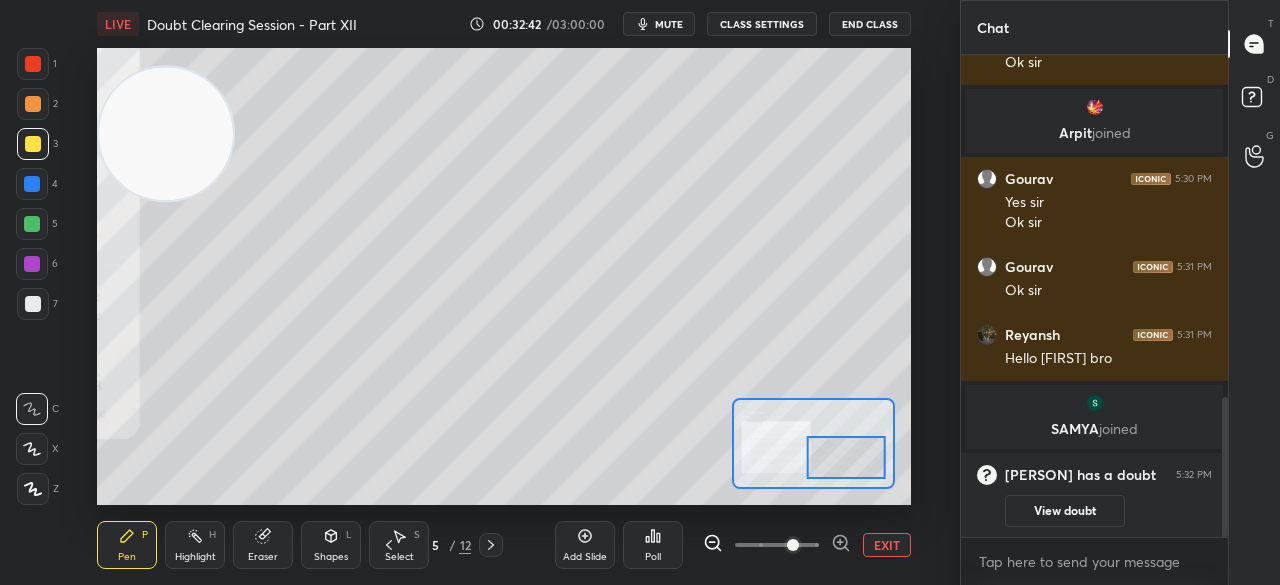 click on "EXIT" at bounding box center [887, 545] 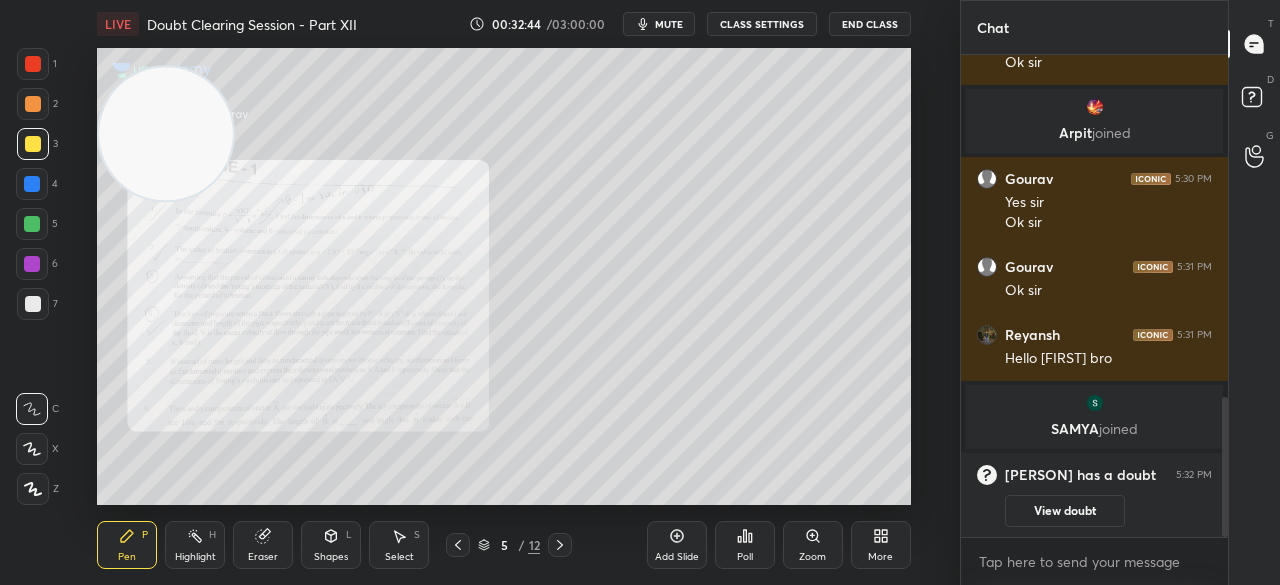 click 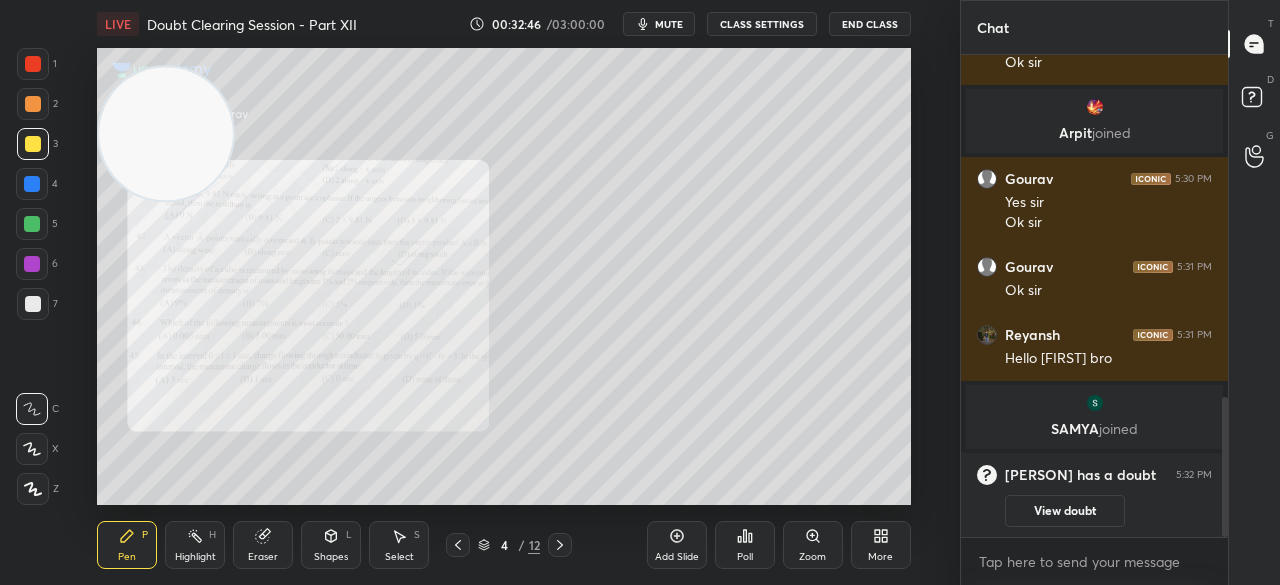 click 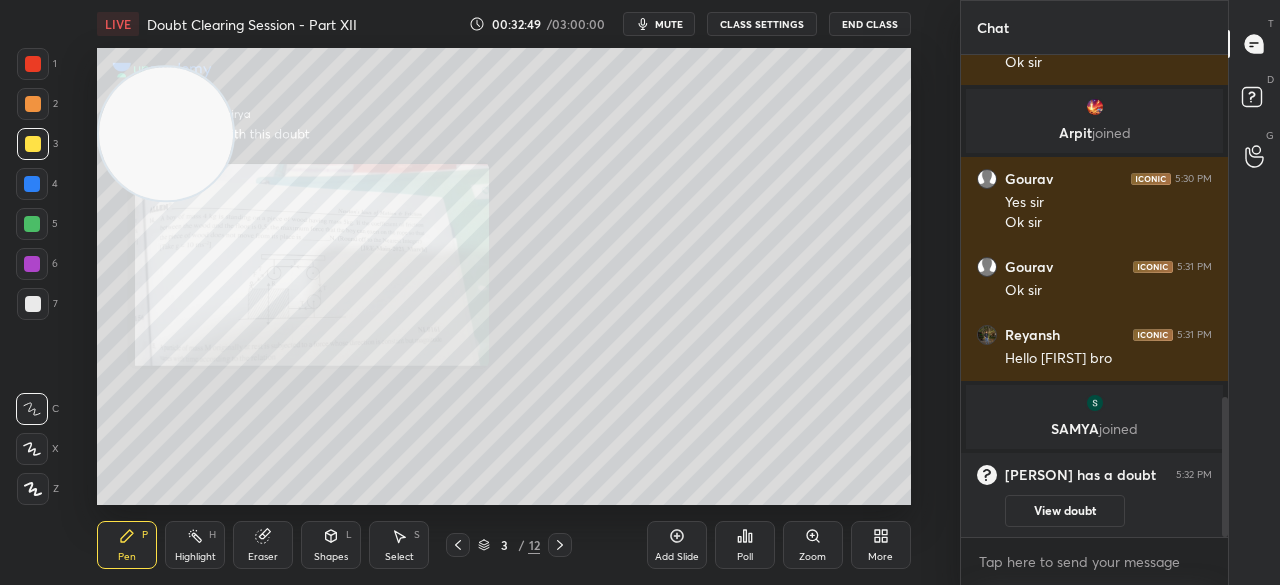 click 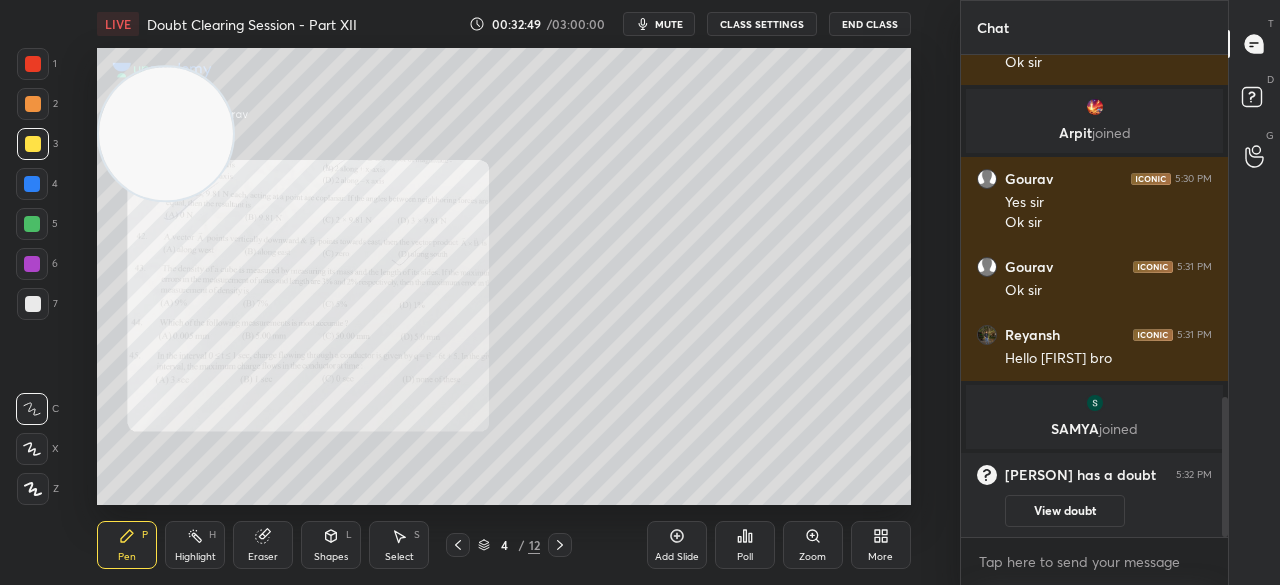 click 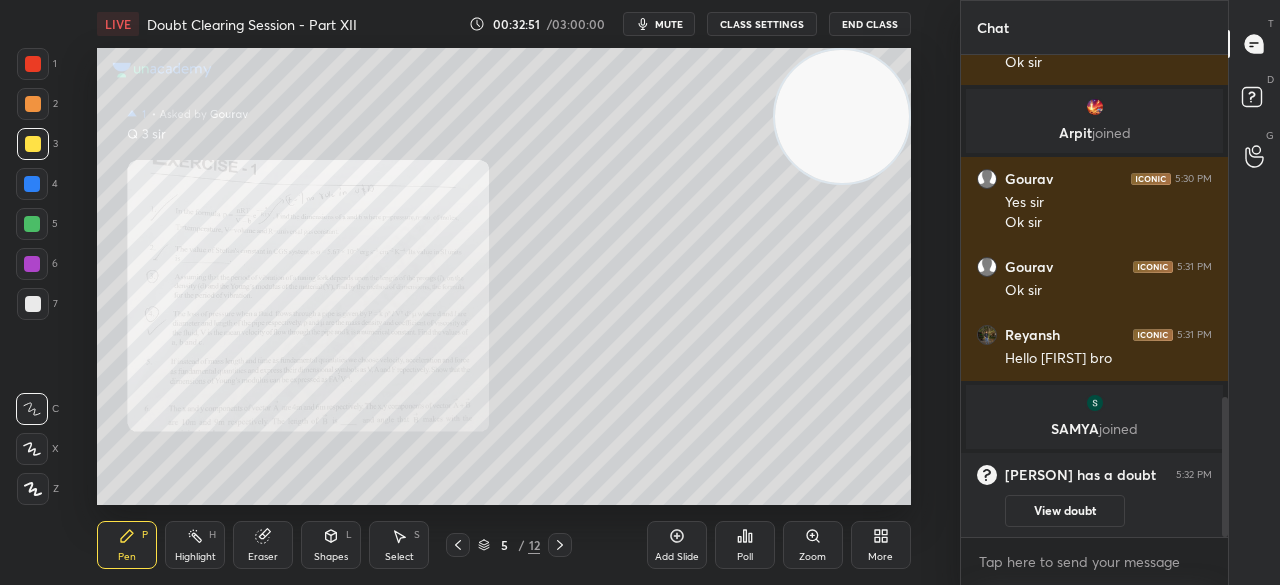 click 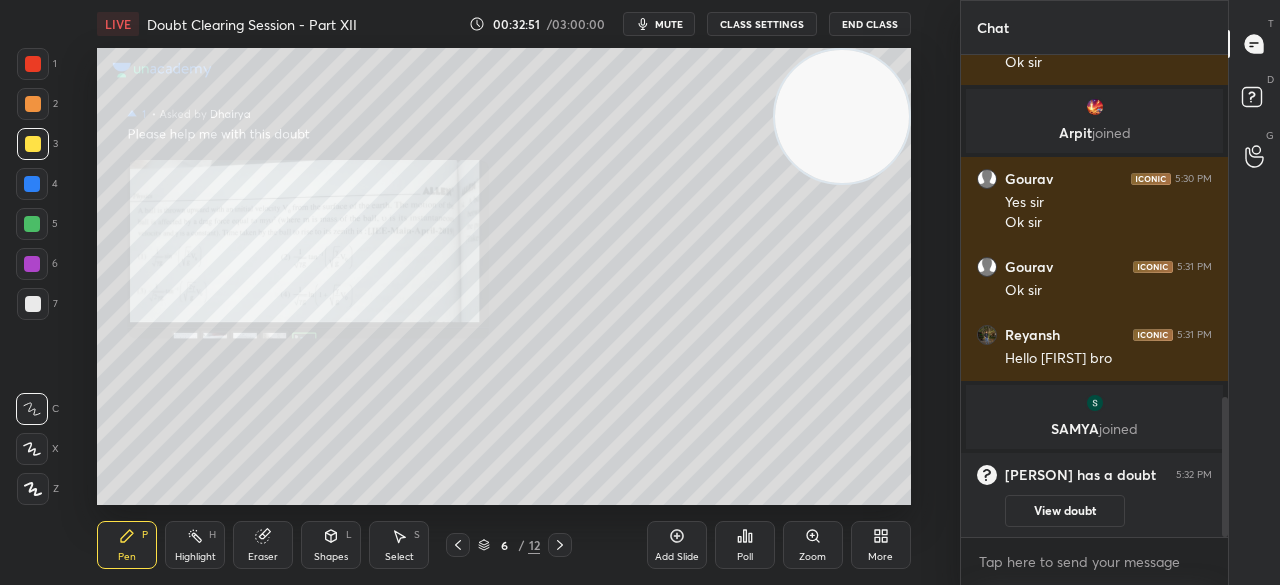 click 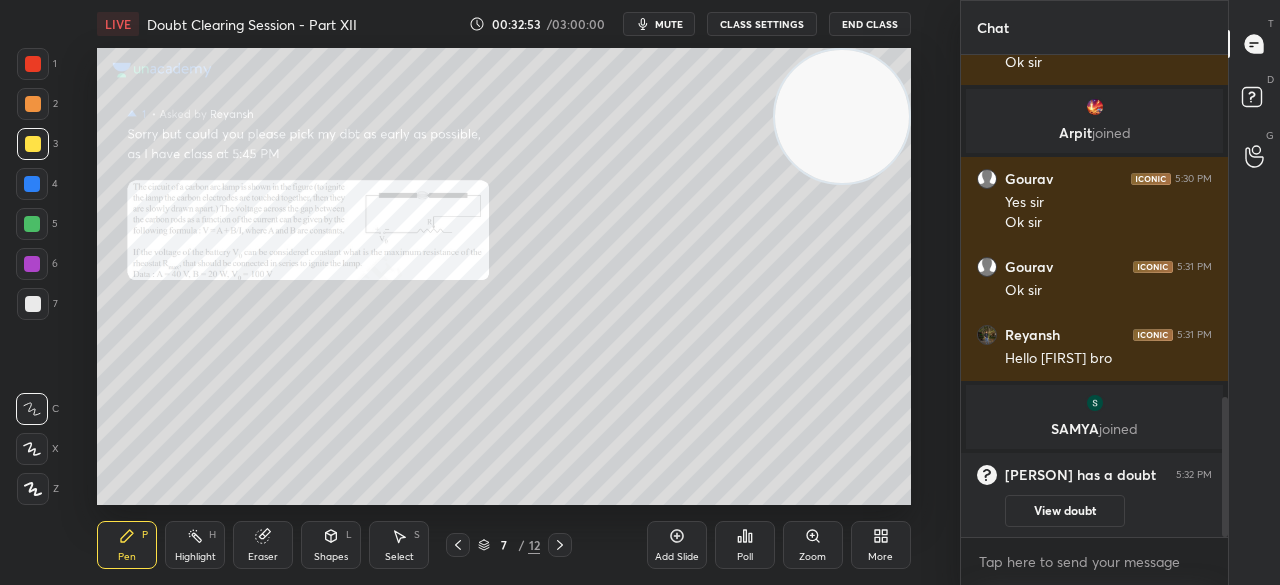 click 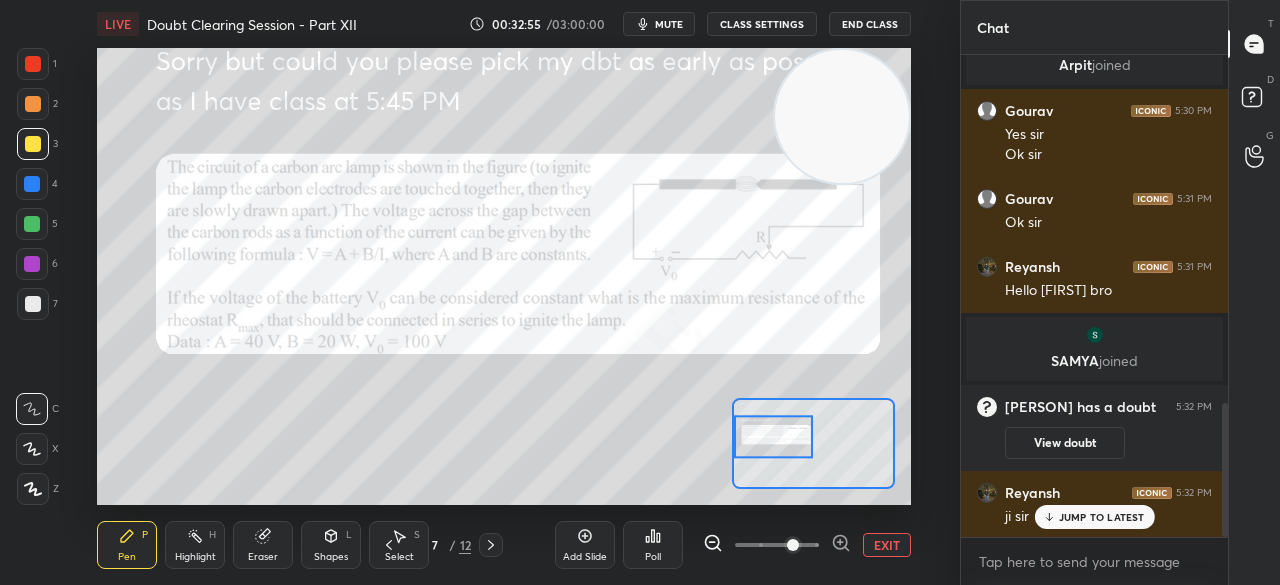 scroll, scrollTop: 1318, scrollLeft: 0, axis: vertical 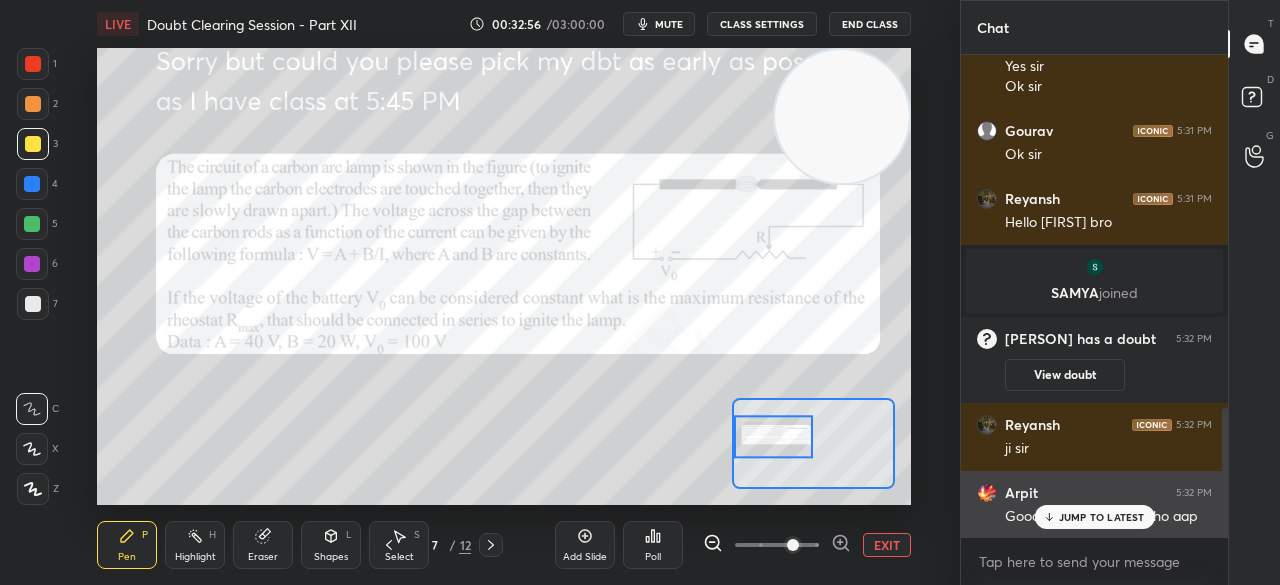 click on "JUMP TO LATEST" at bounding box center [1102, 517] 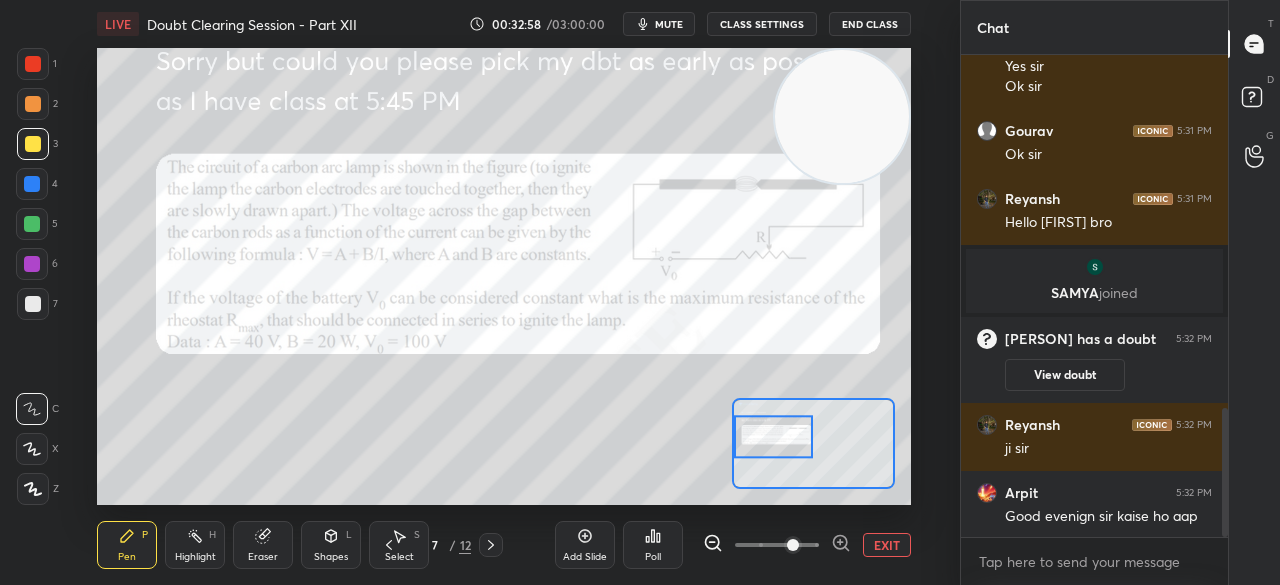 click at bounding box center (33, 64) 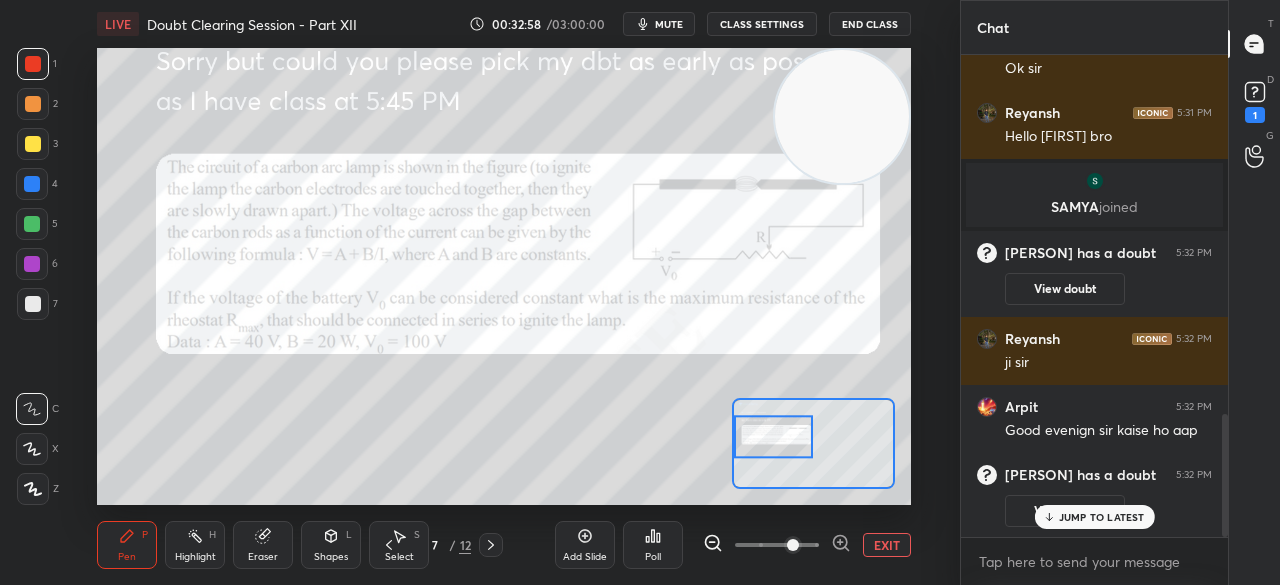 click at bounding box center [33, 64] 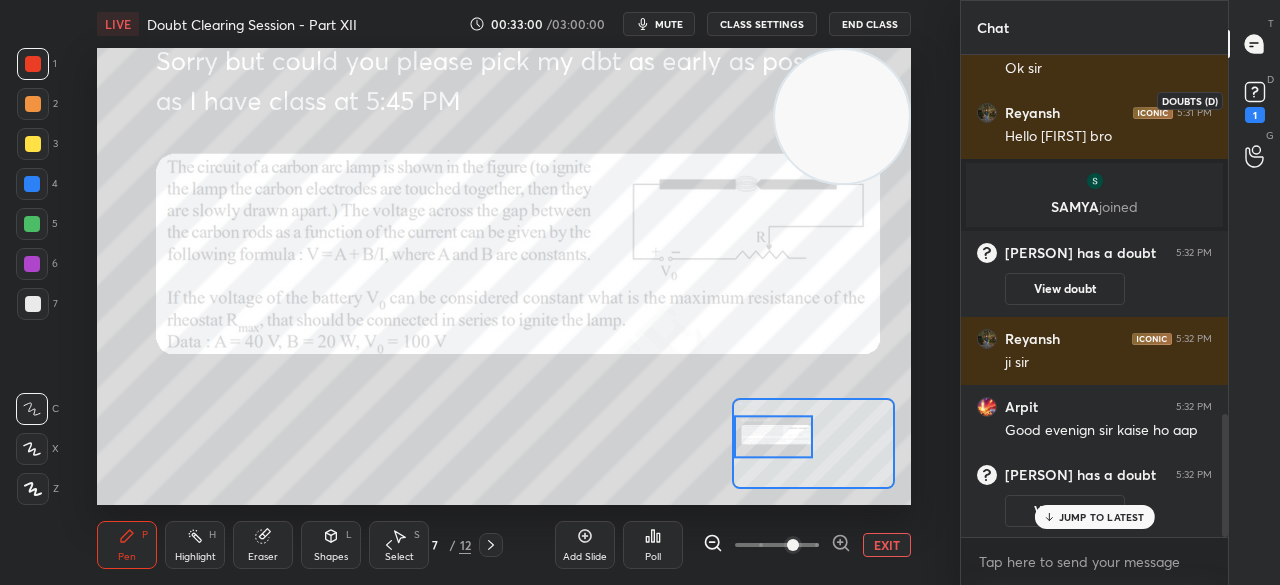 click on "1" at bounding box center (1255, 115) 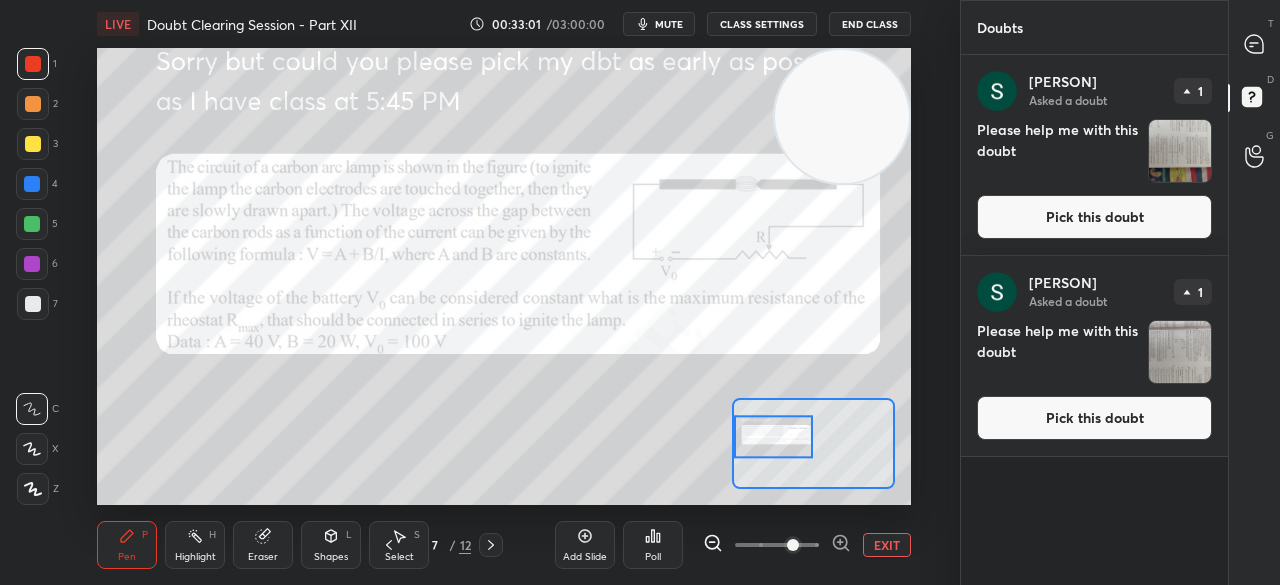click on "Pick this doubt" at bounding box center (1094, 418) 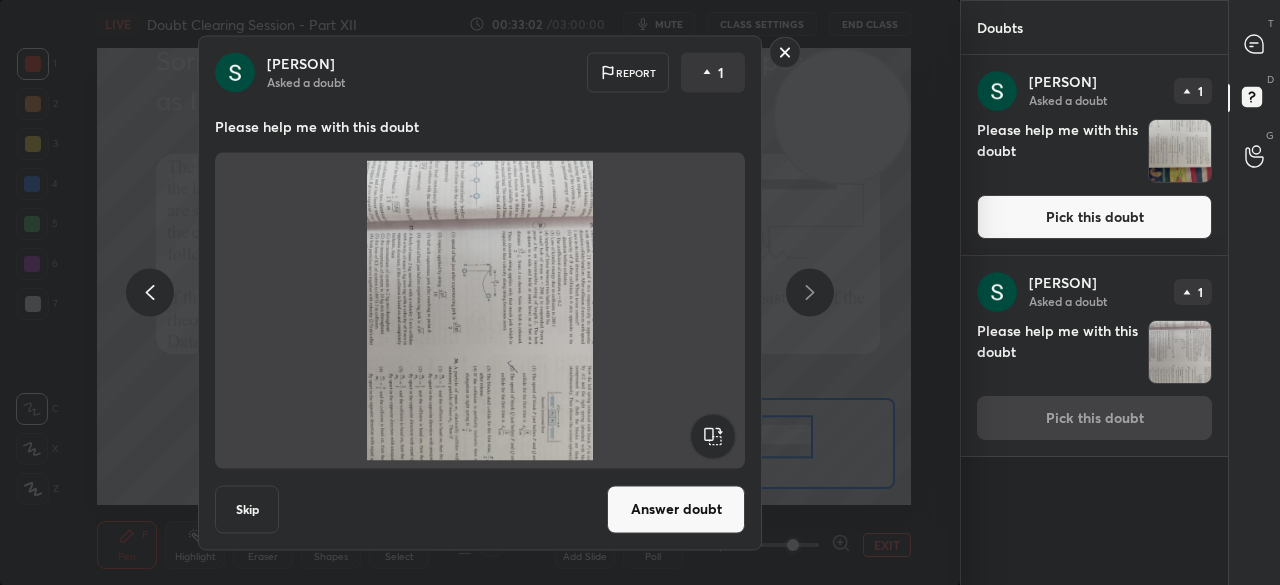 click 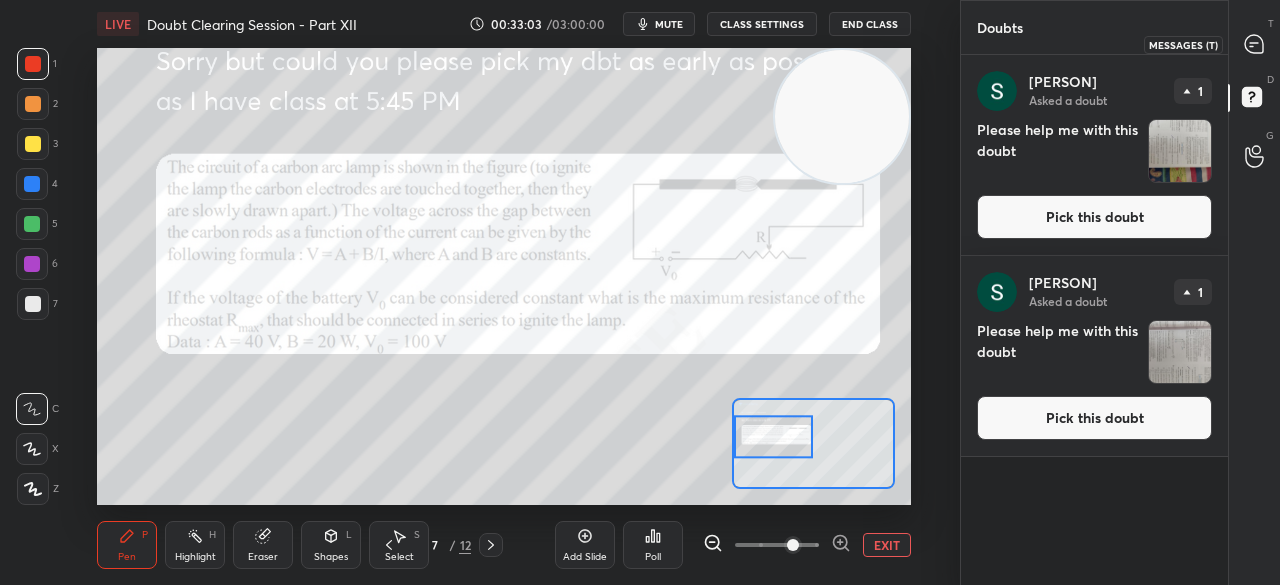 click at bounding box center (1255, 44) 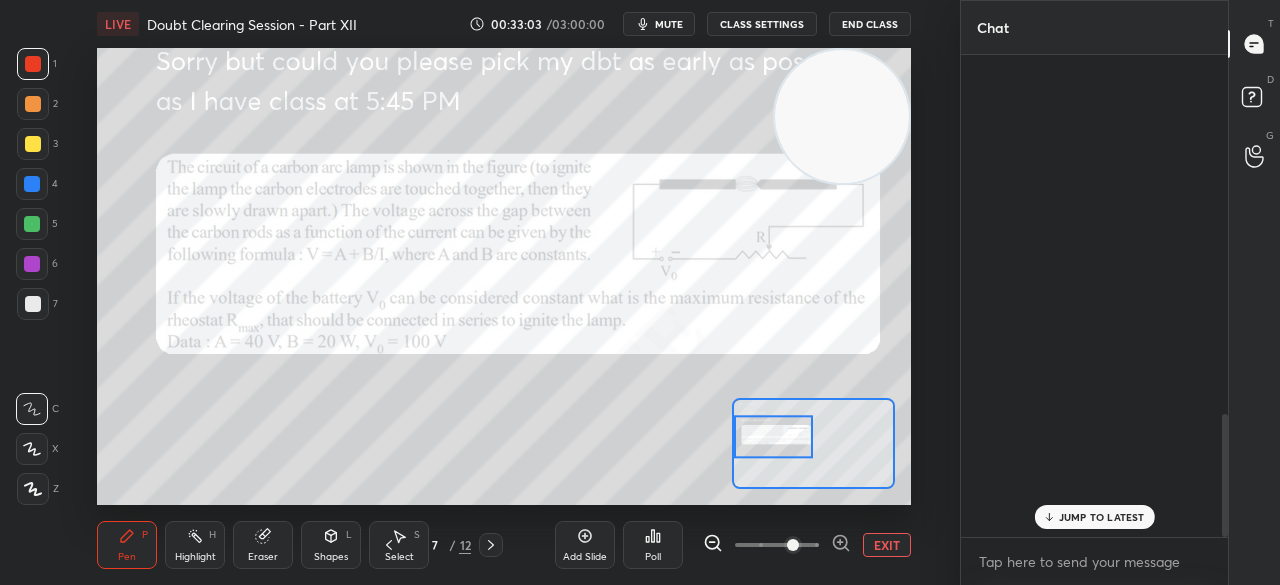 scroll, scrollTop: 1404, scrollLeft: 0, axis: vertical 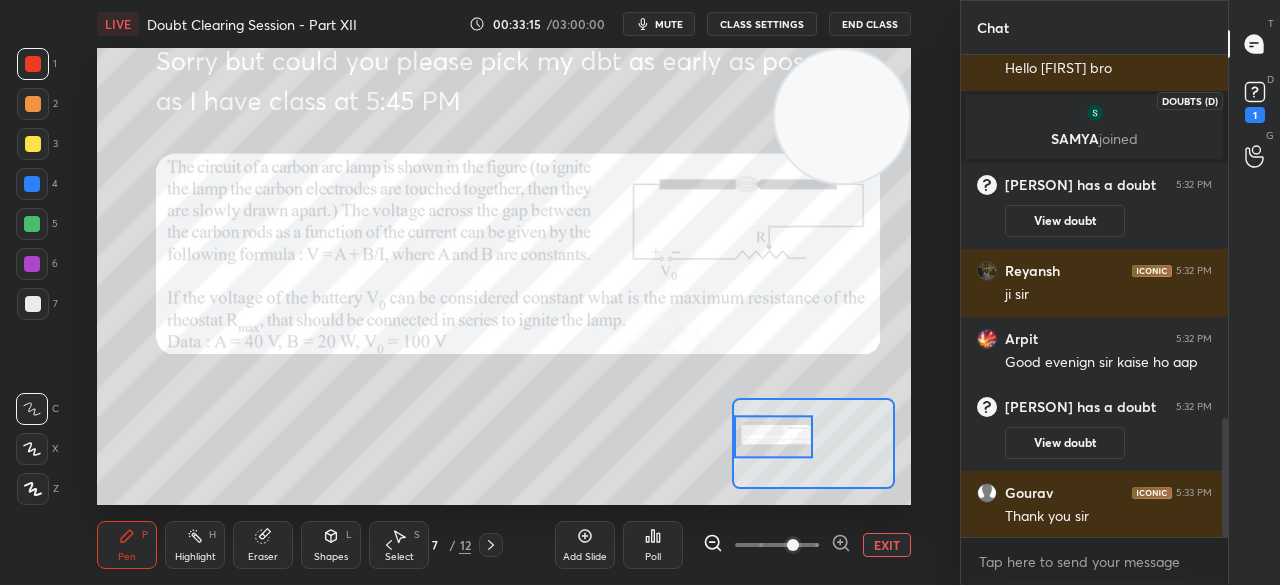 click 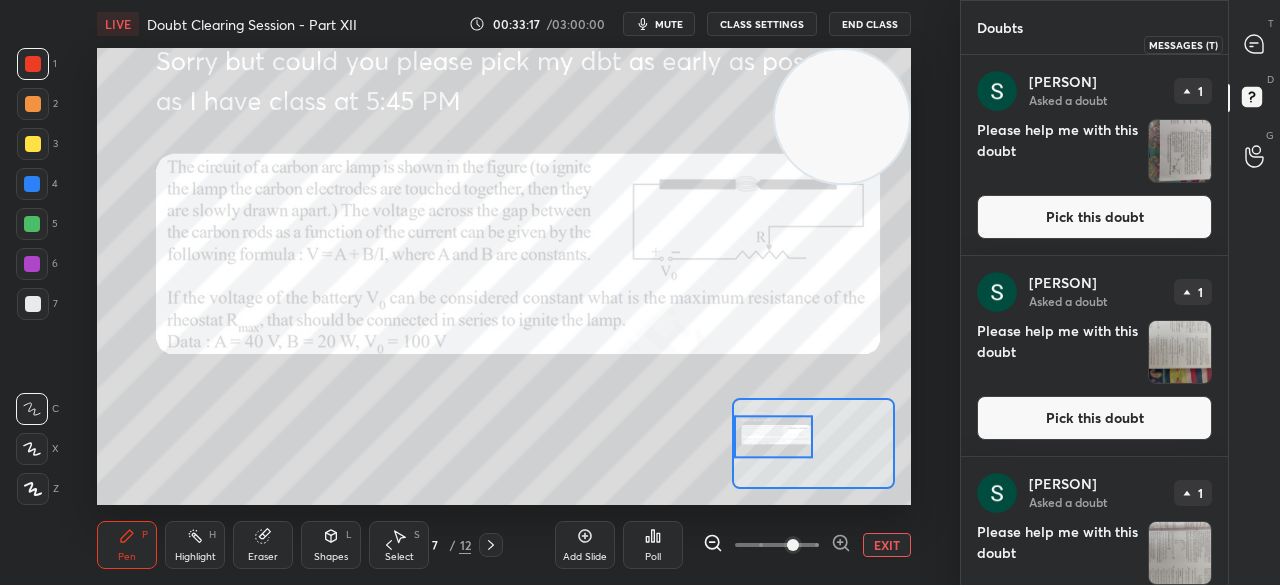 click at bounding box center [1255, 44] 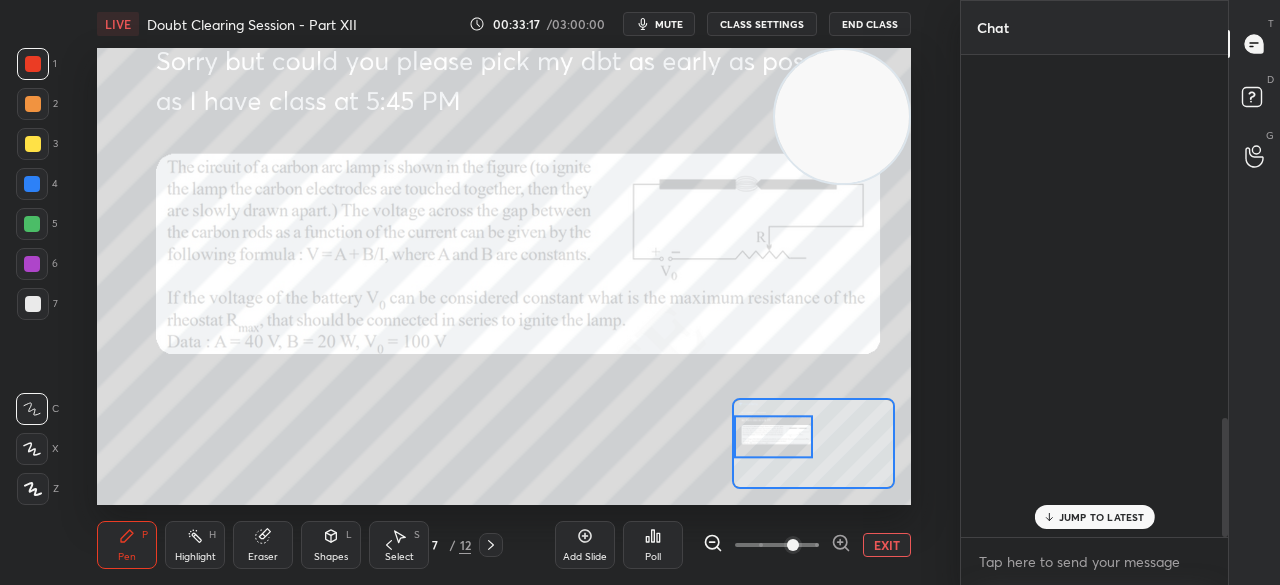 scroll, scrollTop: 1472, scrollLeft: 0, axis: vertical 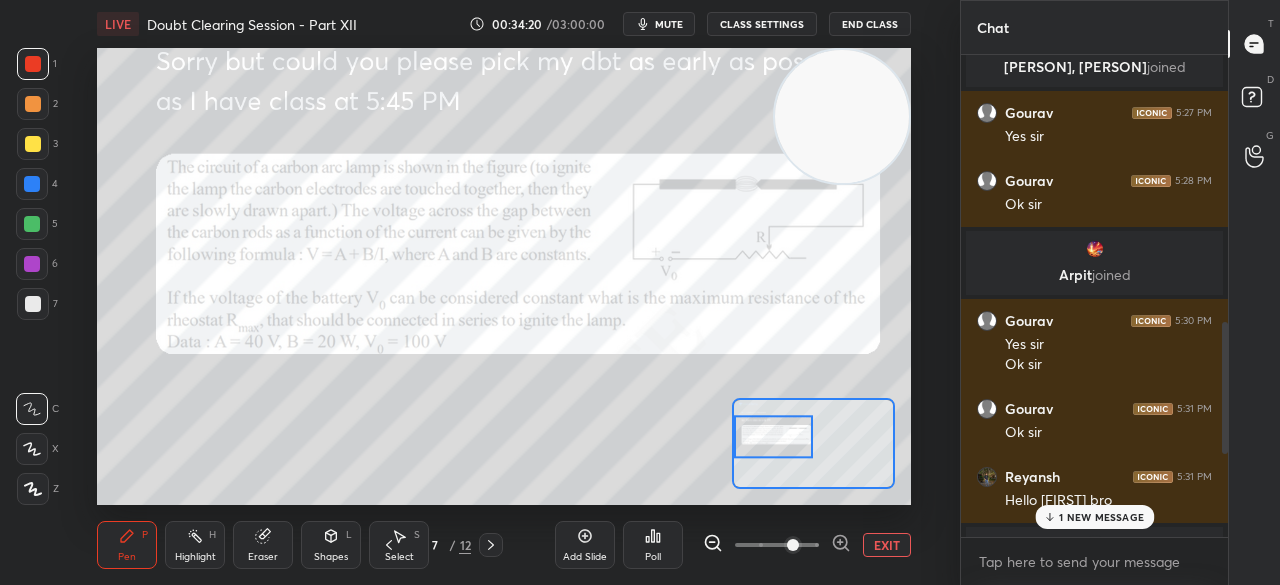 click on "1 NEW MESSAGE" at bounding box center (1101, 517) 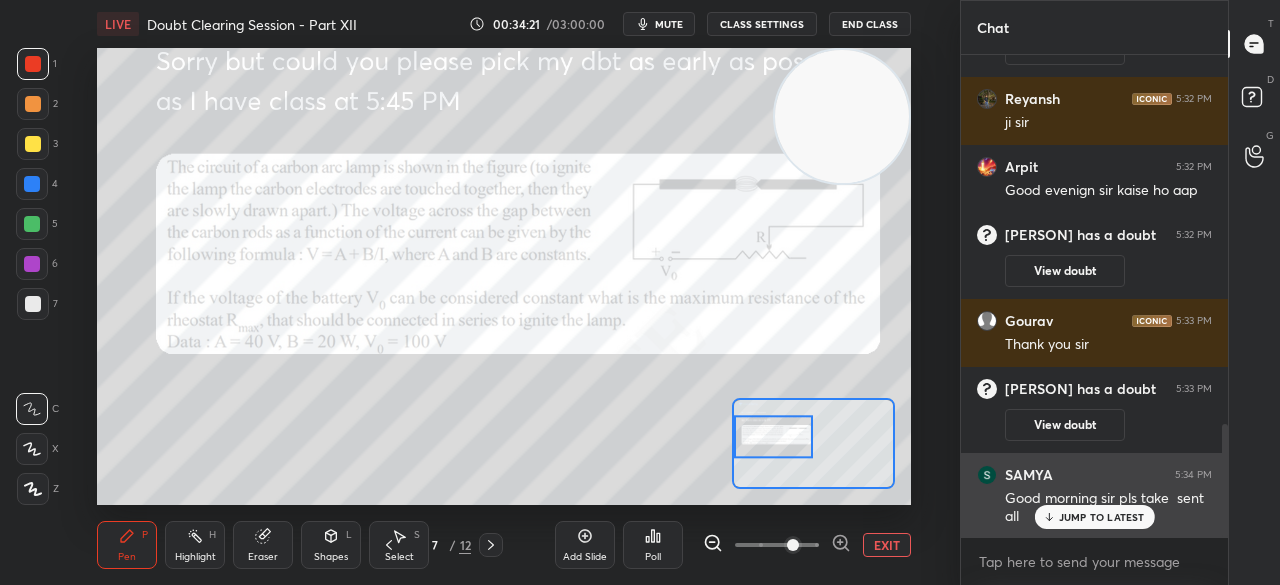 click on "JUMP TO LATEST" at bounding box center [1102, 517] 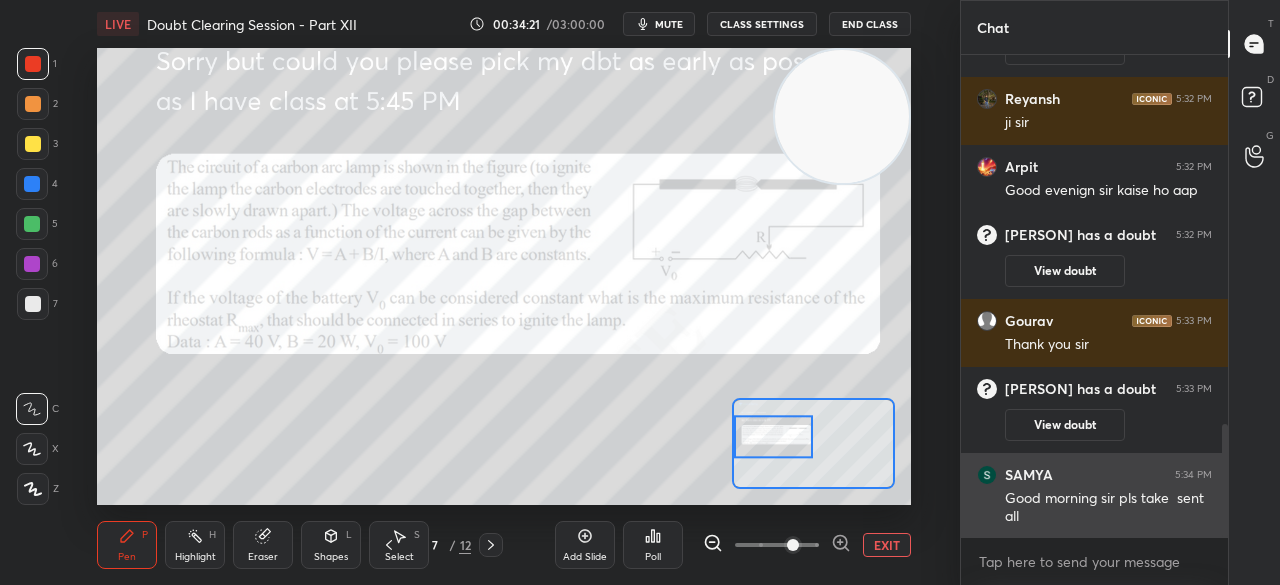 click on "Good morning sir pls take  sent all" at bounding box center (1108, 508) 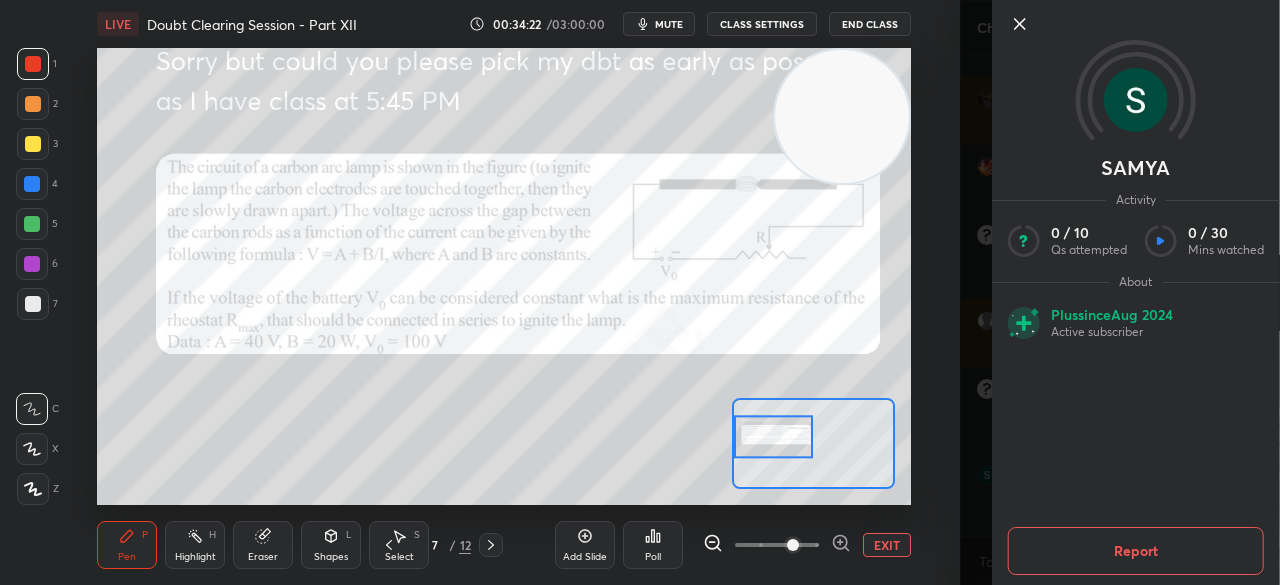 click 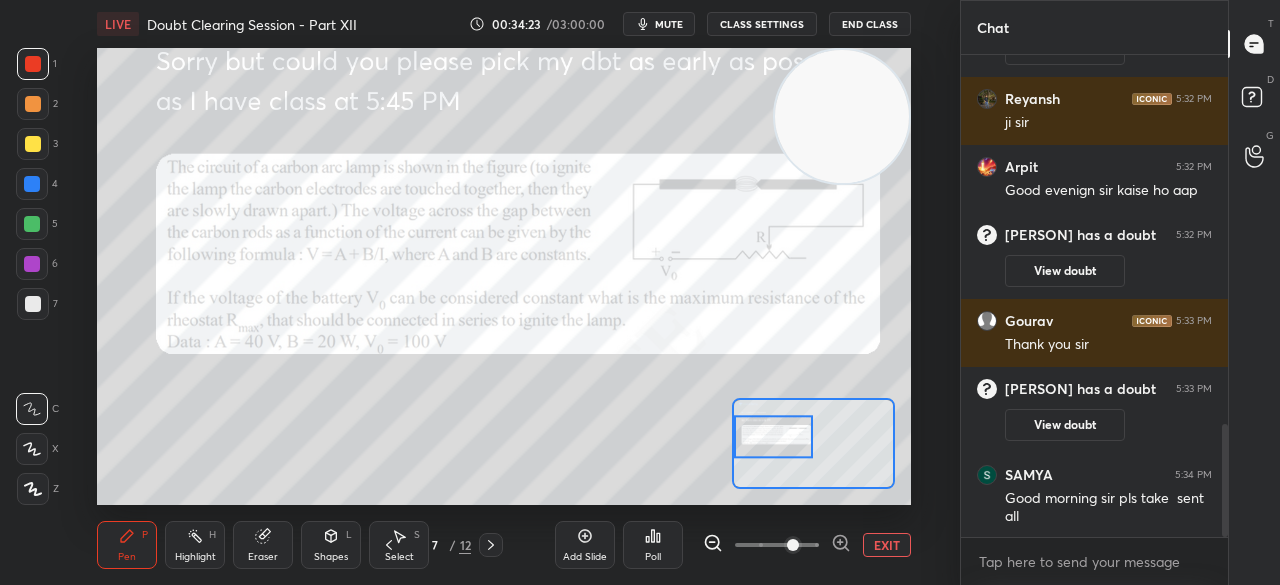 click 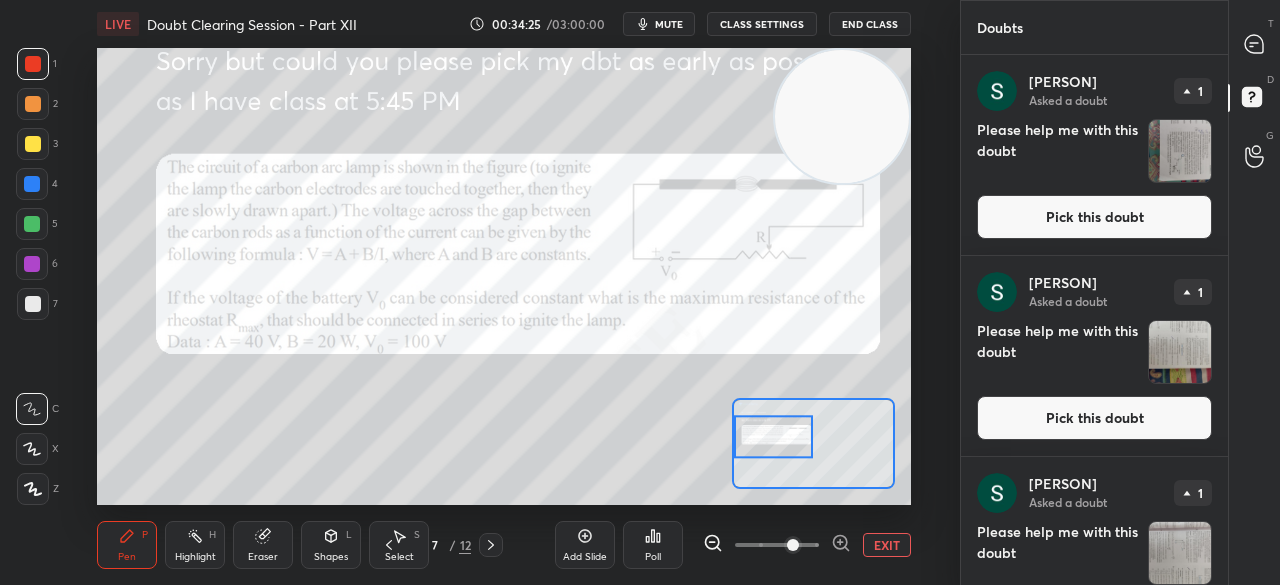 scroll, scrollTop: 72, scrollLeft: 0, axis: vertical 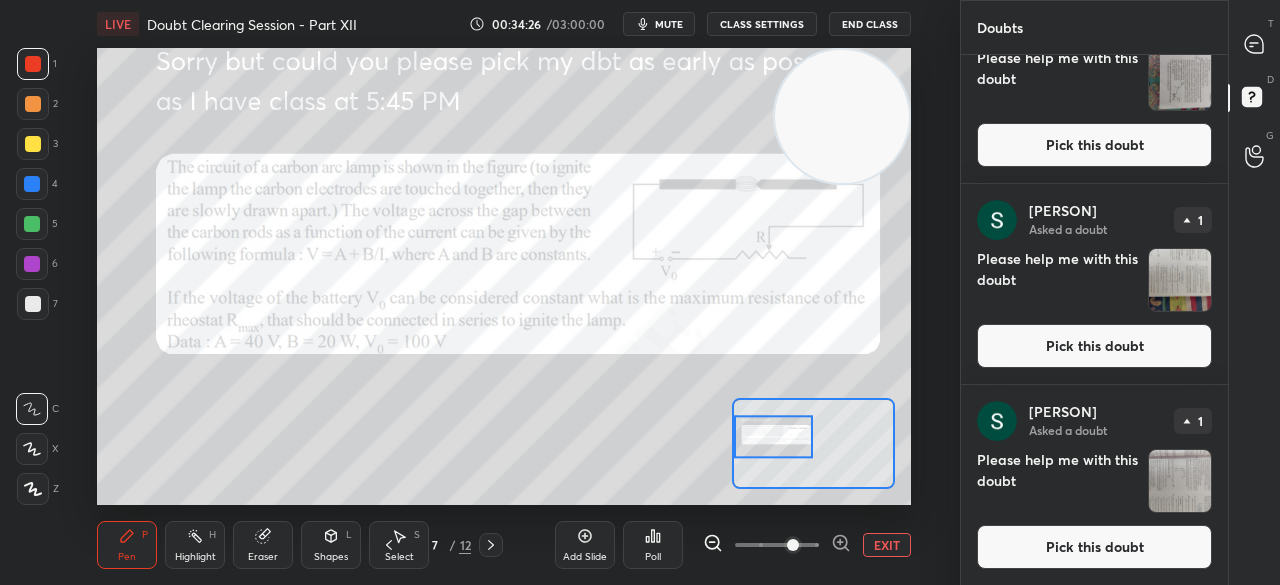 click at bounding box center (1255, 44) 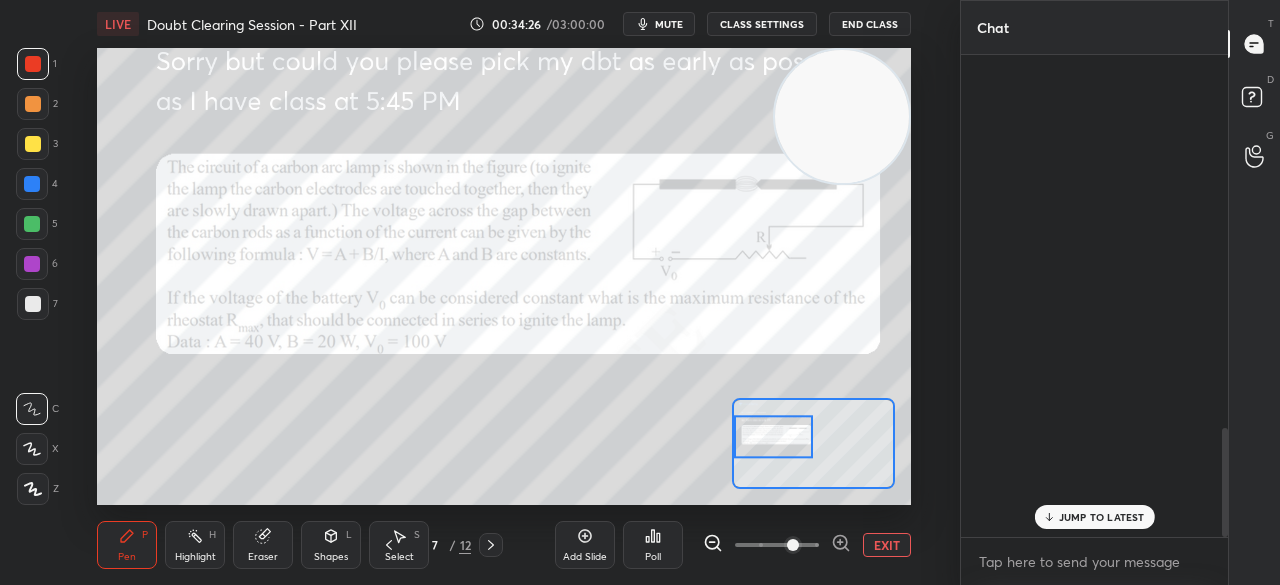 scroll, scrollTop: 1644, scrollLeft: 0, axis: vertical 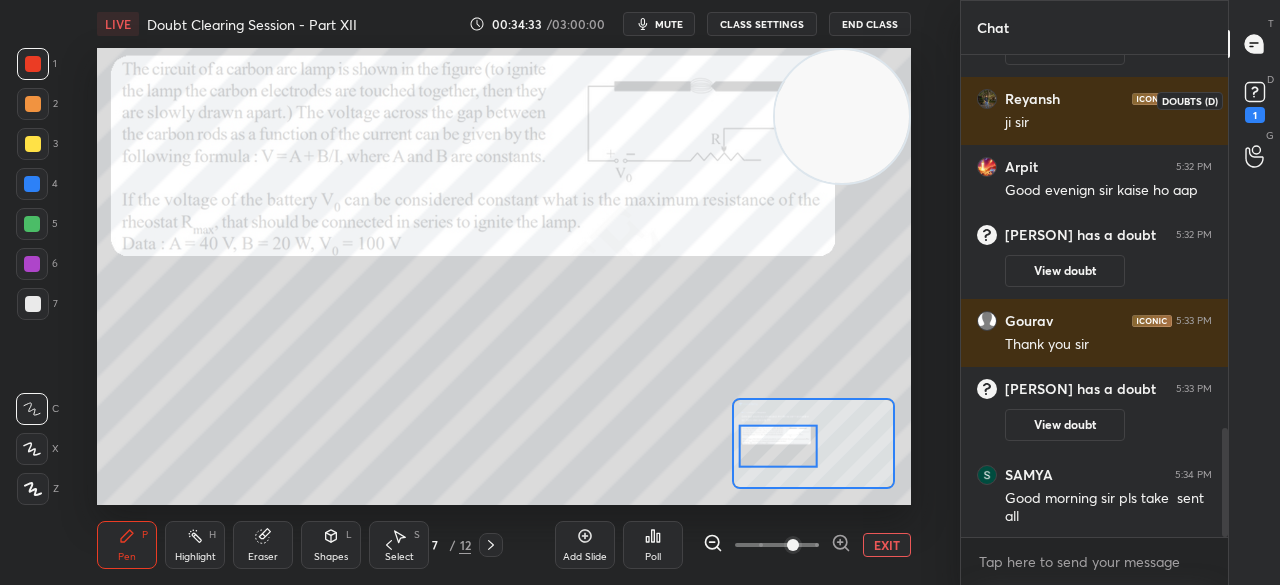 click 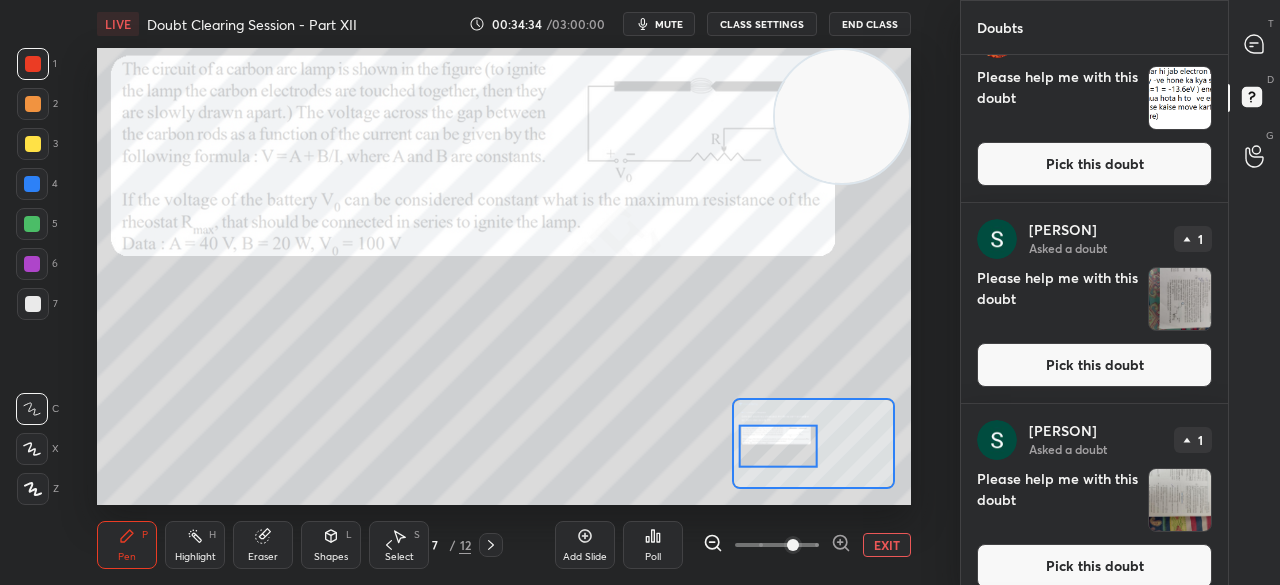 scroll, scrollTop: 54, scrollLeft: 0, axis: vertical 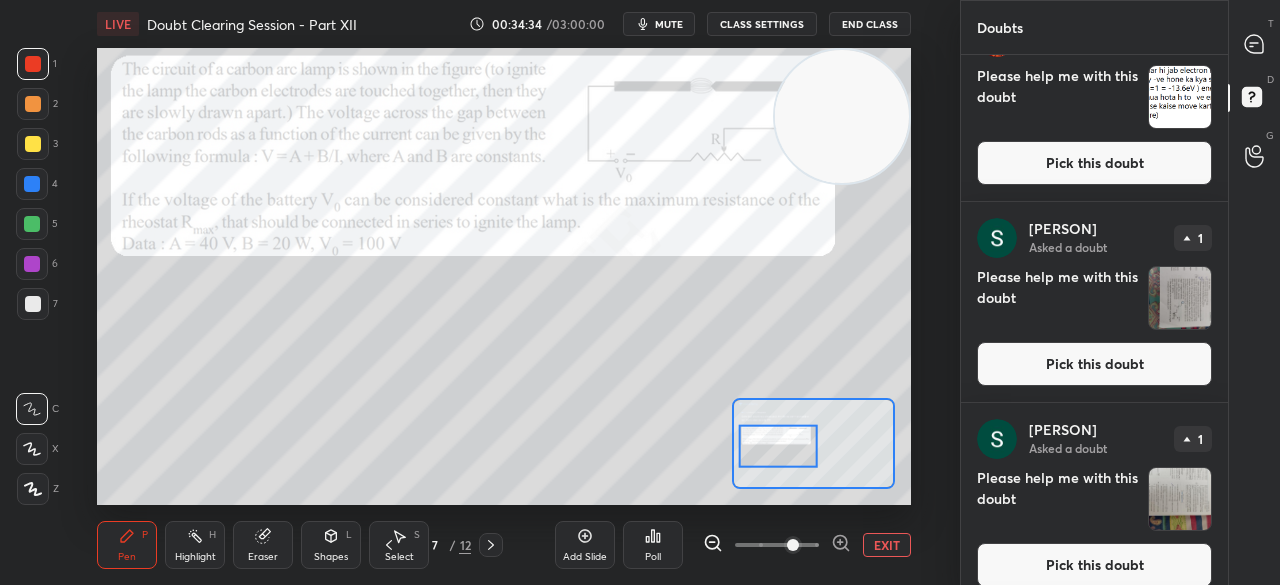 click on "Pick this doubt" at bounding box center [1094, 163] 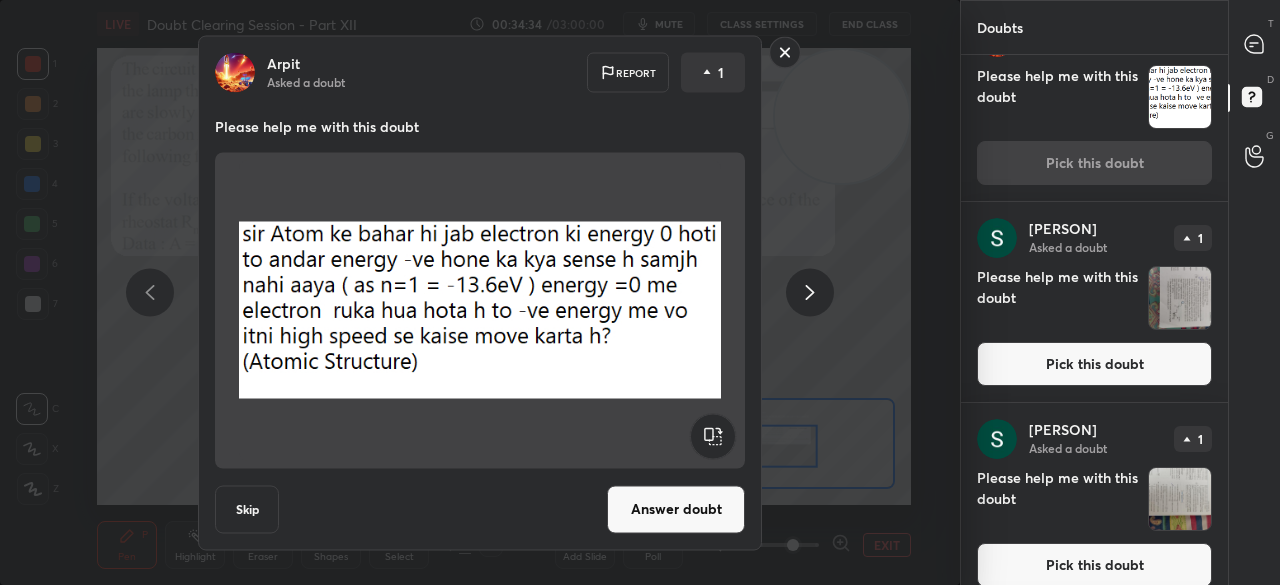 scroll, scrollTop: 0, scrollLeft: 0, axis: both 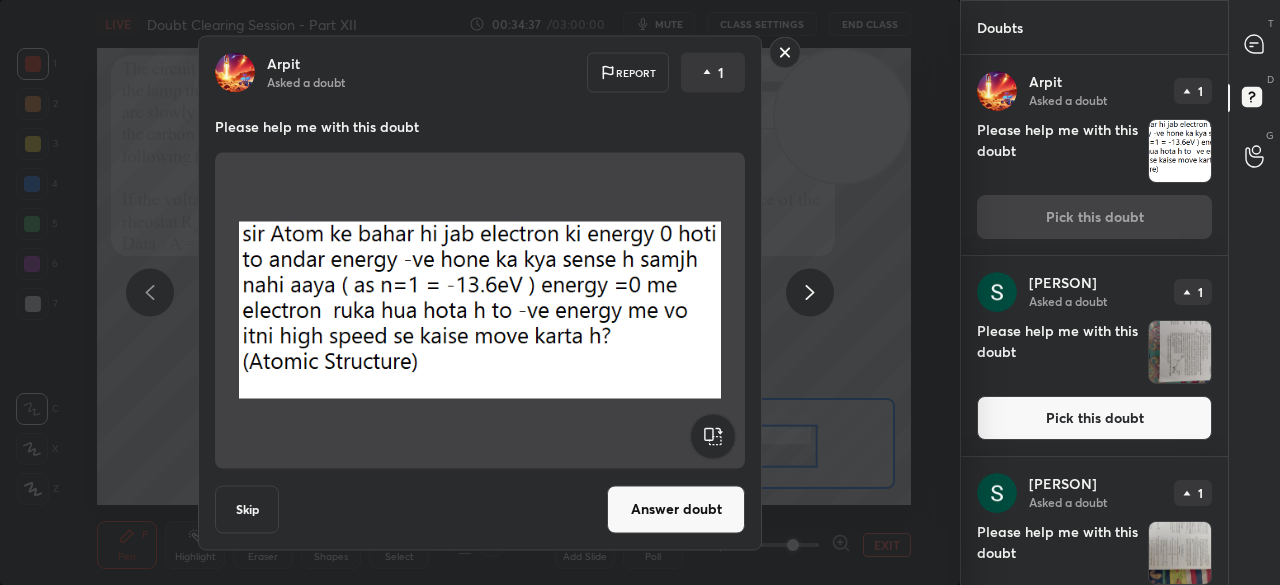 click 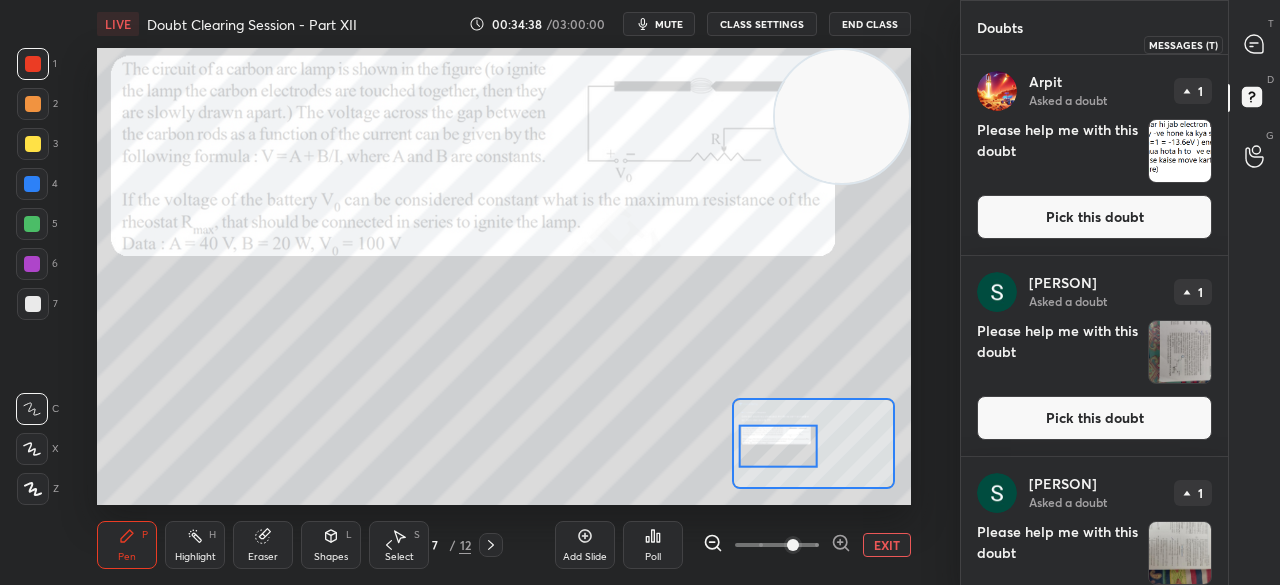click 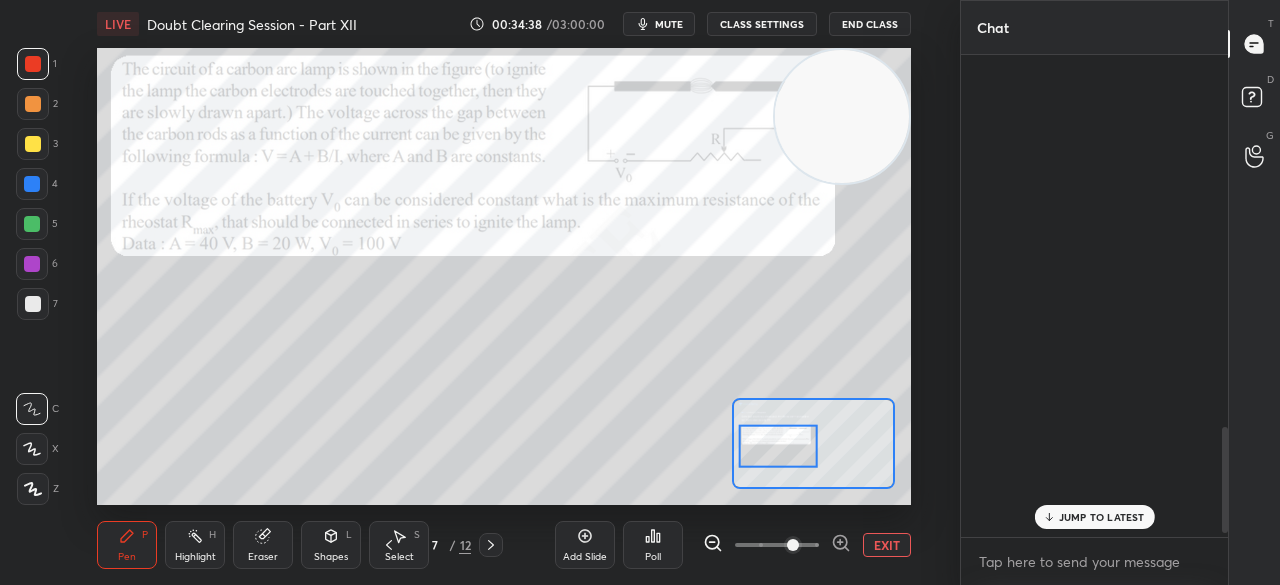scroll, scrollTop: 1695, scrollLeft: 0, axis: vertical 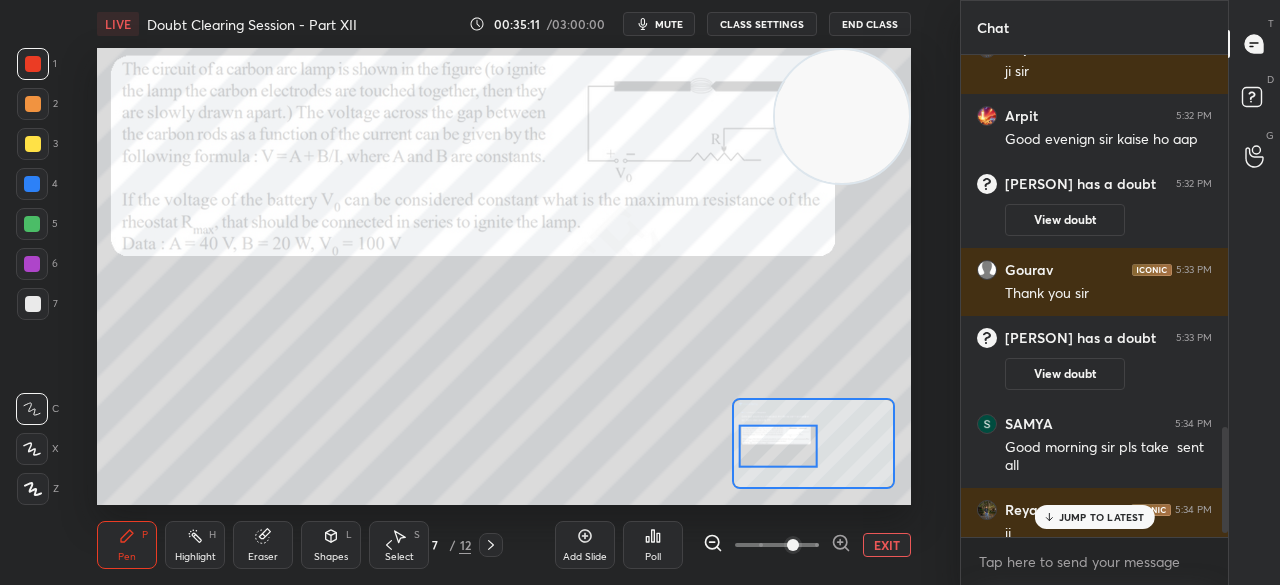 click on "EXIT" at bounding box center [887, 545] 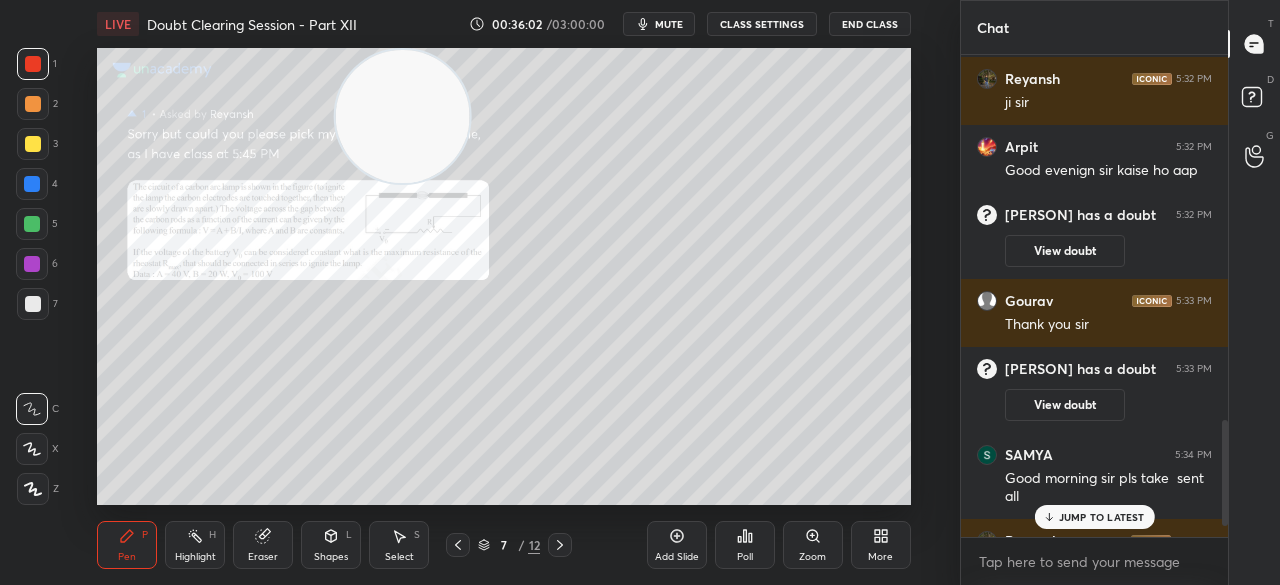 scroll, scrollTop: 1712, scrollLeft: 0, axis: vertical 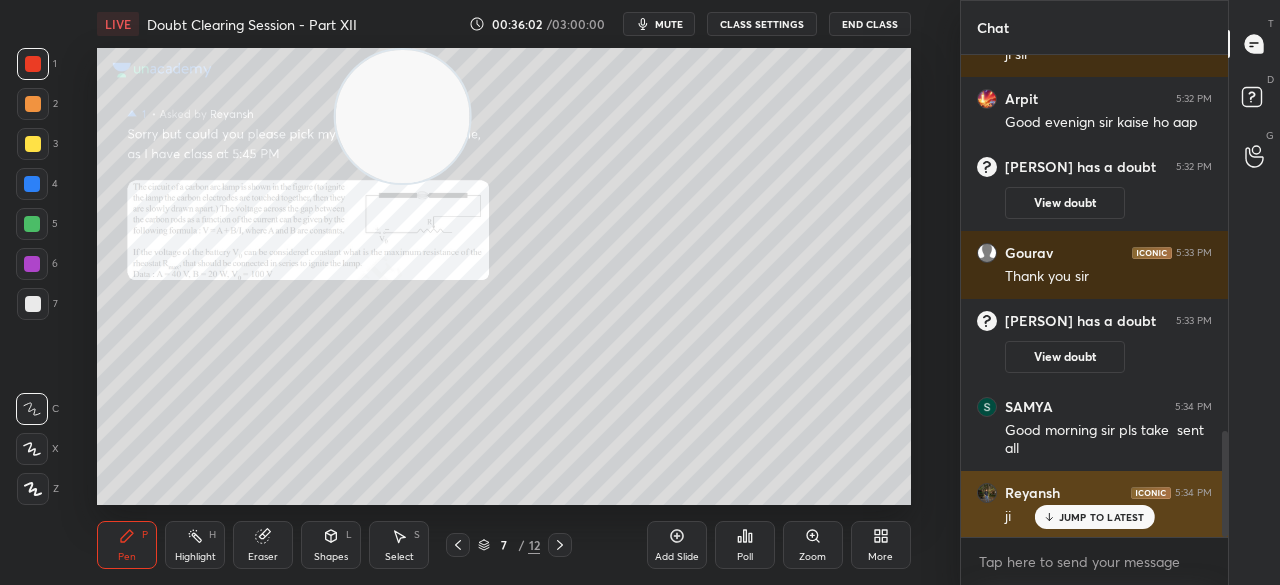click on "JUMP TO LATEST" at bounding box center (1102, 517) 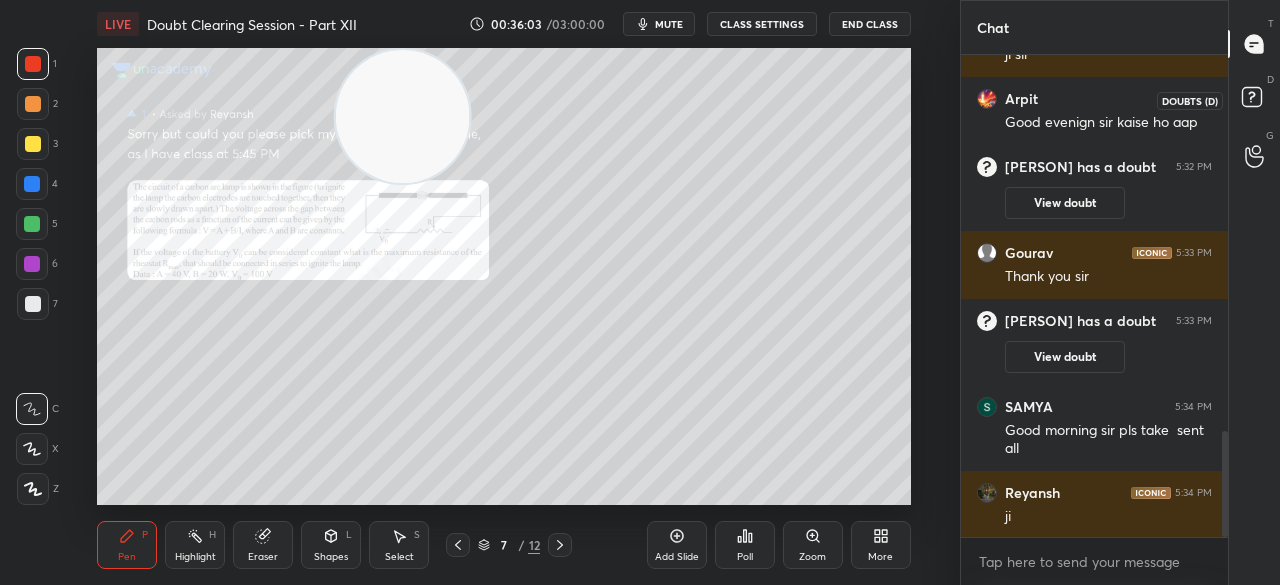 click 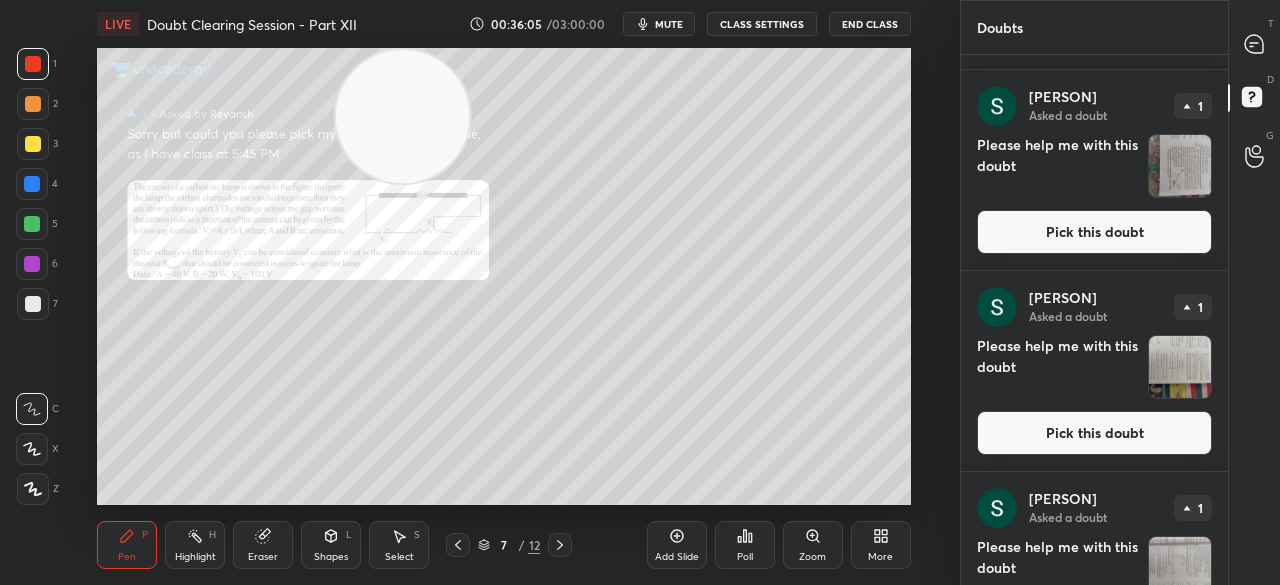 scroll, scrollTop: 272, scrollLeft: 0, axis: vertical 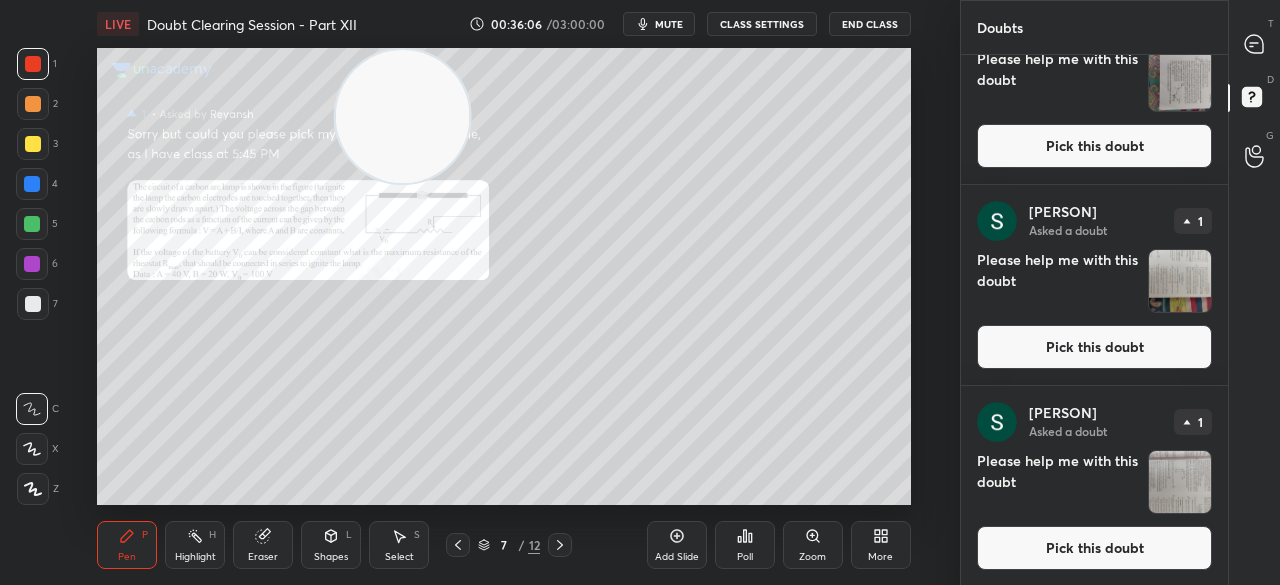 click on "Pick this doubt" at bounding box center [1094, 548] 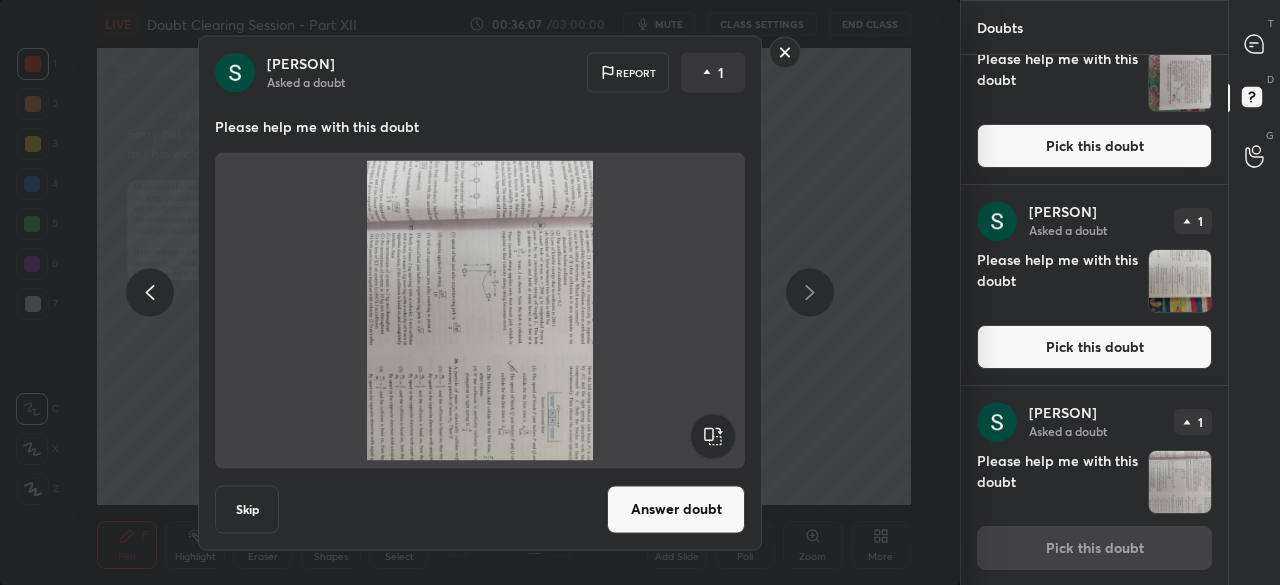 click 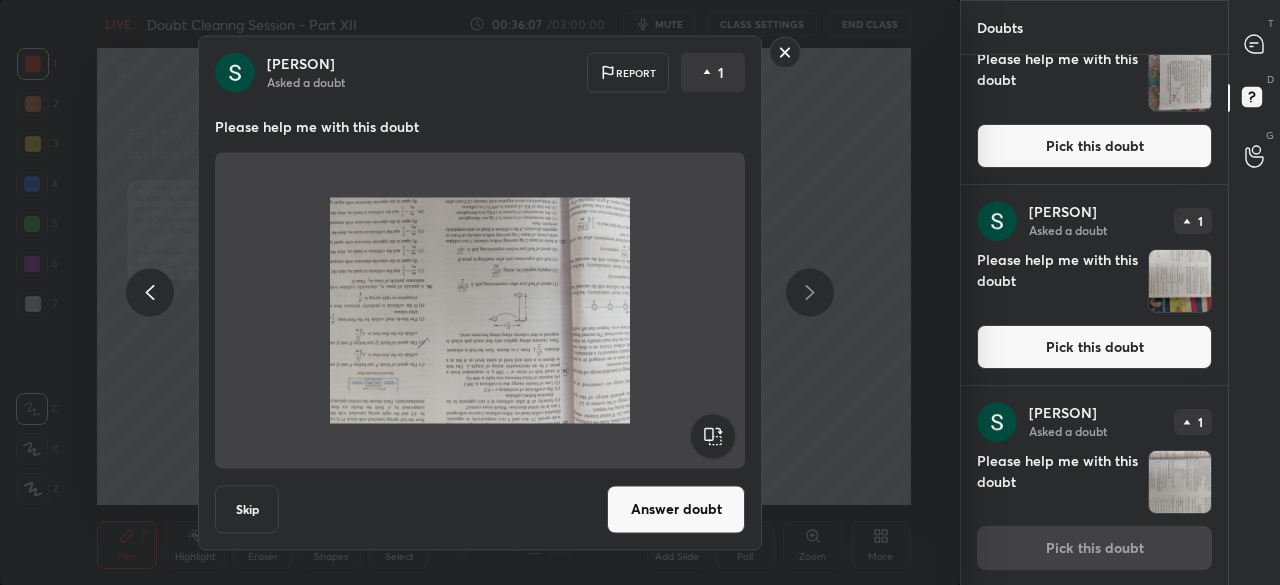 click 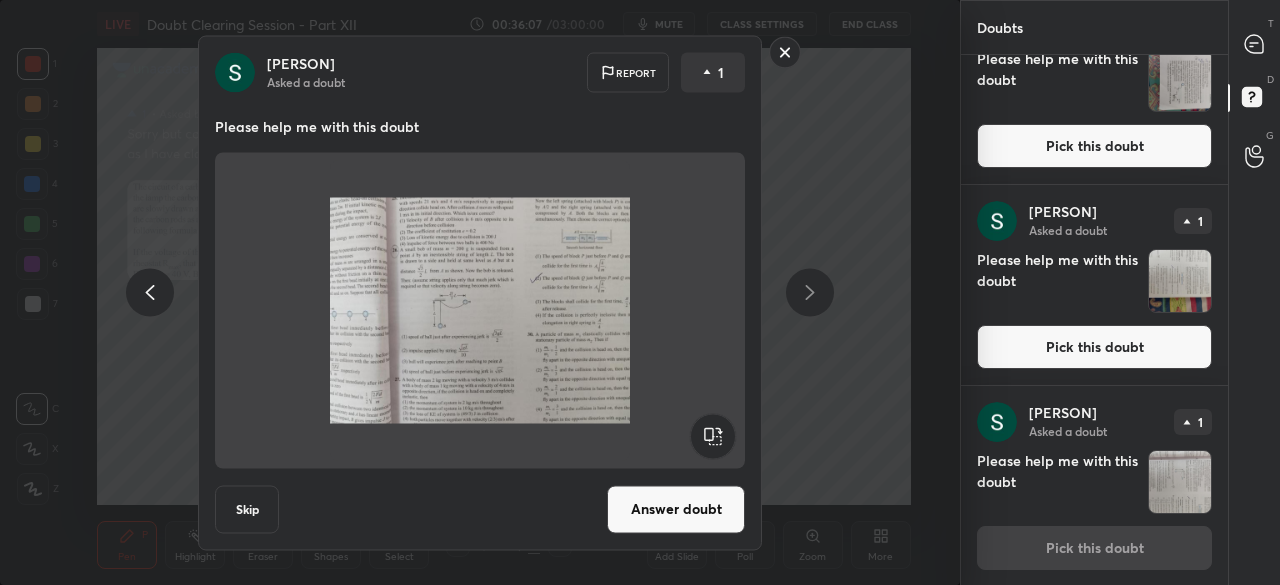 click 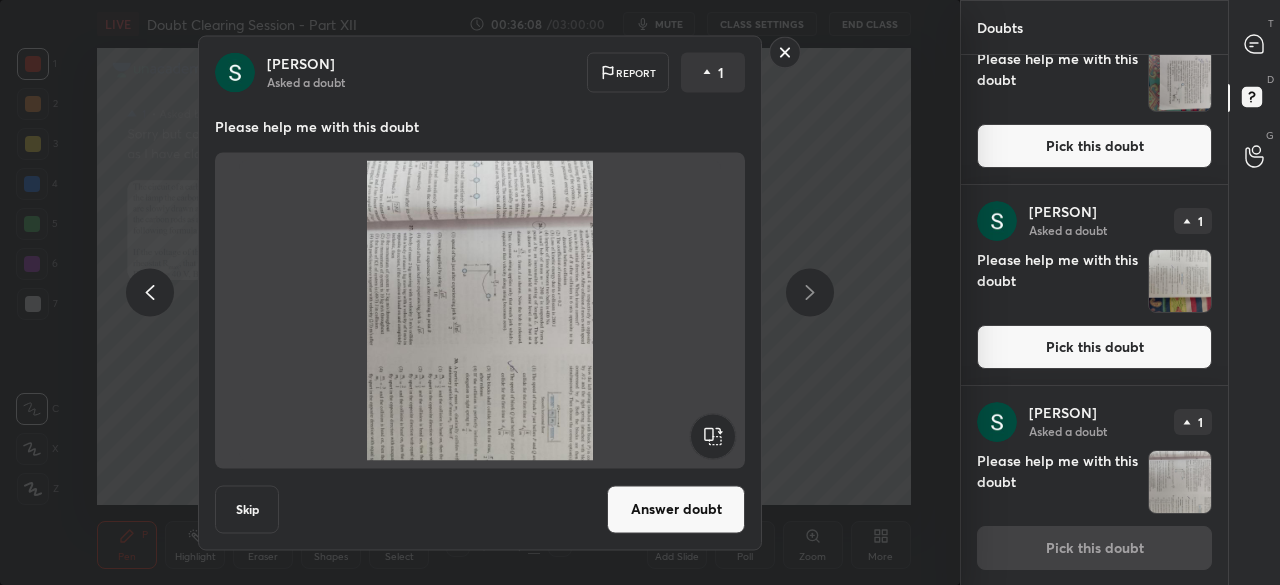 click 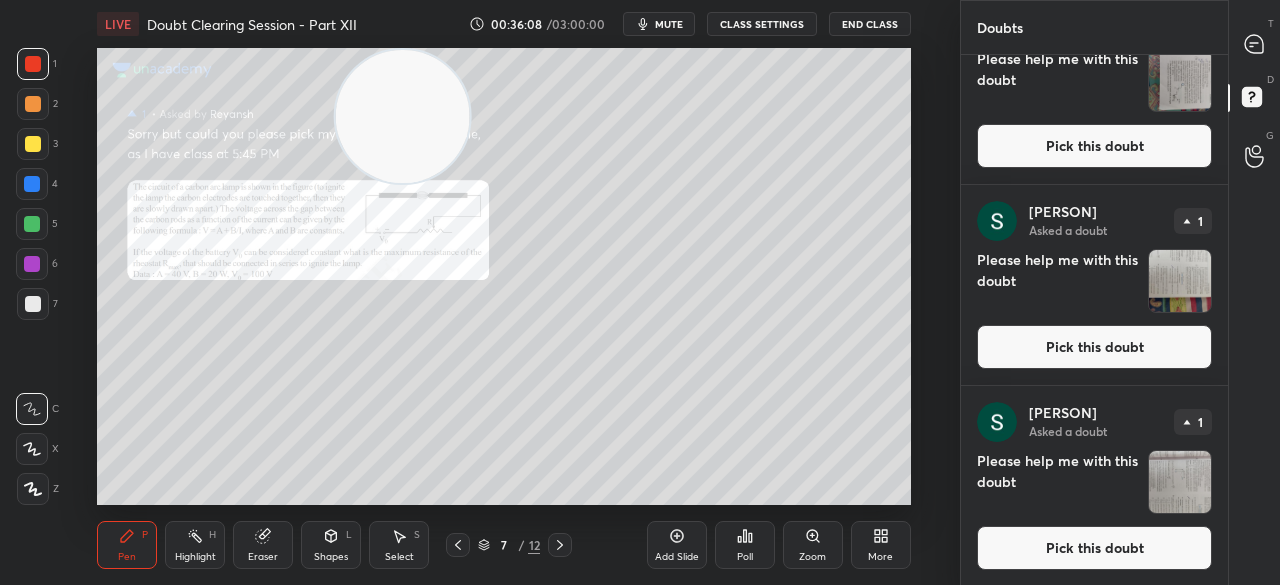 scroll, scrollTop: 0, scrollLeft: 0, axis: both 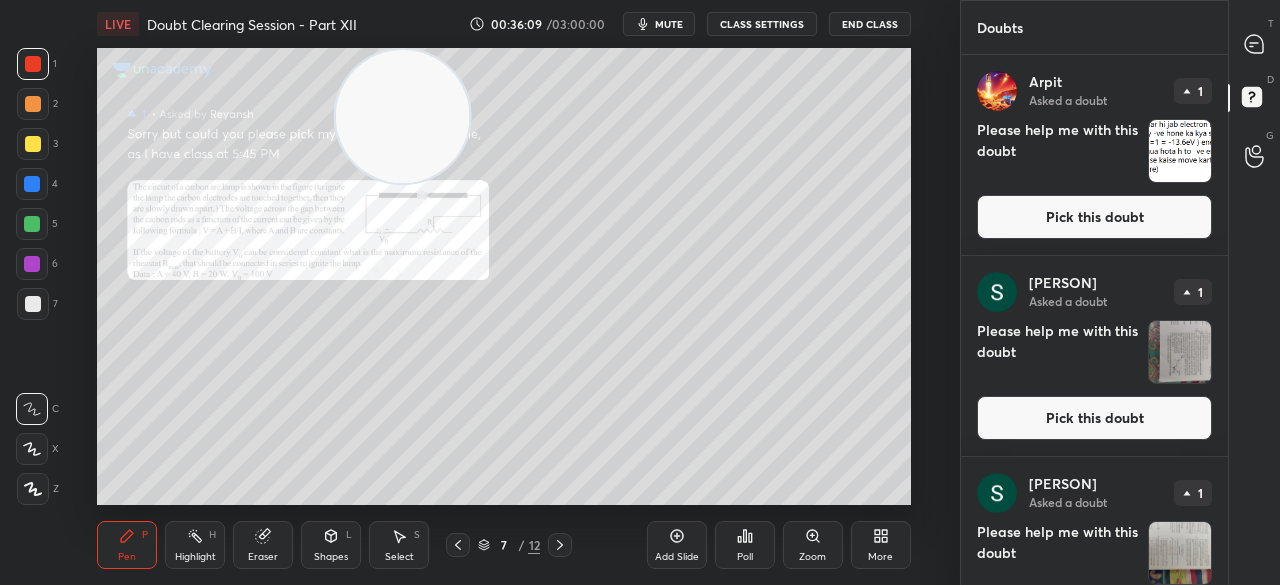 click on "Pick this doubt" at bounding box center [1094, 217] 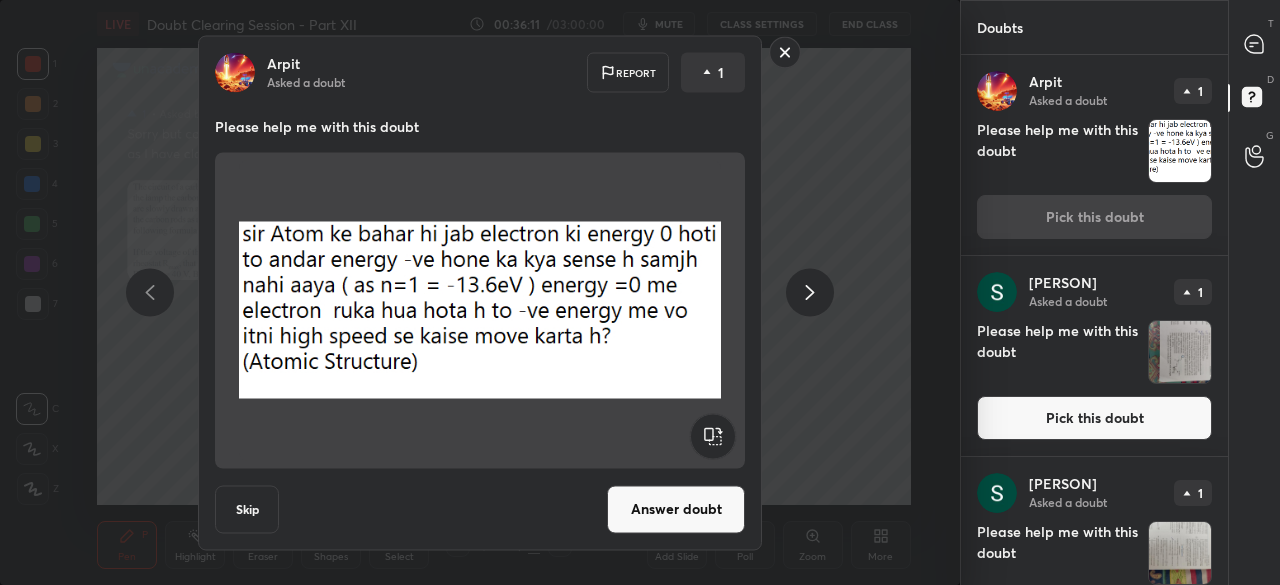 click 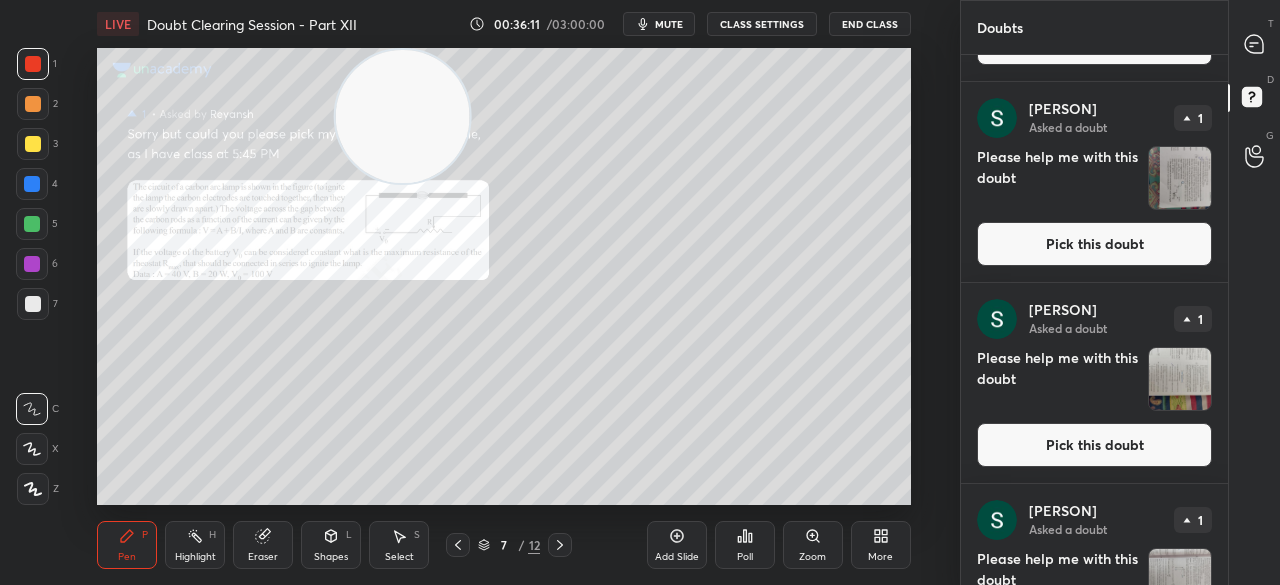 scroll, scrollTop: 272, scrollLeft: 0, axis: vertical 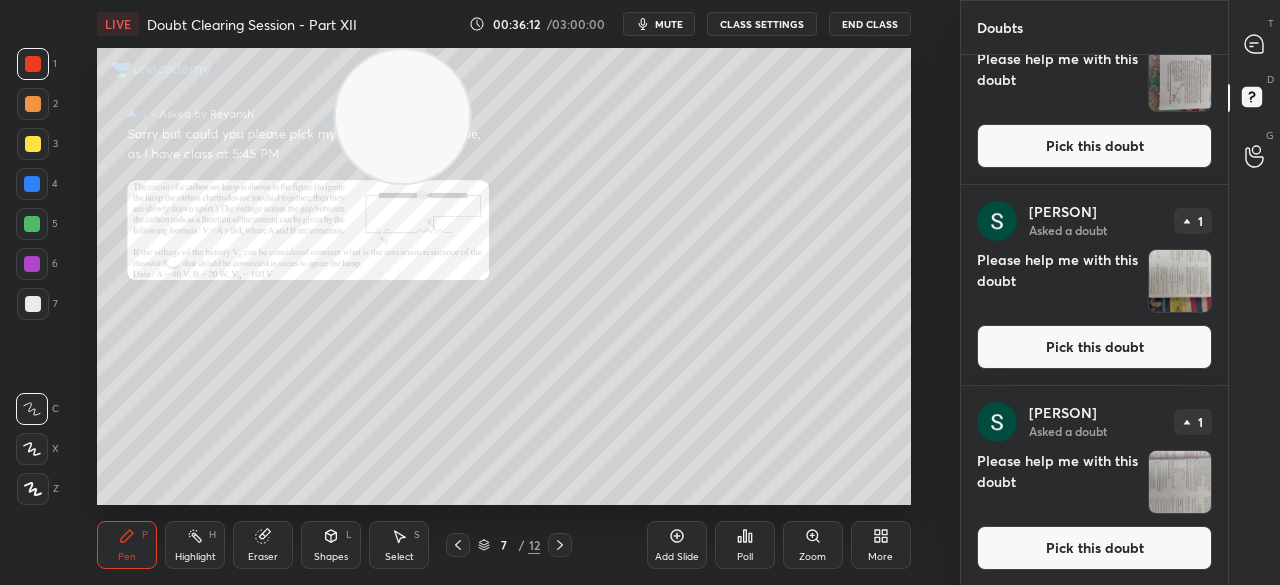 click on "Pick this doubt" at bounding box center [1094, 548] 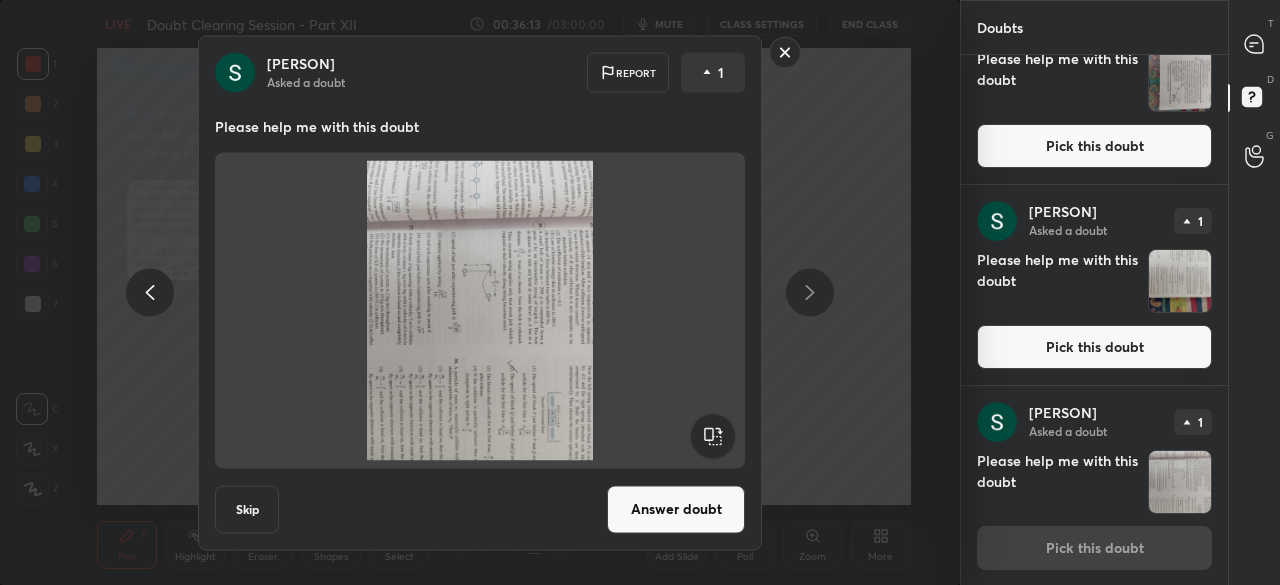 click 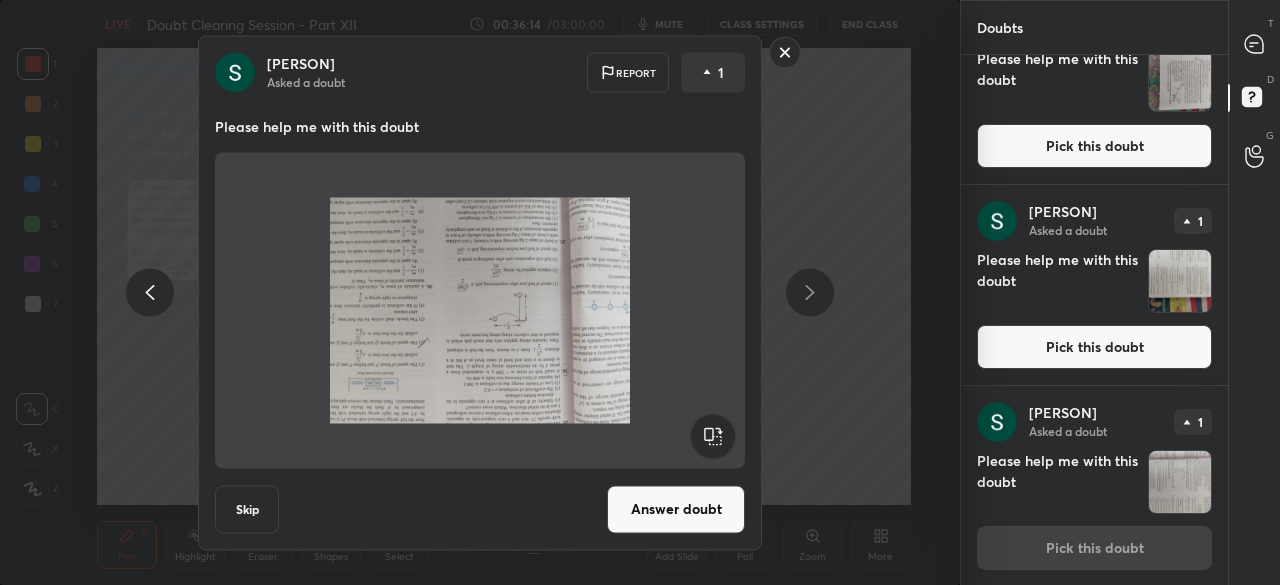 click 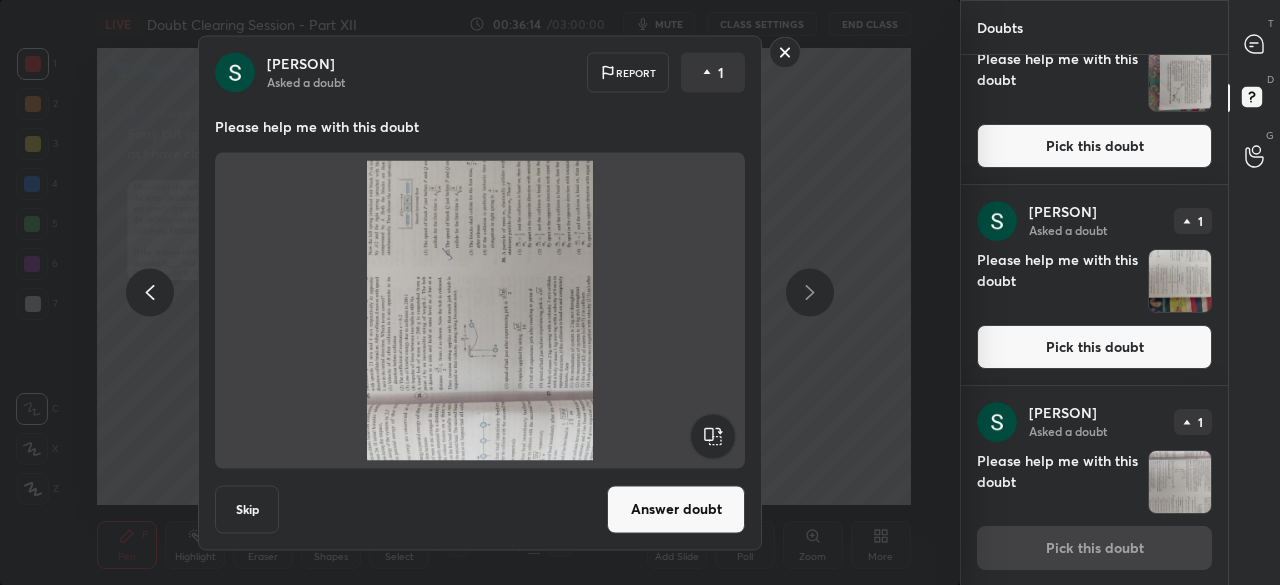 click 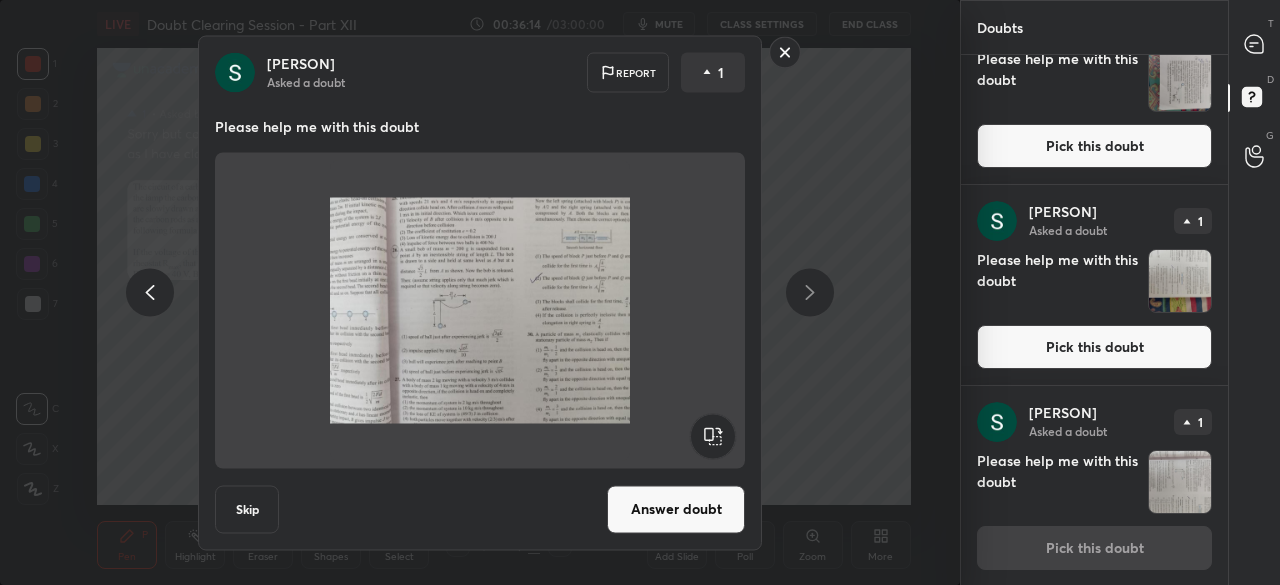 click on "Answer doubt" at bounding box center (676, 509) 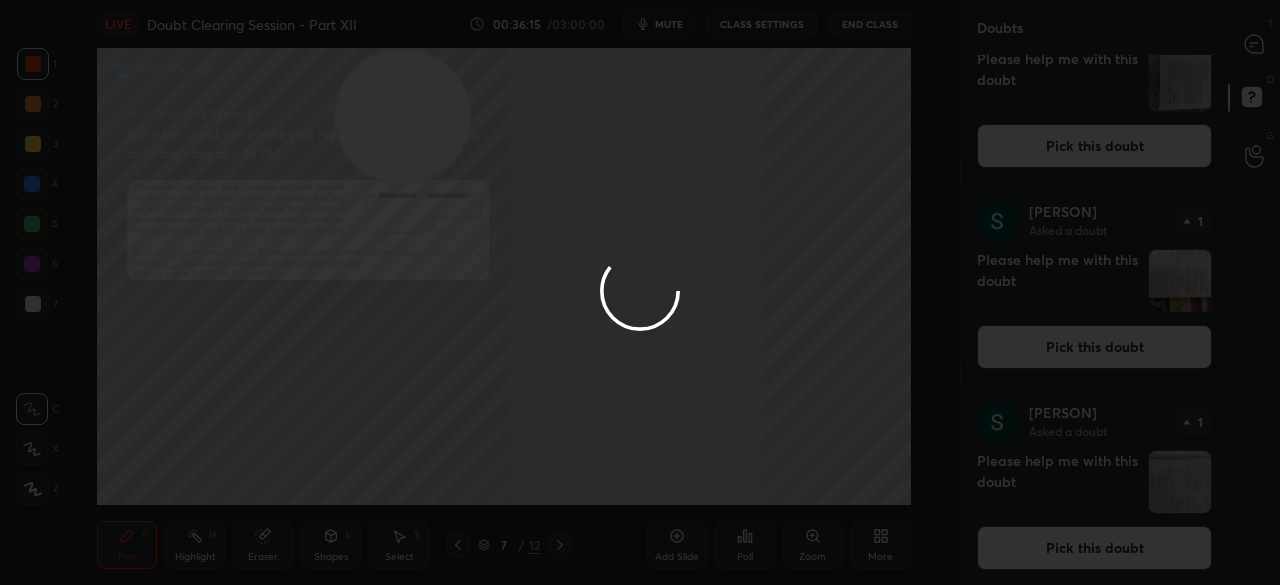 scroll, scrollTop: 0, scrollLeft: 0, axis: both 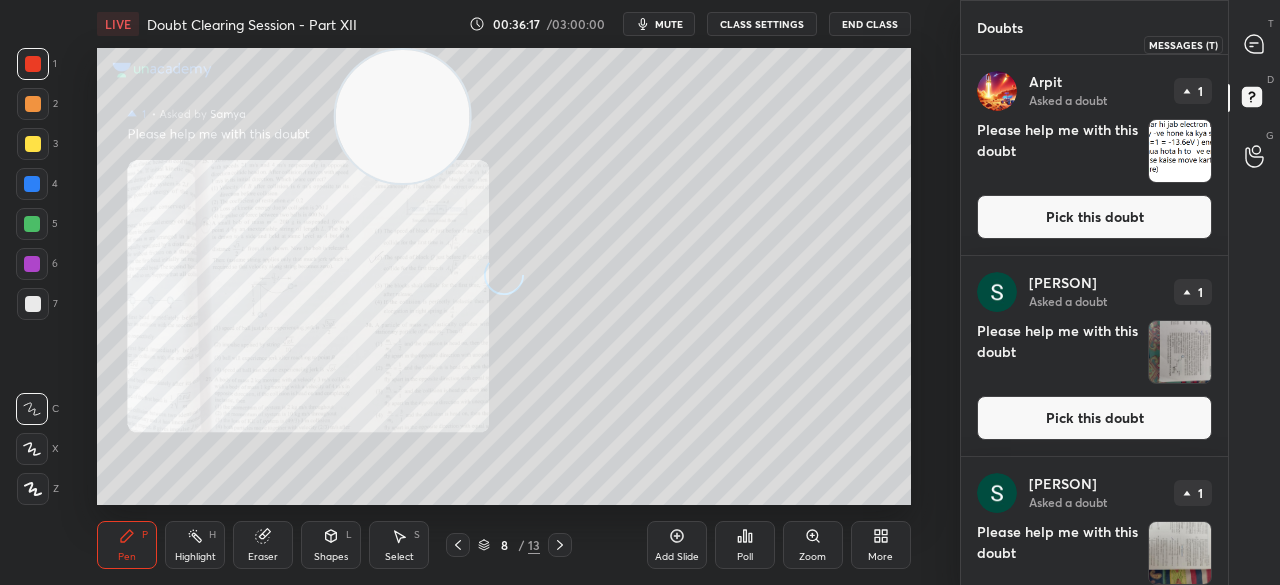 click 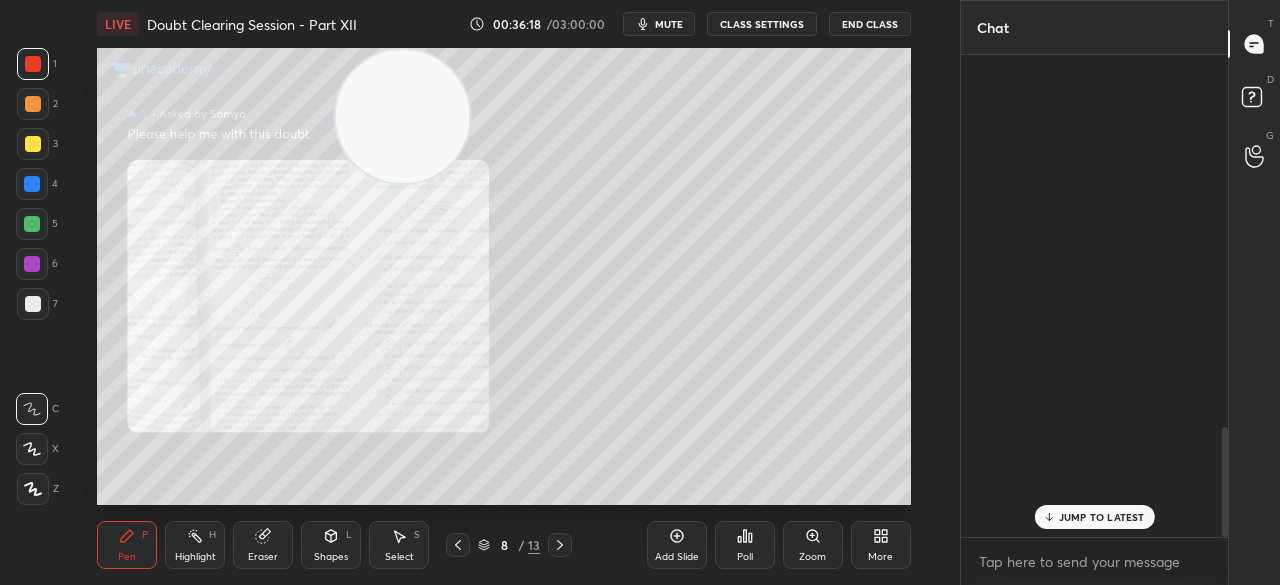 scroll, scrollTop: 1626, scrollLeft: 0, axis: vertical 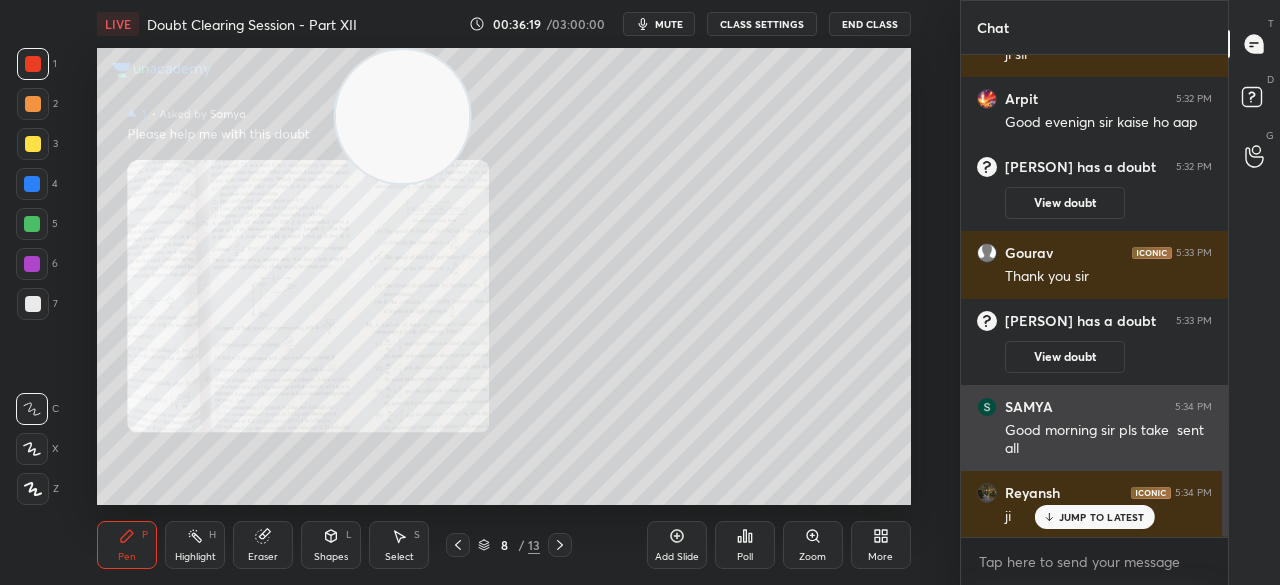 click on "JUMP TO LATEST" at bounding box center (1102, 517) 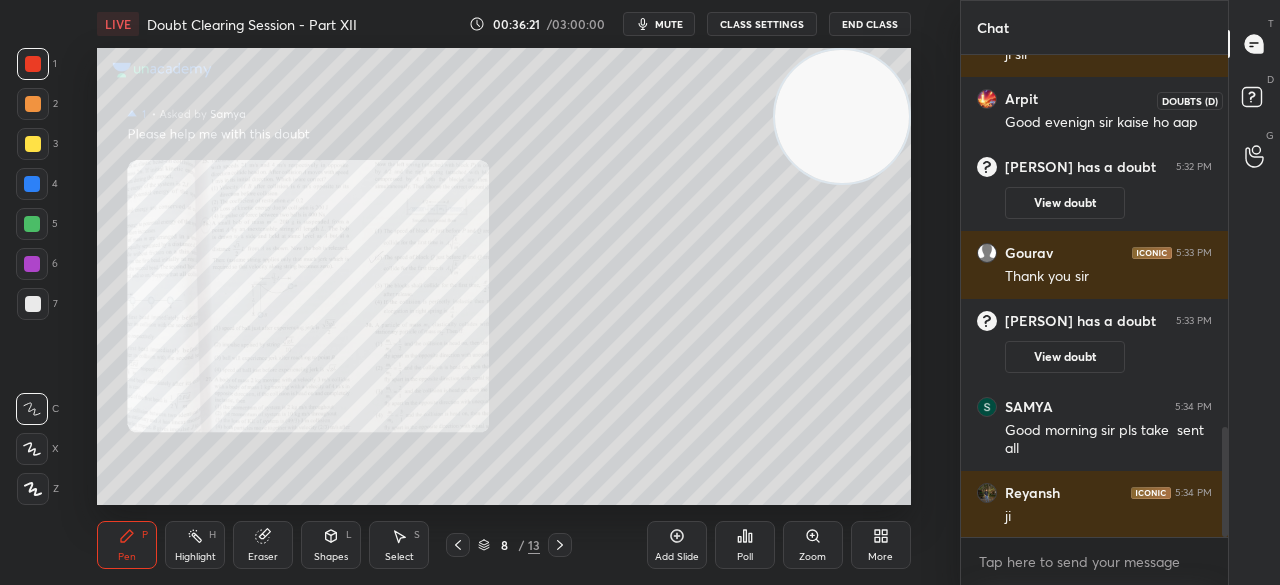 click 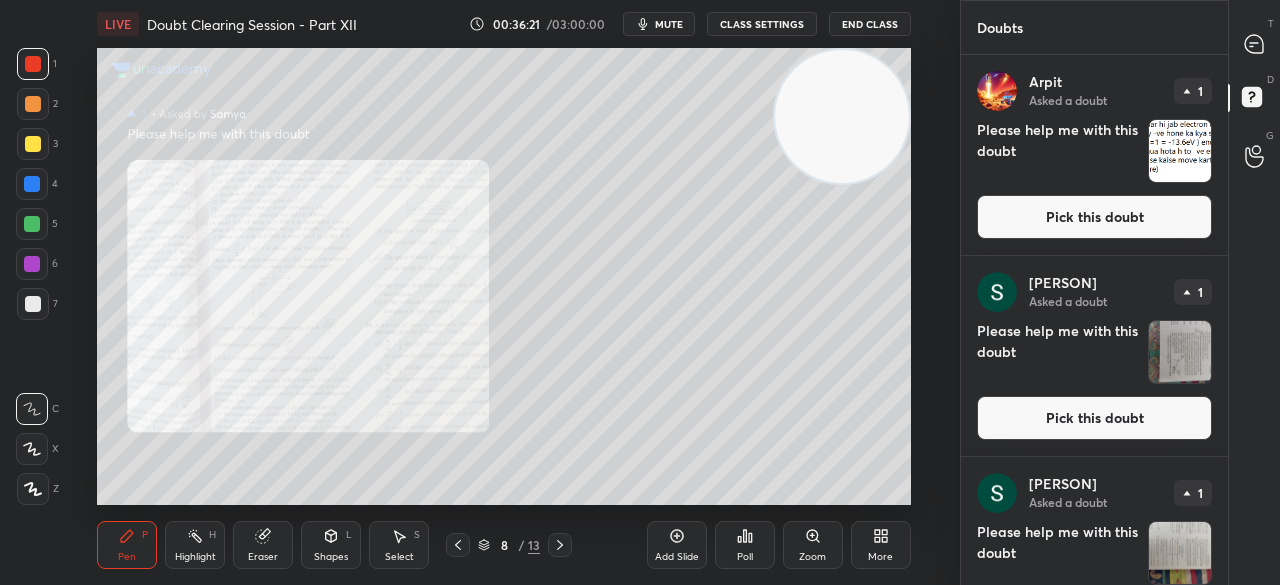 scroll, scrollTop: 72, scrollLeft: 0, axis: vertical 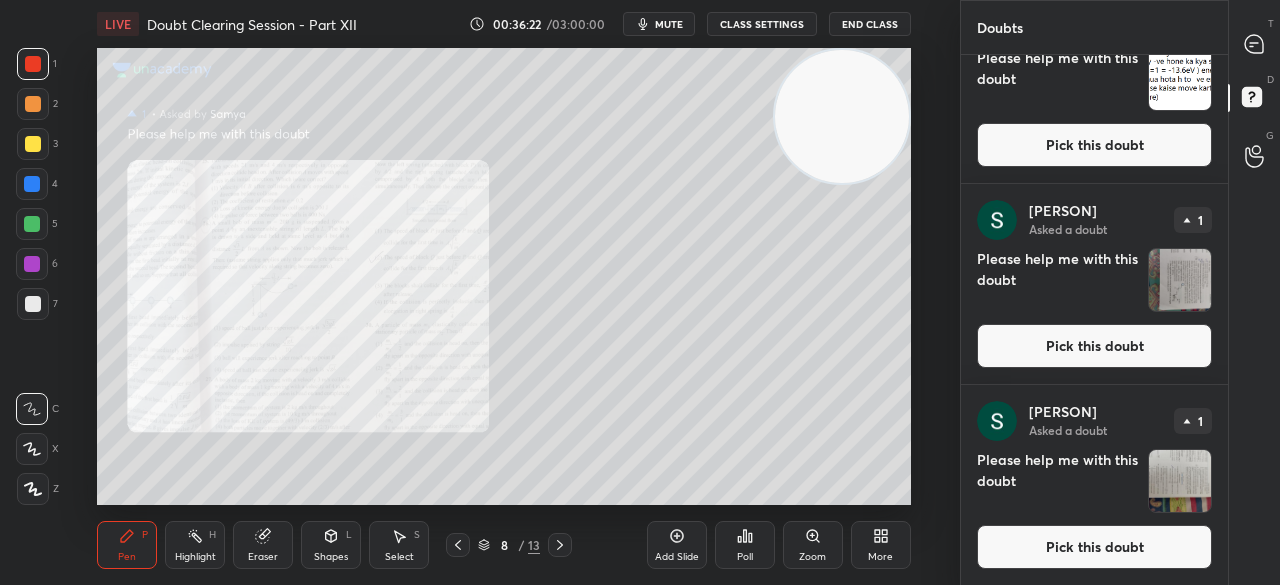 click on "Pick this doubt" at bounding box center [1094, 547] 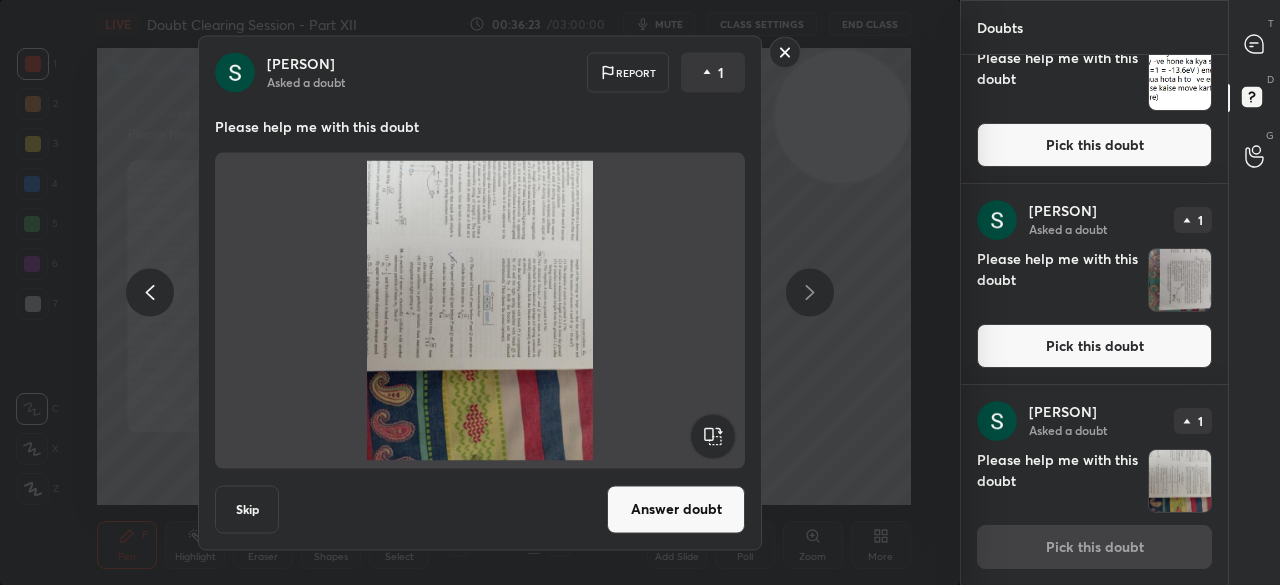 click 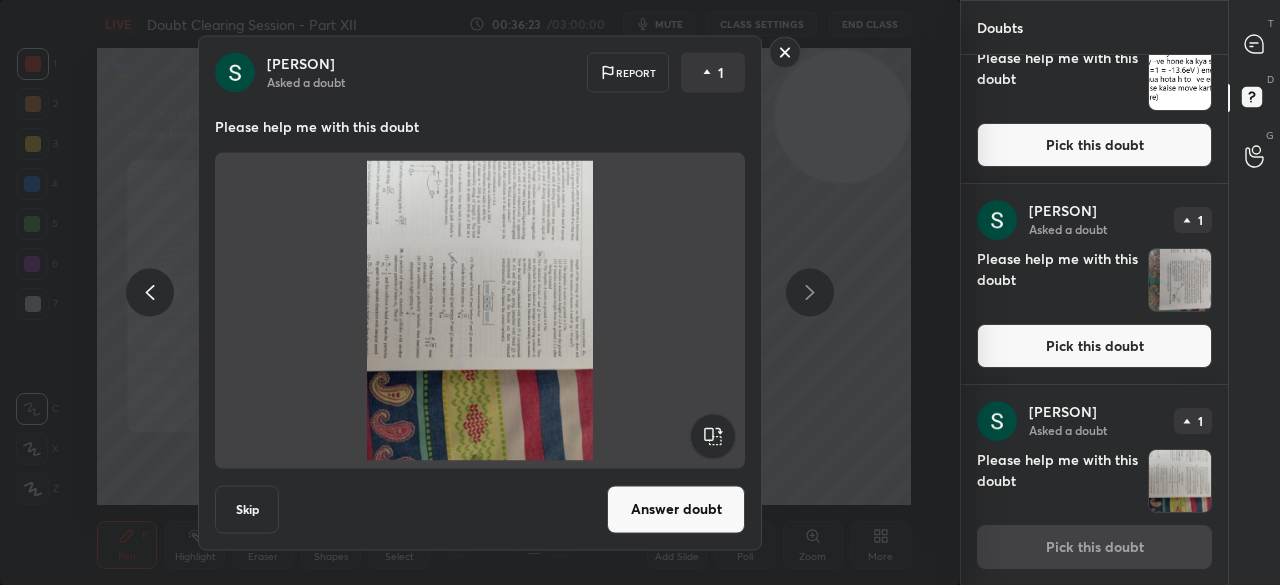 click 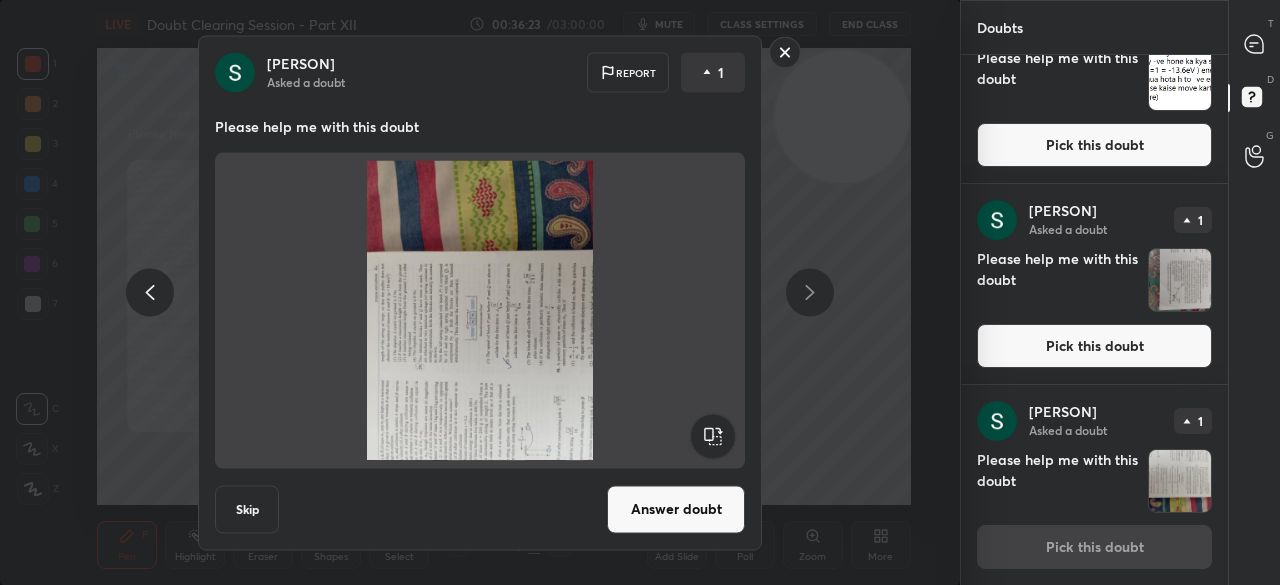 click 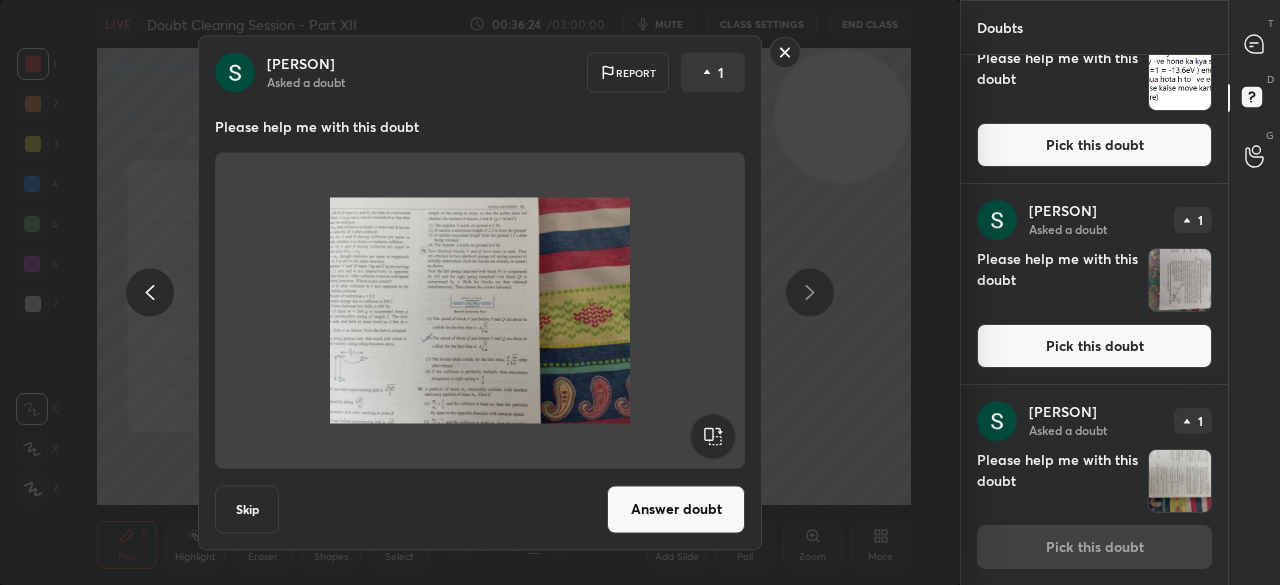 click on "Answer doubt" at bounding box center (676, 509) 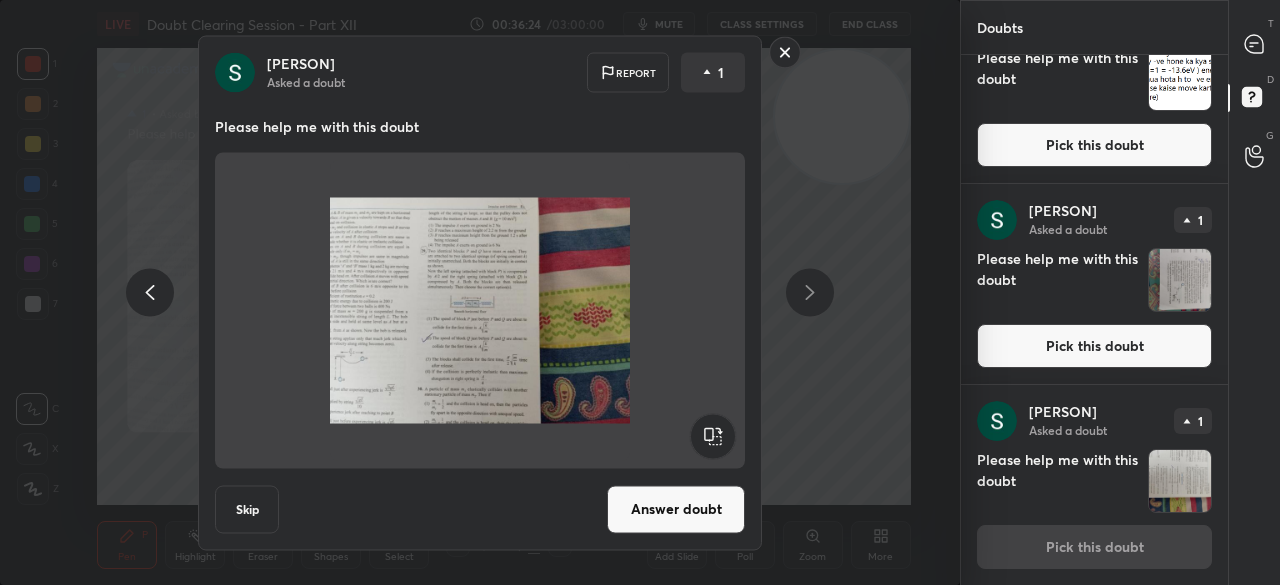 scroll, scrollTop: 0, scrollLeft: 0, axis: both 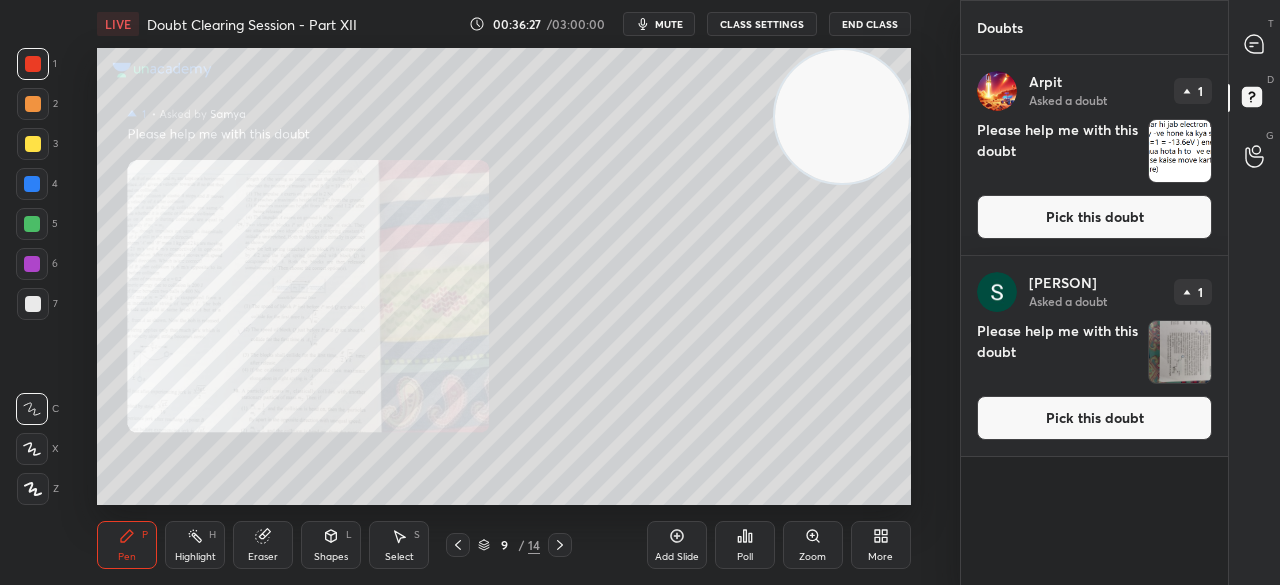 click on "Pick this doubt" at bounding box center [1094, 418] 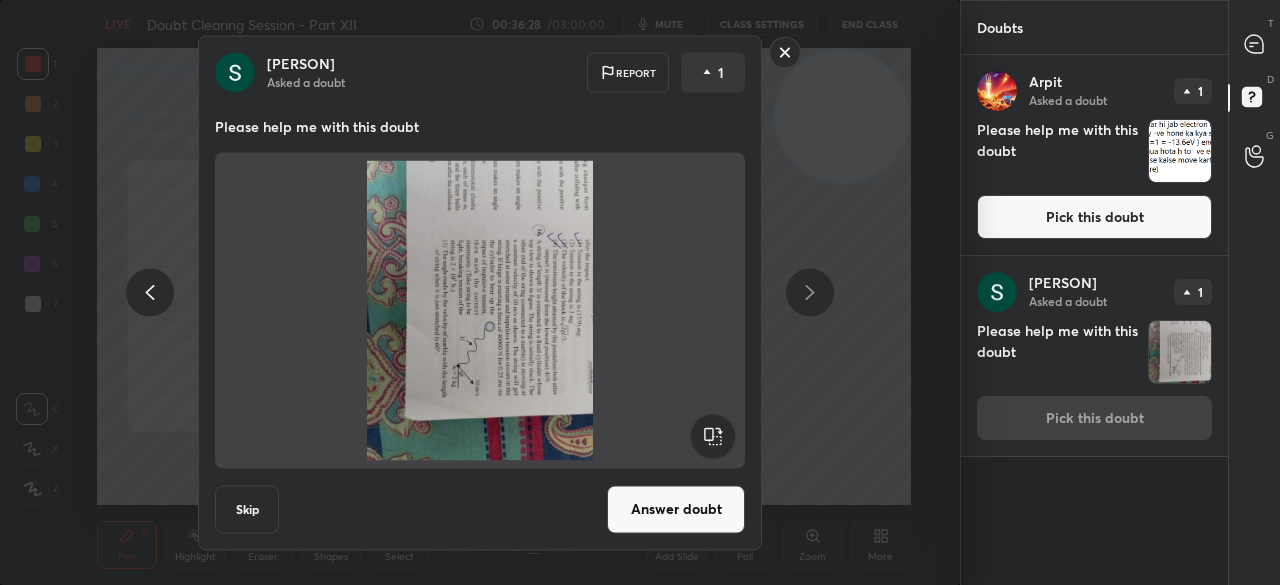 click 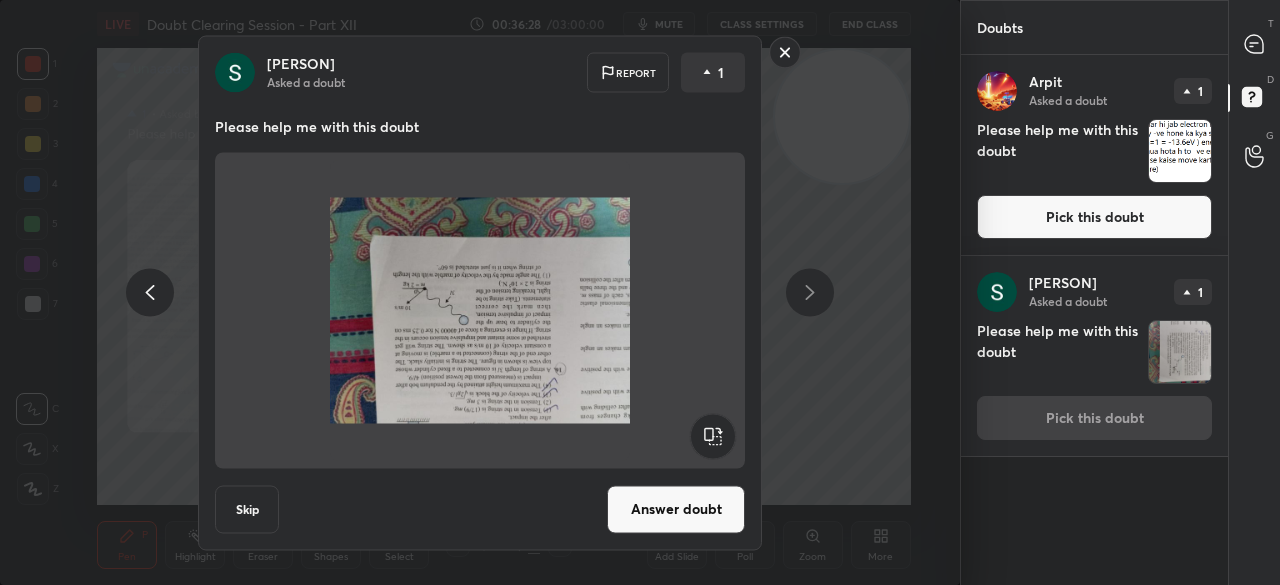 click 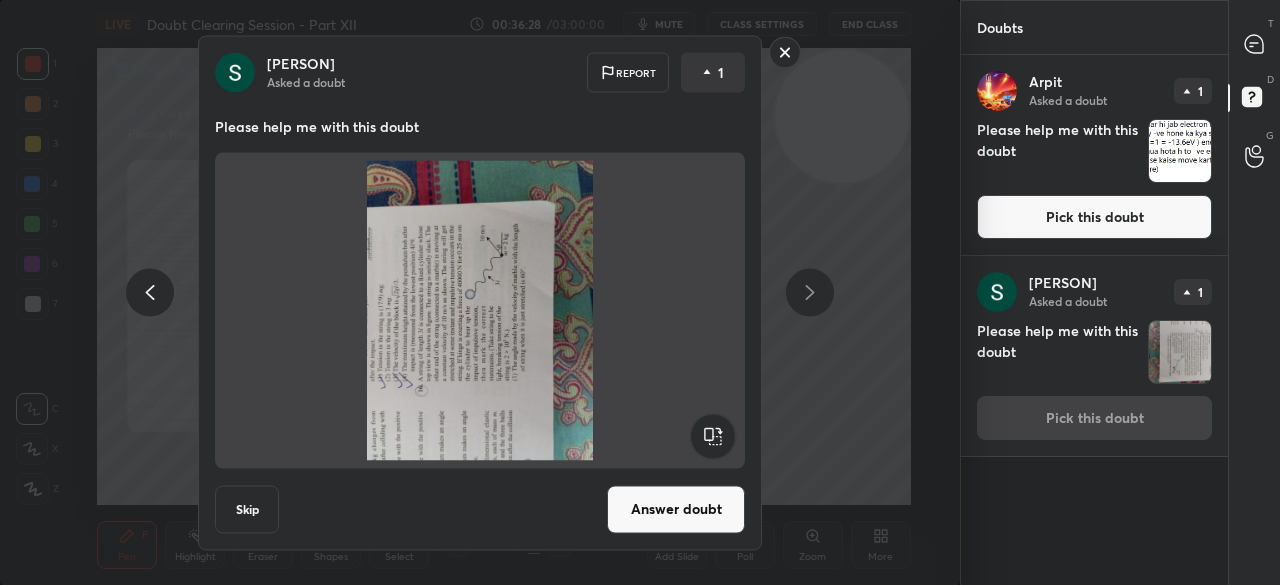 click 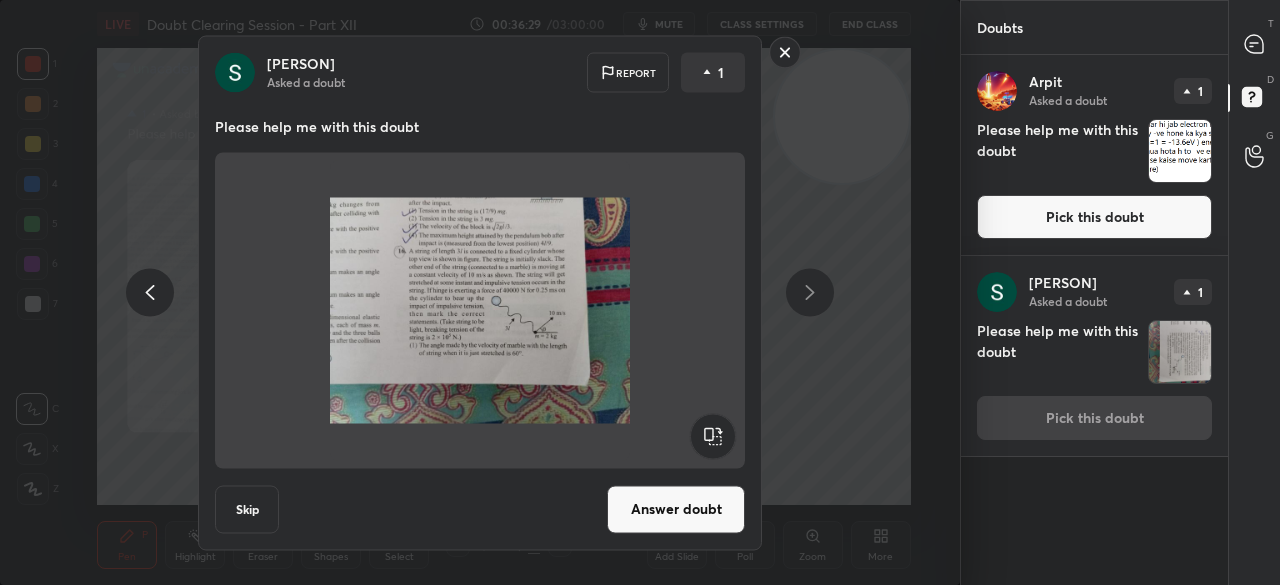click on "Answer doubt" at bounding box center [676, 509] 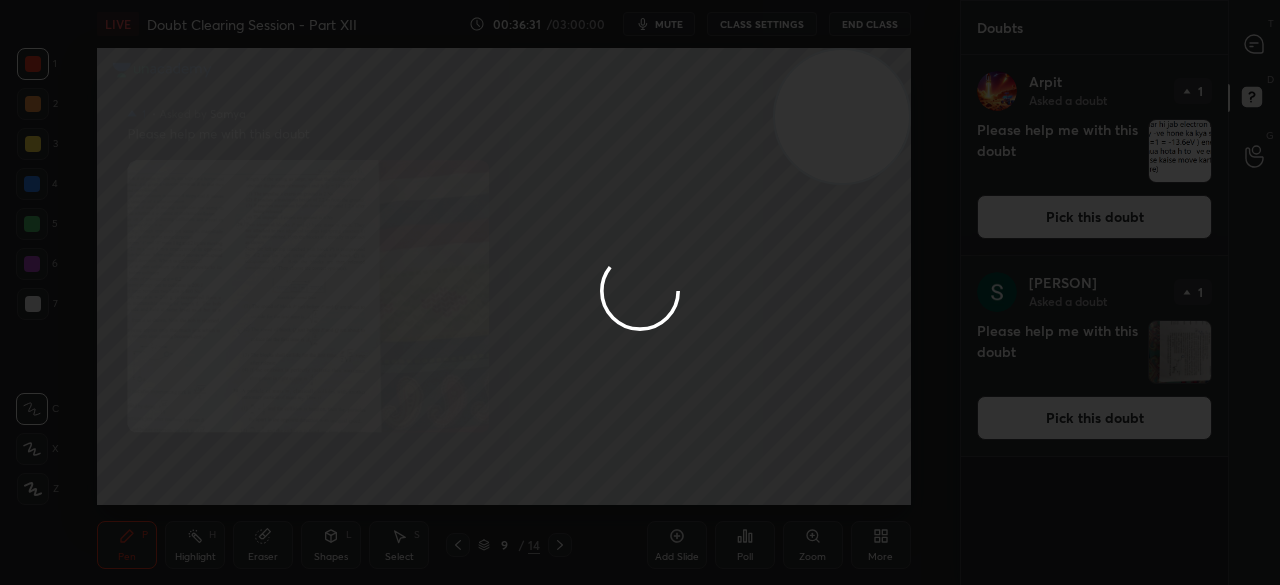 click at bounding box center [640, 292] 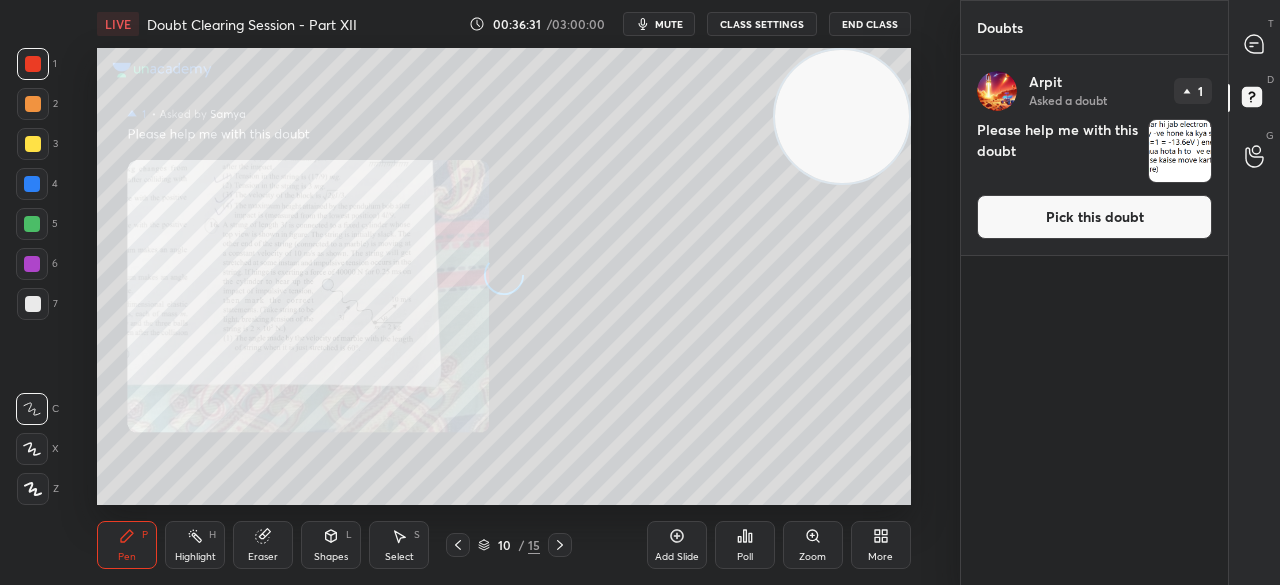 click on "Pick this doubt" at bounding box center [1094, 217] 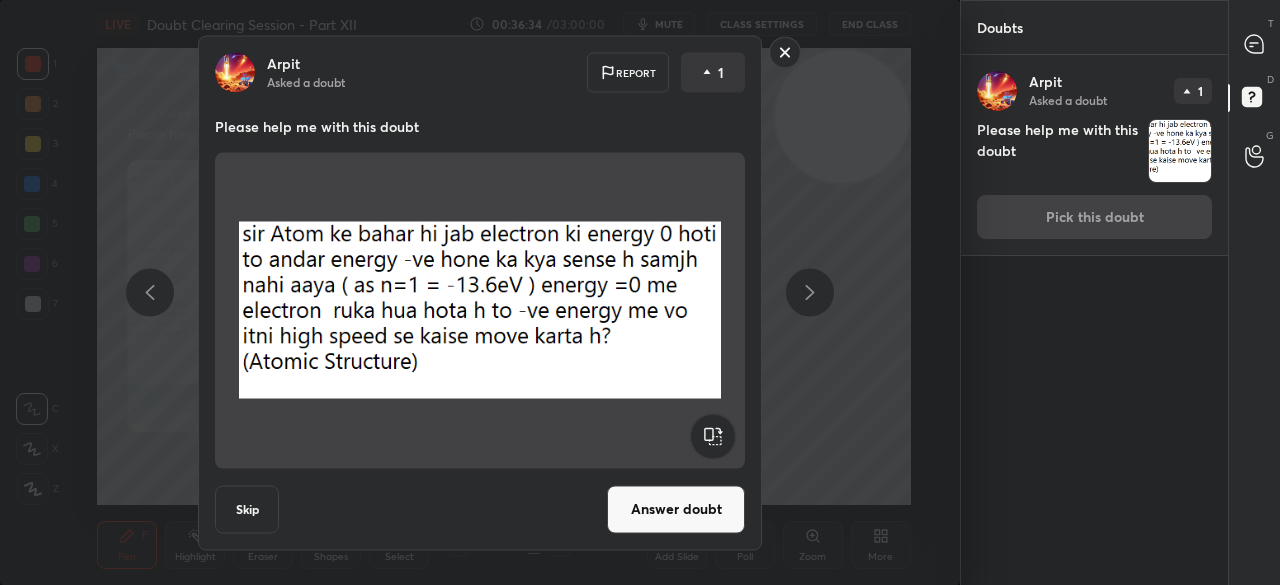 click on "Answer doubt" at bounding box center (676, 509) 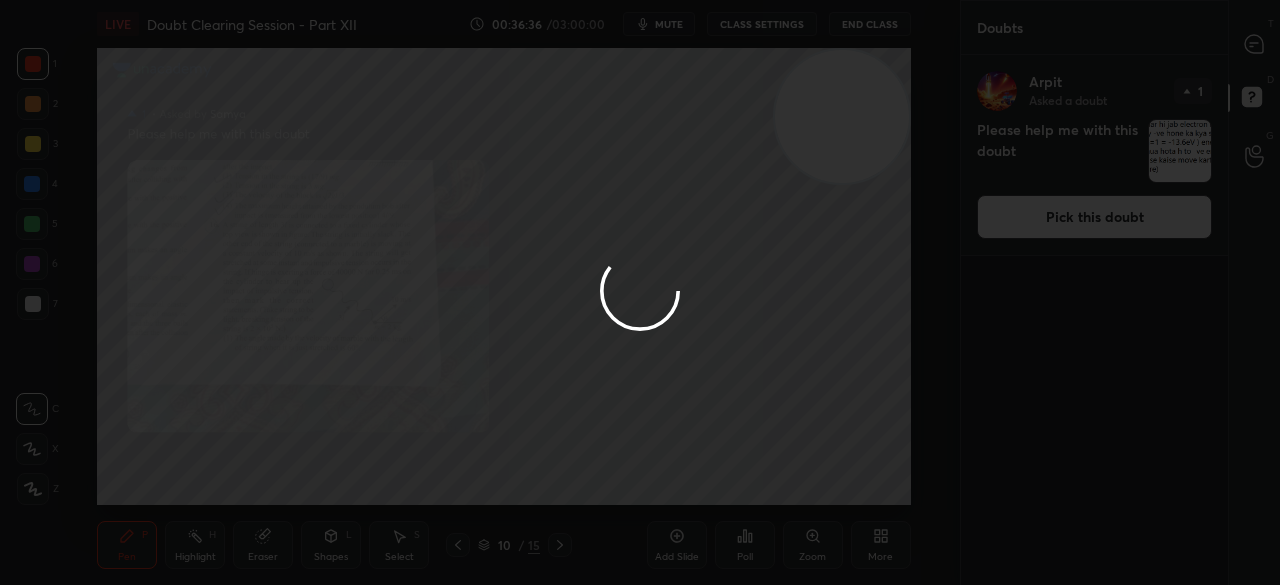 click at bounding box center (640, 292) 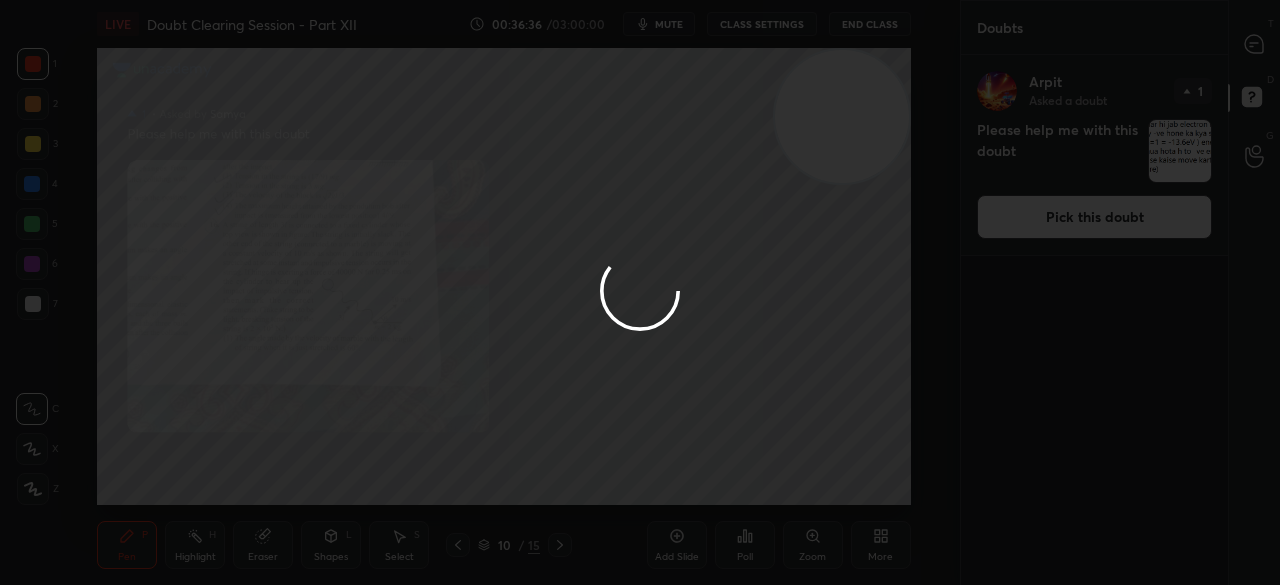click at bounding box center [640, 292] 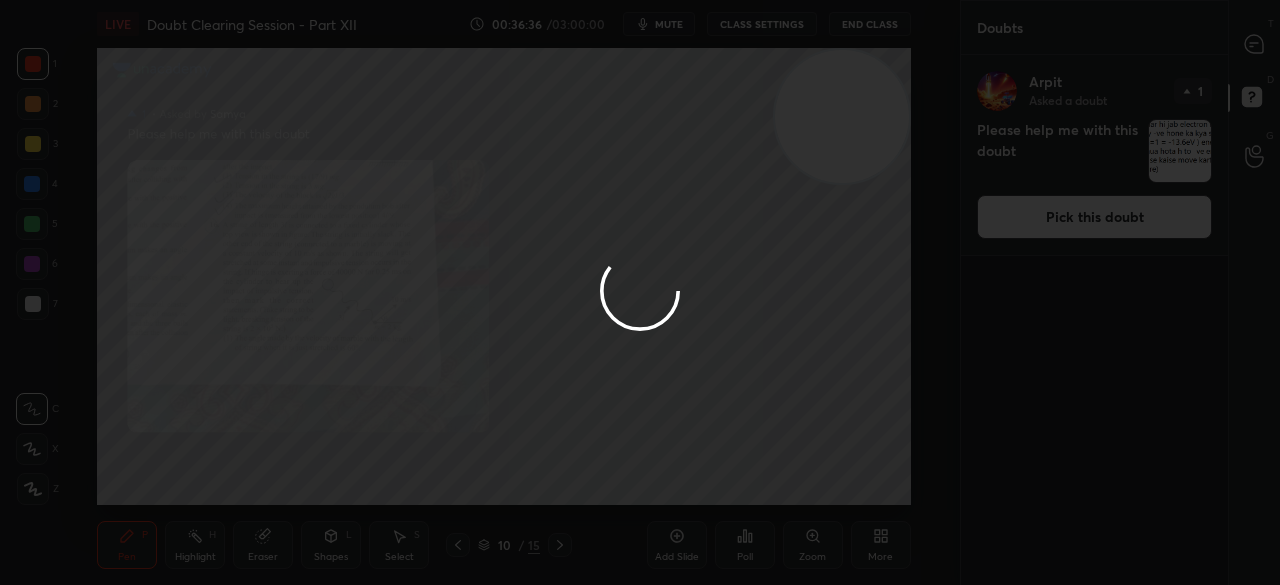 click at bounding box center (640, 292) 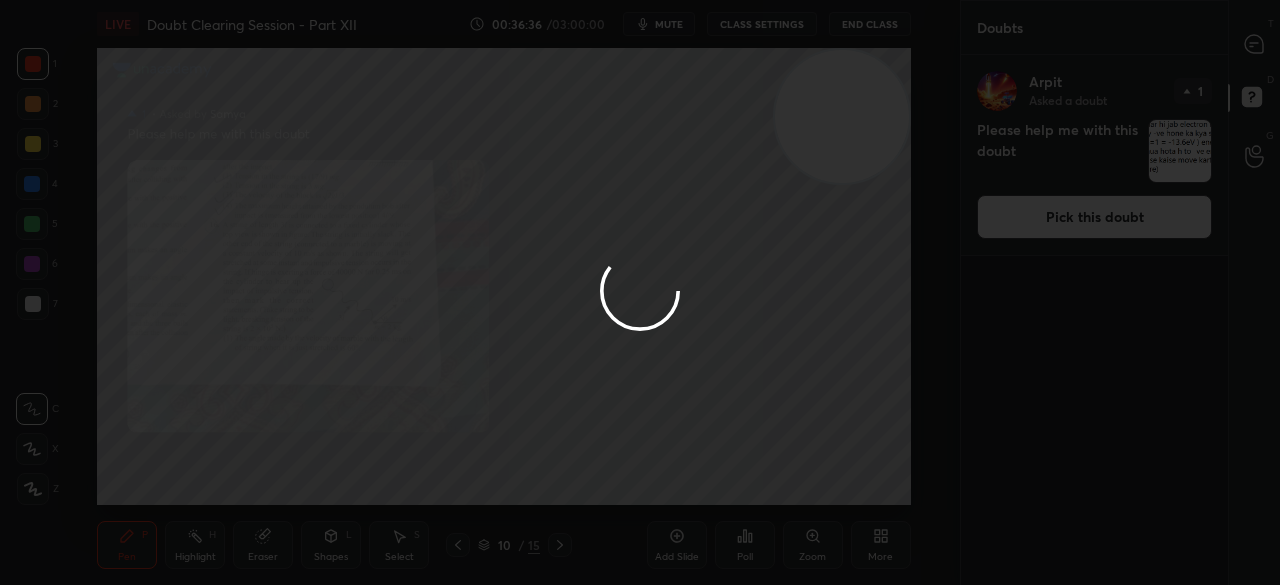 click at bounding box center [640, 292] 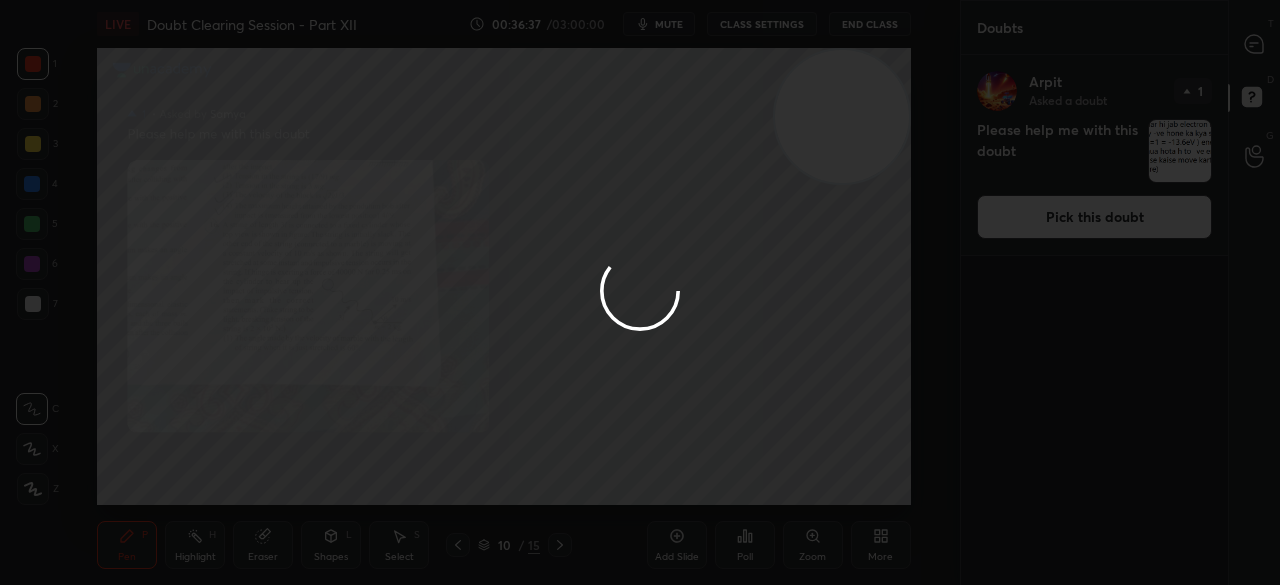click at bounding box center [640, 292] 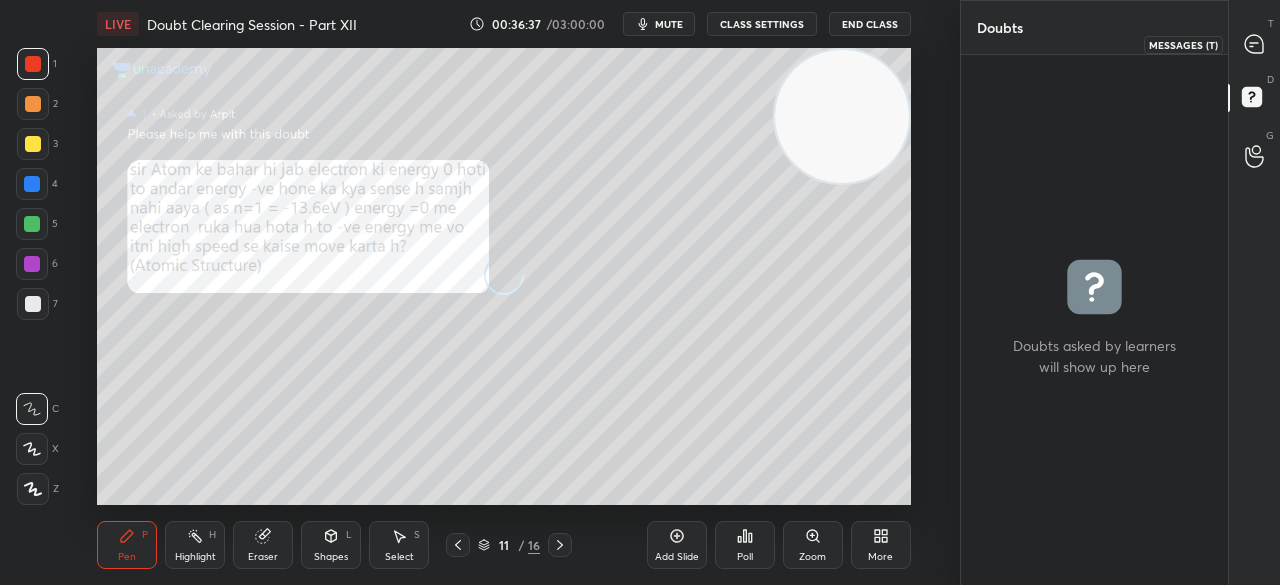 click on "T Messages (T)" at bounding box center (1254, 44) 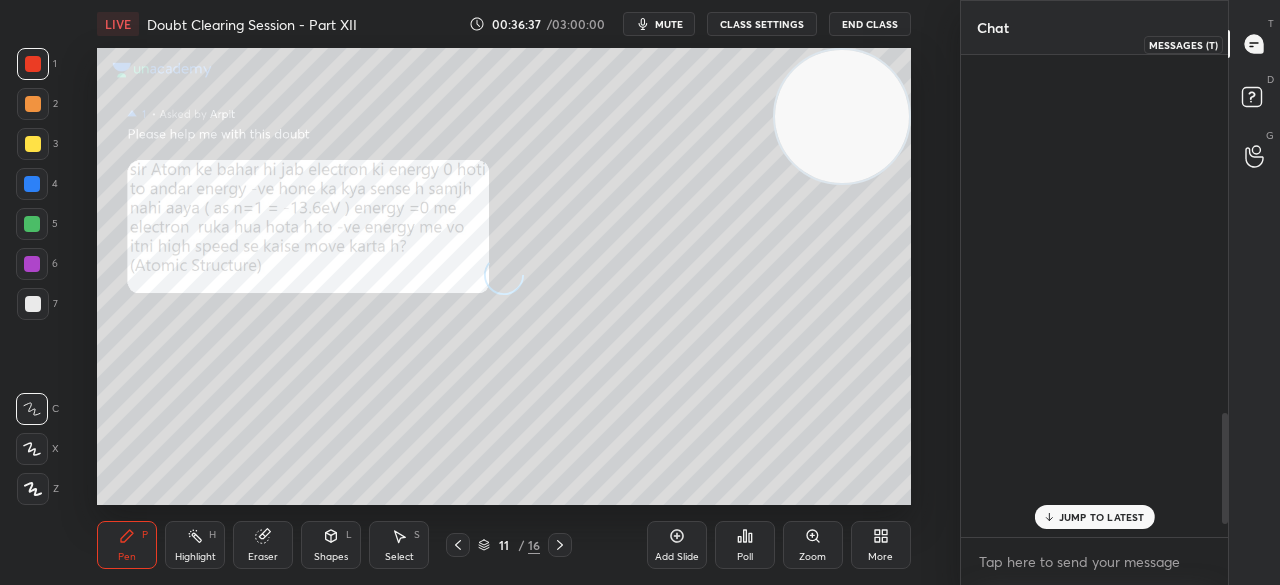 click at bounding box center (1255, 44) 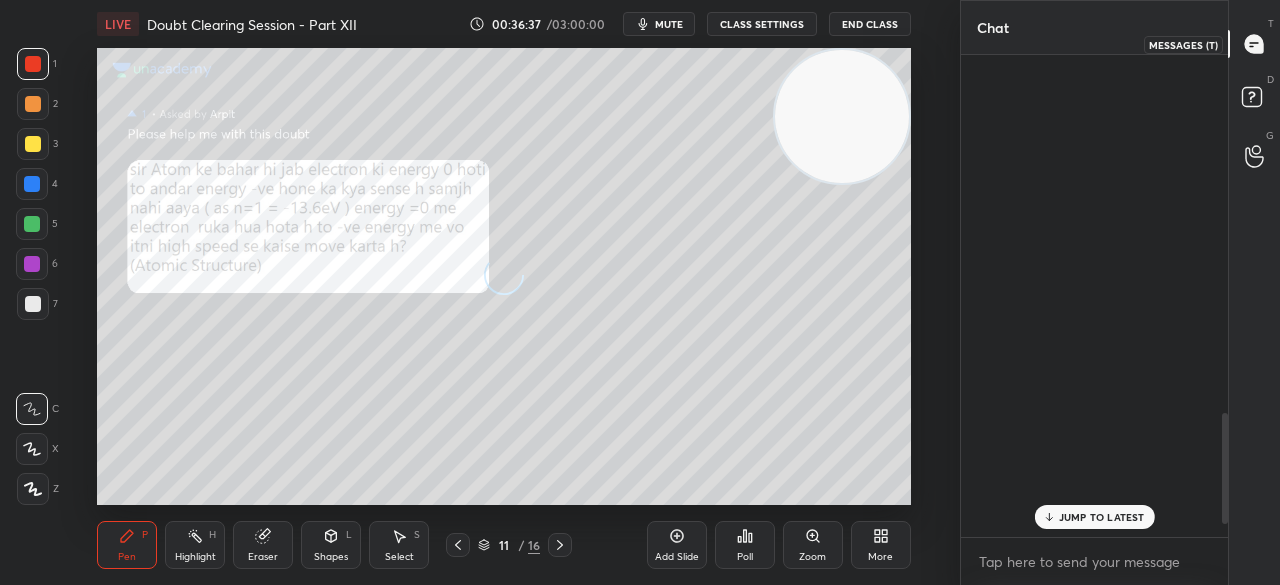 scroll, scrollTop: 1555, scrollLeft: 0, axis: vertical 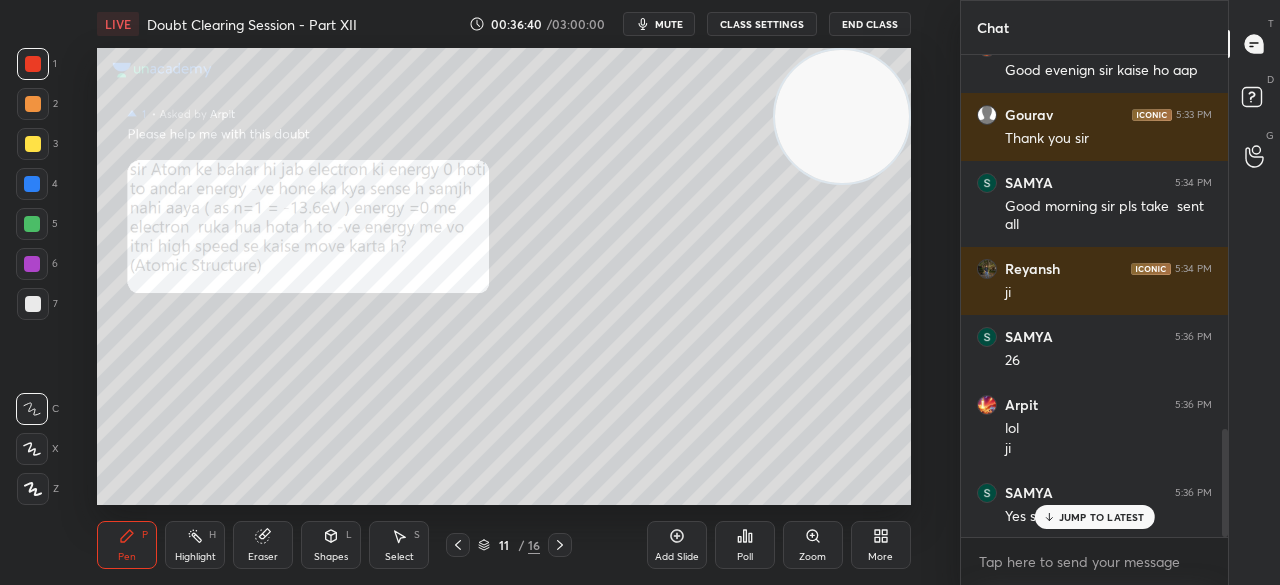 click on "JUMP TO LATEST" at bounding box center (1094, 517) 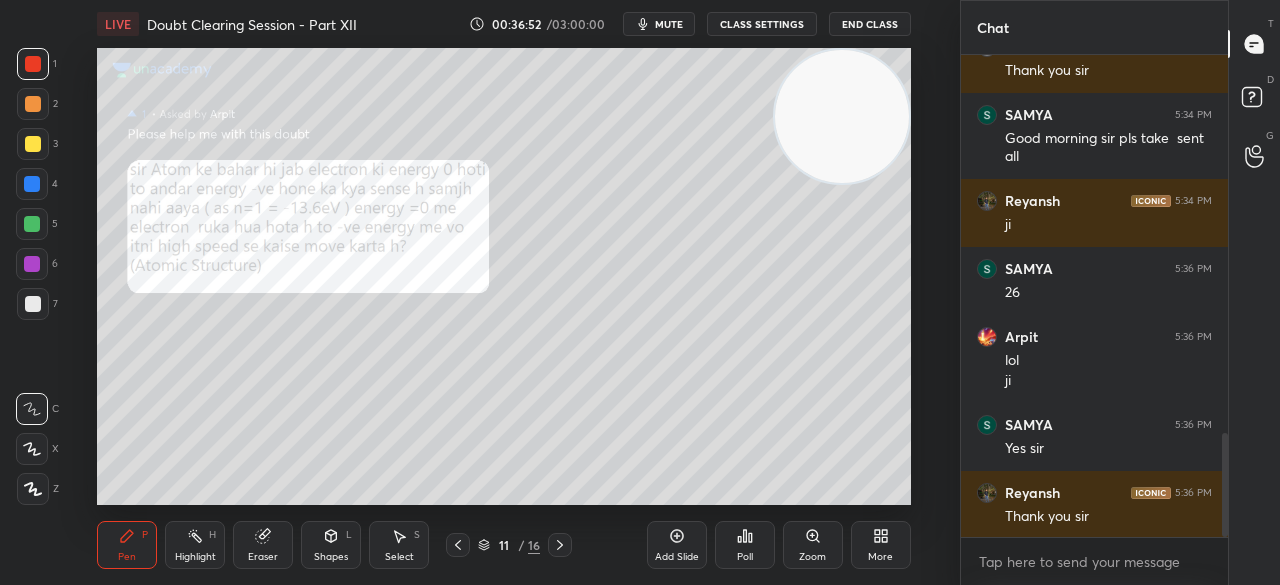 scroll, scrollTop: 1766, scrollLeft: 0, axis: vertical 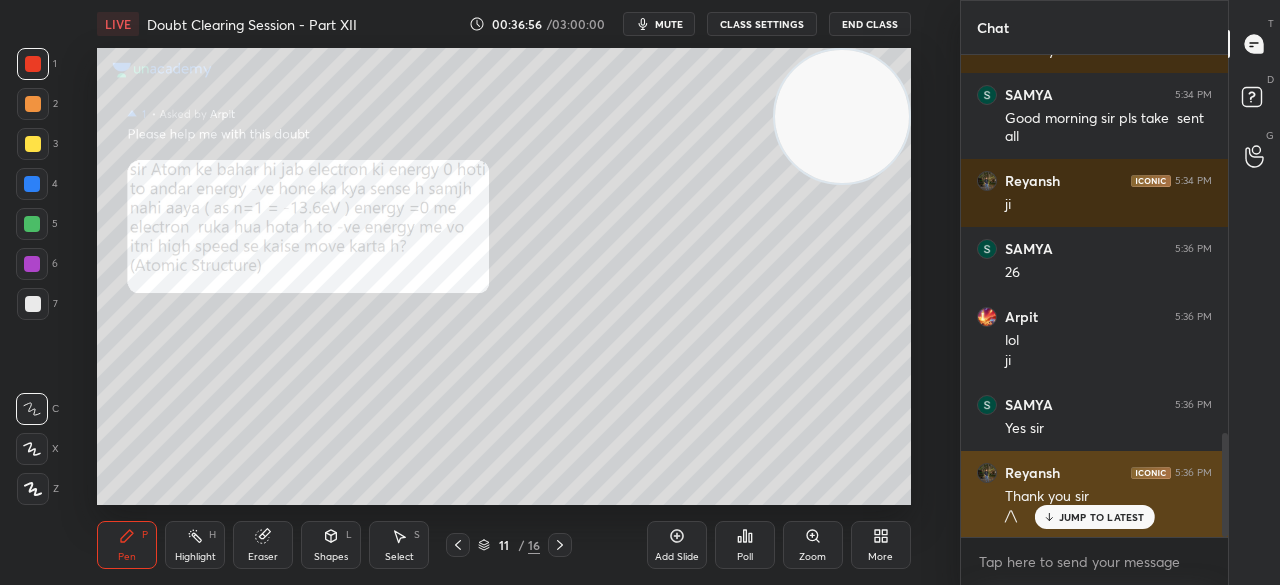 click on "JUMP TO LATEST" at bounding box center (1102, 517) 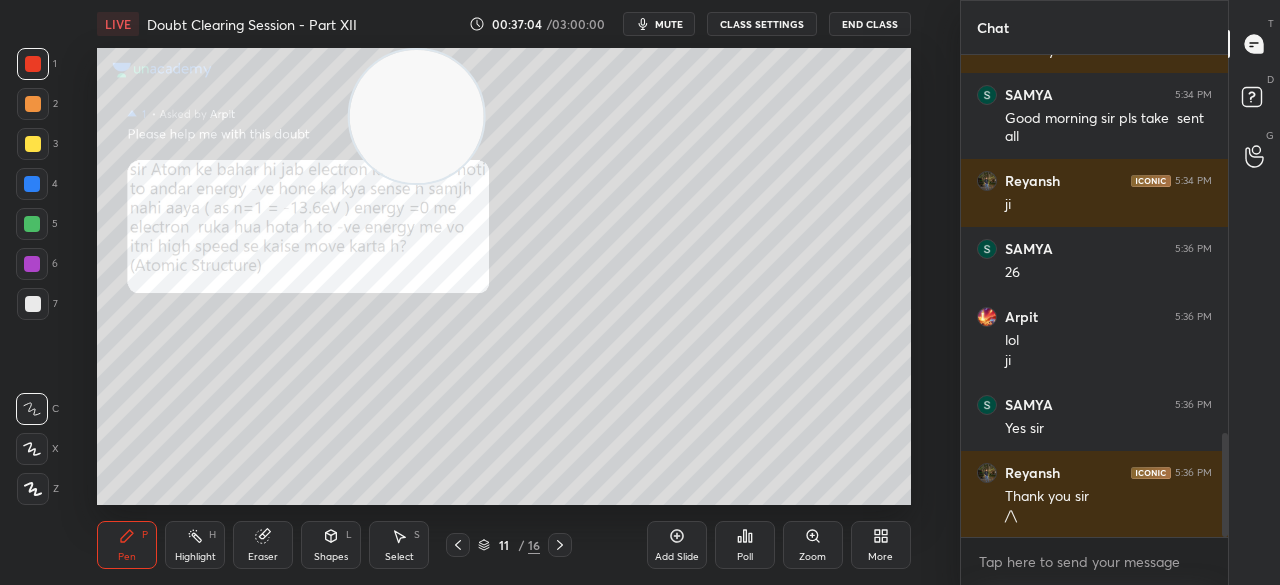 click at bounding box center (33, 144) 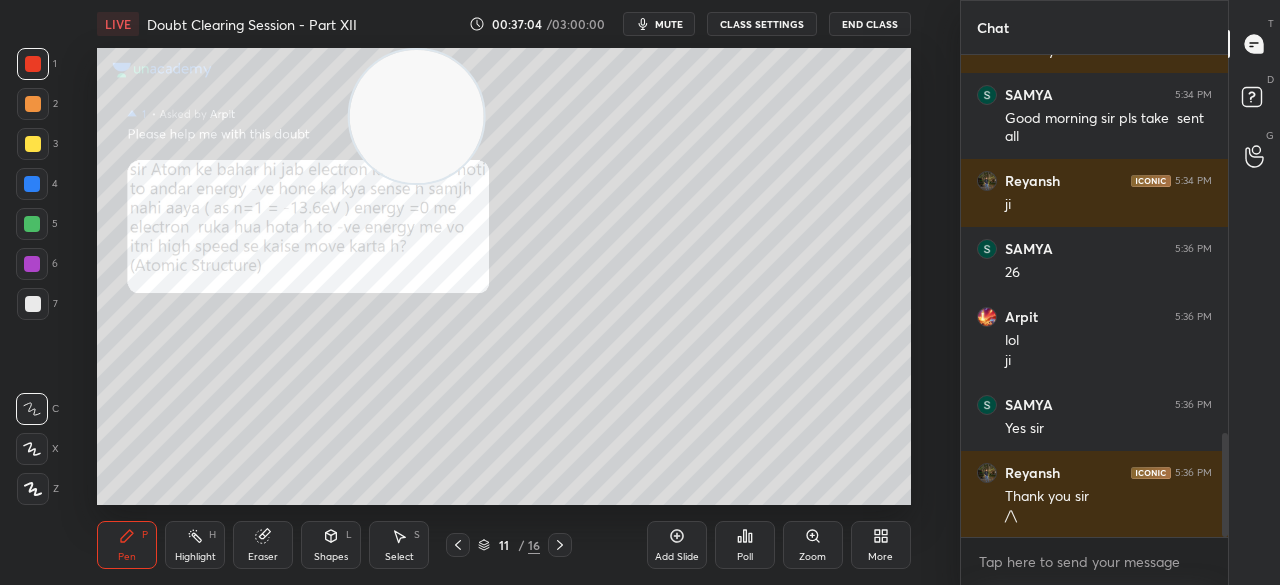 click at bounding box center [33, 144] 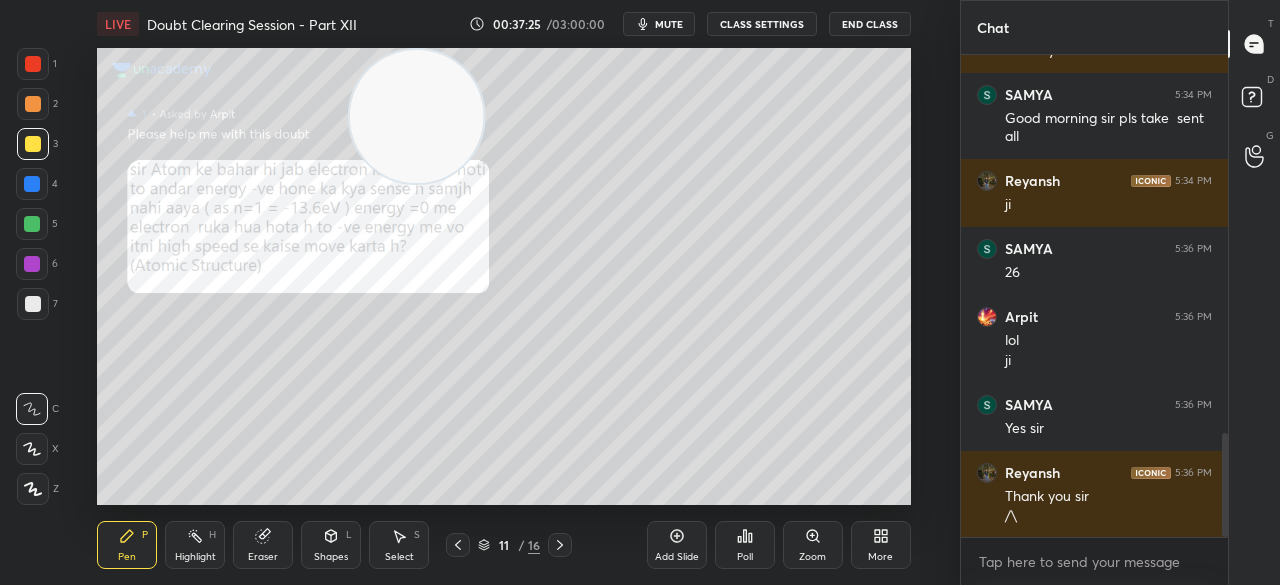 scroll, scrollTop: 1834, scrollLeft: 0, axis: vertical 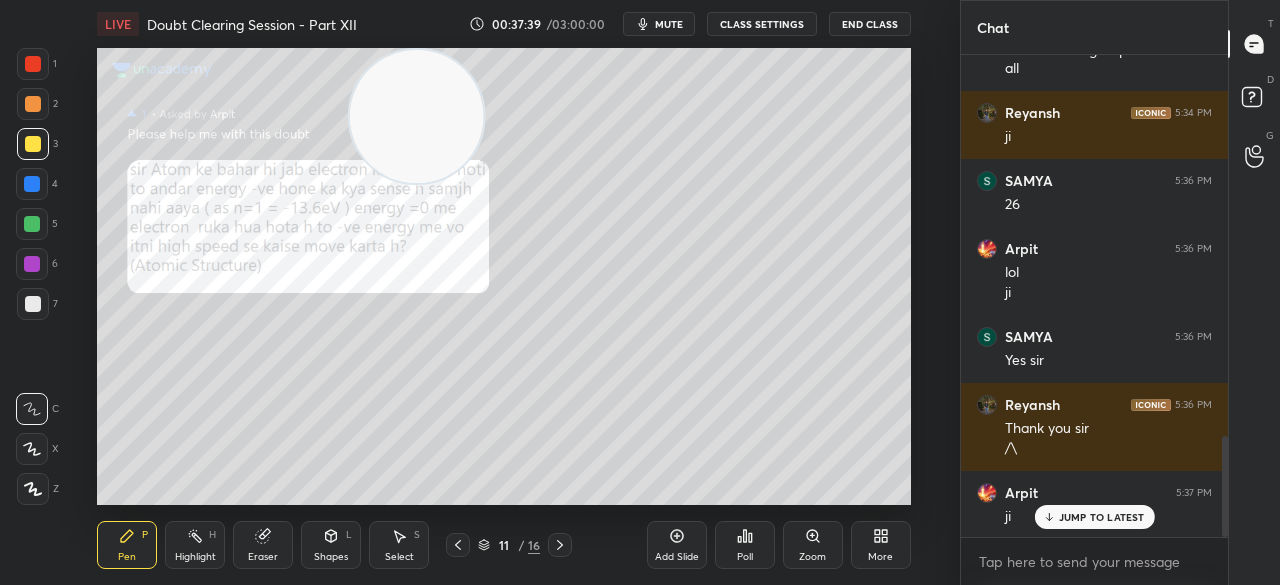 click at bounding box center [33, 64] 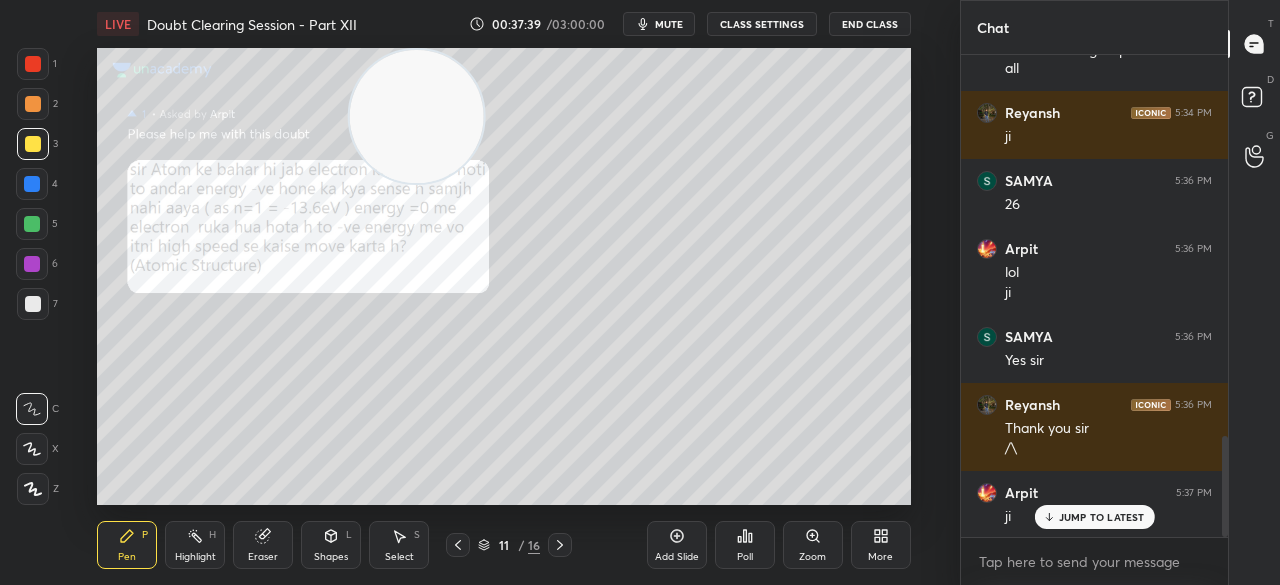 click at bounding box center [33, 64] 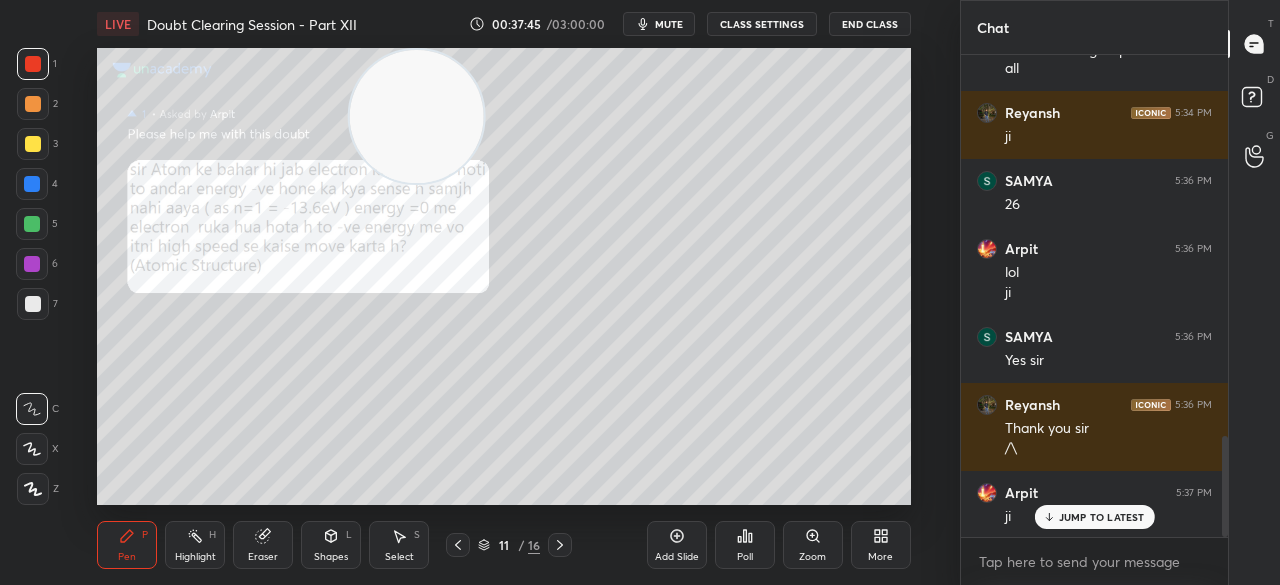 click at bounding box center [33, 144] 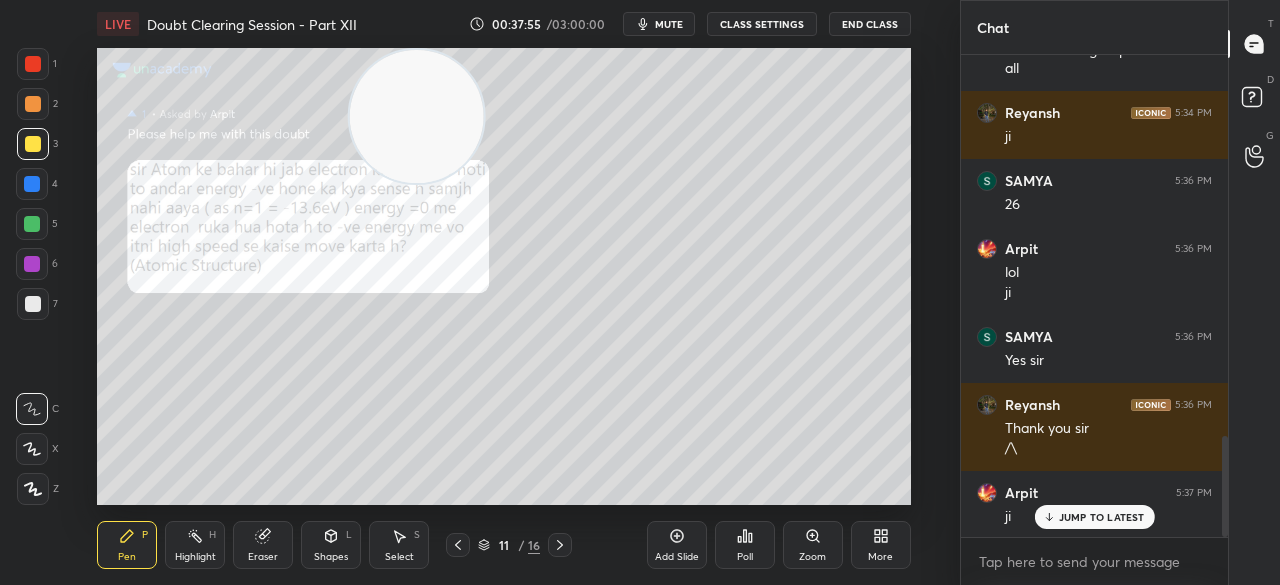 click 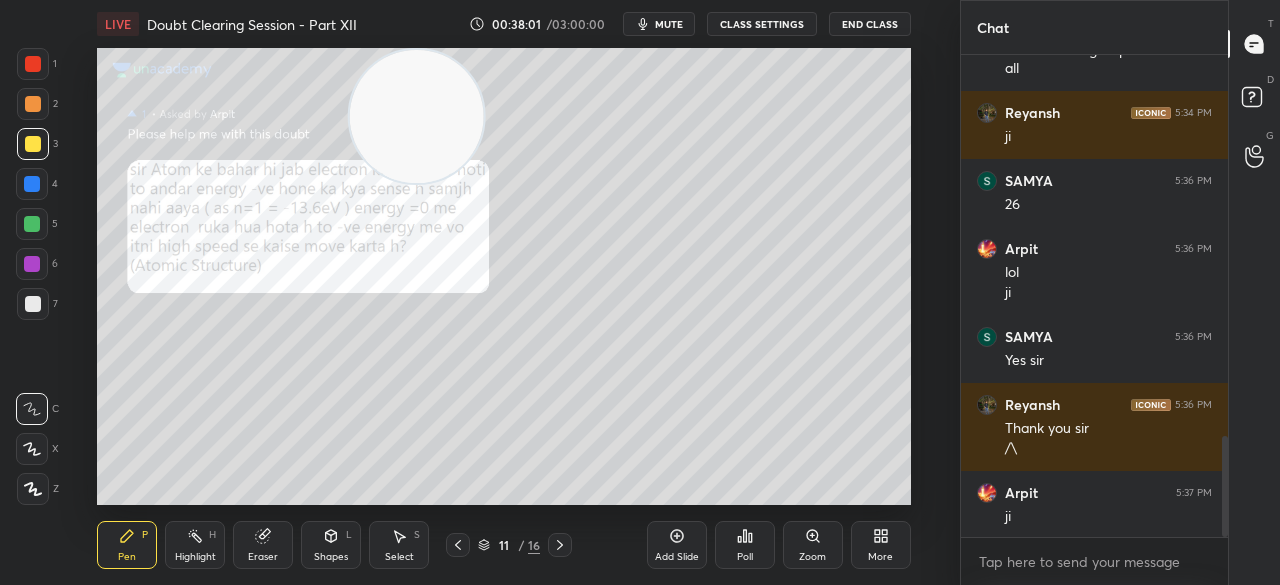 click at bounding box center (33, 64) 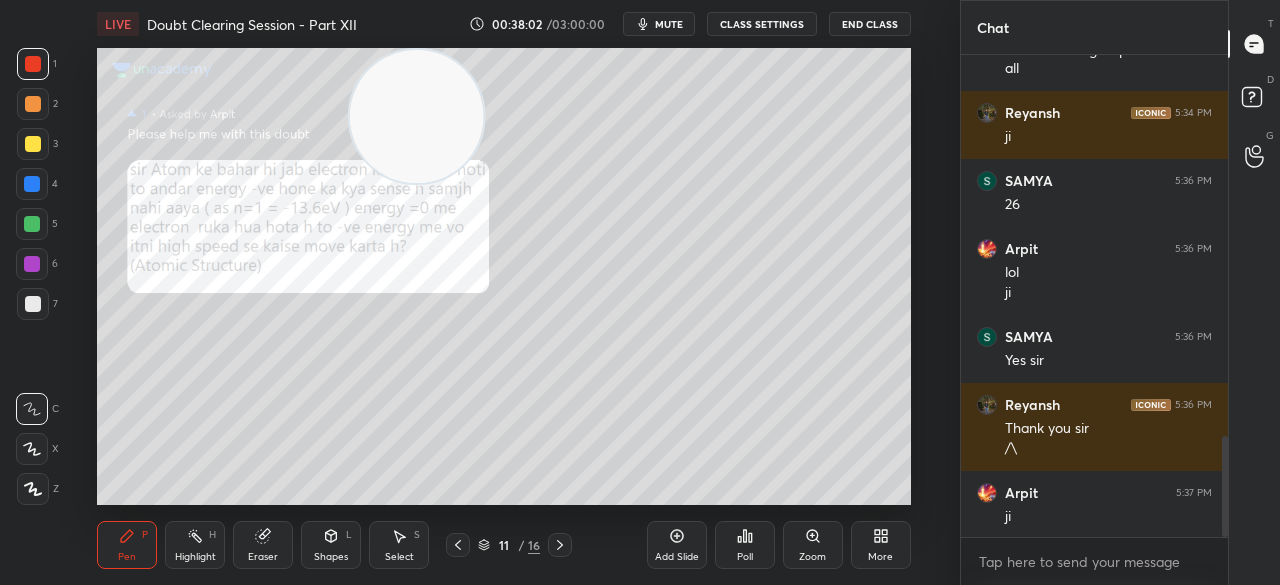 click at bounding box center [33, 64] 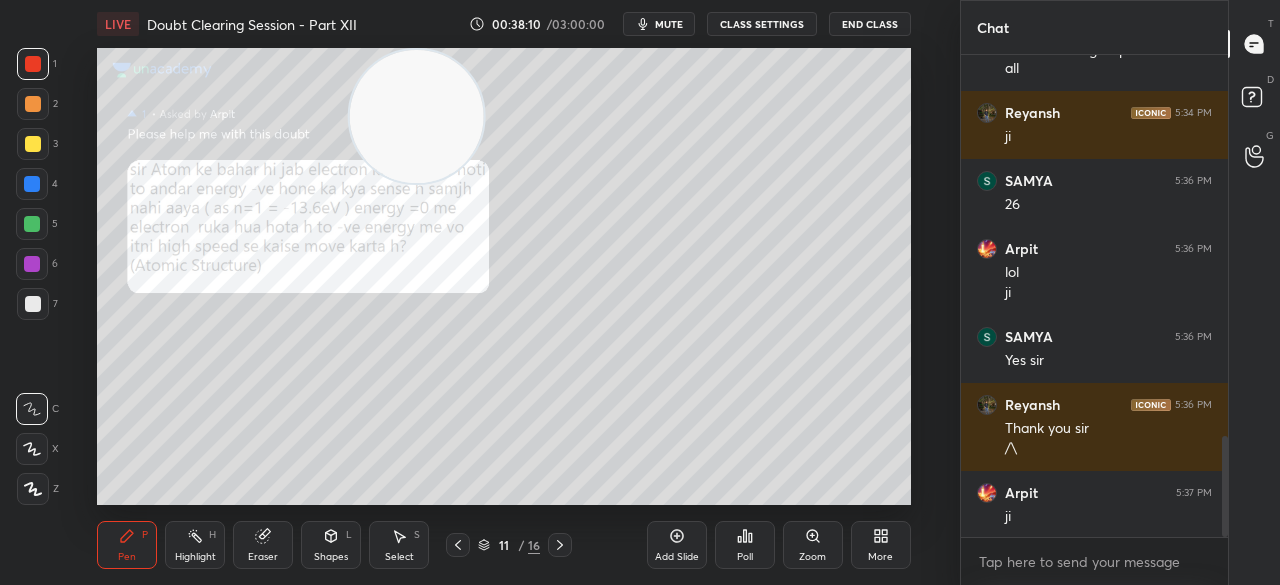 click at bounding box center [33, 144] 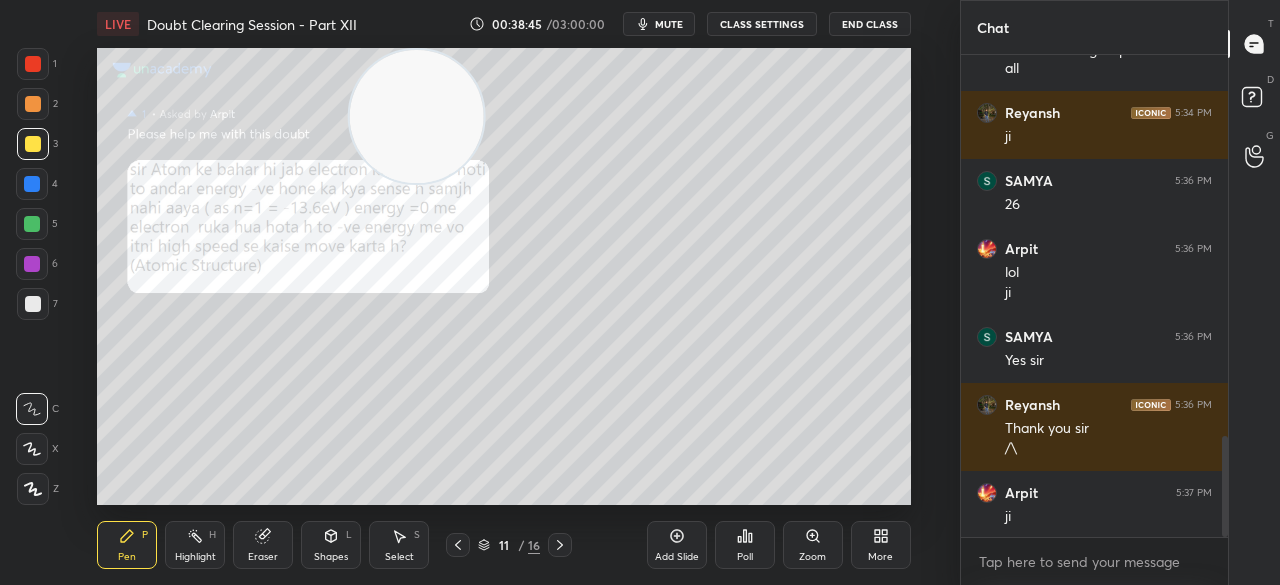 click at bounding box center [33, 64] 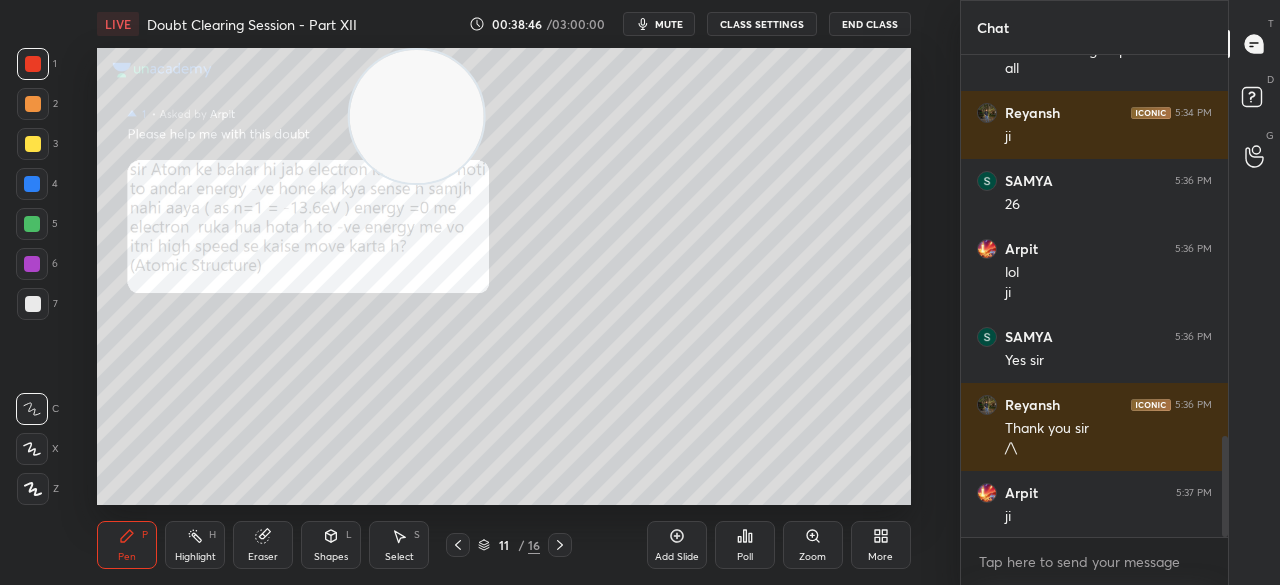 click at bounding box center [33, 64] 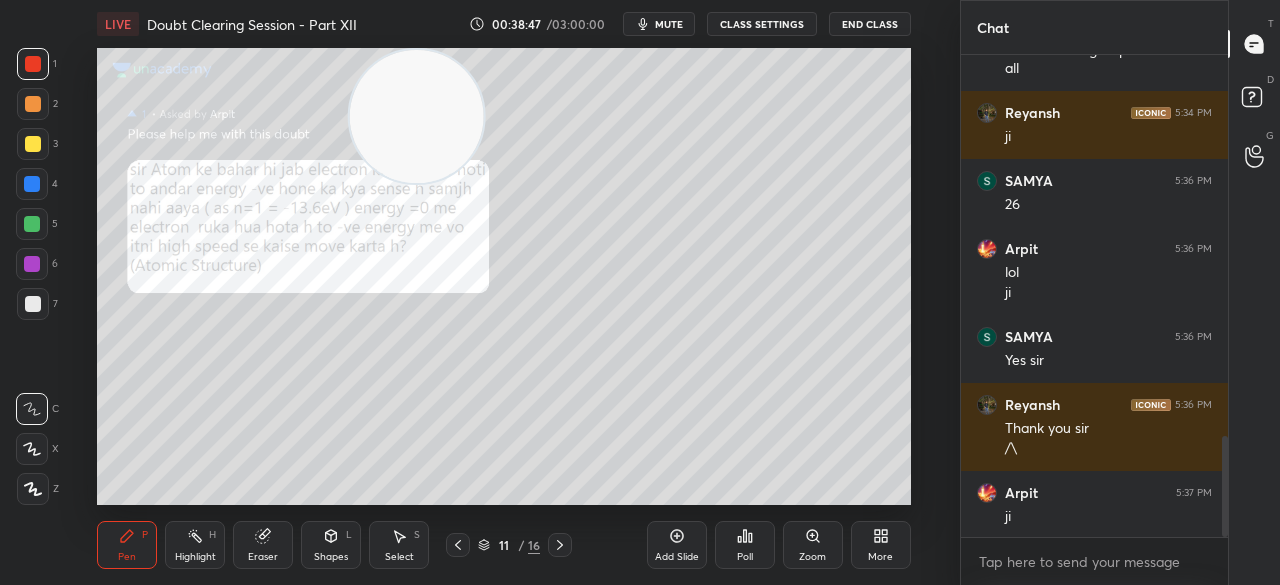 scroll, scrollTop: 1902, scrollLeft: 0, axis: vertical 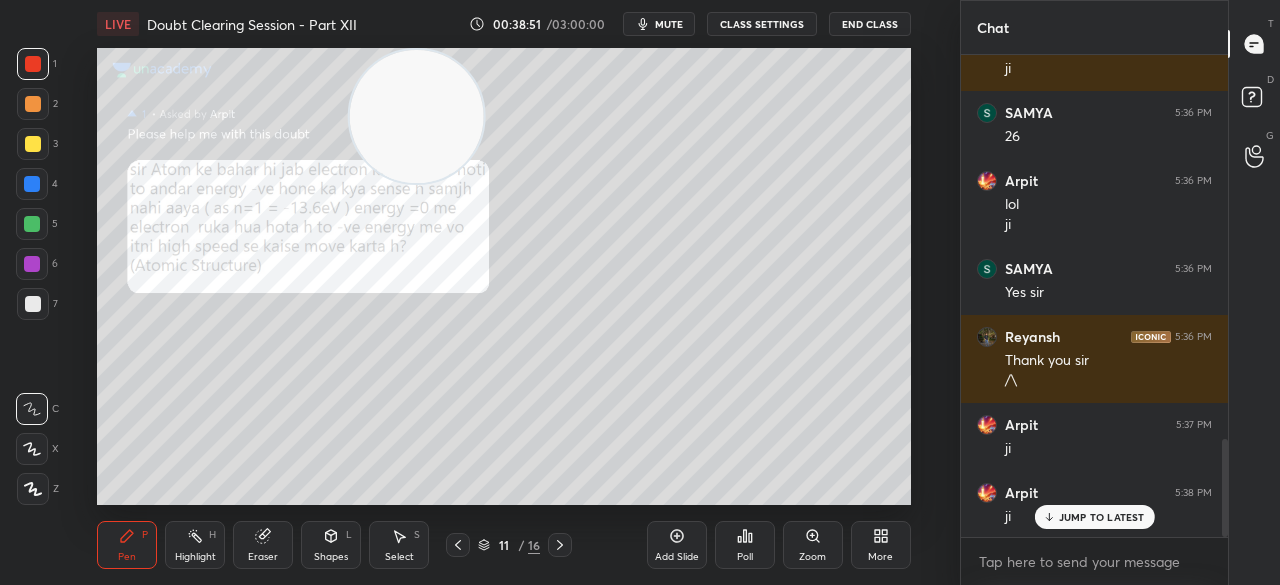 click on "JUMP TO LATEST" at bounding box center (1102, 517) 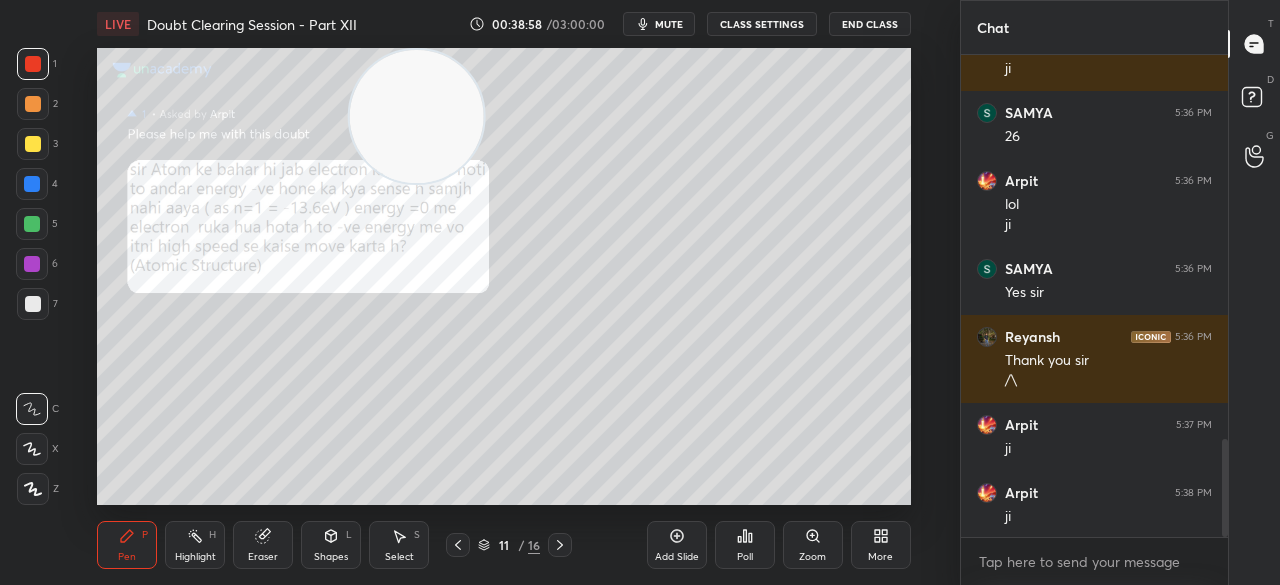 click at bounding box center [33, 144] 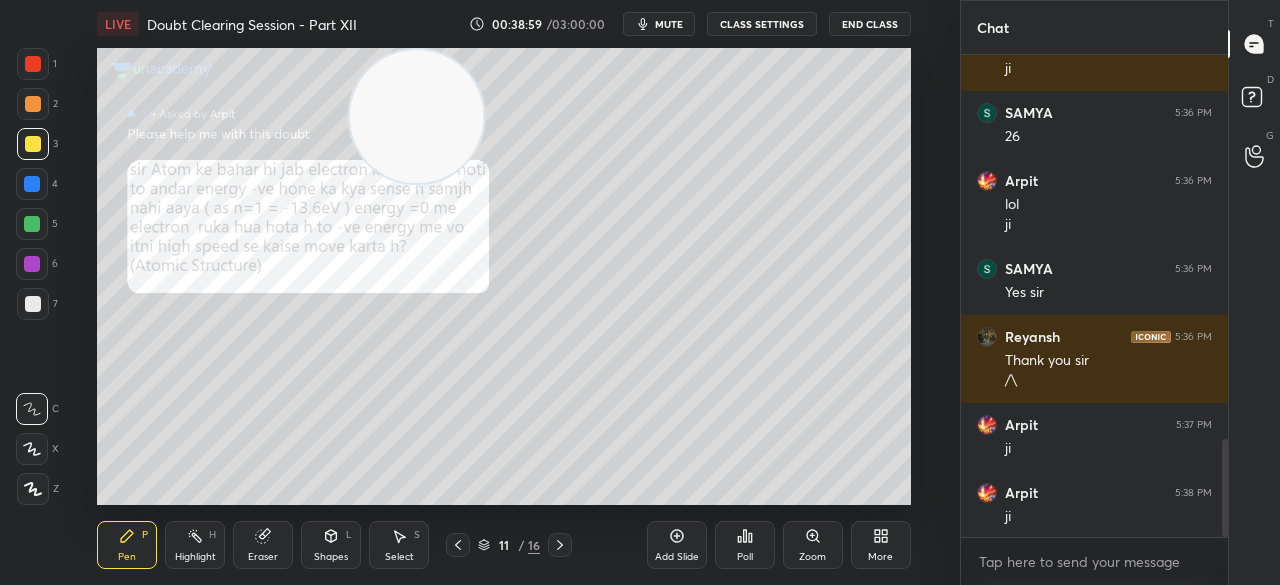click at bounding box center (33, 144) 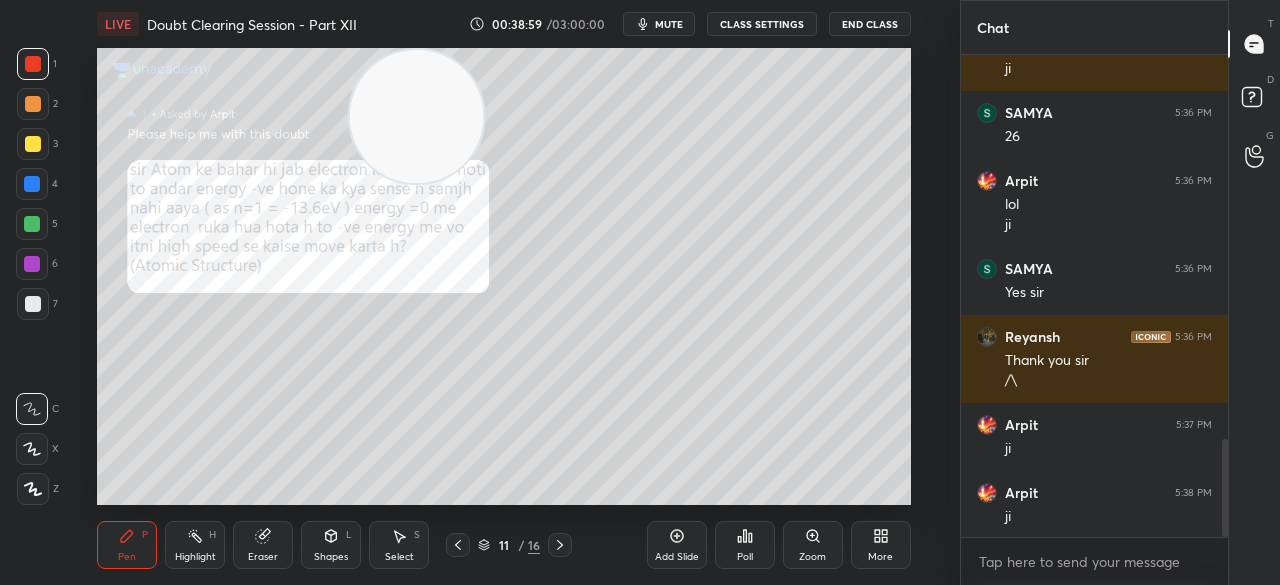click at bounding box center (33, 64) 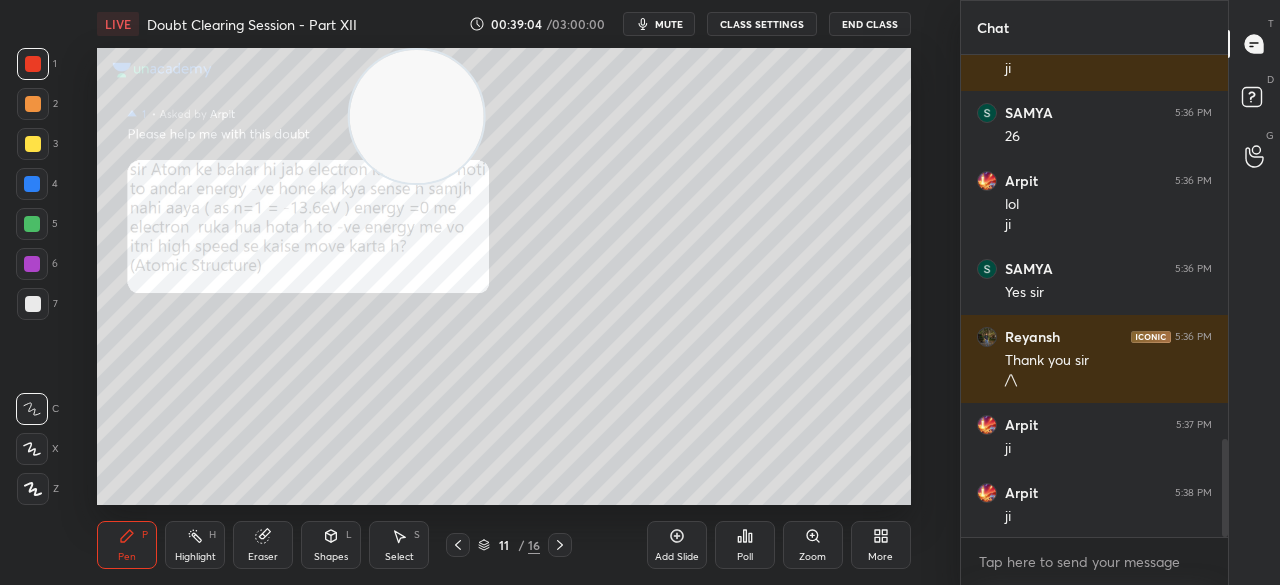 scroll, scrollTop: 1970, scrollLeft: 0, axis: vertical 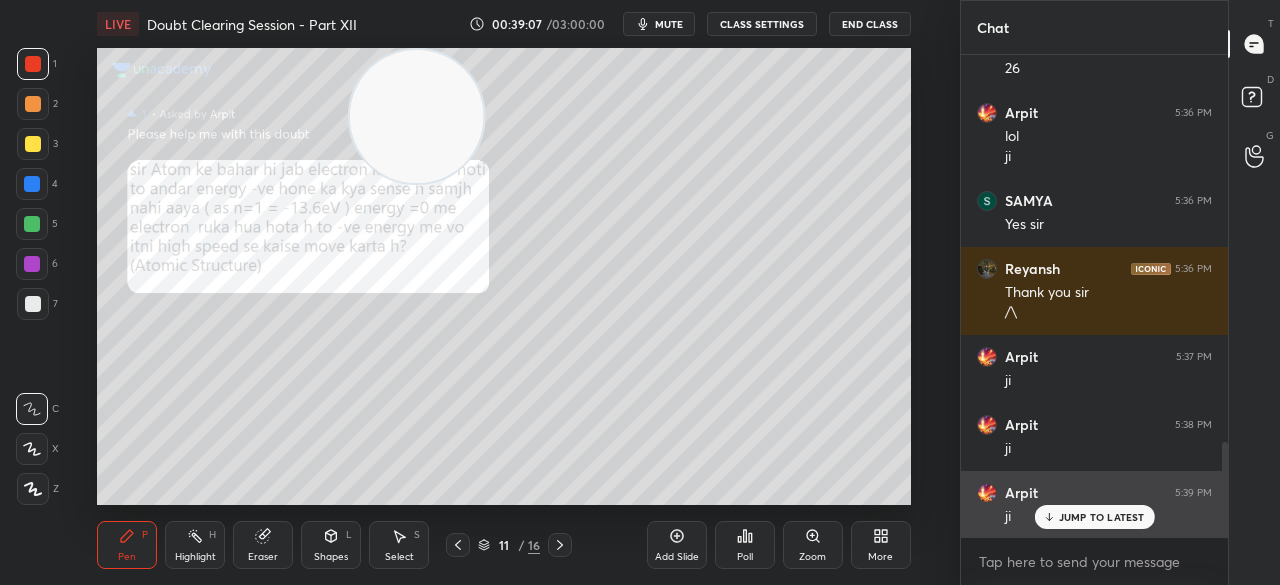 click on "JUMP TO LATEST" at bounding box center (1094, 517) 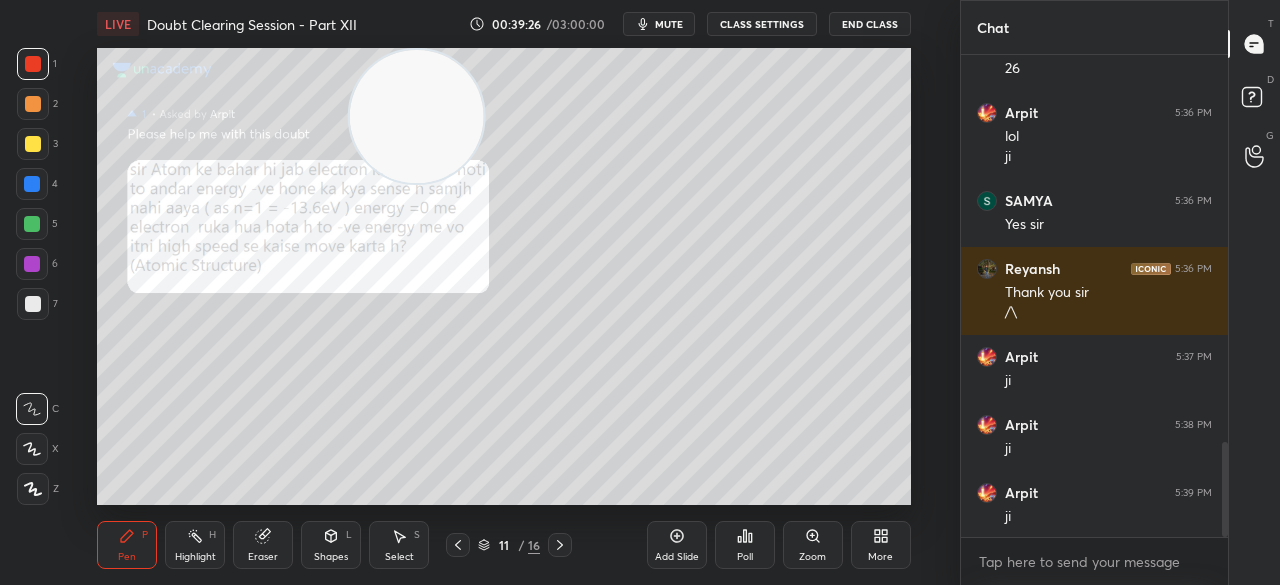 click at bounding box center [33, 144] 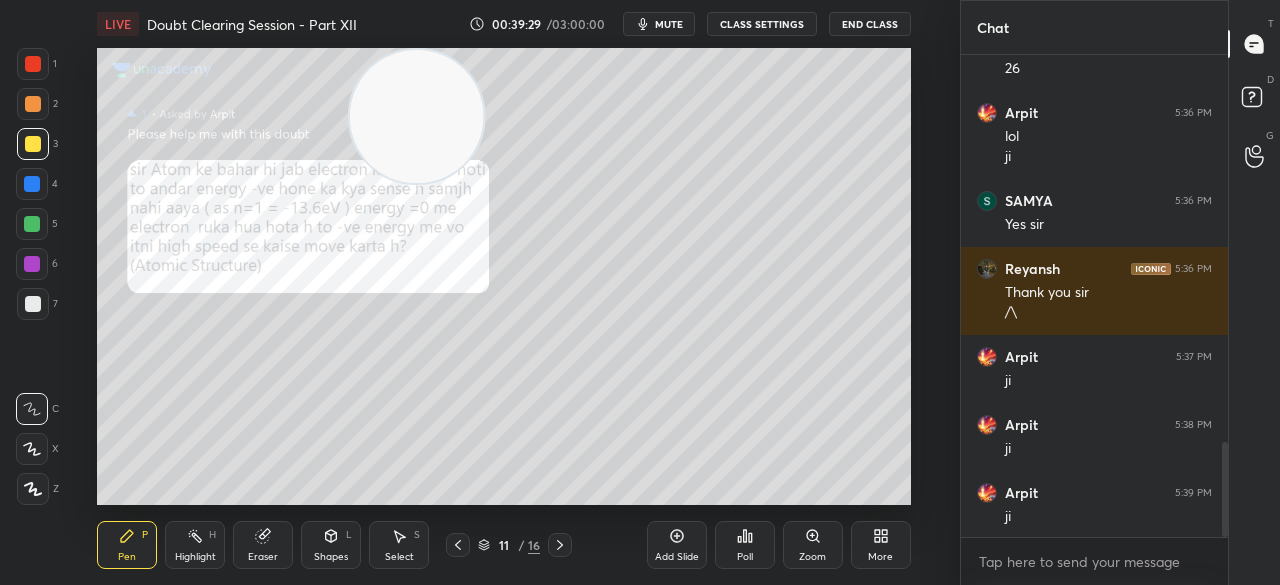 click at bounding box center (33, 64) 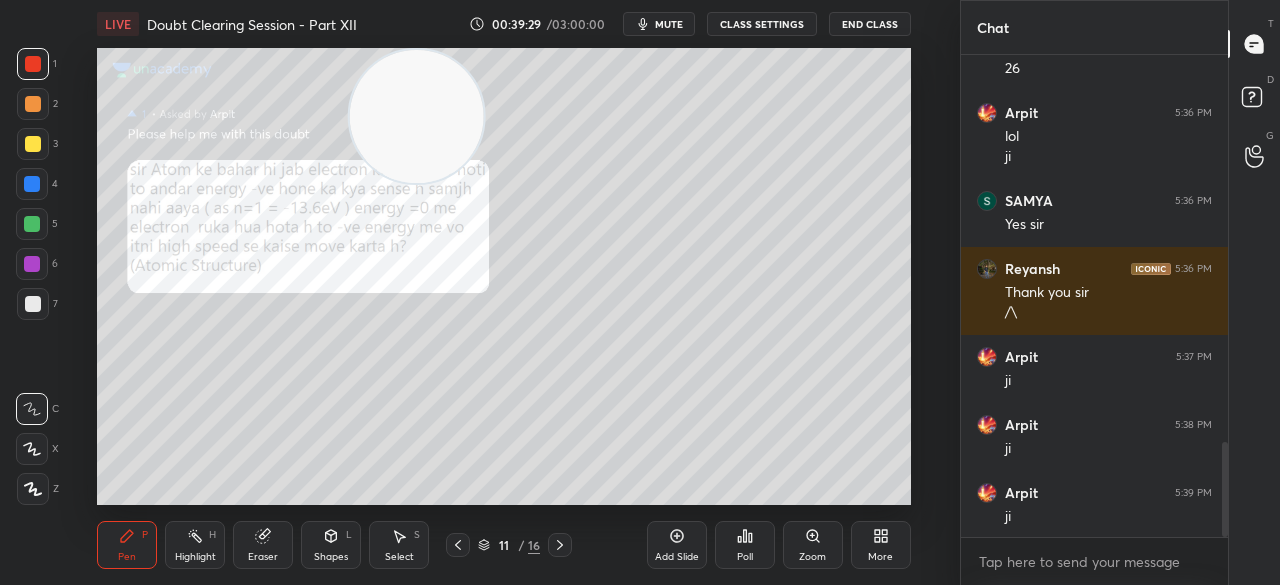 scroll, scrollTop: 1990, scrollLeft: 0, axis: vertical 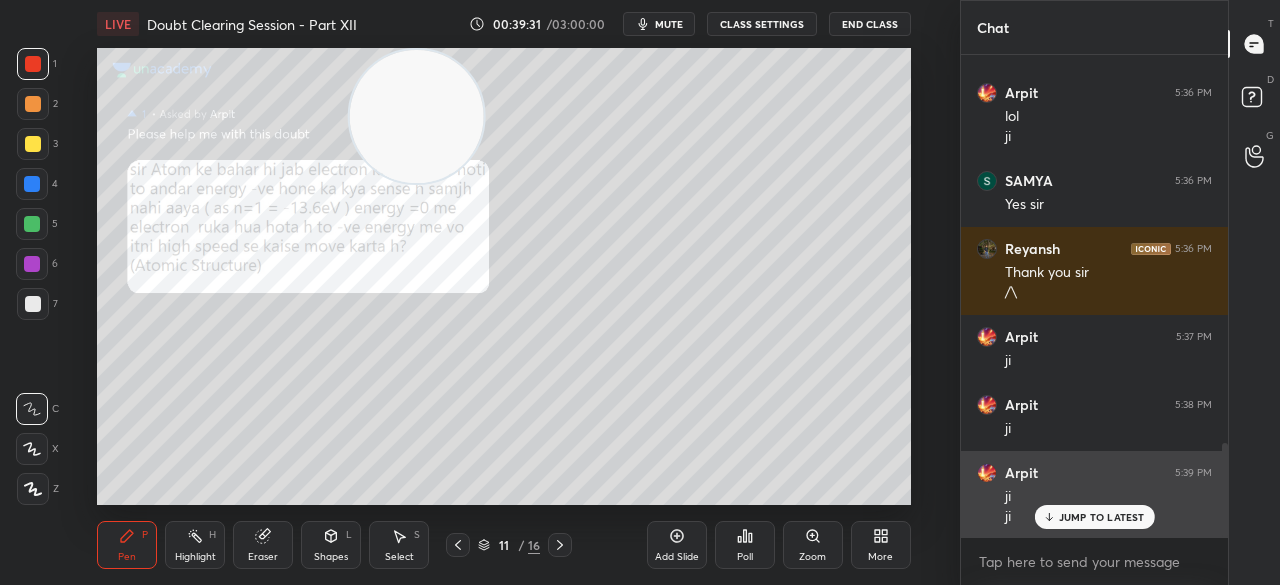click 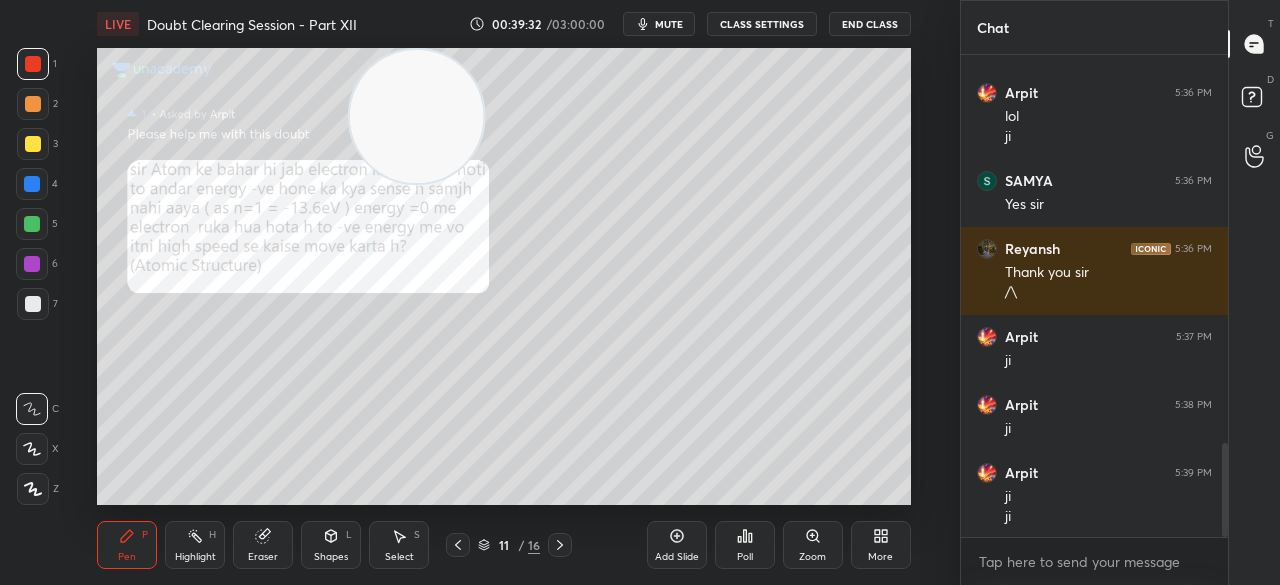 click at bounding box center [458, 545] 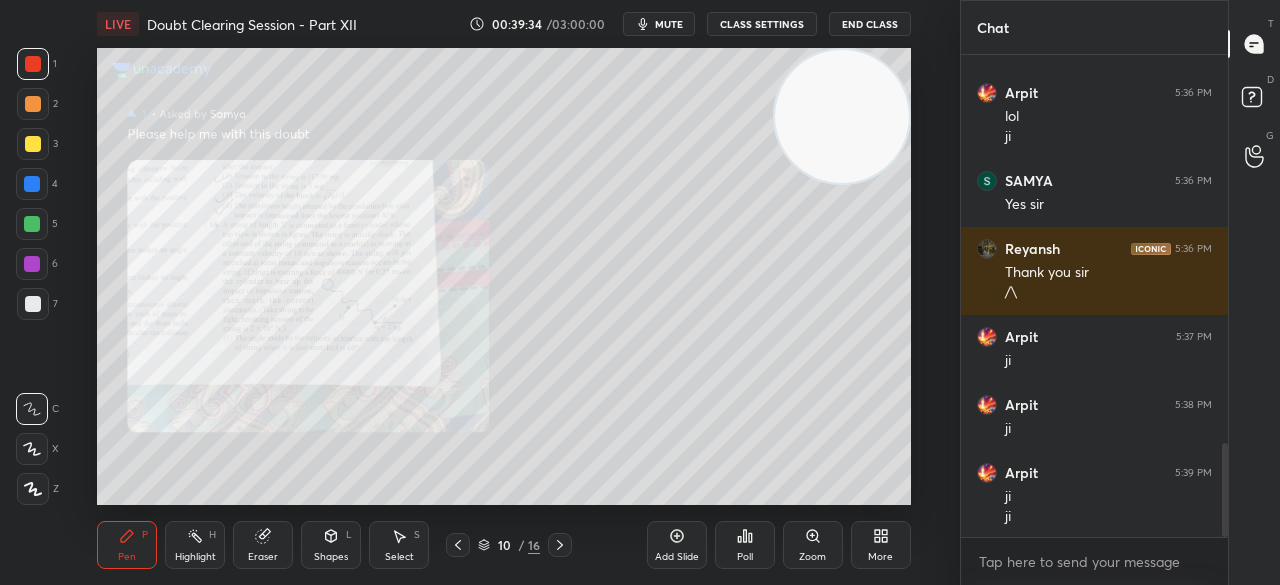 click 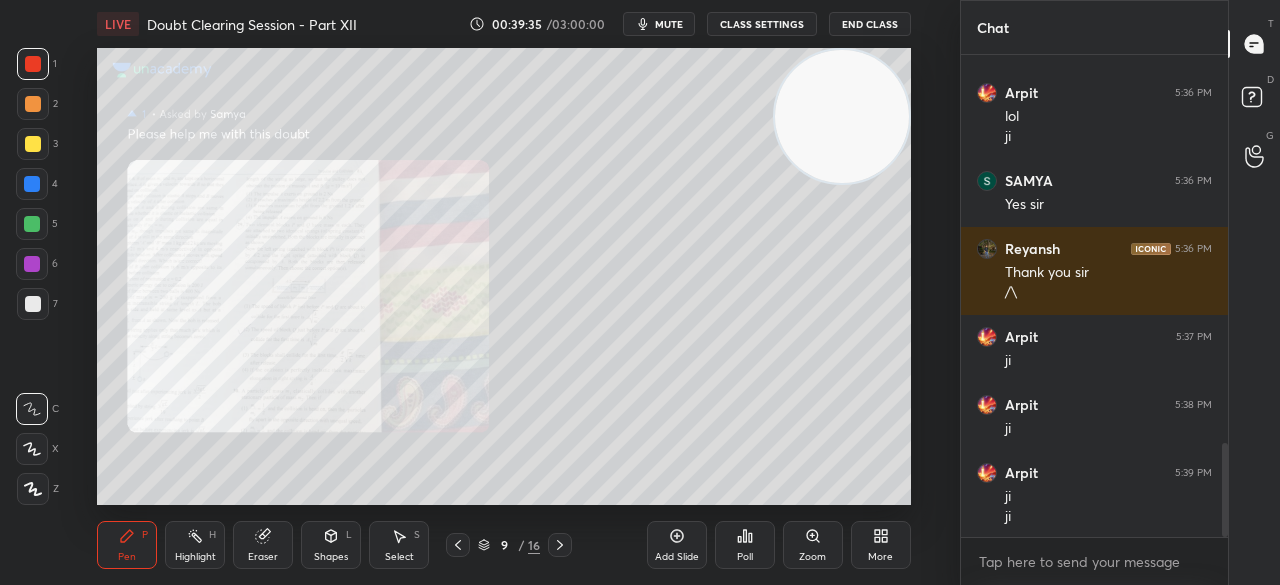 click at bounding box center [458, 545] 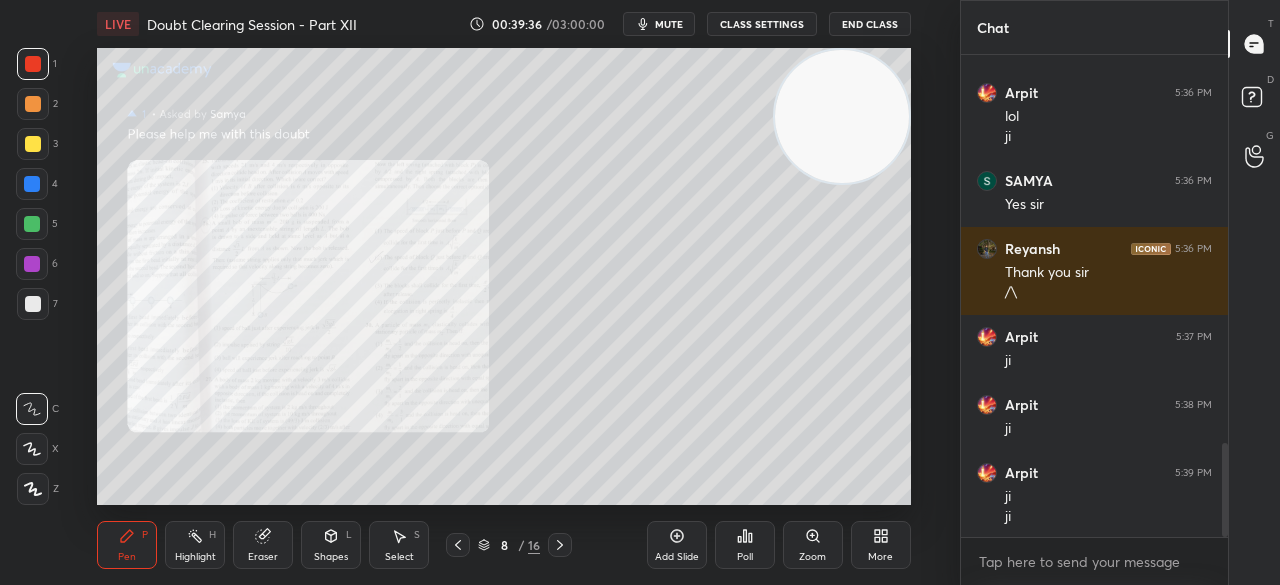 click on "Zoom" at bounding box center [812, 557] 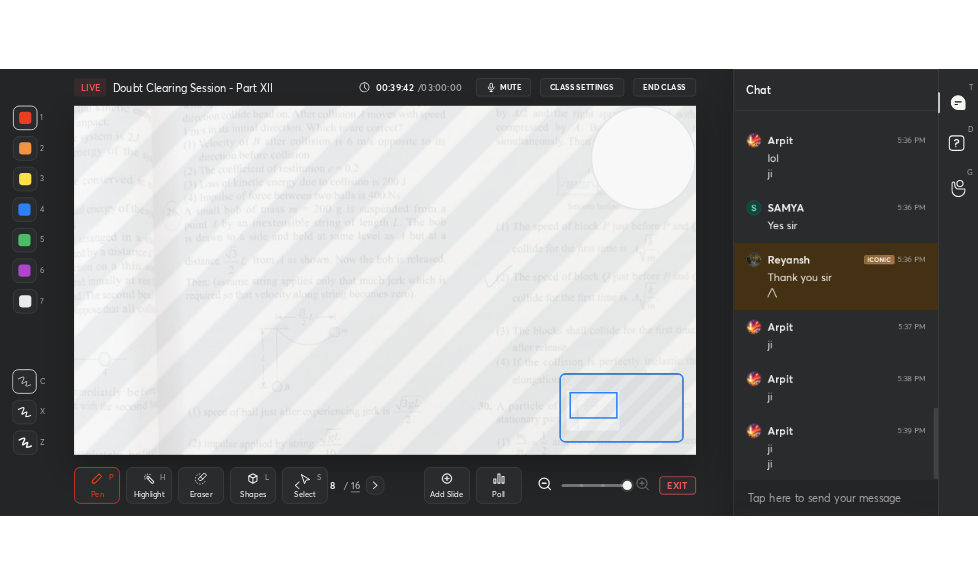 scroll, scrollTop: 2058, scrollLeft: 0, axis: vertical 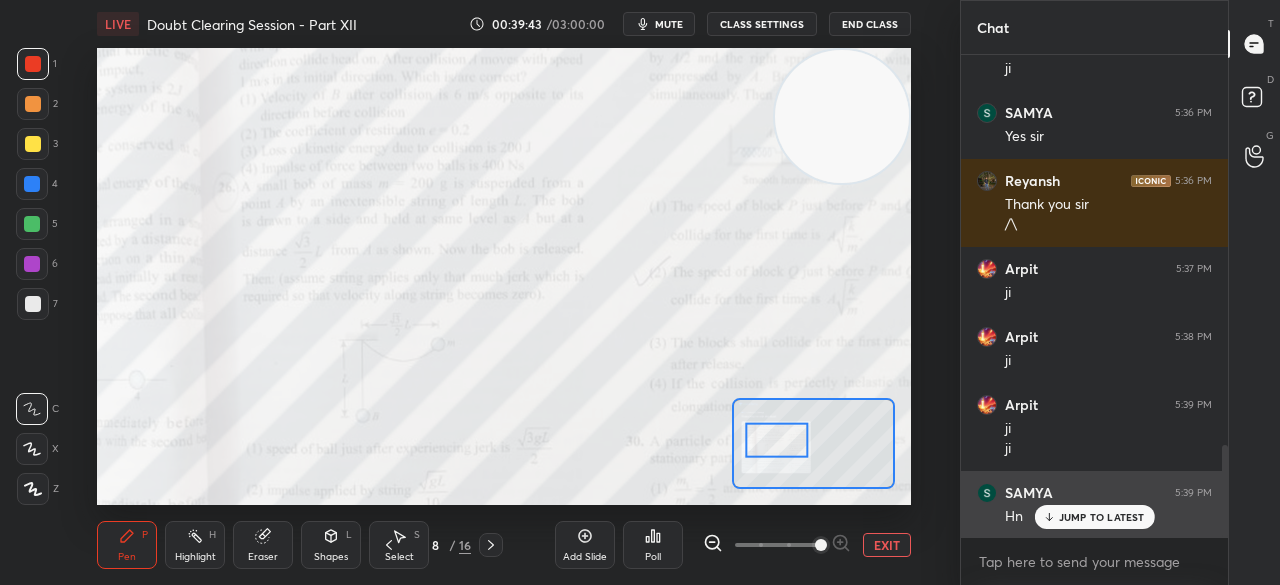 click on "JUMP TO LATEST" at bounding box center [1094, 517] 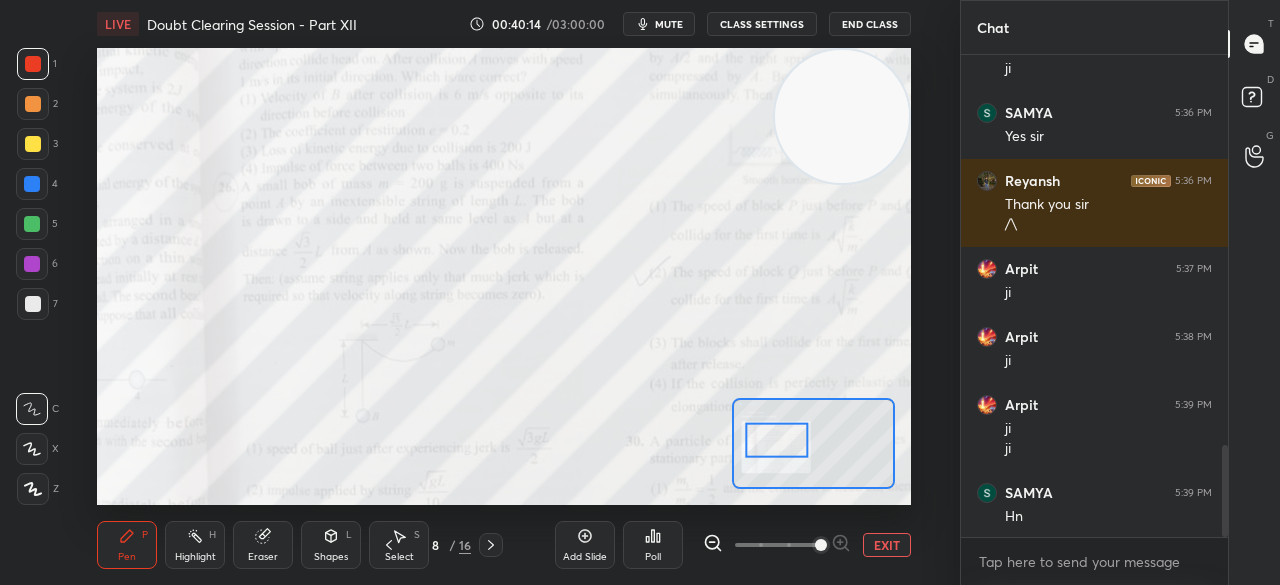 click at bounding box center [33, 64] 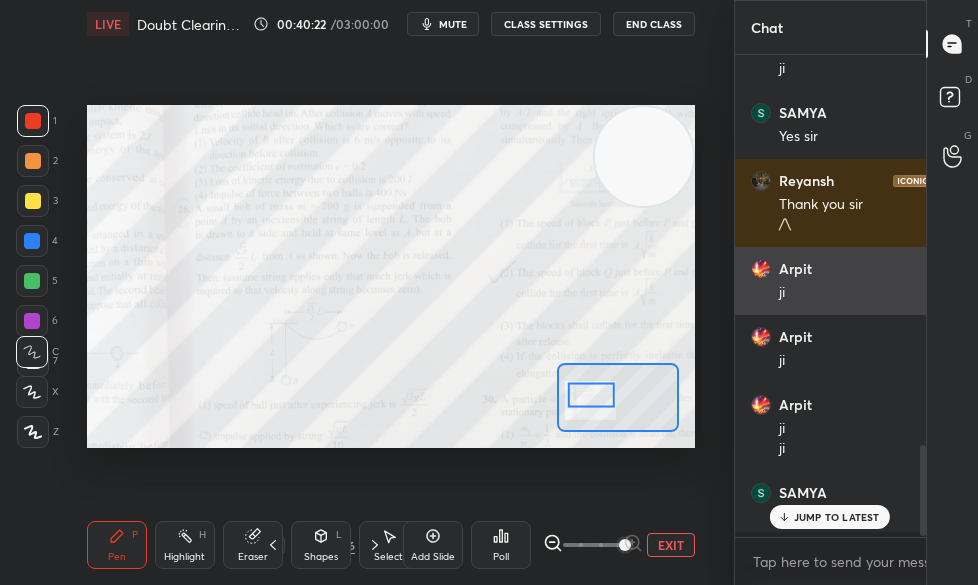 scroll, scrollTop: 457, scrollLeft: 602, axis: both 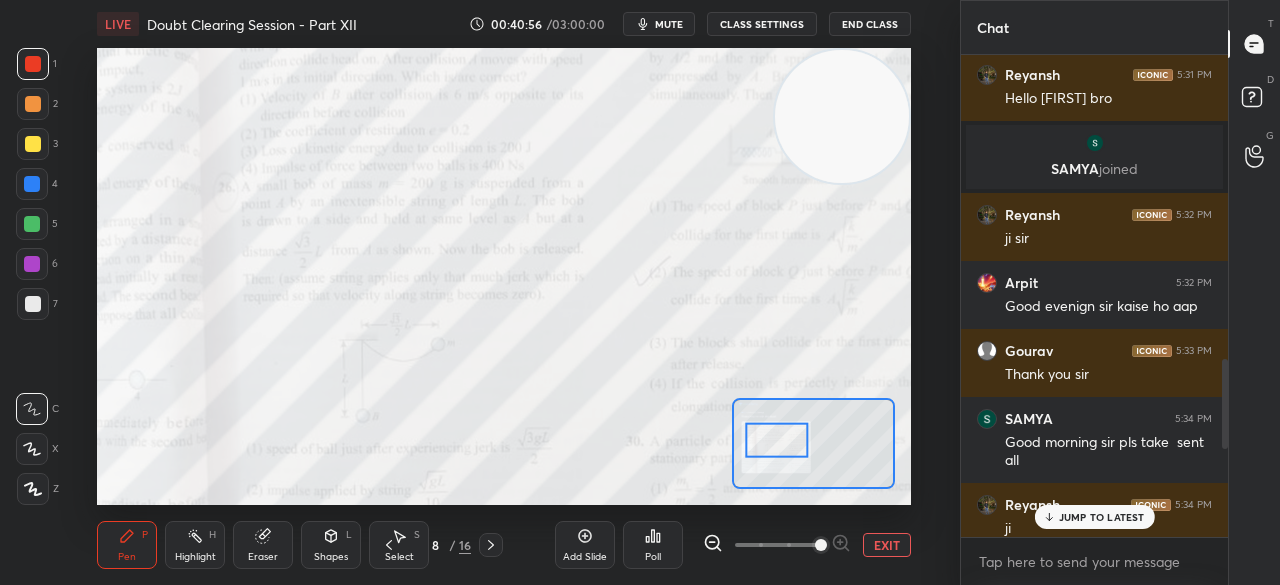 click at bounding box center (33, 64) 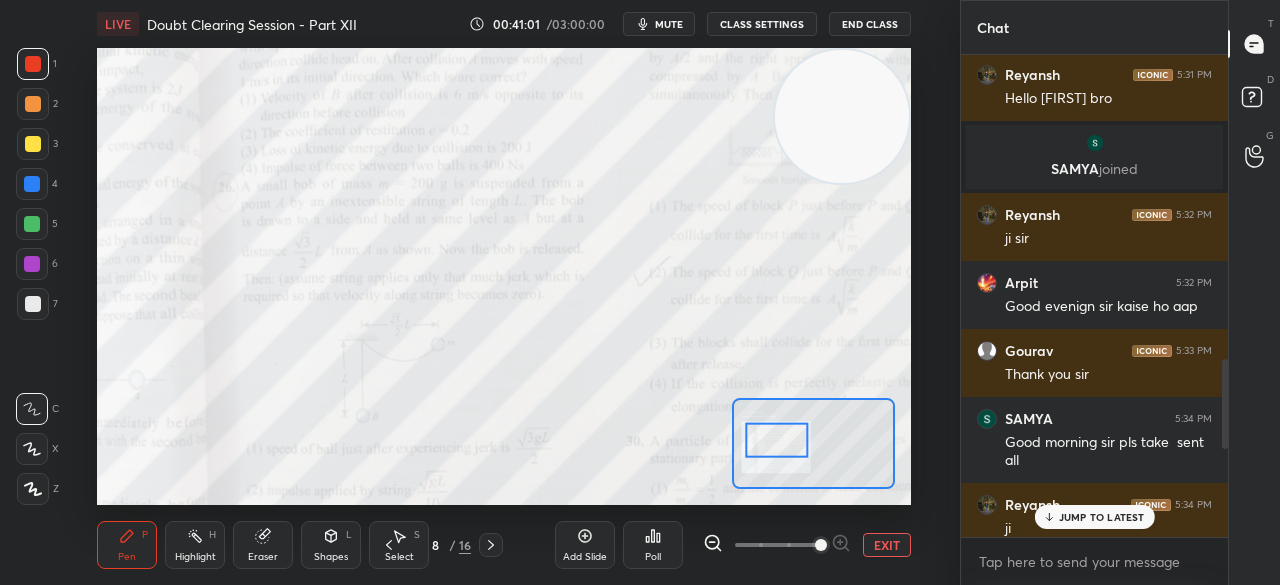 click on "Eraser" at bounding box center [263, 545] 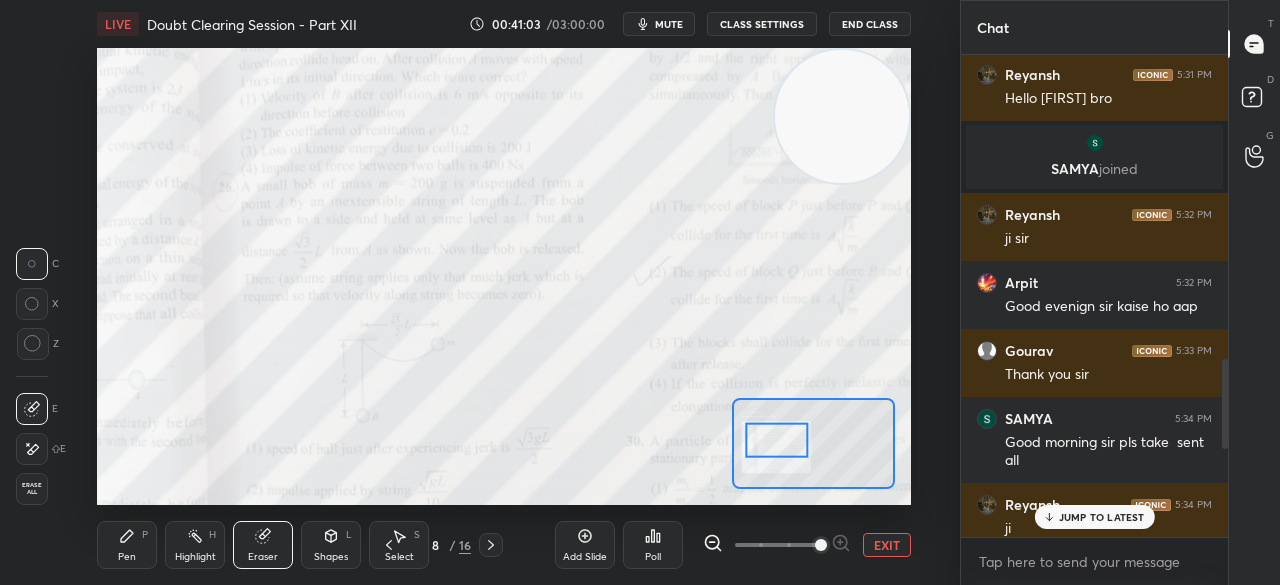 click 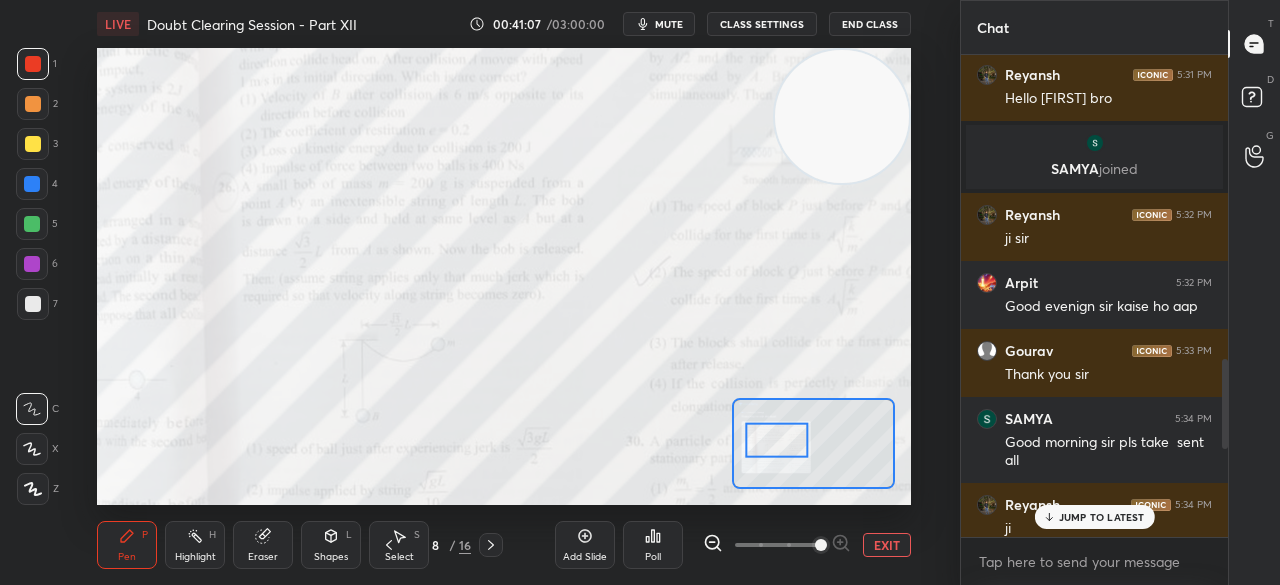 click on "Eraser" at bounding box center (263, 557) 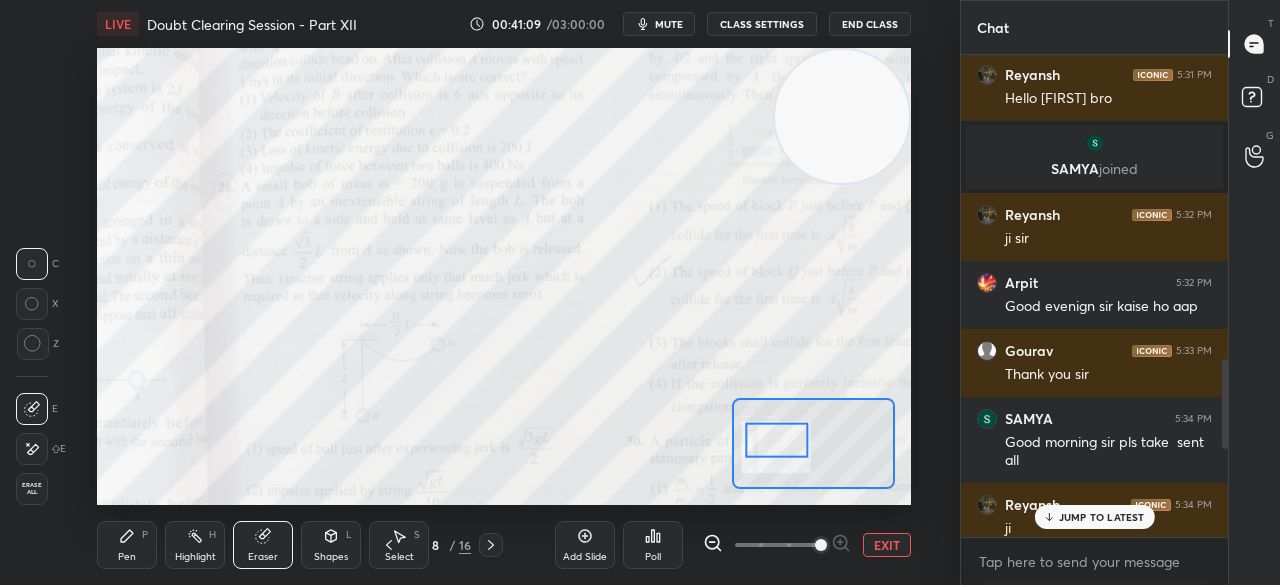 click on "Pen P" at bounding box center (127, 545) 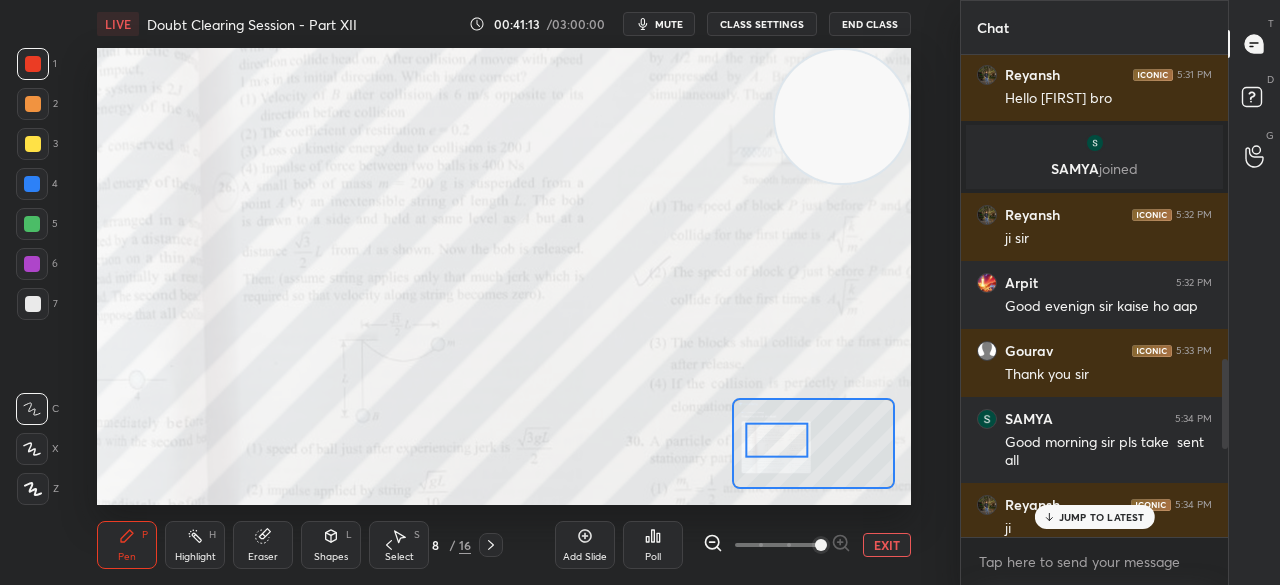 click on "JUMP TO LATEST" at bounding box center (1094, 517) 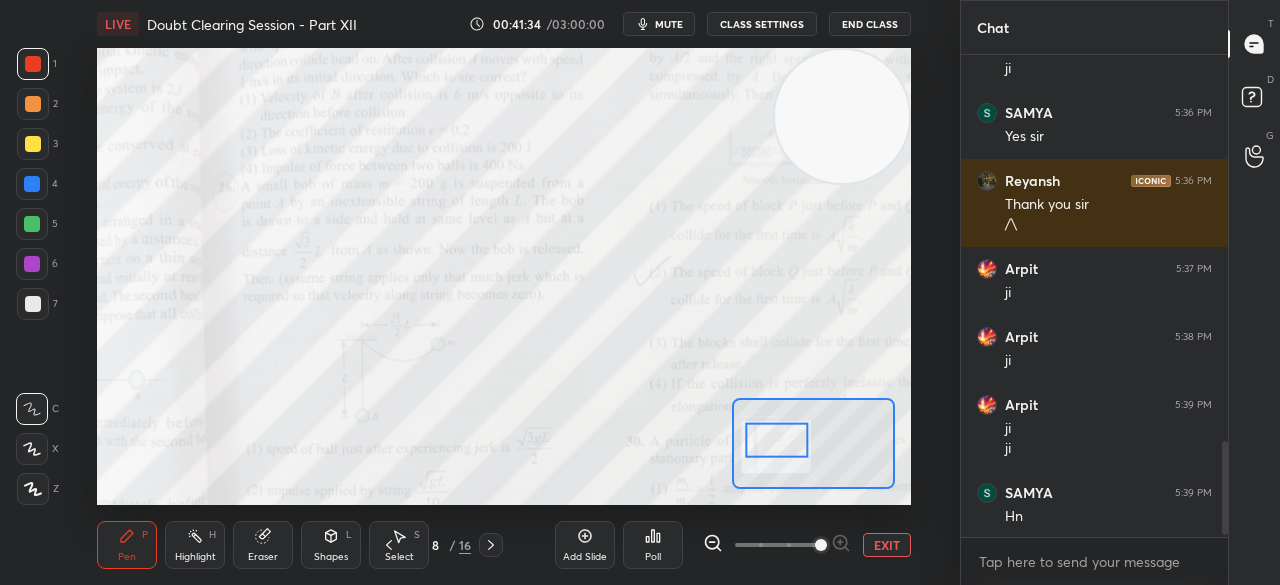 scroll, scrollTop: 2000, scrollLeft: 0, axis: vertical 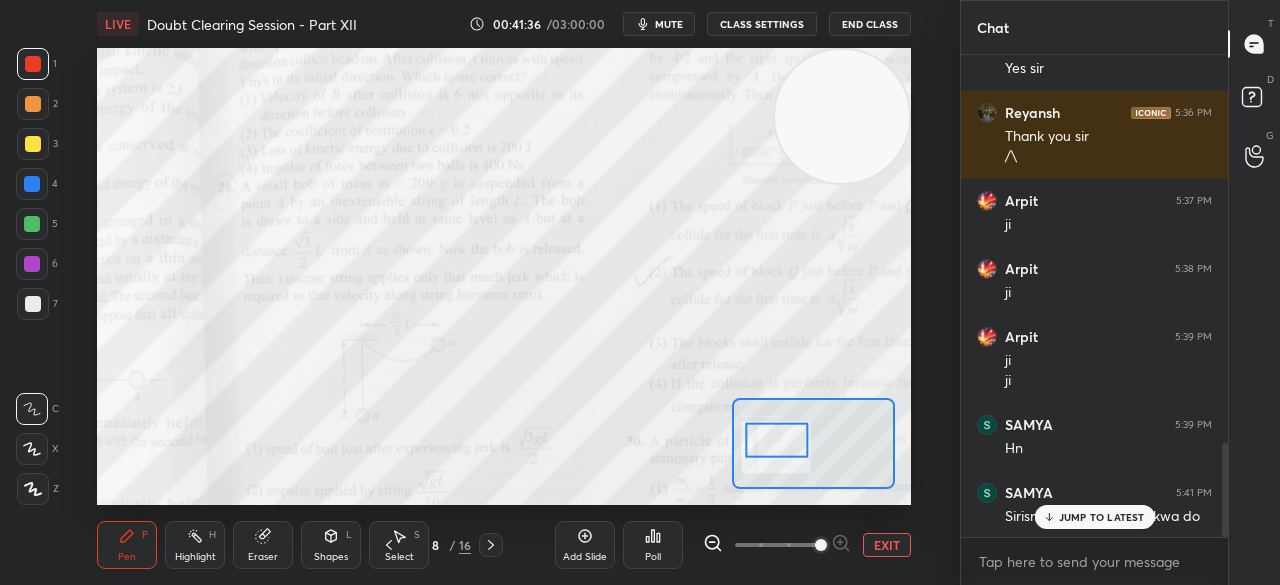 click on "JUMP TO LATEST" at bounding box center (1102, 517) 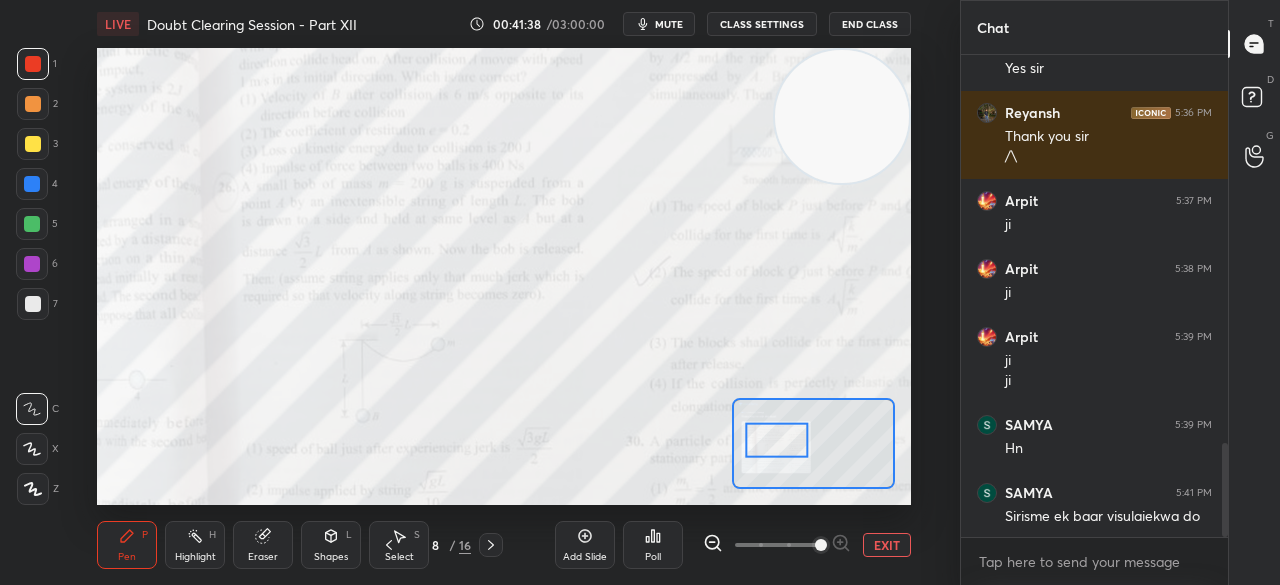 click on "EXIT" at bounding box center (887, 545) 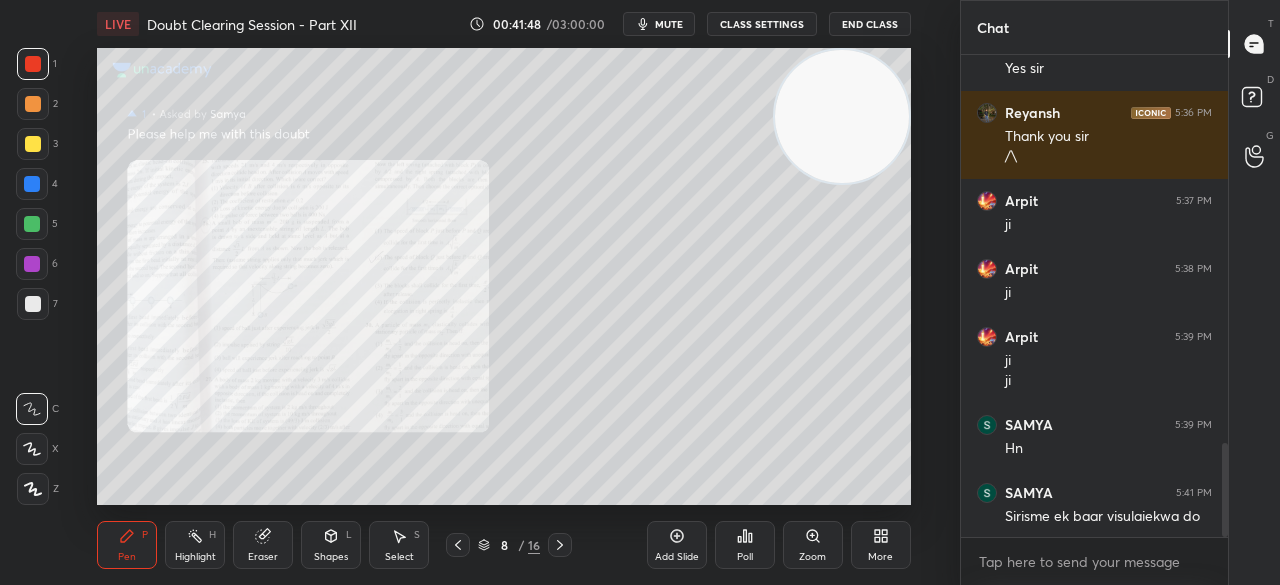 click at bounding box center [33, 144] 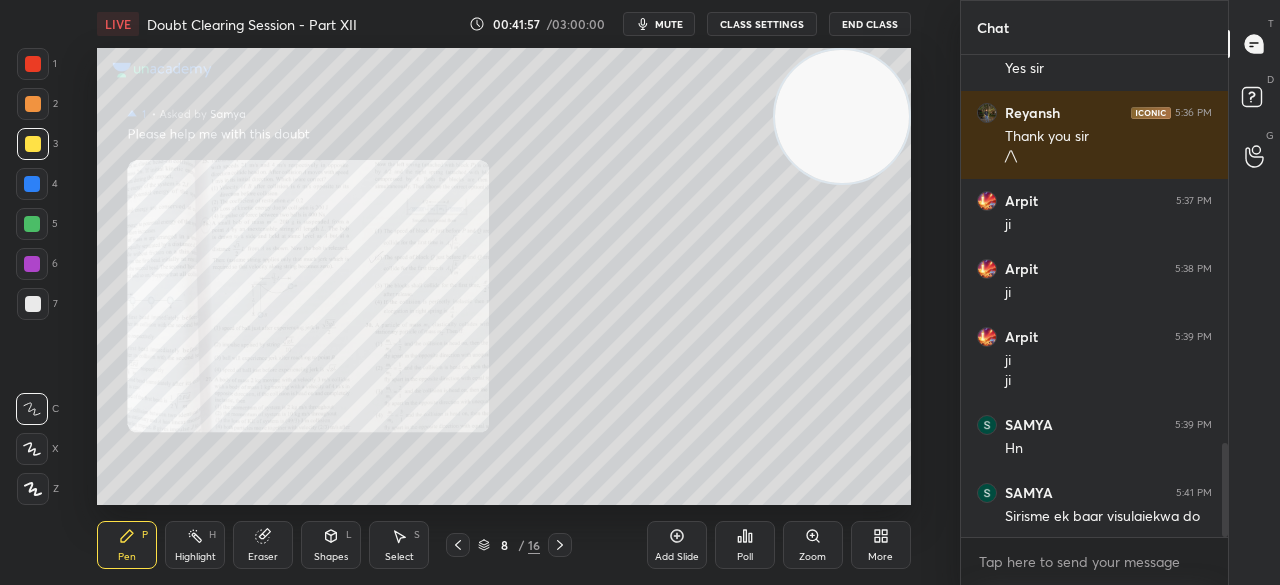click at bounding box center [33, 64] 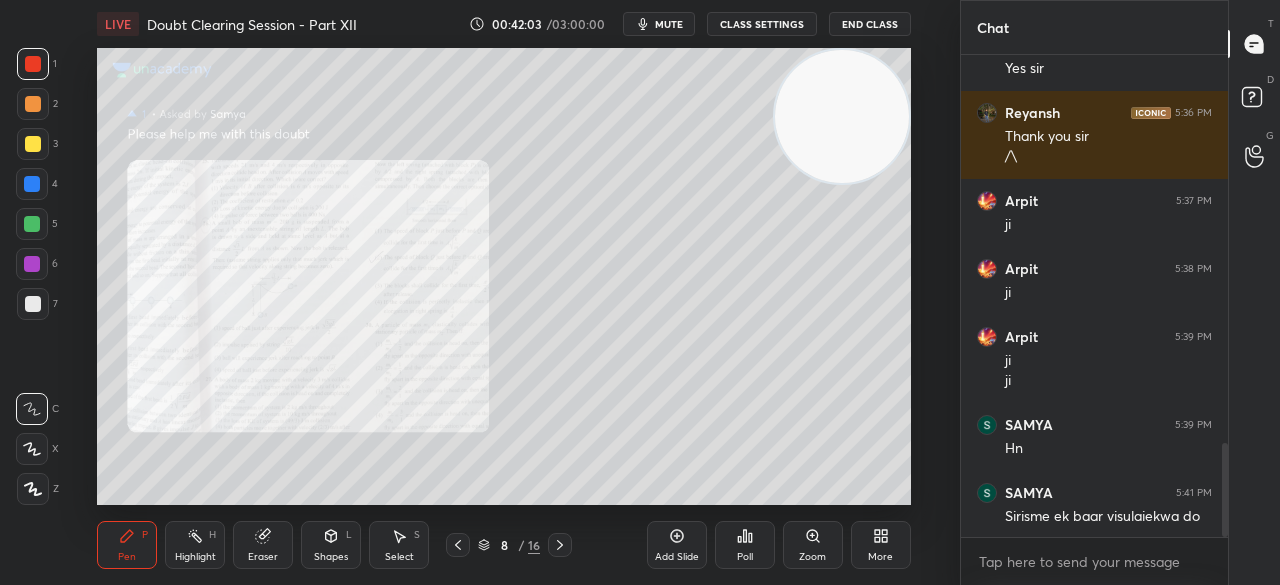 click at bounding box center (33, 144) 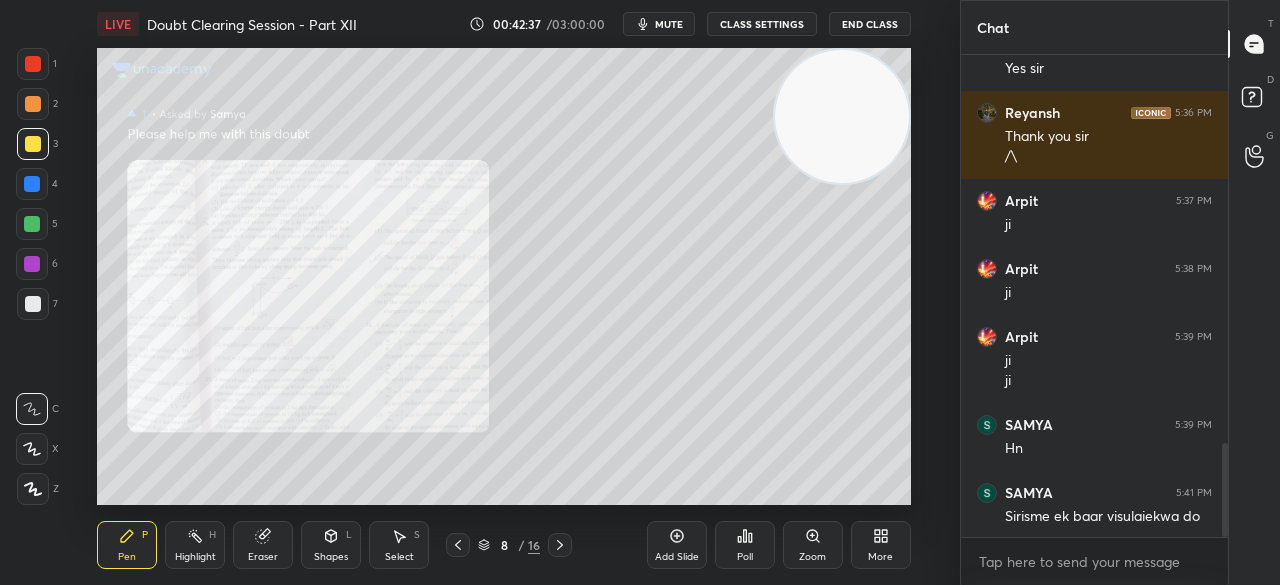 click at bounding box center [33, 64] 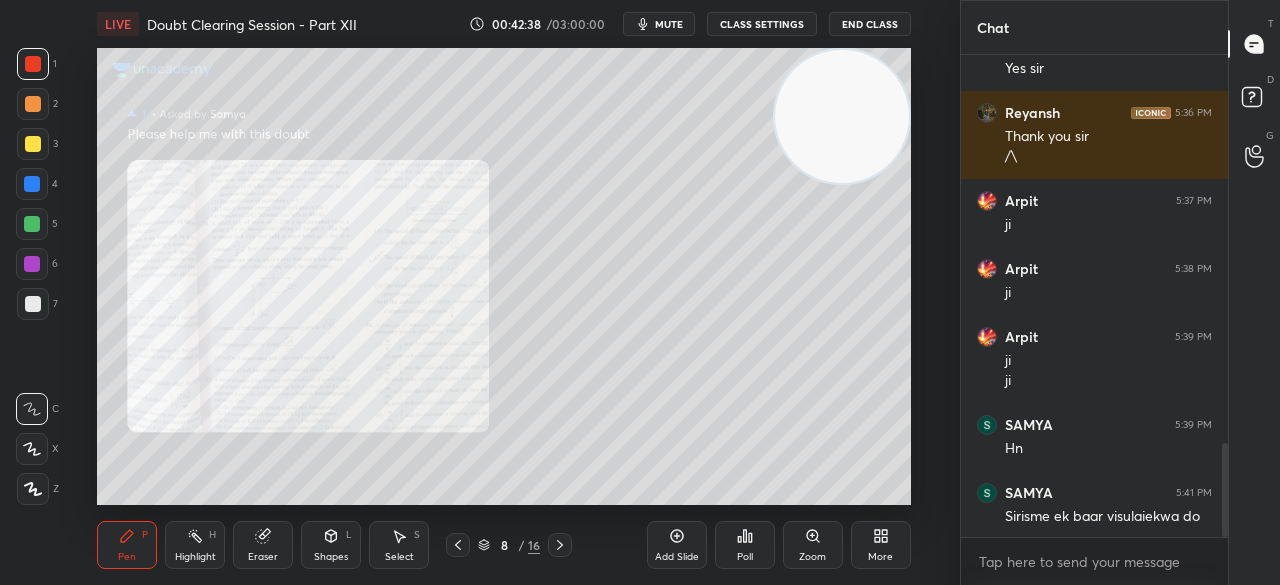 click at bounding box center [33, 64] 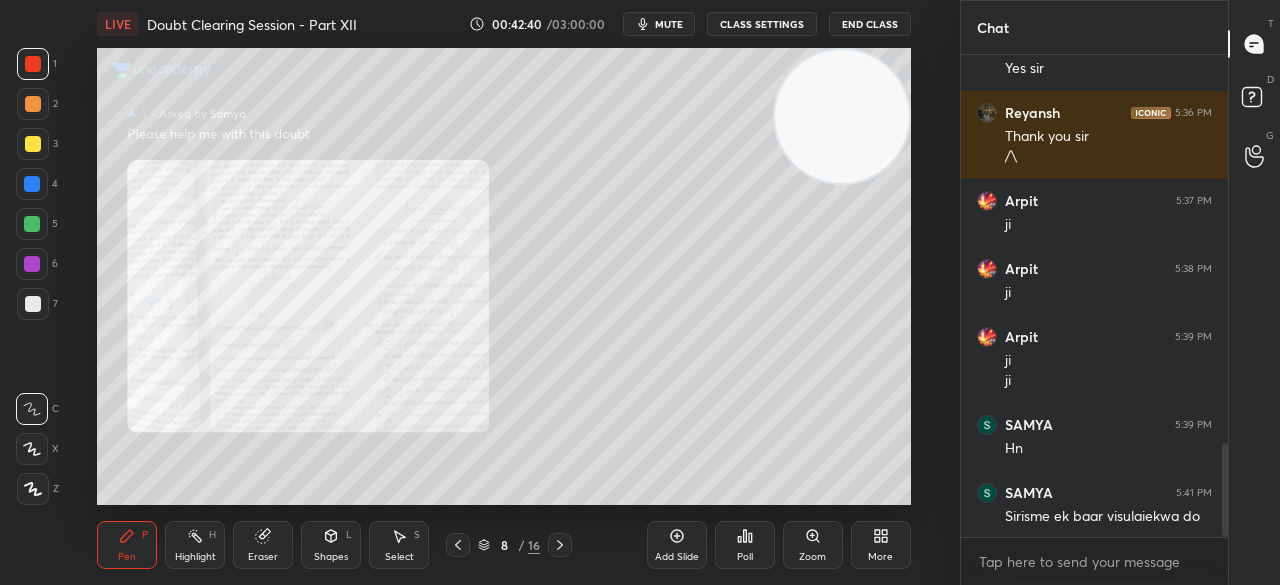 click at bounding box center (33, 144) 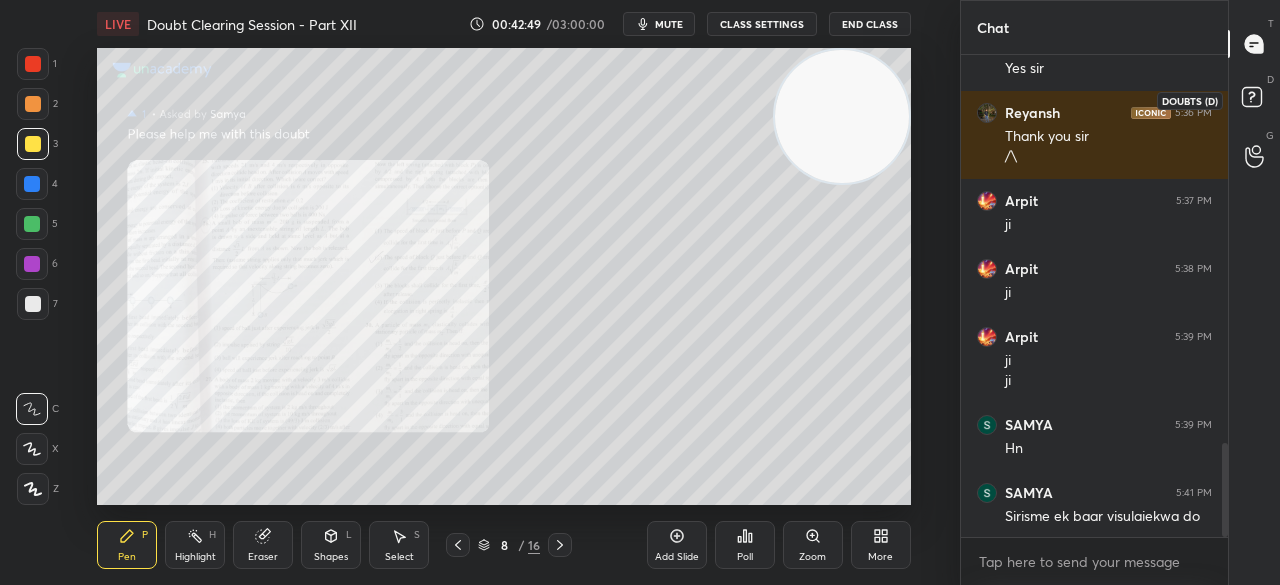 click 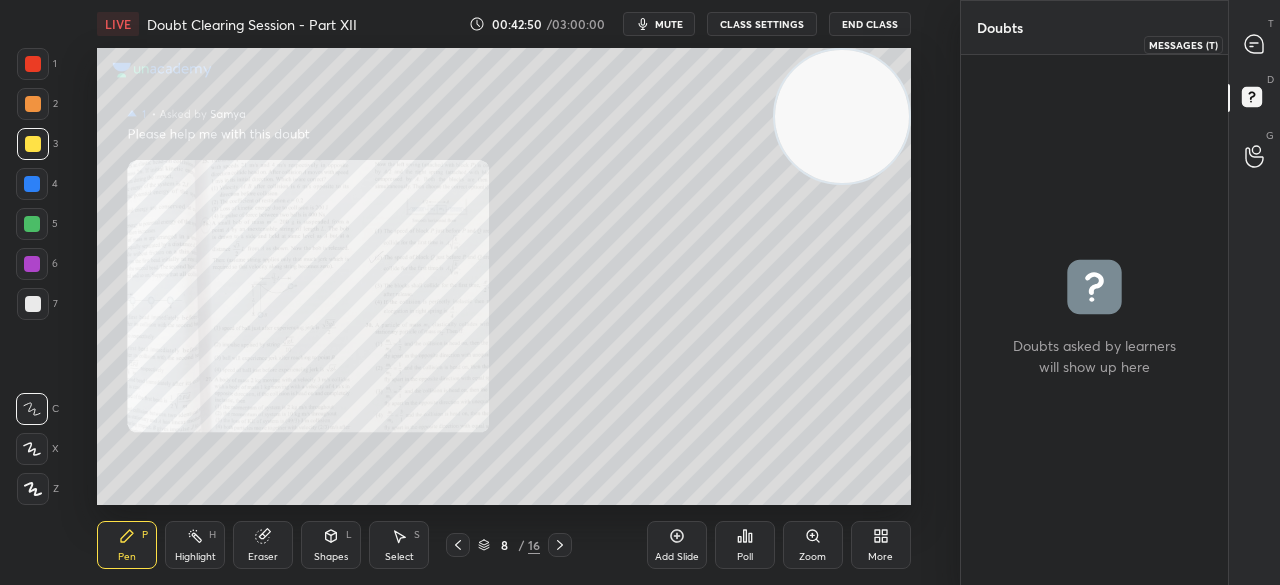 click 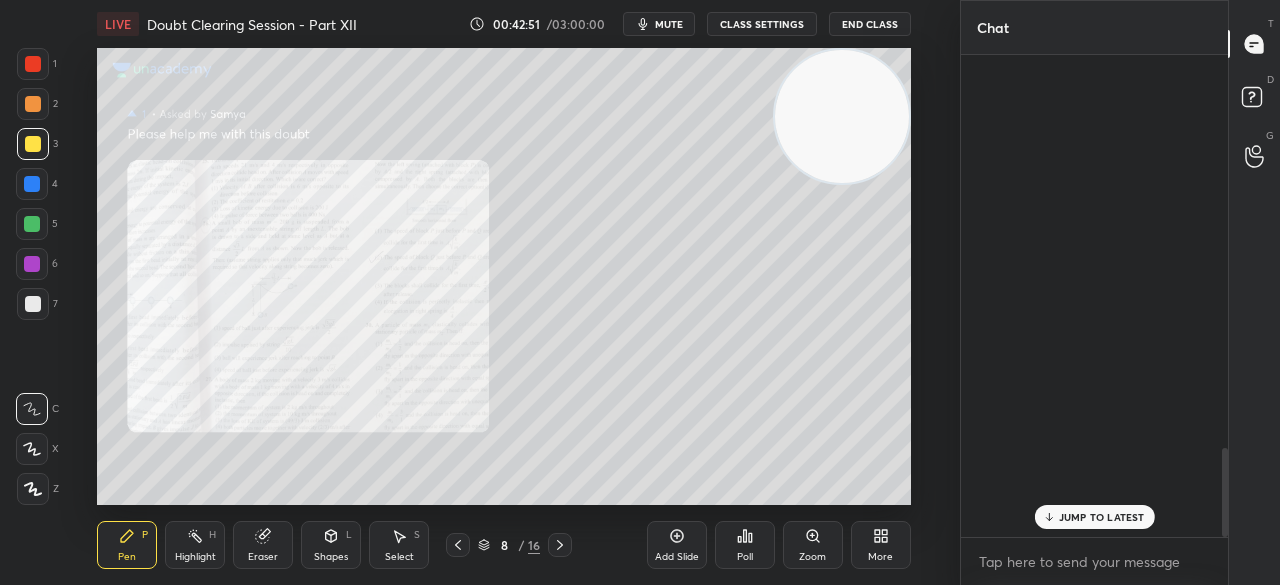 scroll, scrollTop: 2126, scrollLeft: 0, axis: vertical 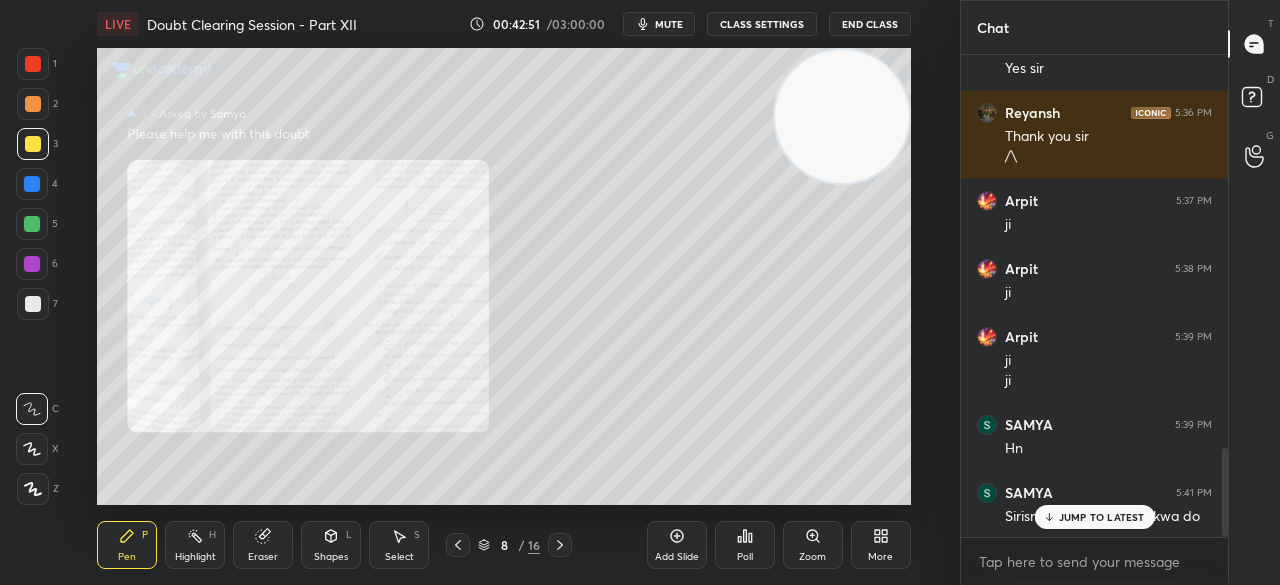 click on "JUMP TO LATEST" at bounding box center (1094, 517) 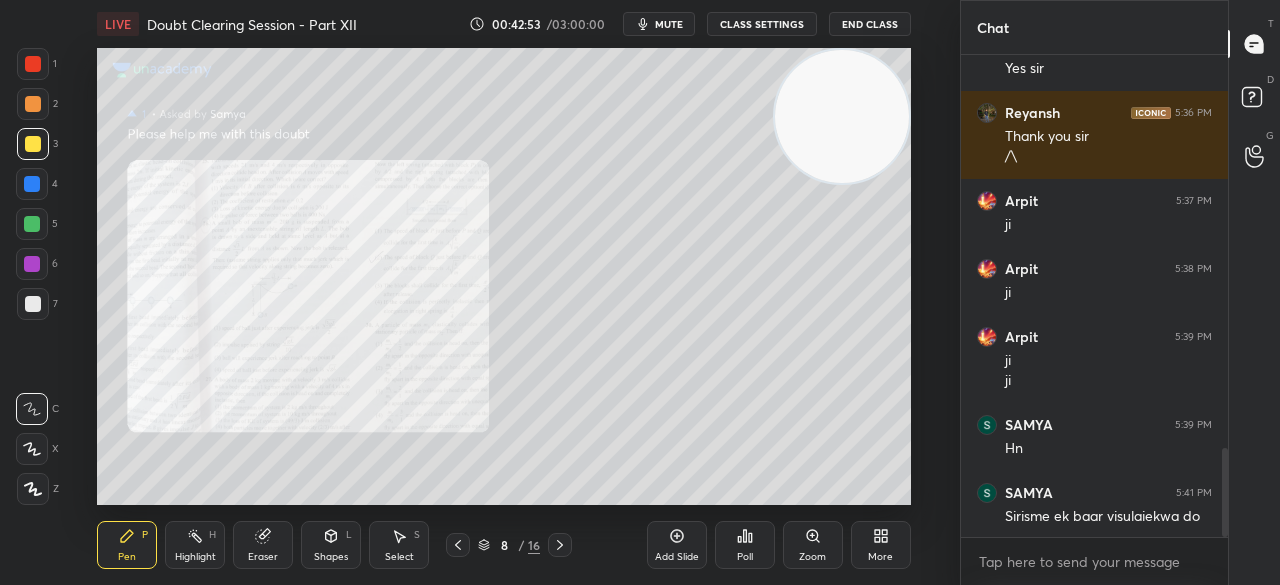 click on "1" at bounding box center [37, 68] 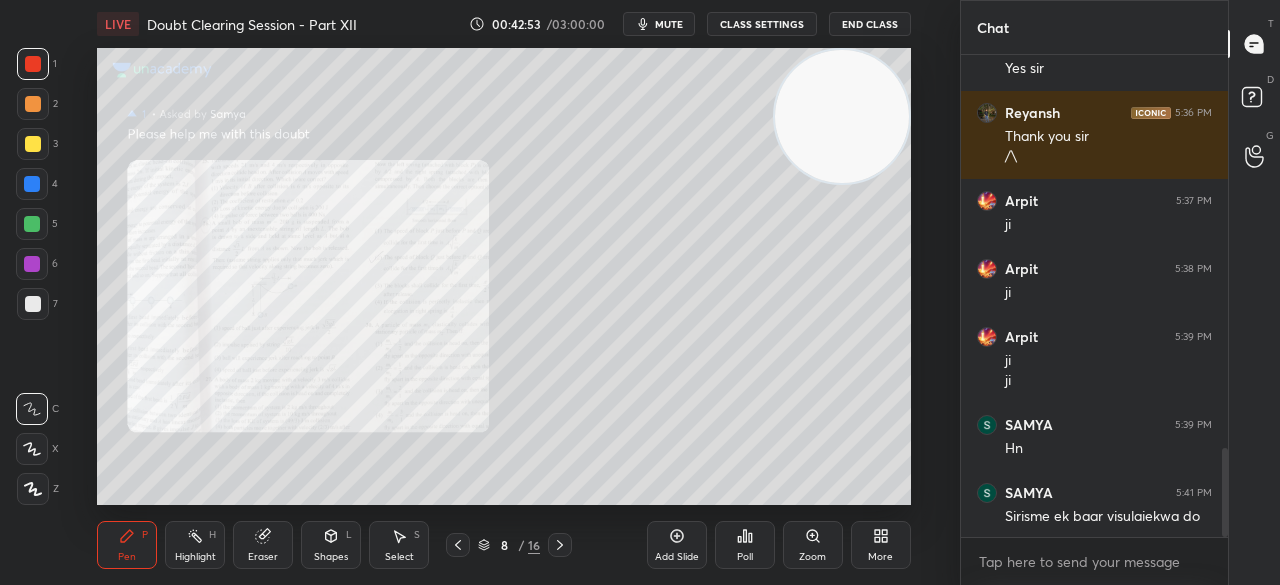 click at bounding box center [33, 64] 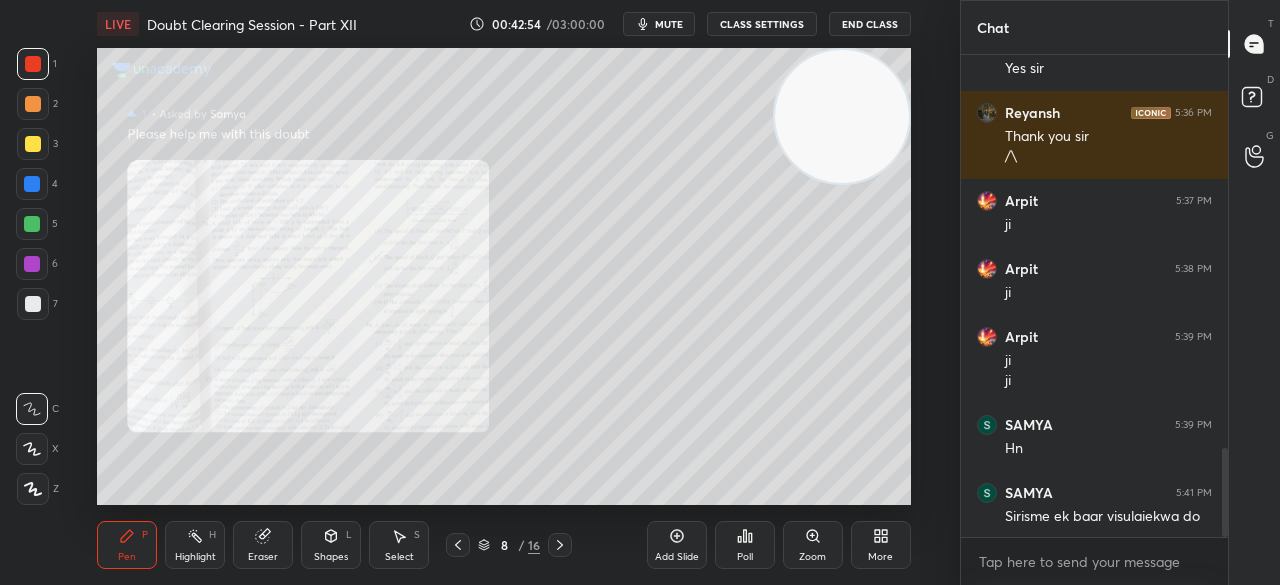 click at bounding box center [33, 64] 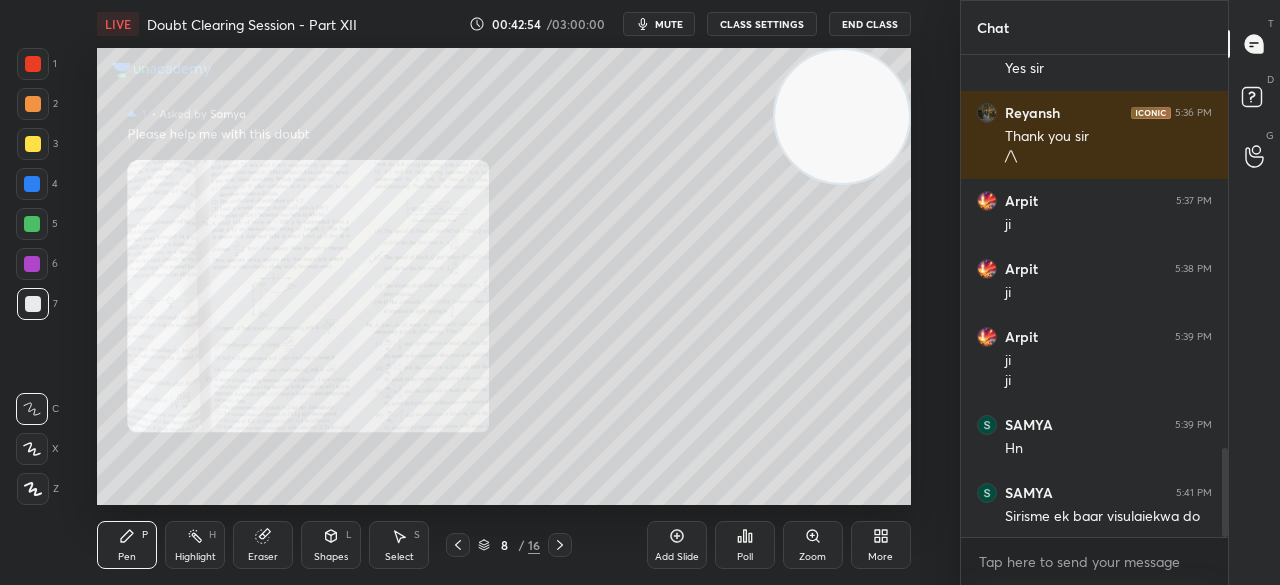 click at bounding box center (33, 304) 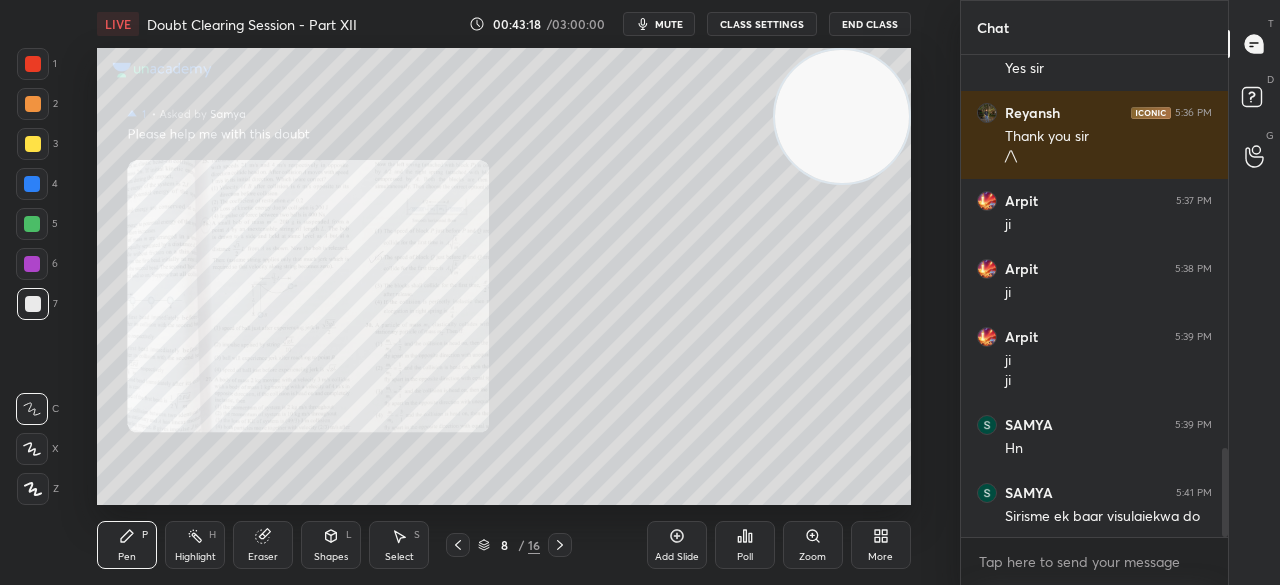 click at bounding box center [33, 144] 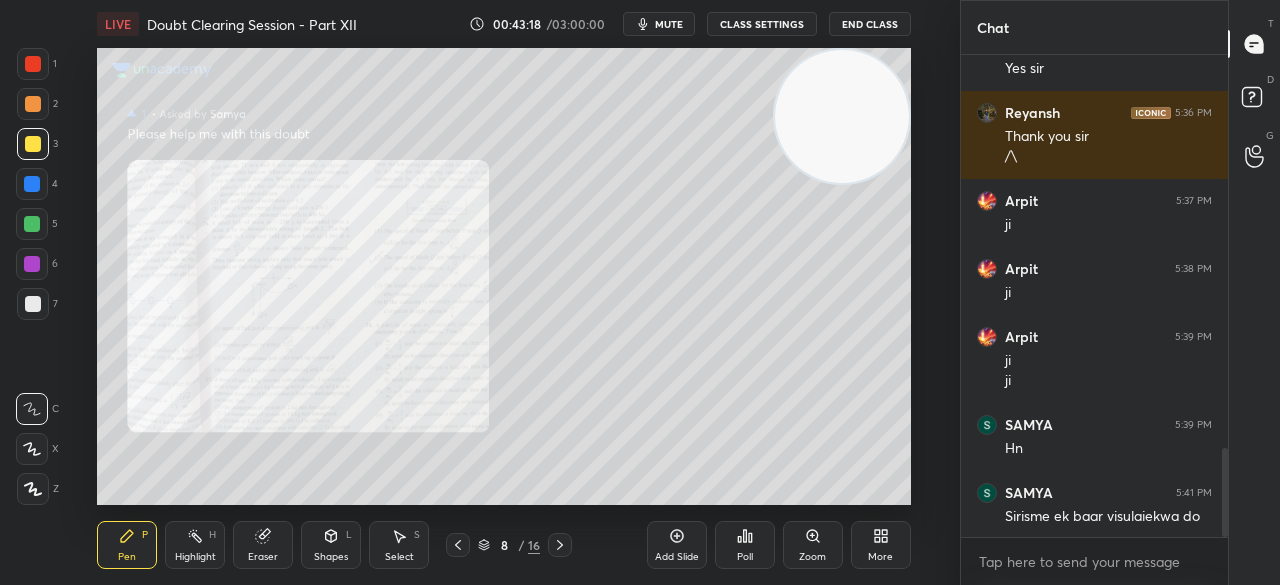 click at bounding box center [33, 144] 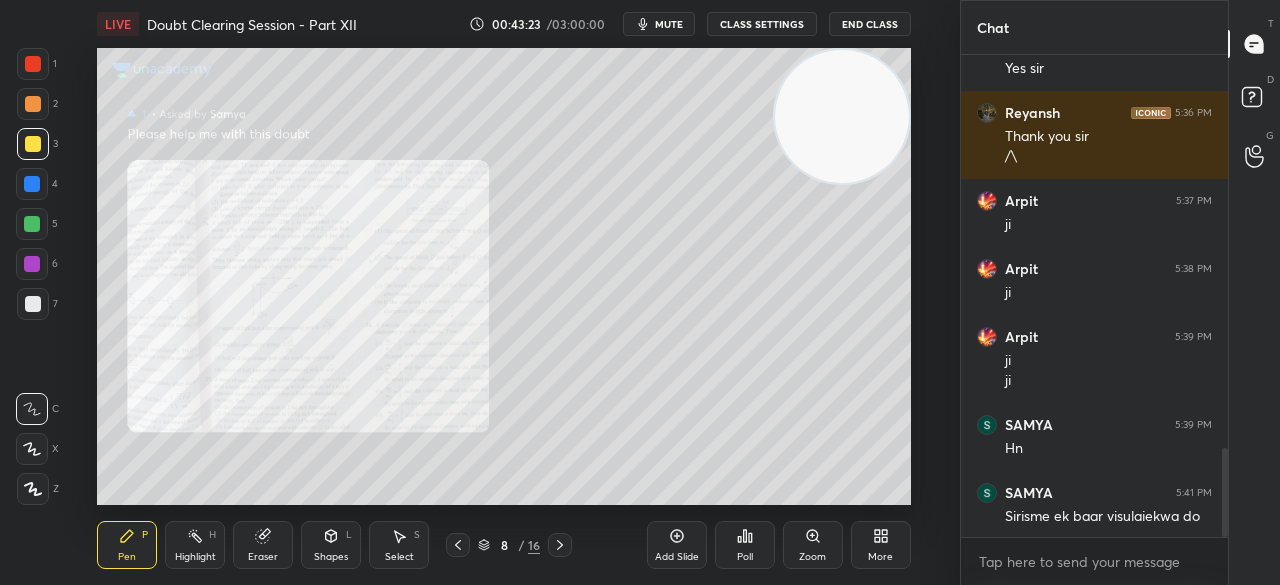 click on "Shapes L" at bounding box center [331, 545] 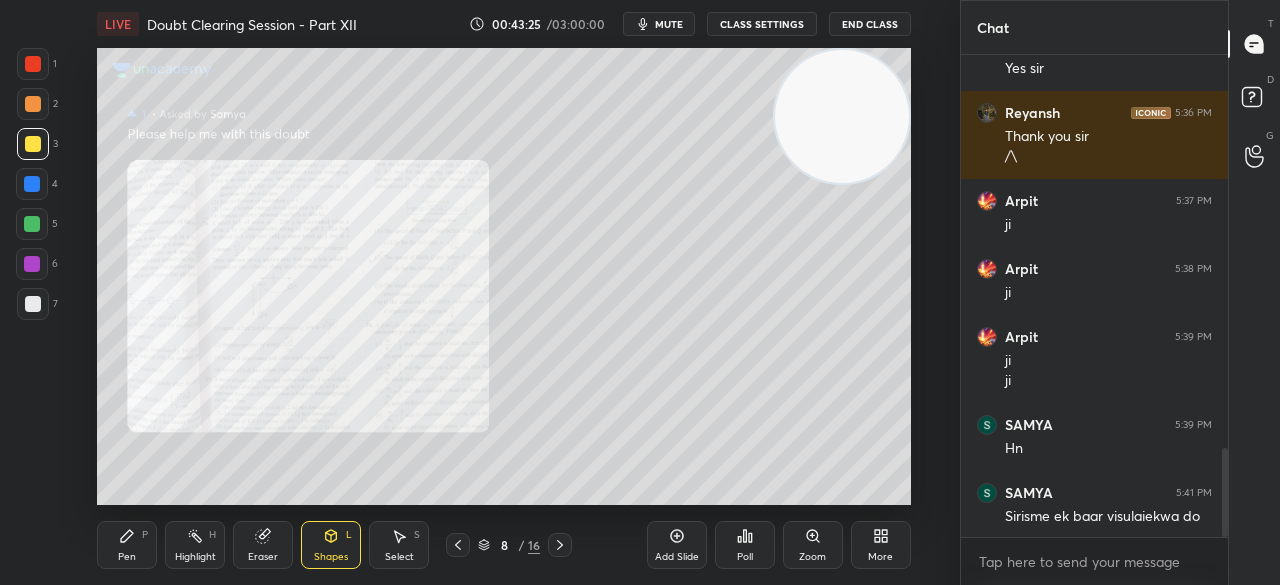 click on "Eraser" at bounding box center [263, 557] 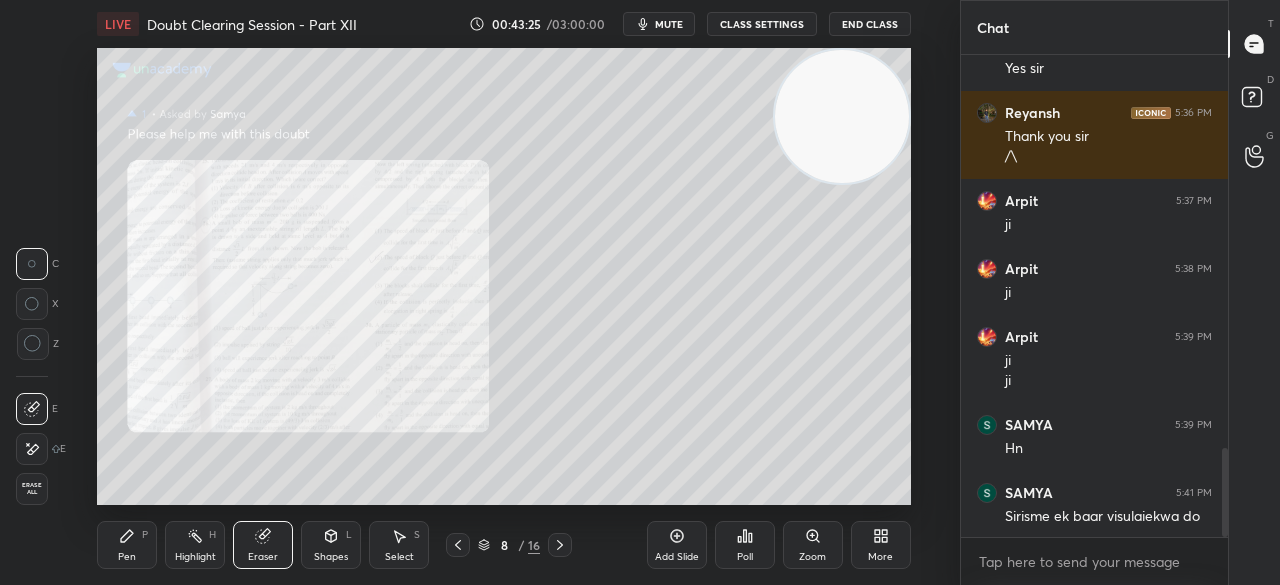 click on "E" at bounding box center [41, 445] 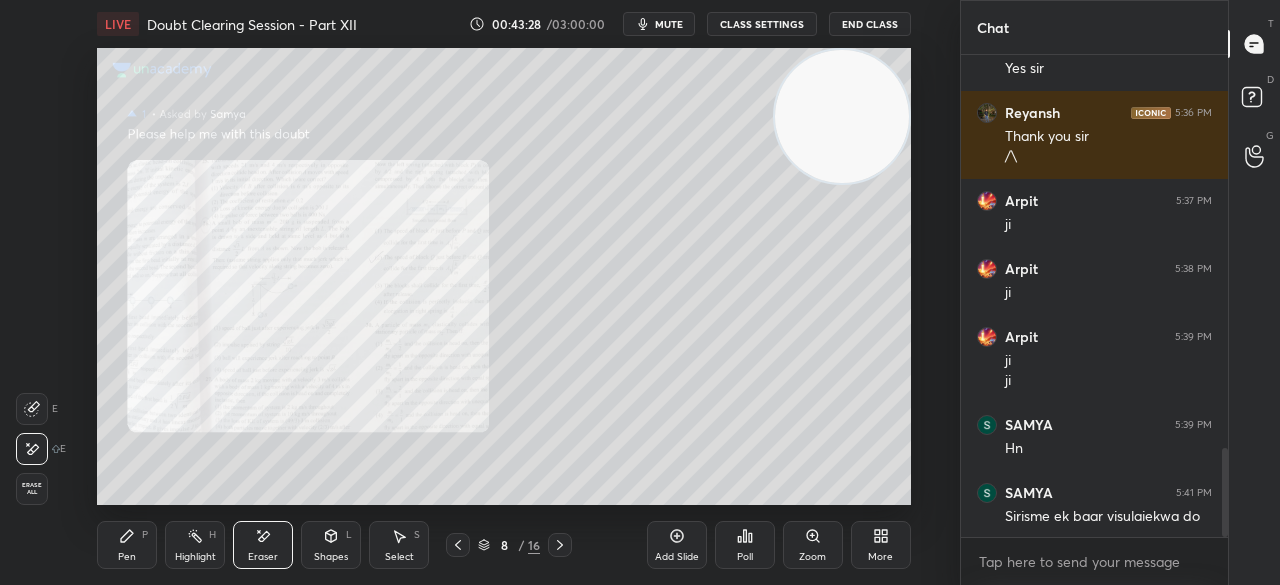 click on "Shapes" at bounding box center (331, 557) 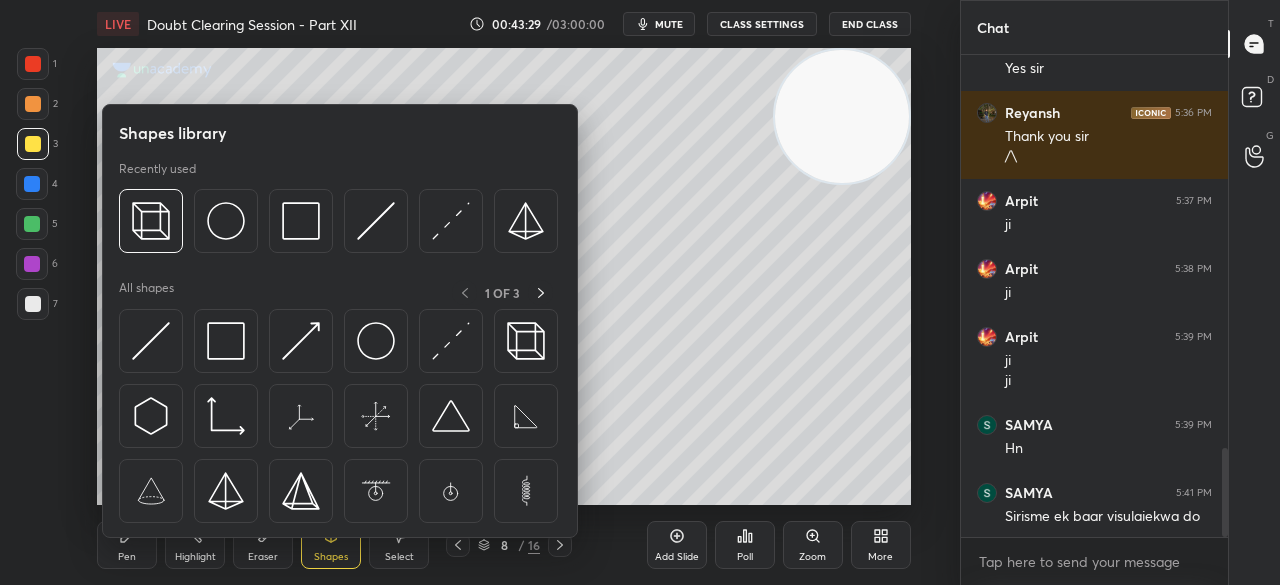 click on "Pen P Highlight H Eraser Shapes L Select S 8 / 16 Add Slide Poll Zoom More" at bounding box center [503, 545] 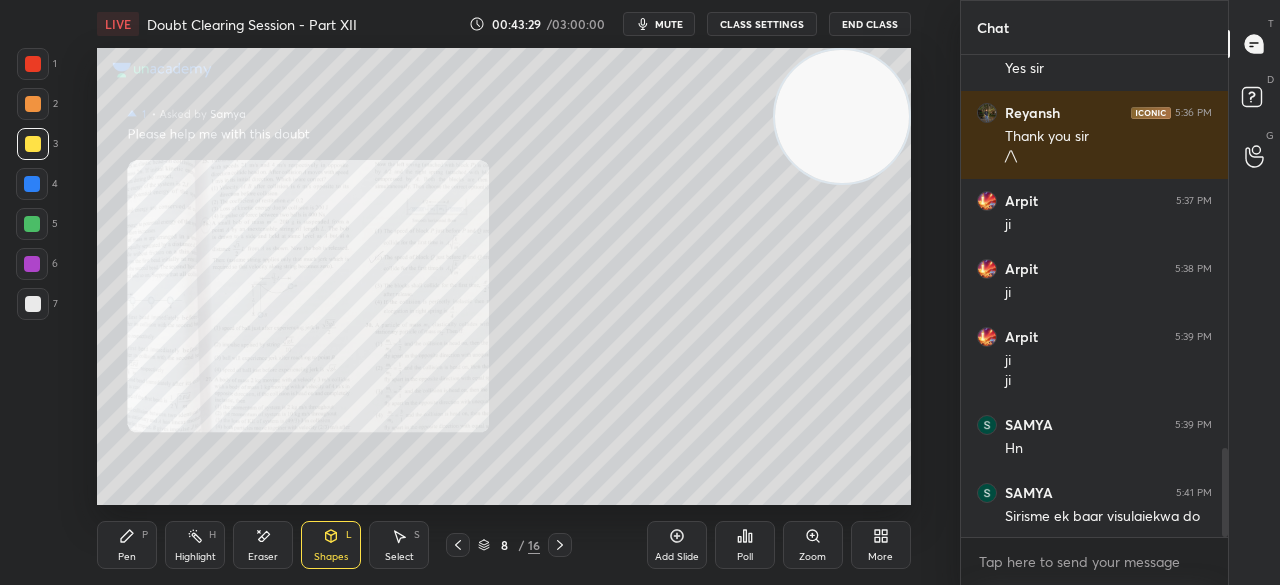 click on "Select S" at bounding box center [399, 545] 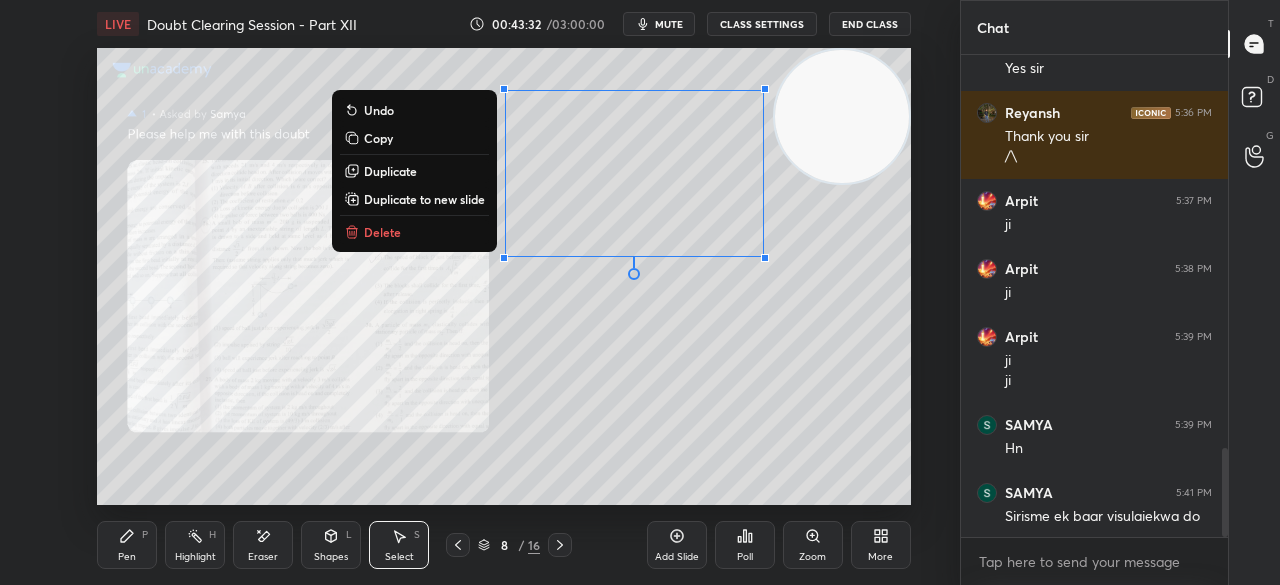 click 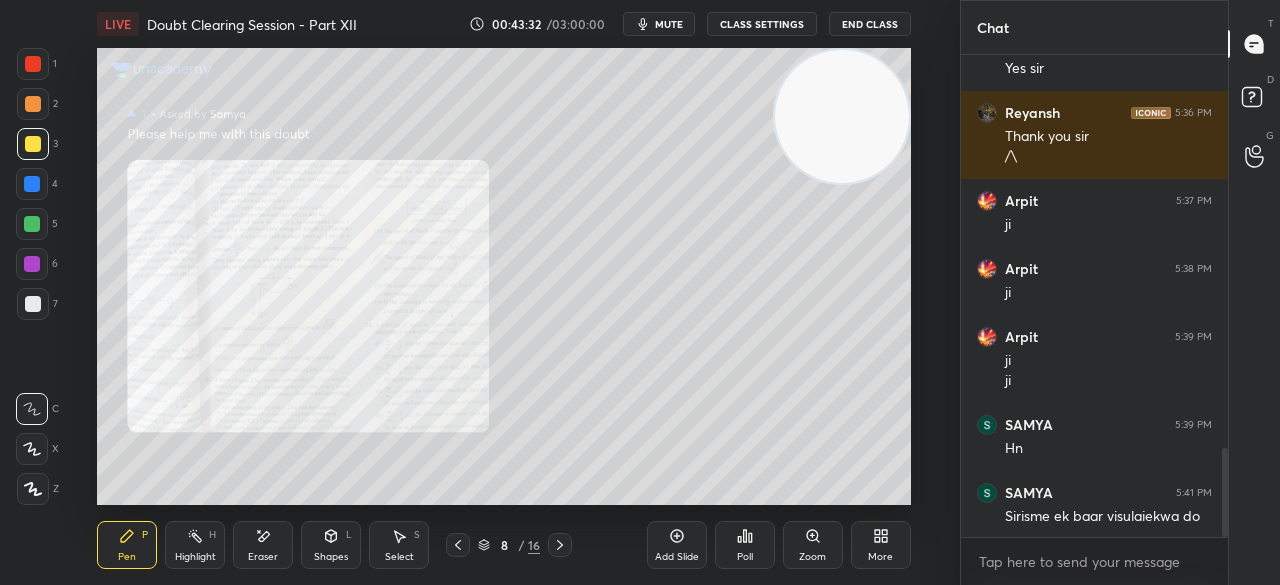 click on "Pen P" at bounding box center (127, 545) 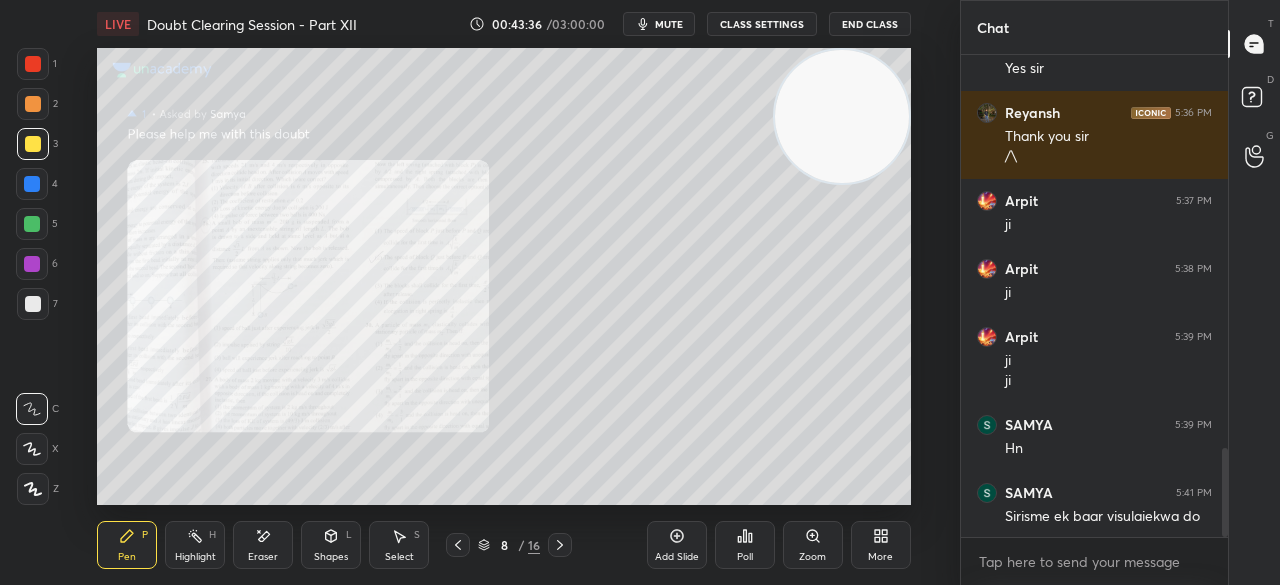 click at bounding box center (33, 64) 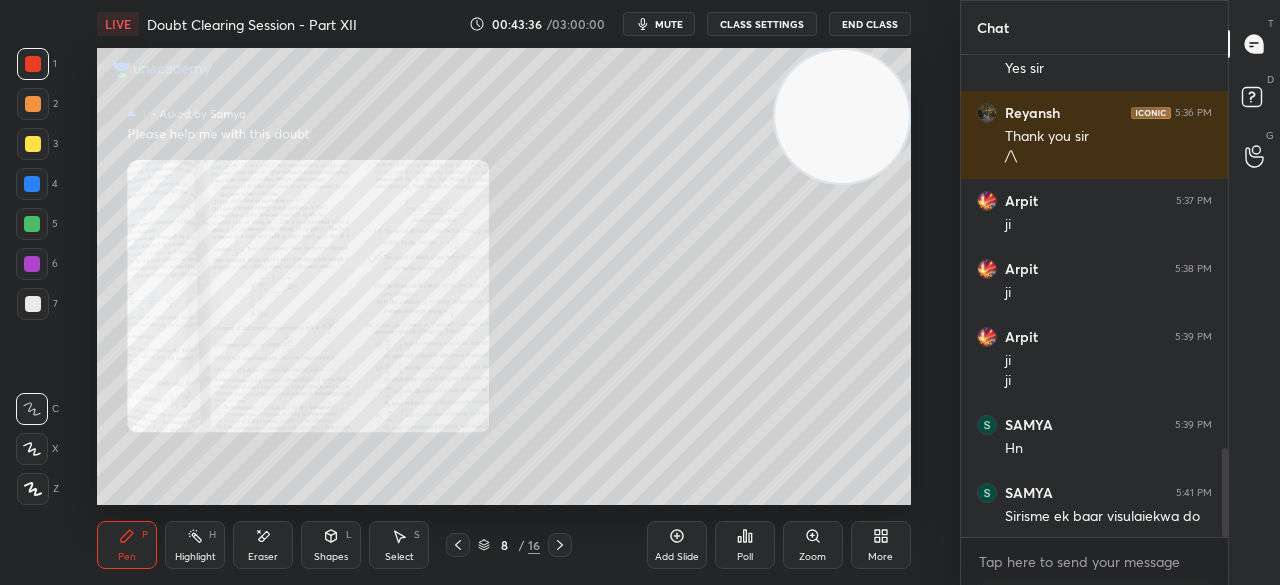 click at bounding box center (33, 144) 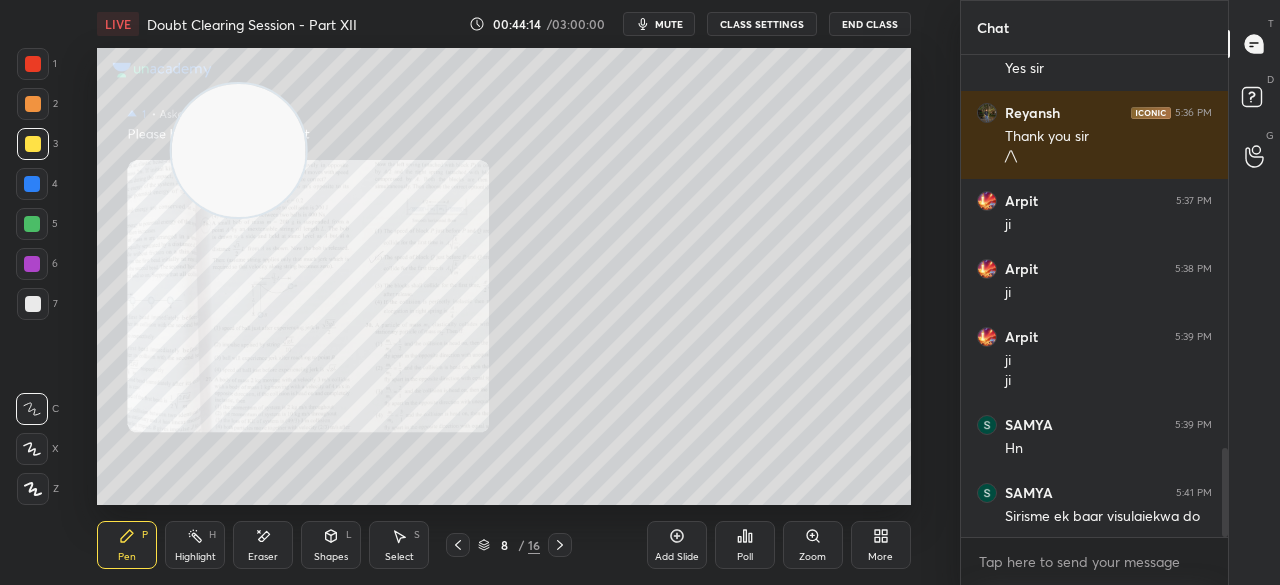click on "7" at bounding box center [37, 308] 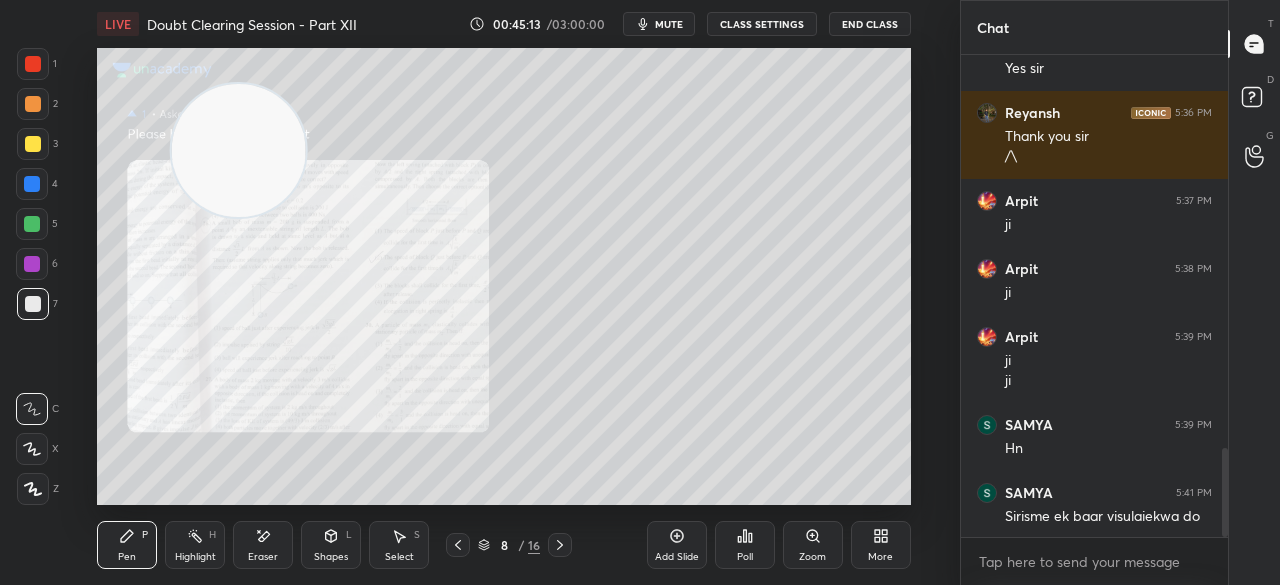 click 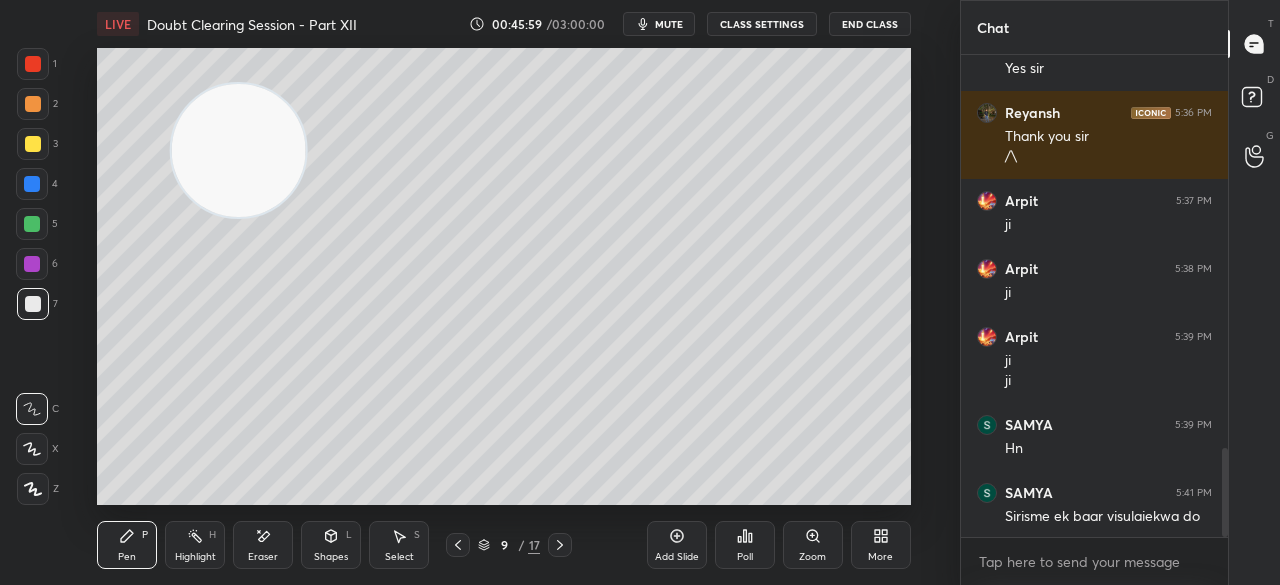 click on "Eraser" at bounding box center (263, 557) 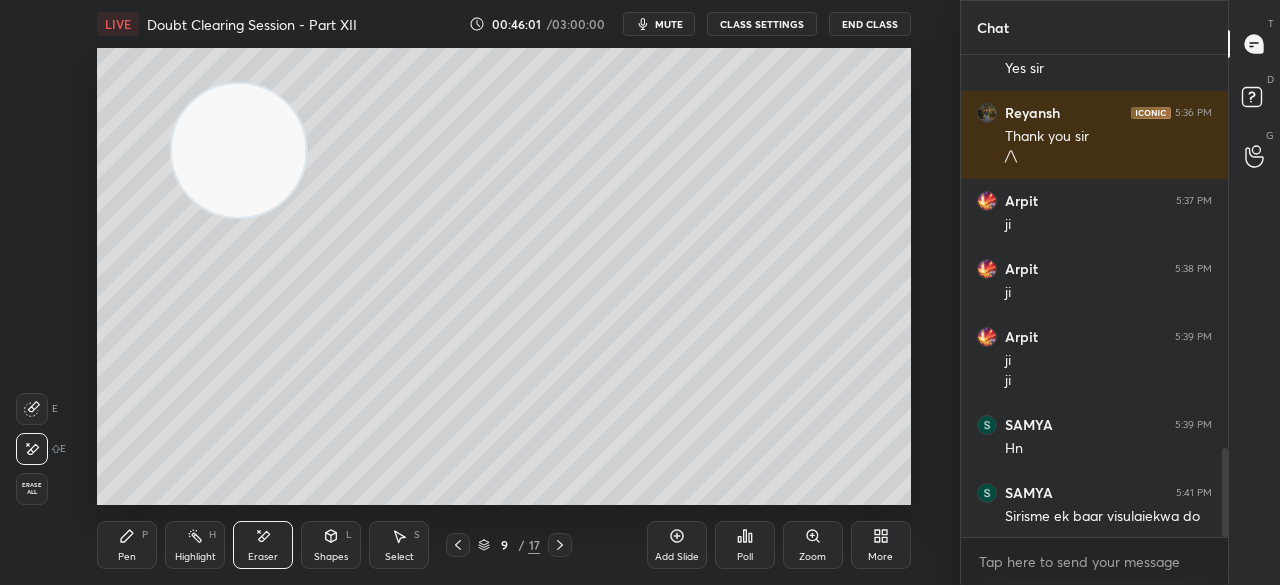 click on "Pen P" at bounding box center (127, 545) 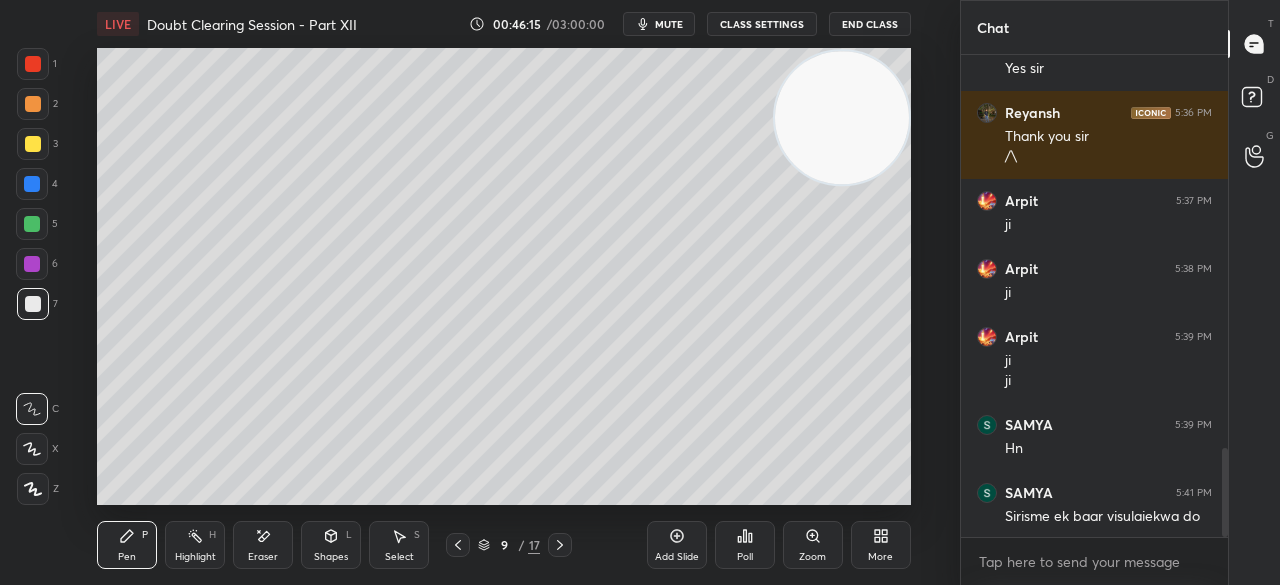 click 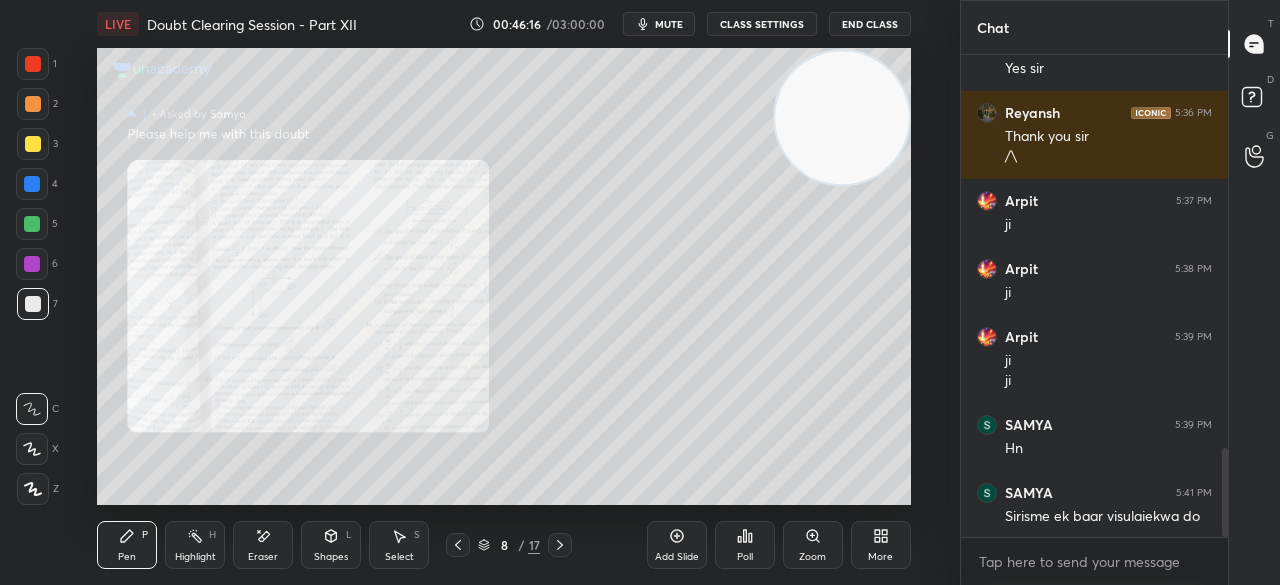 click at bounding box center [33, 64] 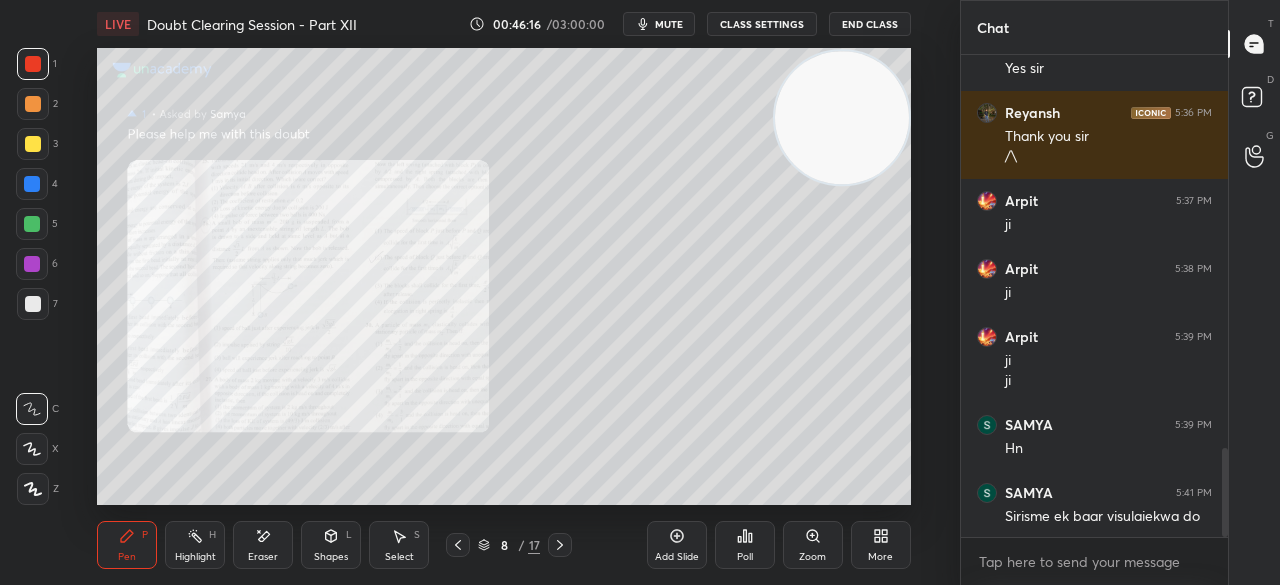 click at bounding box center [33, 64] 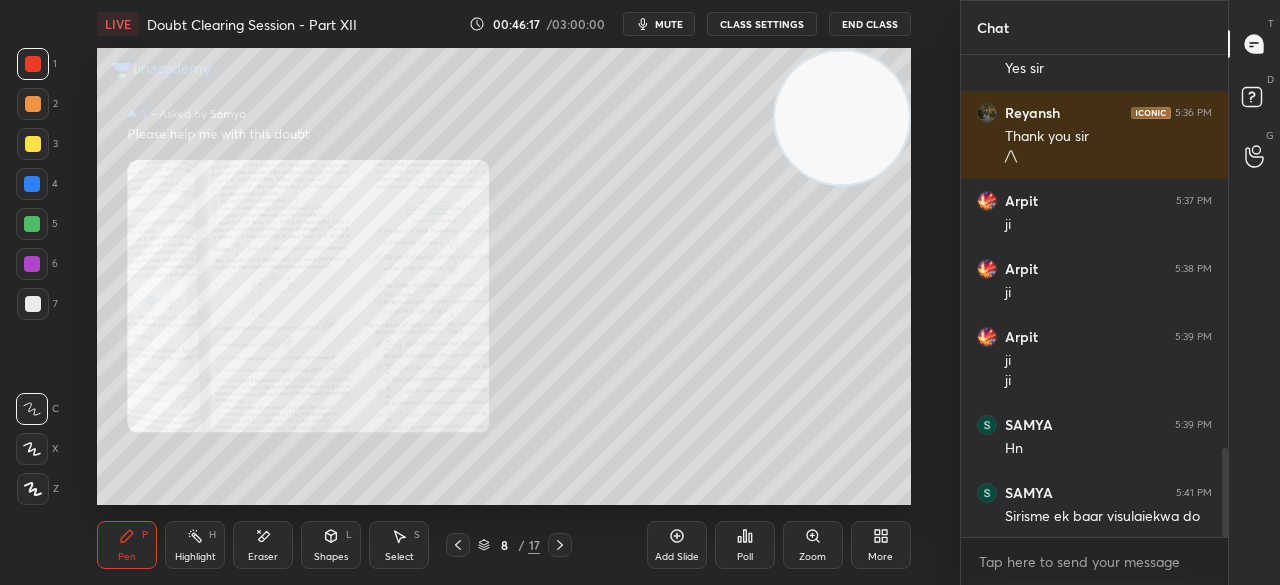 click on "Add Slide Poll Zoom More" at bounding box center (779, 545) 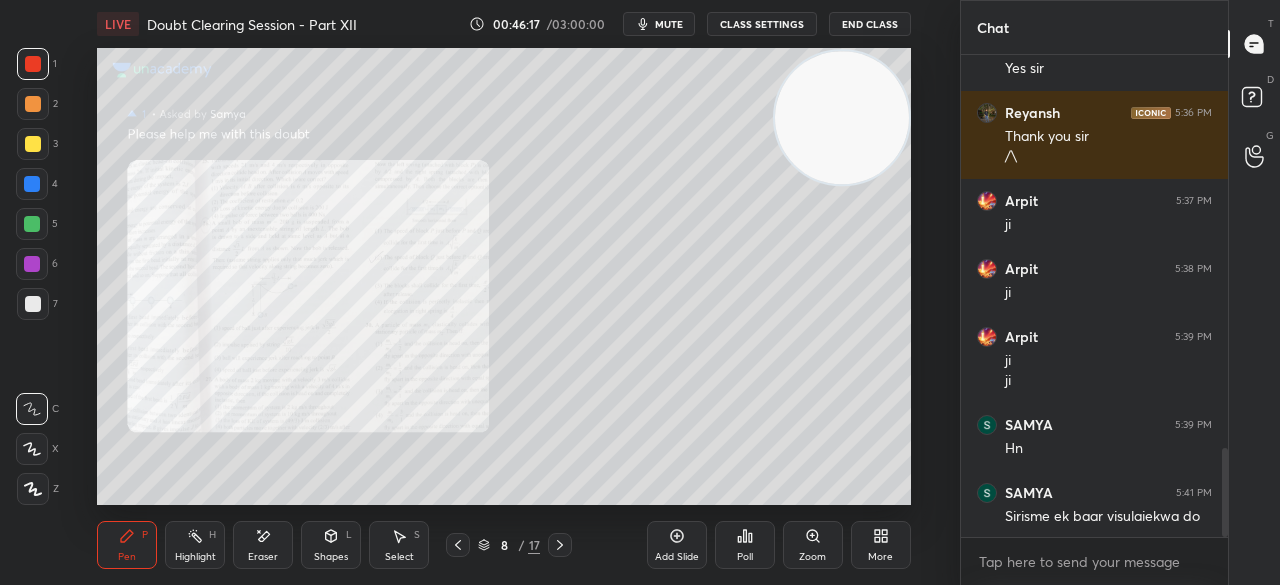 click on "Zoom" at bounding box center [813, 545] 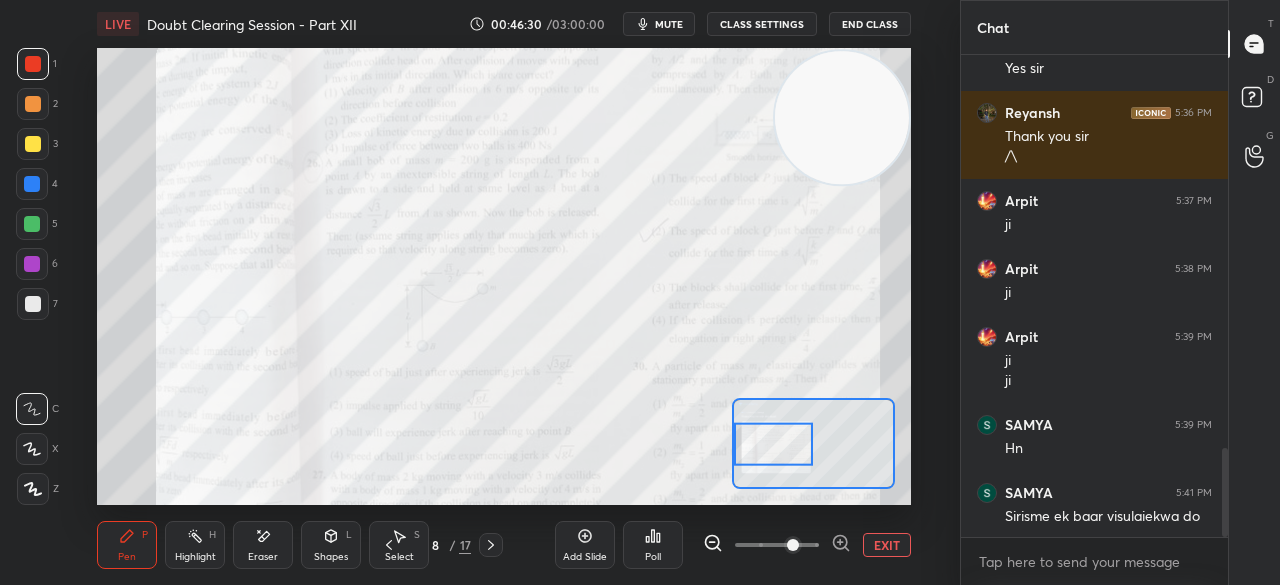 click on "EXIT" at bounding box center (887, 545) 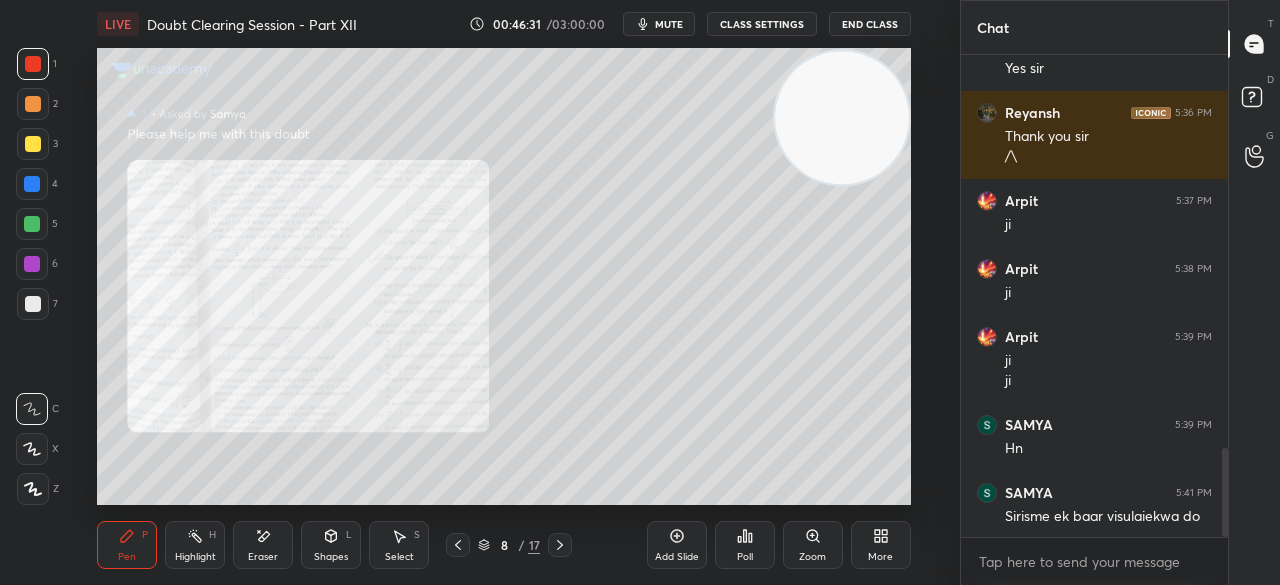 click 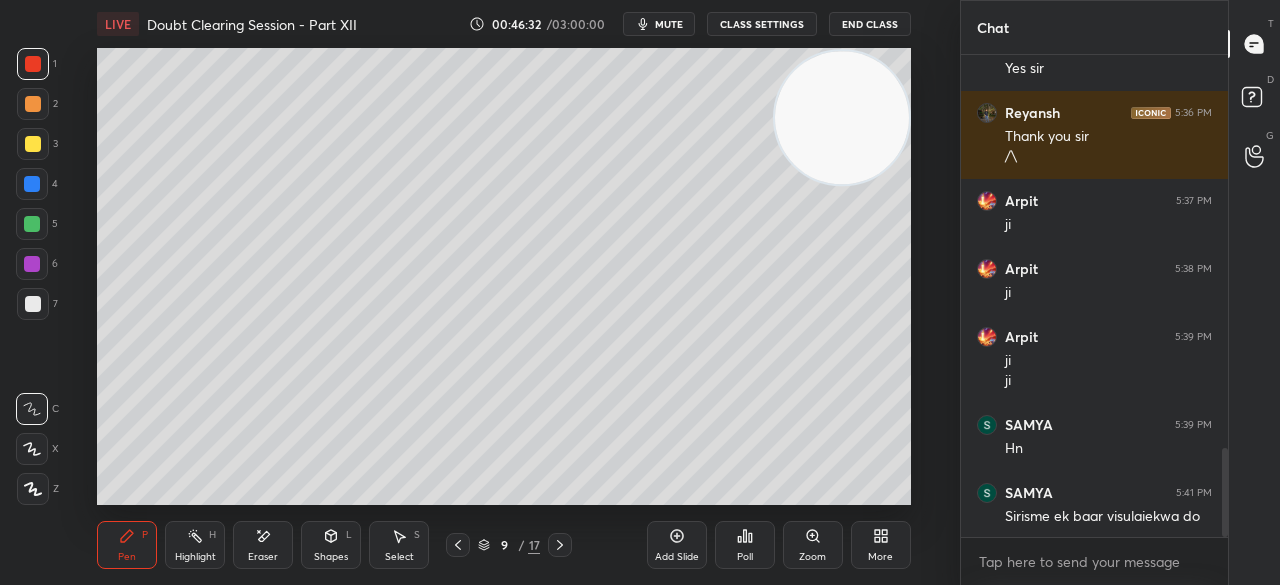 click 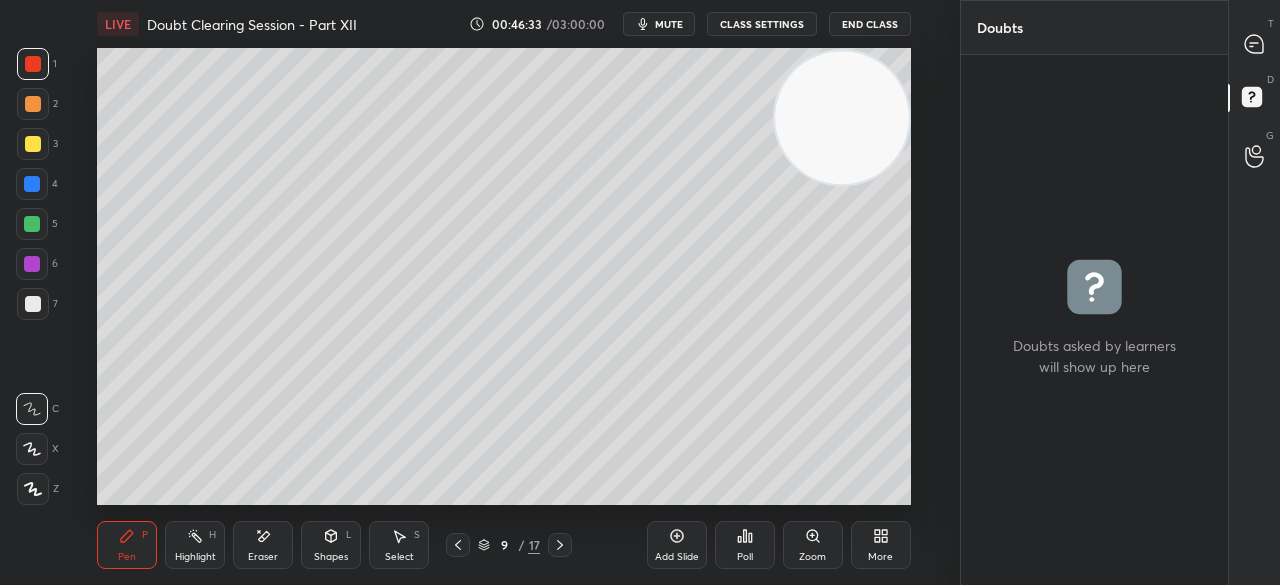 click on "T Messages (T)" at bounding box center [1254, 44] 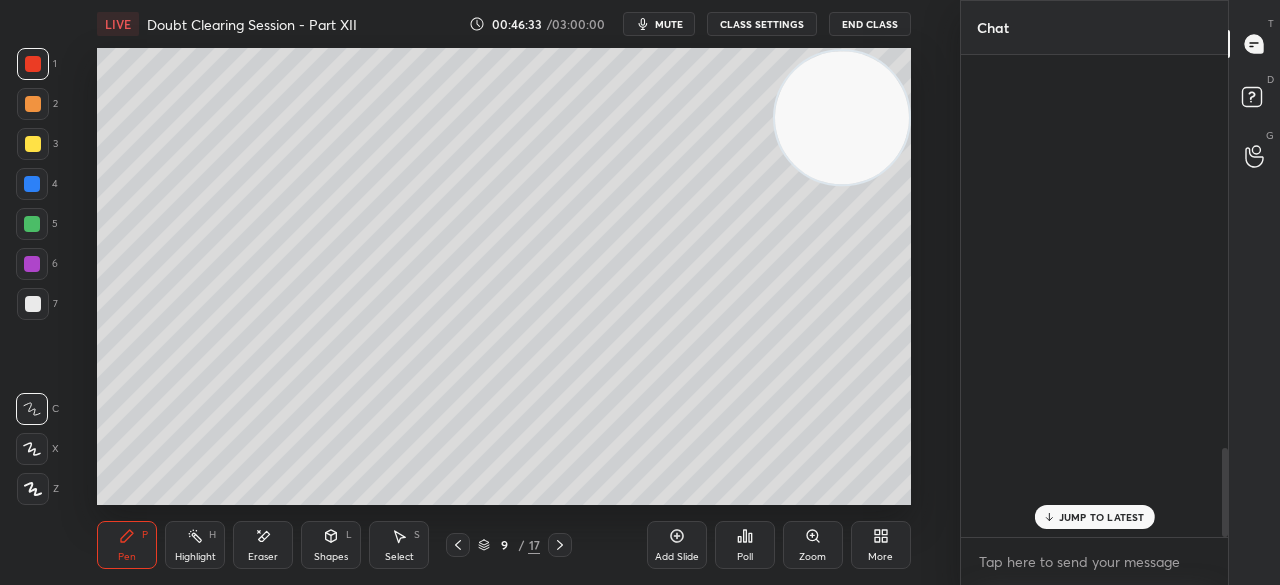 scroll, scrollTop: 2126, scrollLeft: 0, axis: vertical 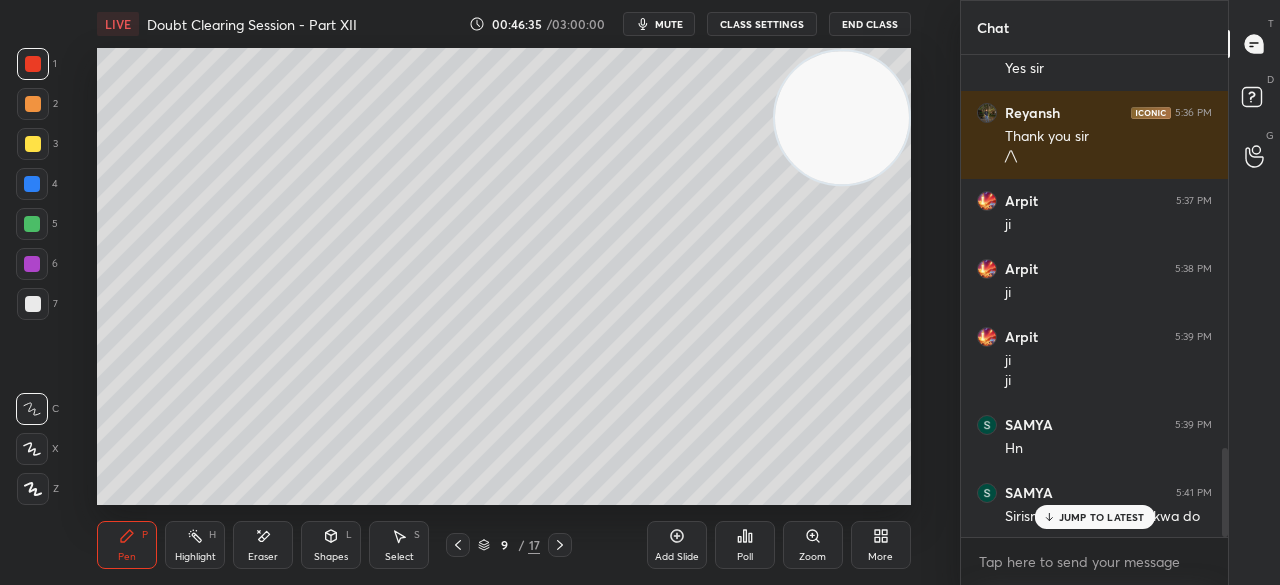 click on "JUMP TO LATEST" at bounding box center [1094, 517] 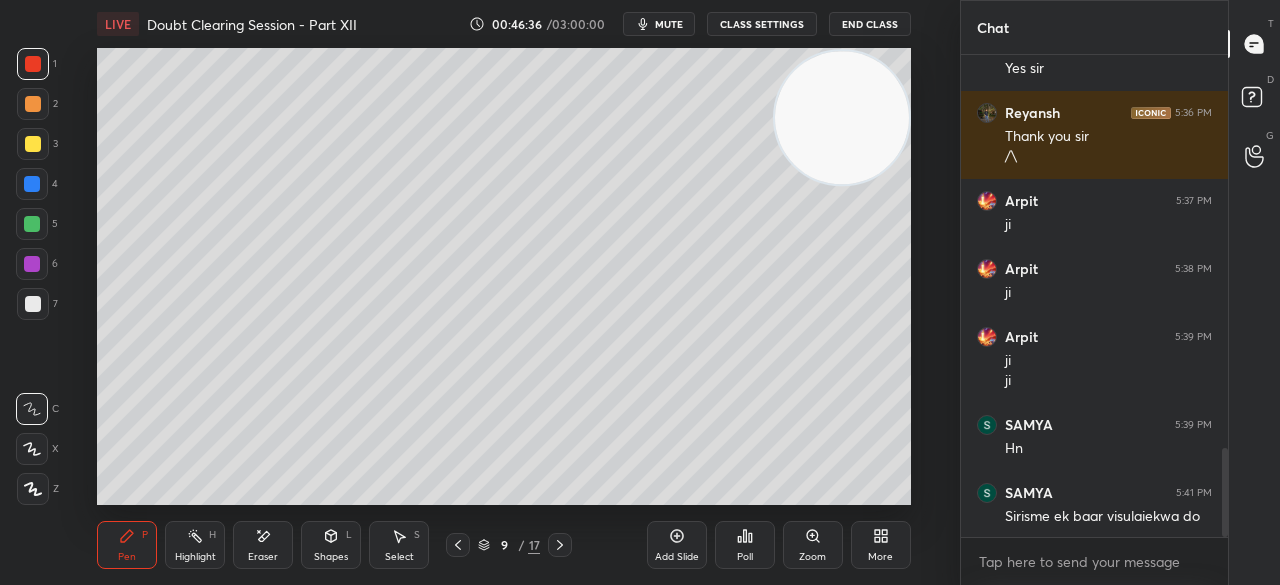 click 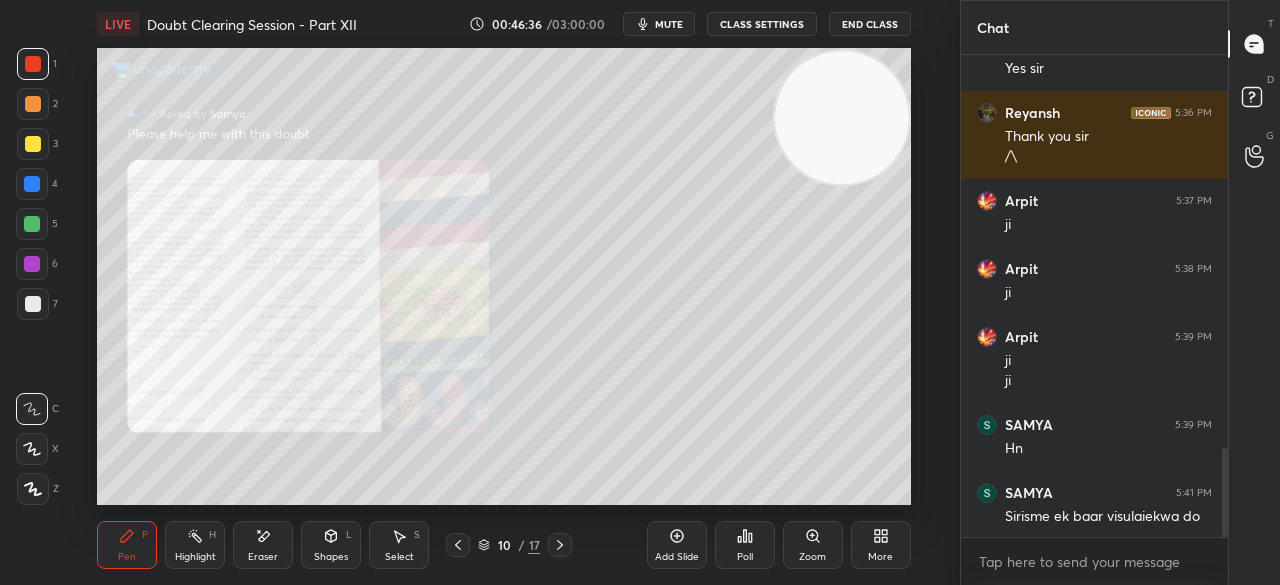 click on "Zoom" at bounding box center [813, 545] 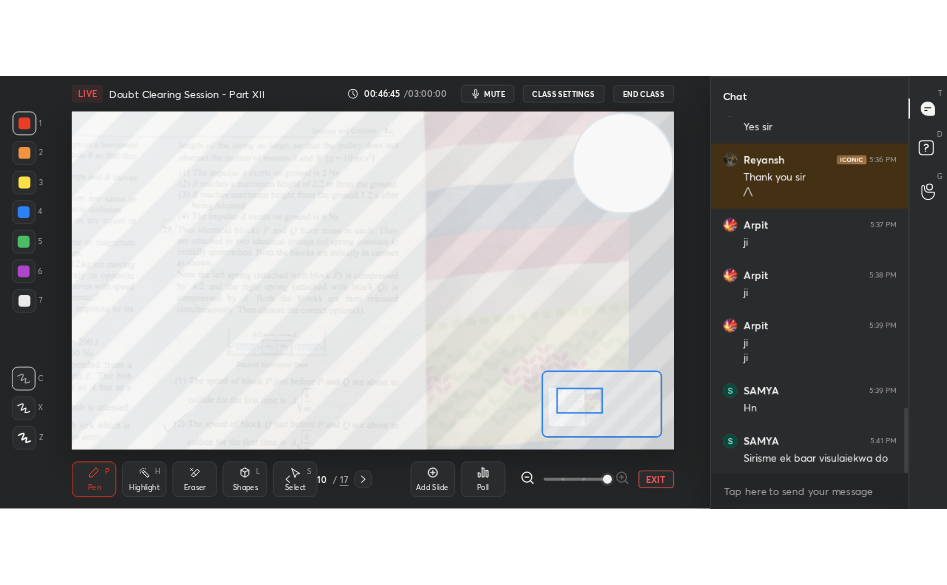 scroll, scrollTop: 2194, scrollLeft: 0, axis: vertical 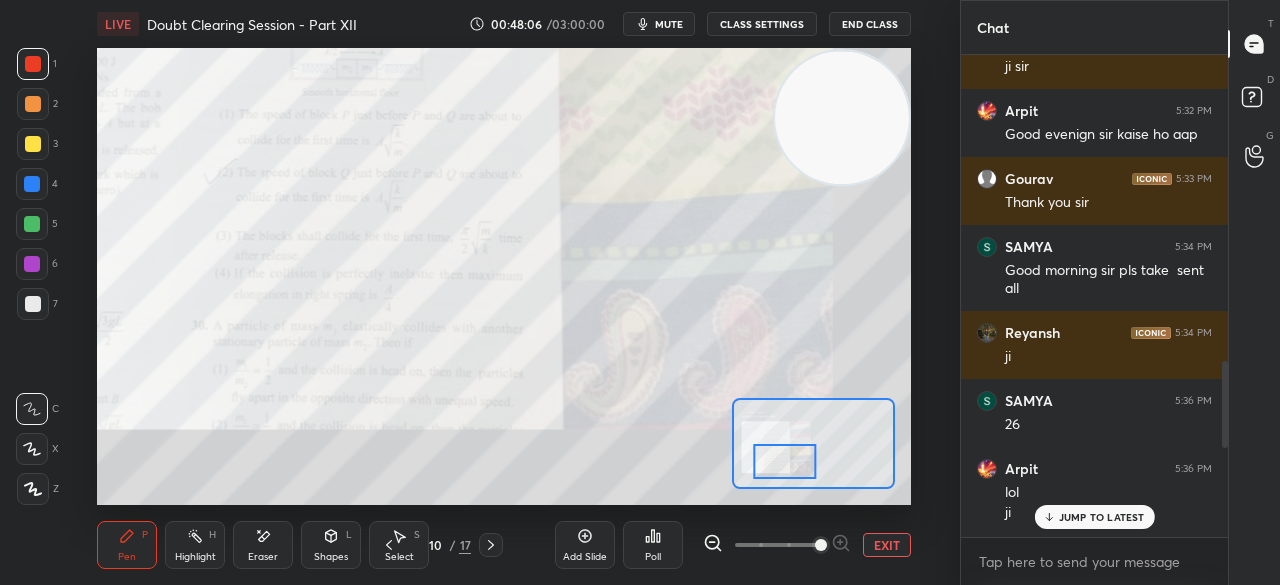 click on "EXIT" at bounding box center (887, 545) 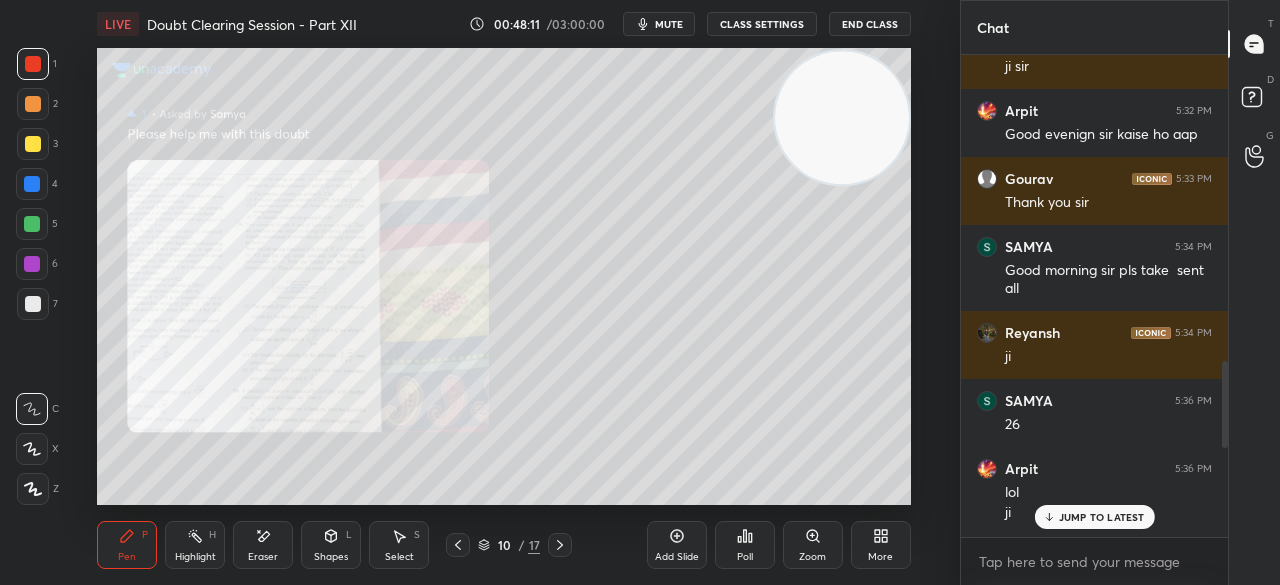 click on "JUMP TO LATEST" at bounding box center [1102, 517] 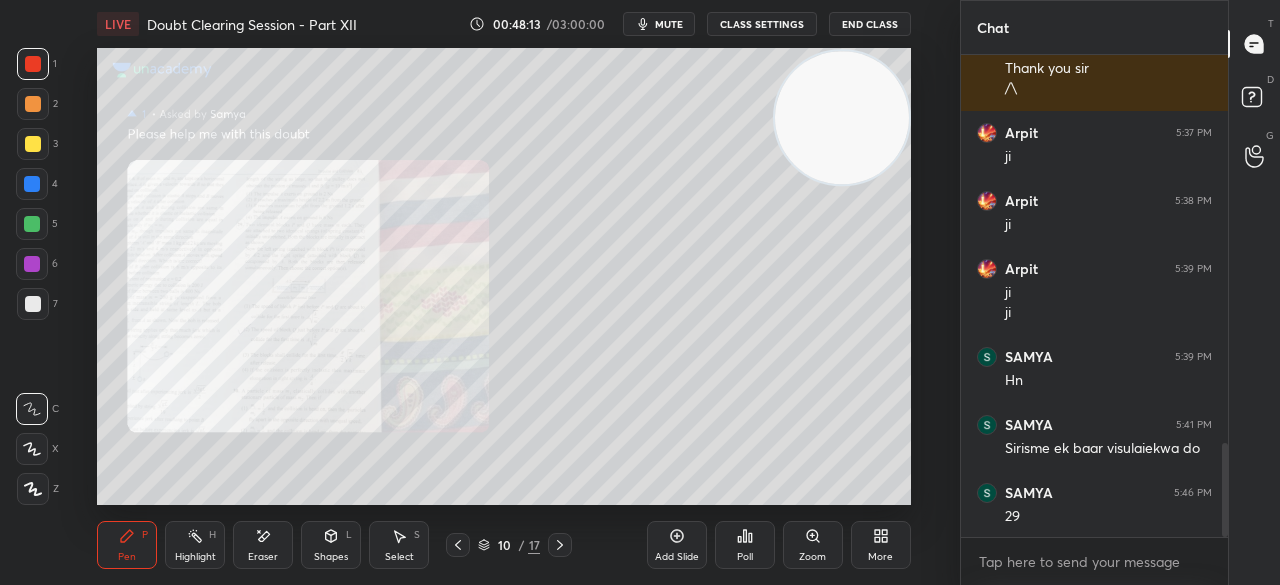 click at bounding box center [33, 144] 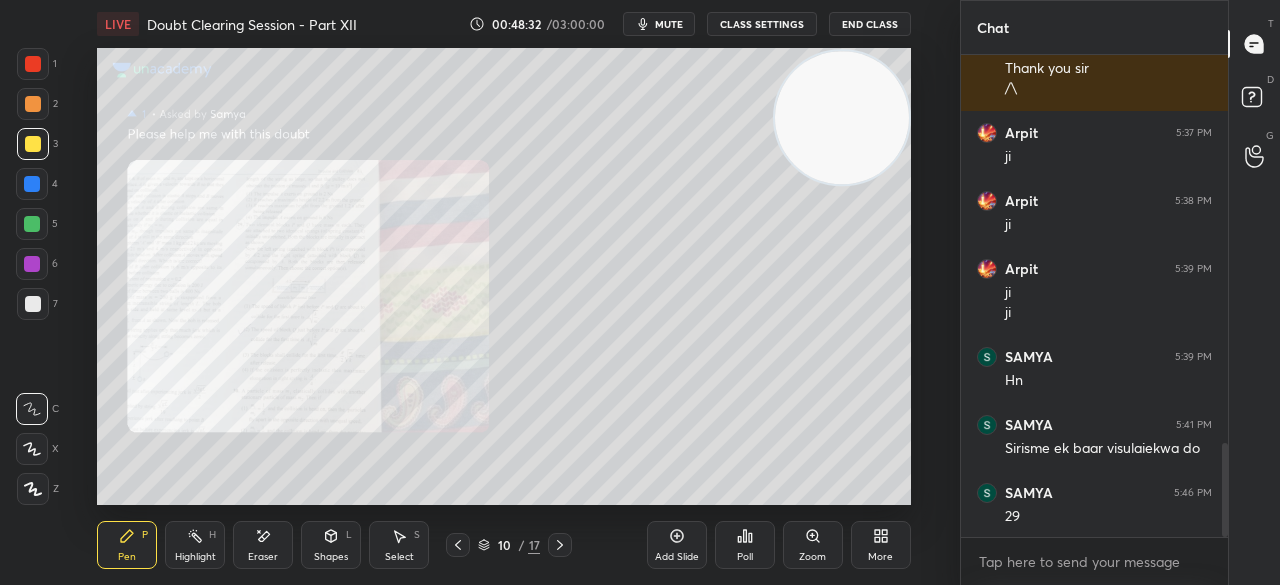 click at bounding box center (33, 64) 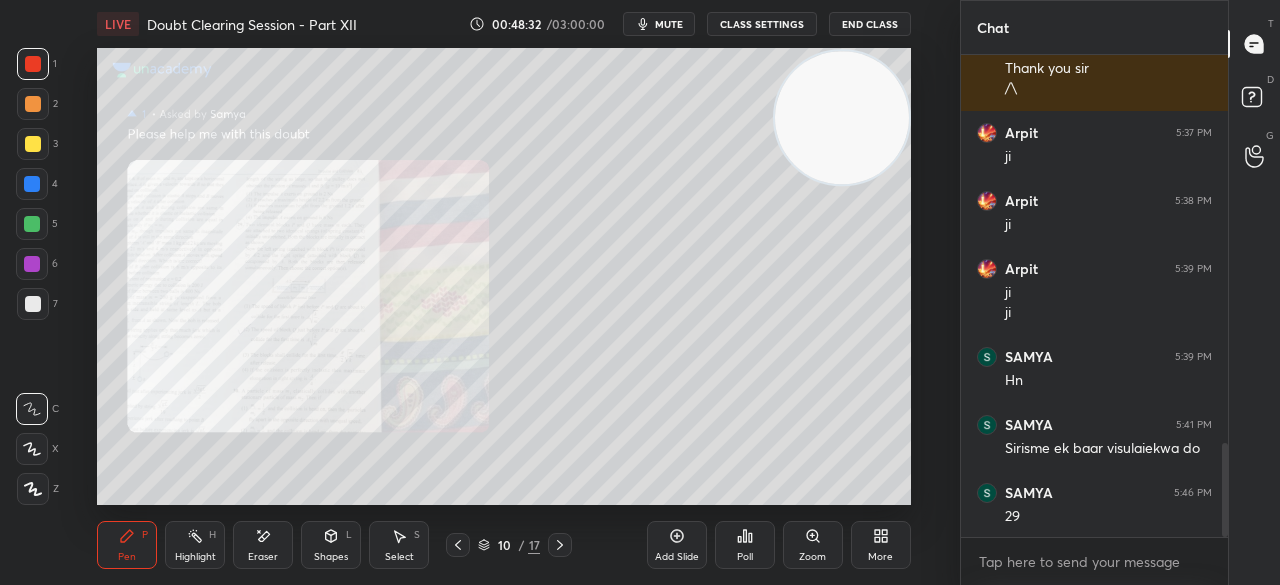 click at bounding box center (33, 64) 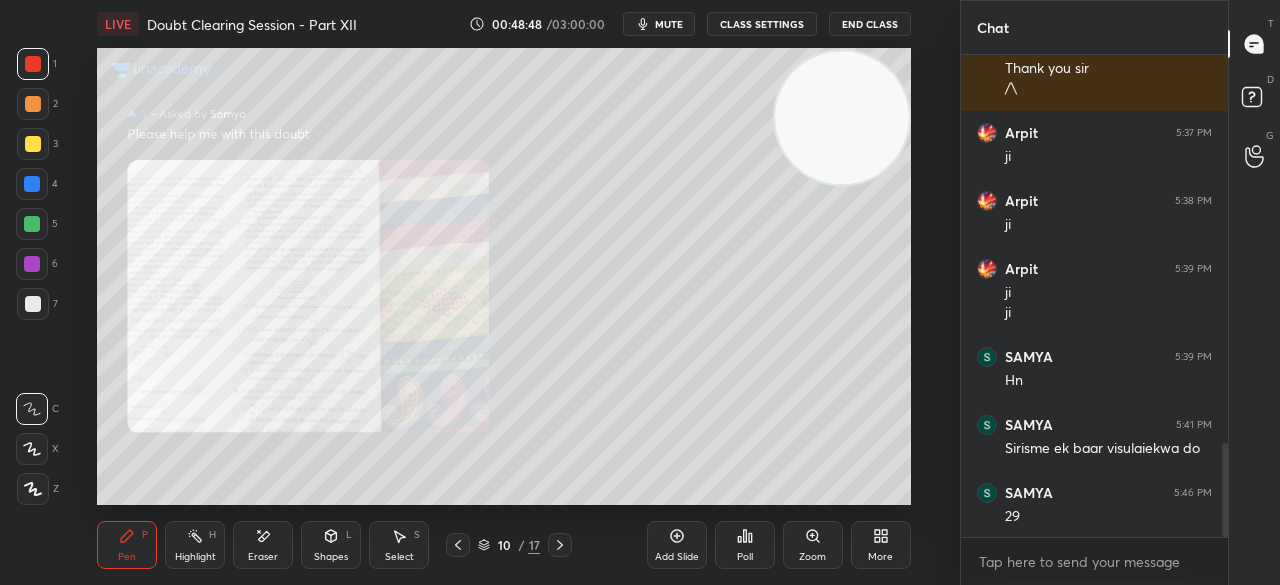 click at bounding box center [33, 64] 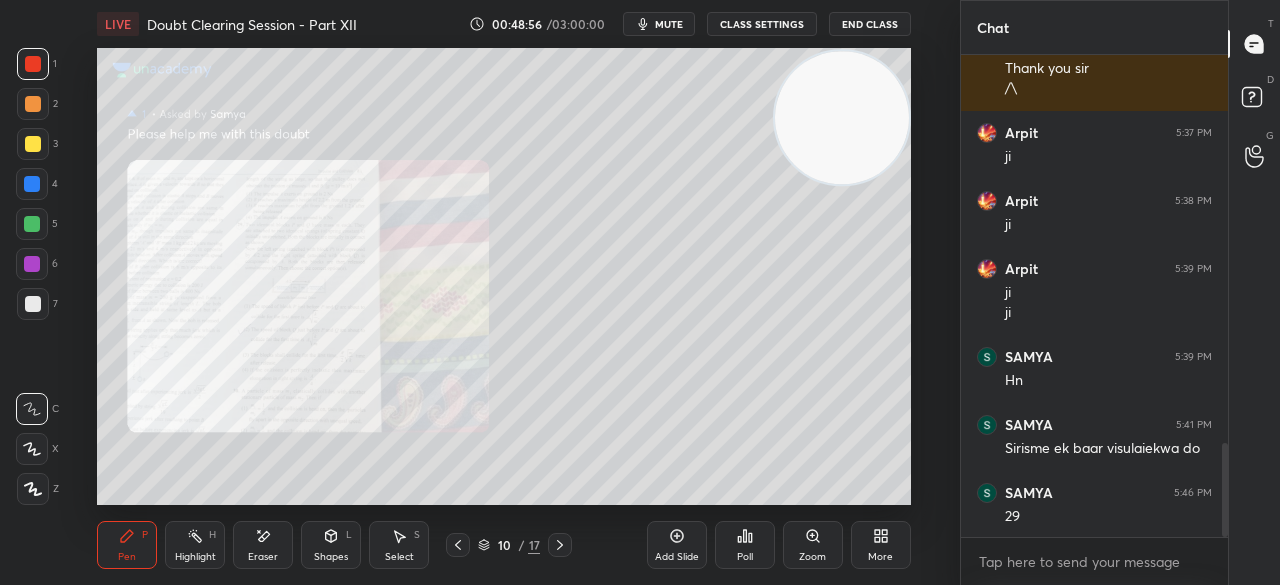 click 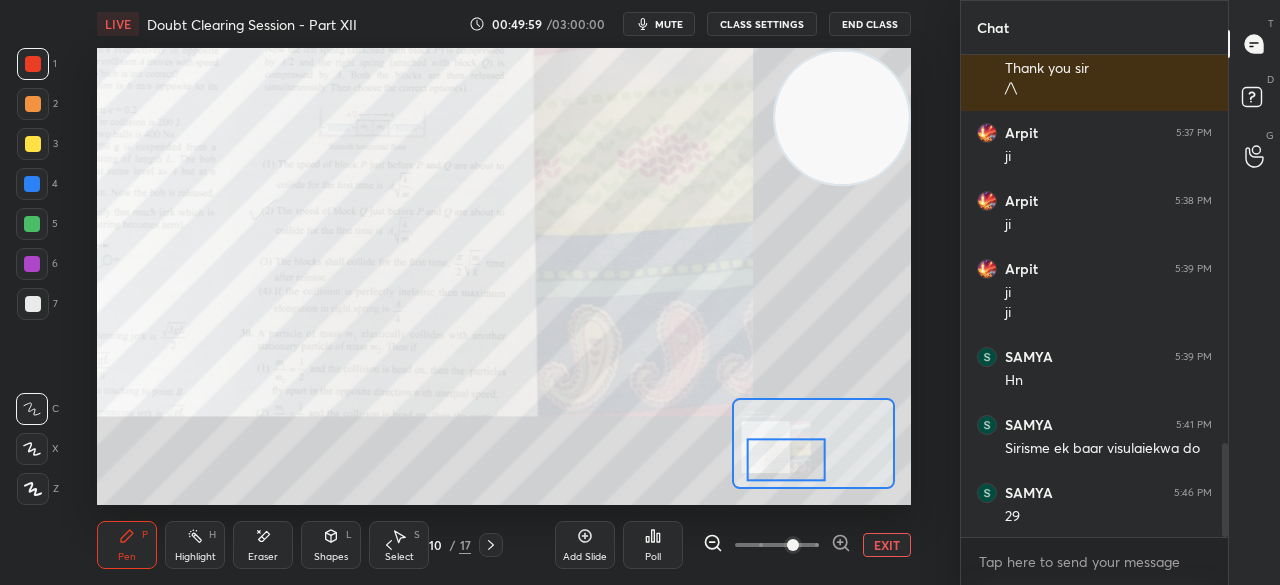 click on "EXIT" at bounding box center [887, 545] 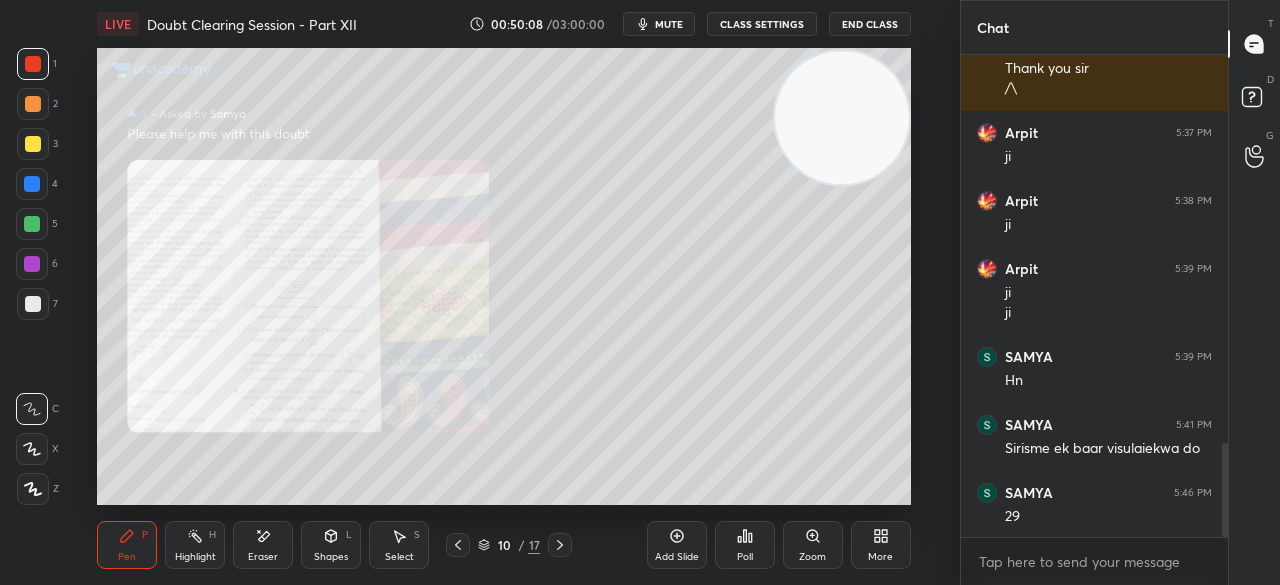 click on "Add Slide" at bounding box center [677, 545] 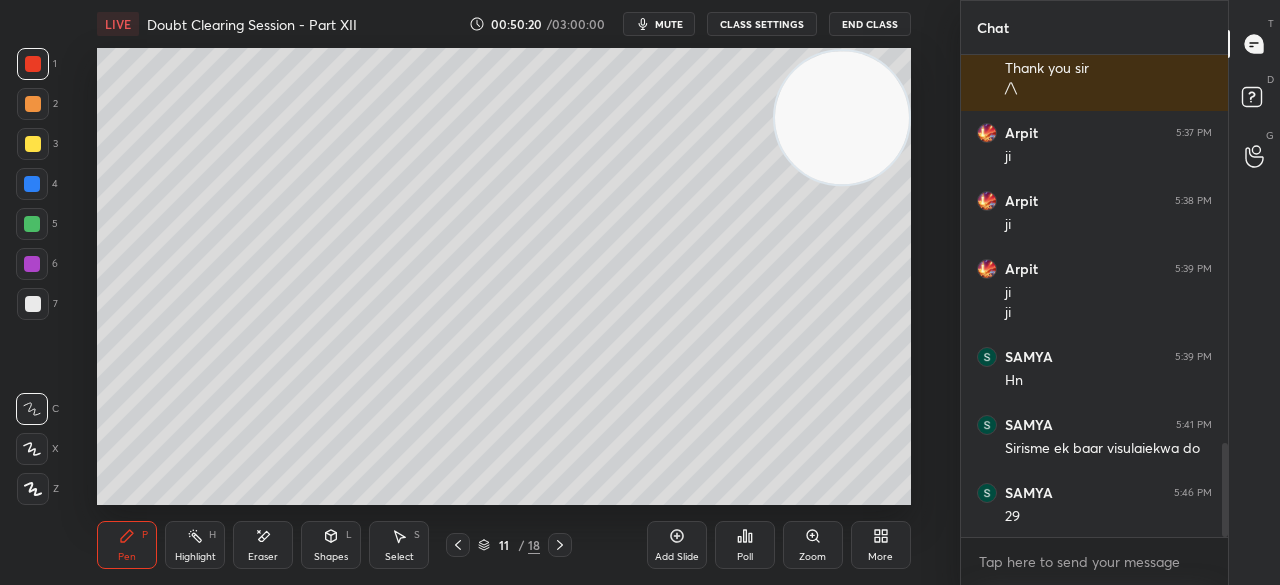 click at bounding box center [33, 144] 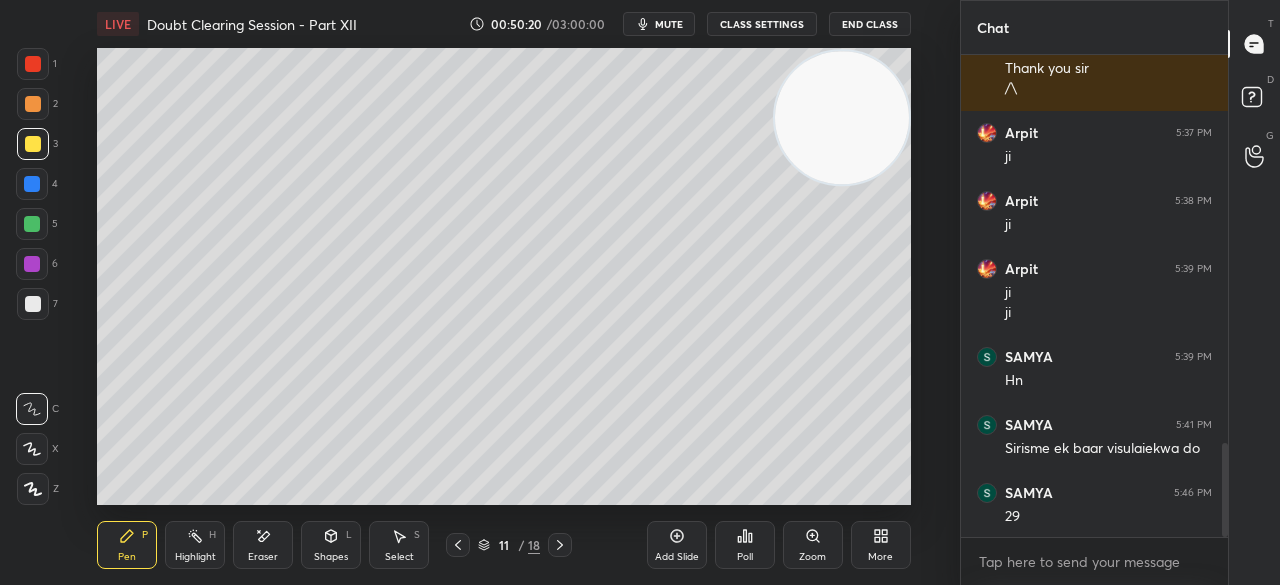 click on "3" at bounding box center [37, 144] 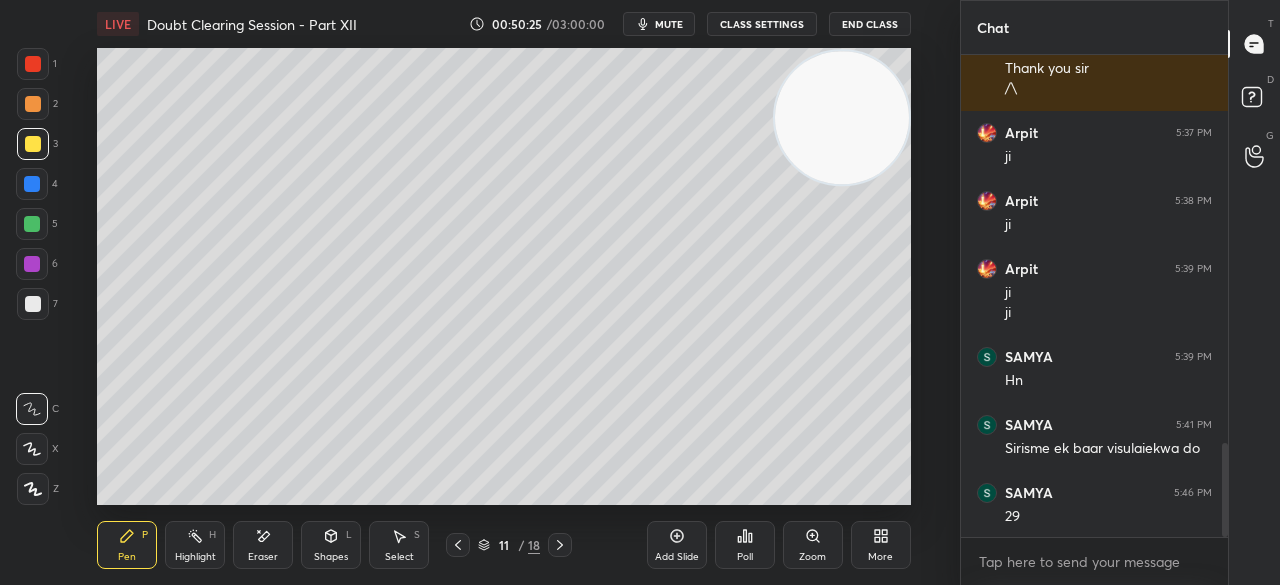 click on "1 2 3 4 5 6 7 C X Z E E Erase all   H H" at bounding box center (32, 276) 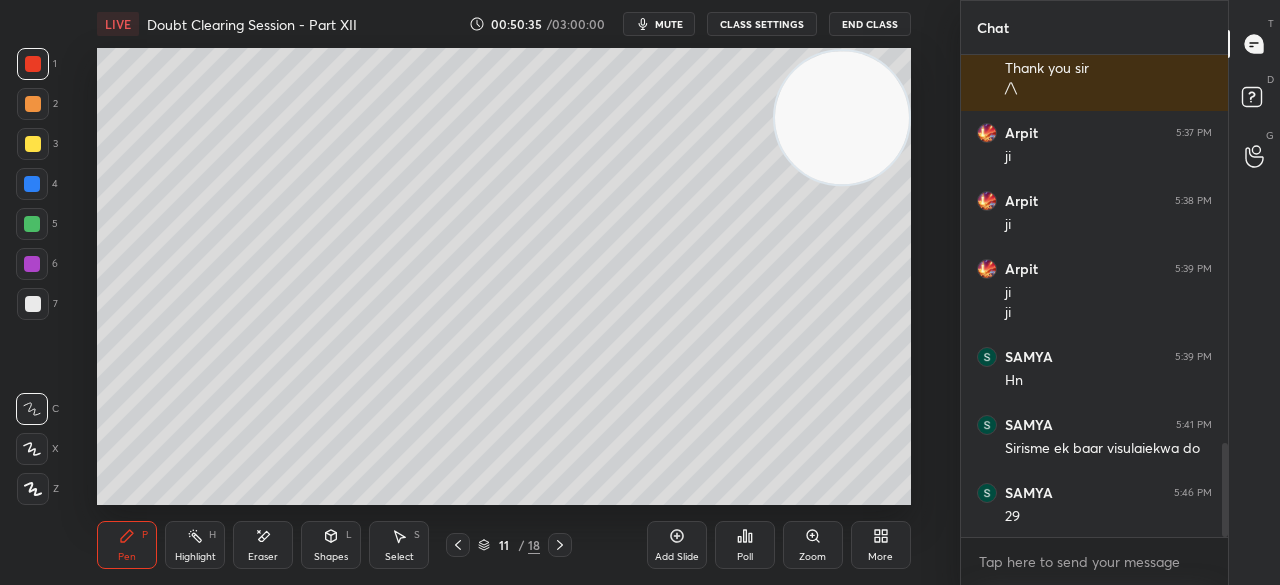click at bounding box center [458, 545] 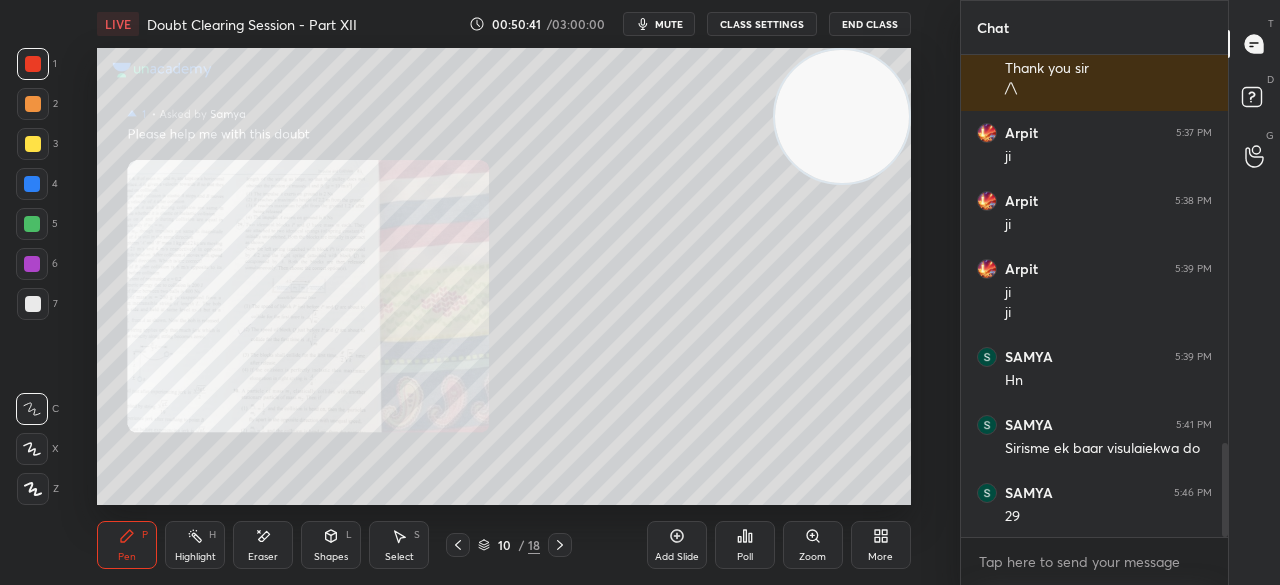 click 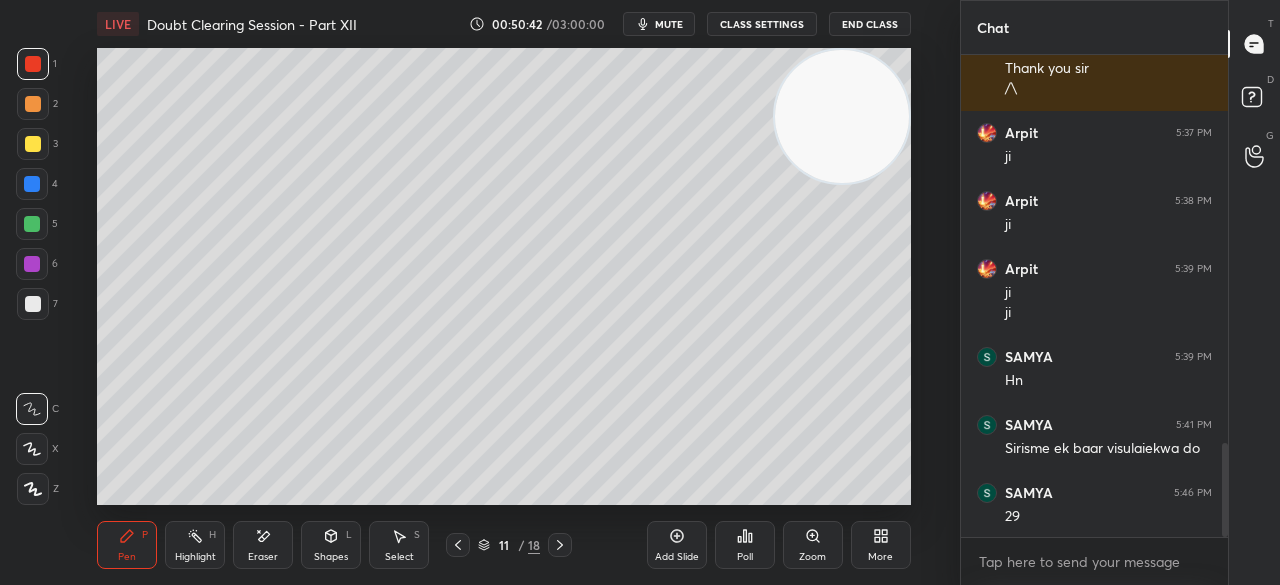 click 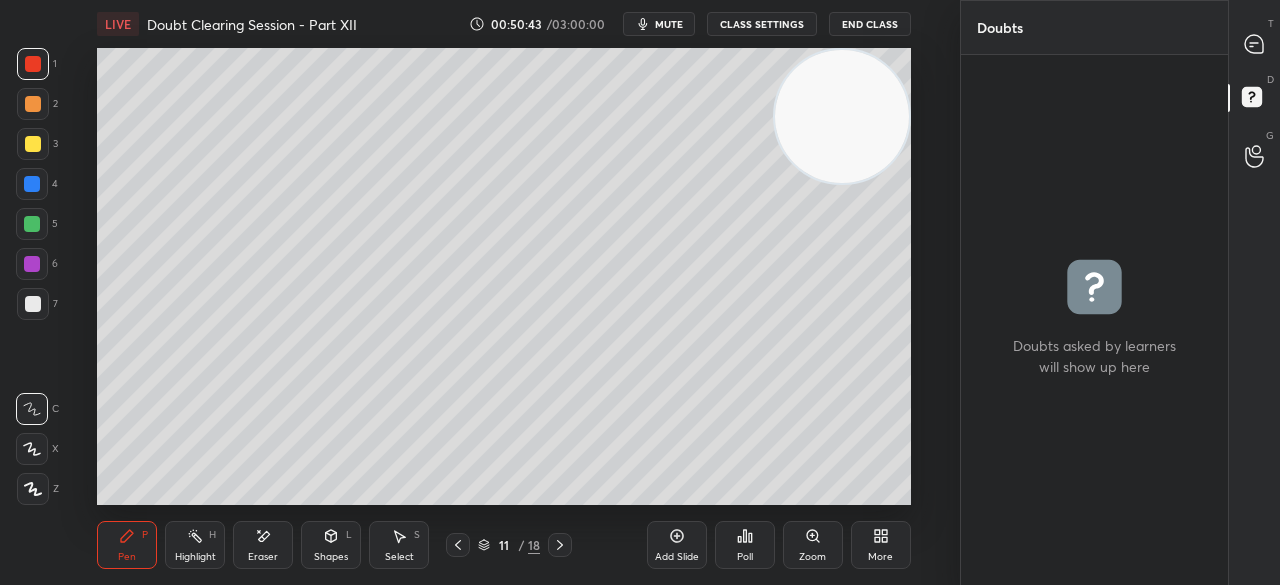 click 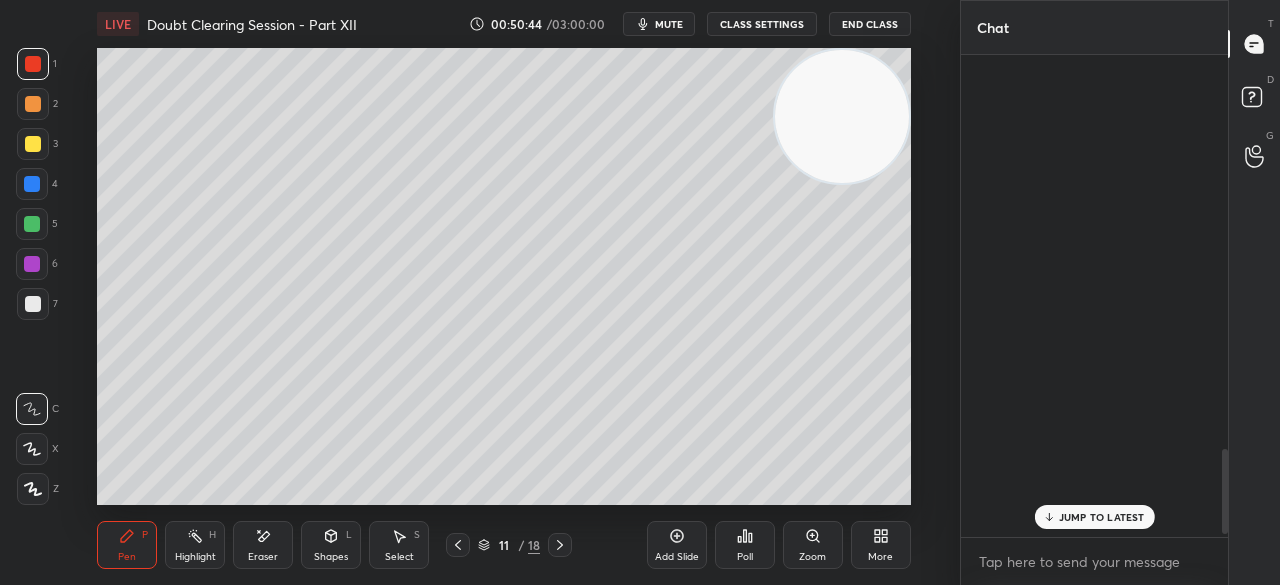 scroll, scrollTop: 2245, scrollLeft: 0, axis: vertical 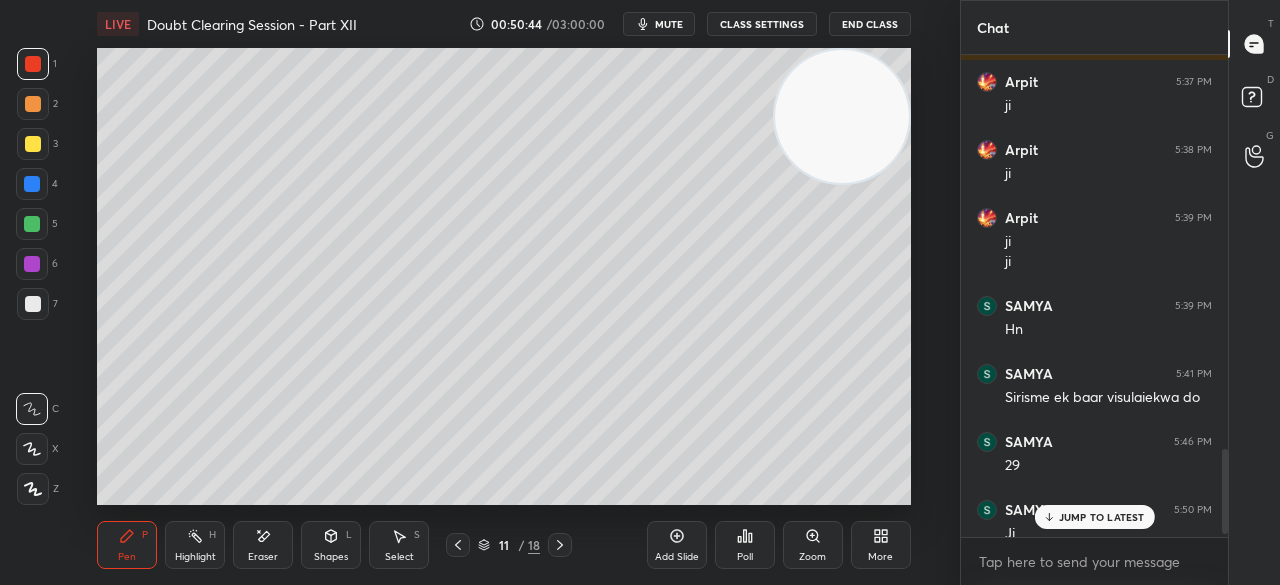click on "JUMP TO LATEST" at bounding box center [1102, 517] 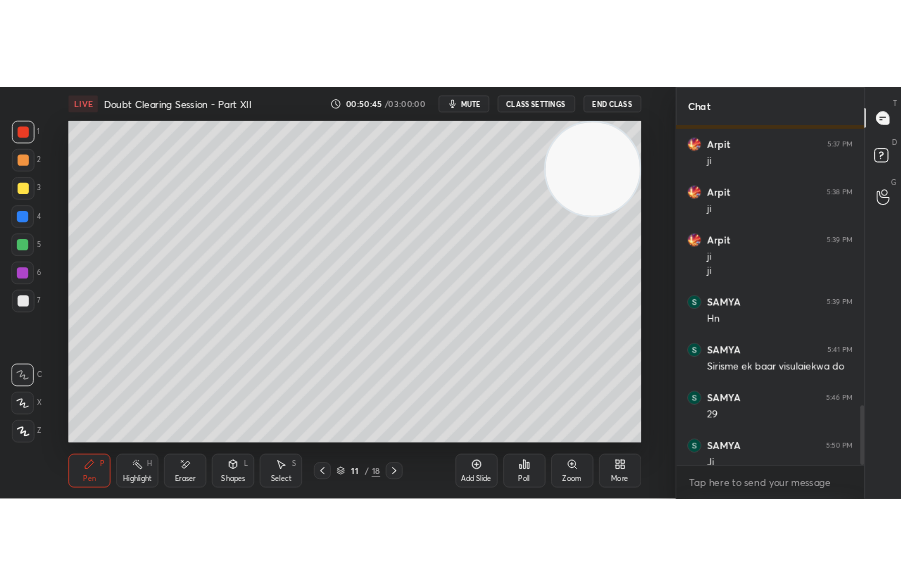 scroll, scrollTop: 2262, scrollLeft: 0, axis: vertical 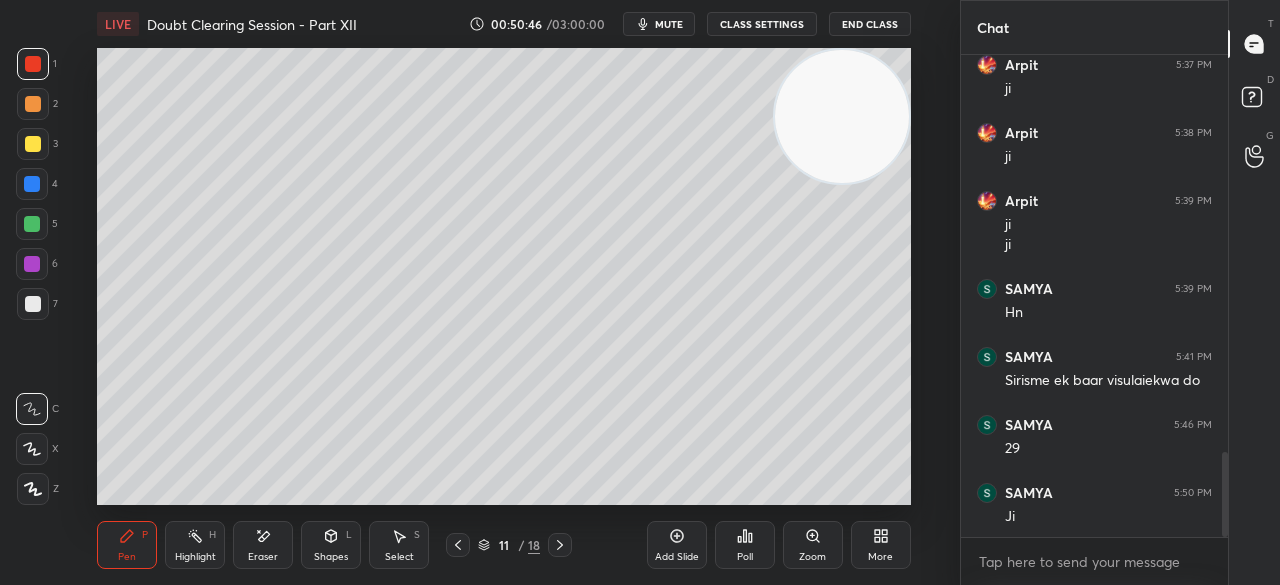 click 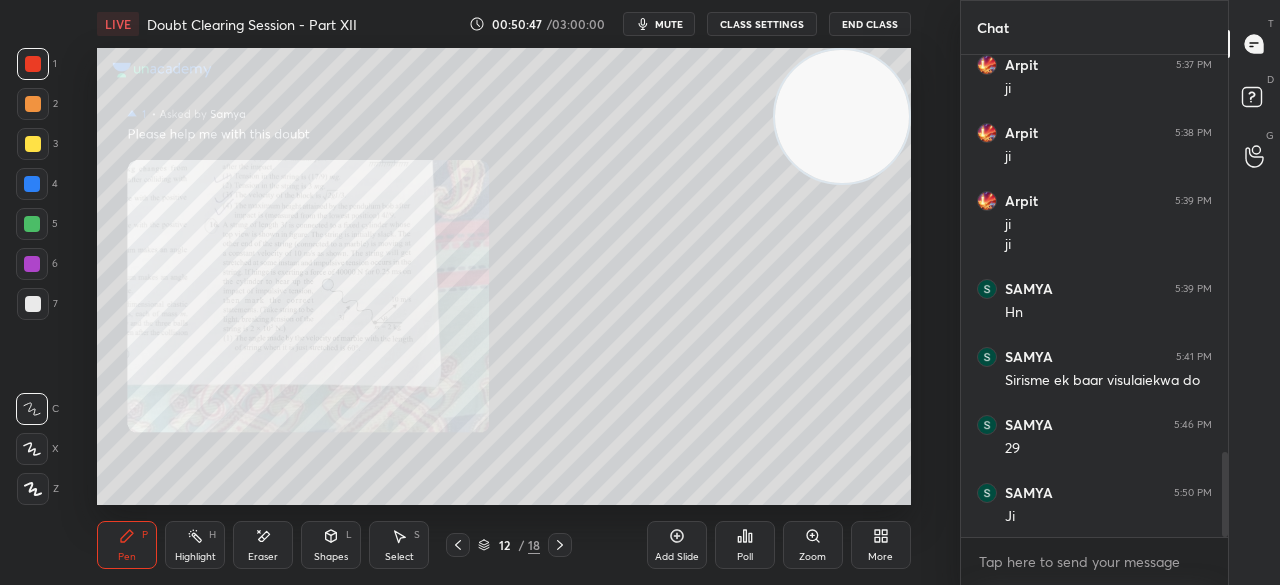 click on "Zoom" at bounding box center [813, 545] 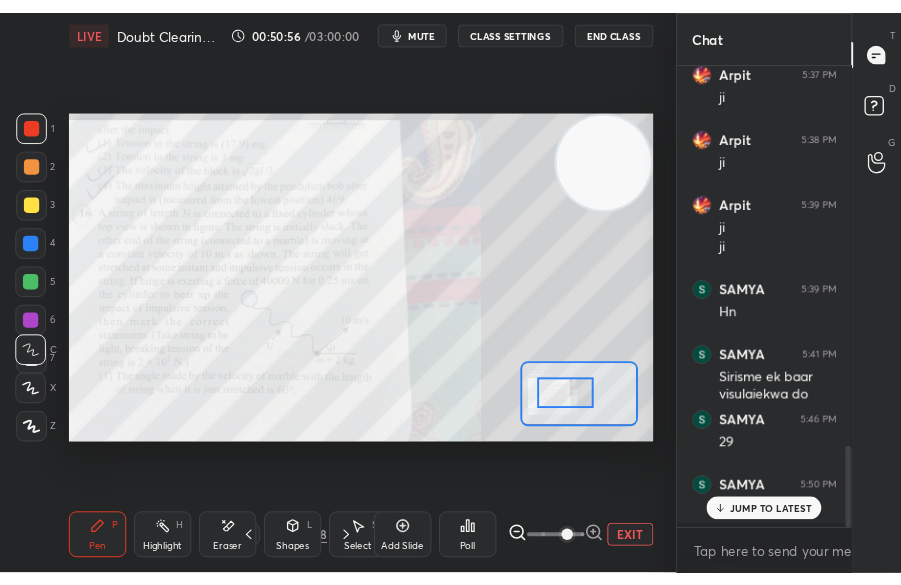 scroll, scrollTop: 457, scrollLeft: 596, axis: both 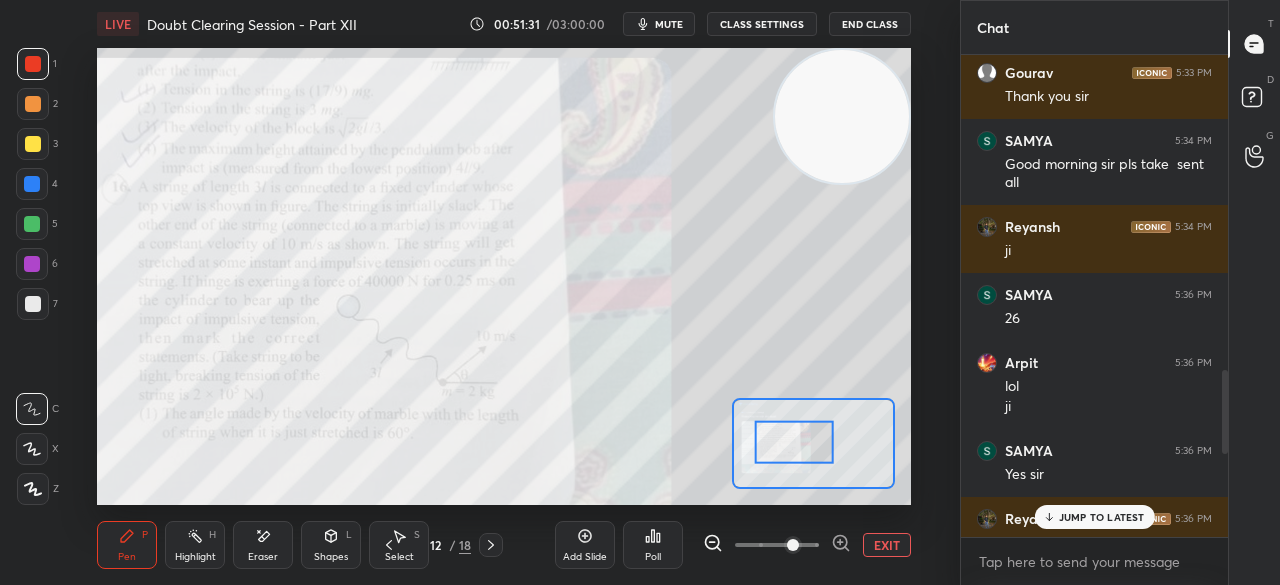 click on "JUMP TO LATEST" at bounding box center [1102, 517] 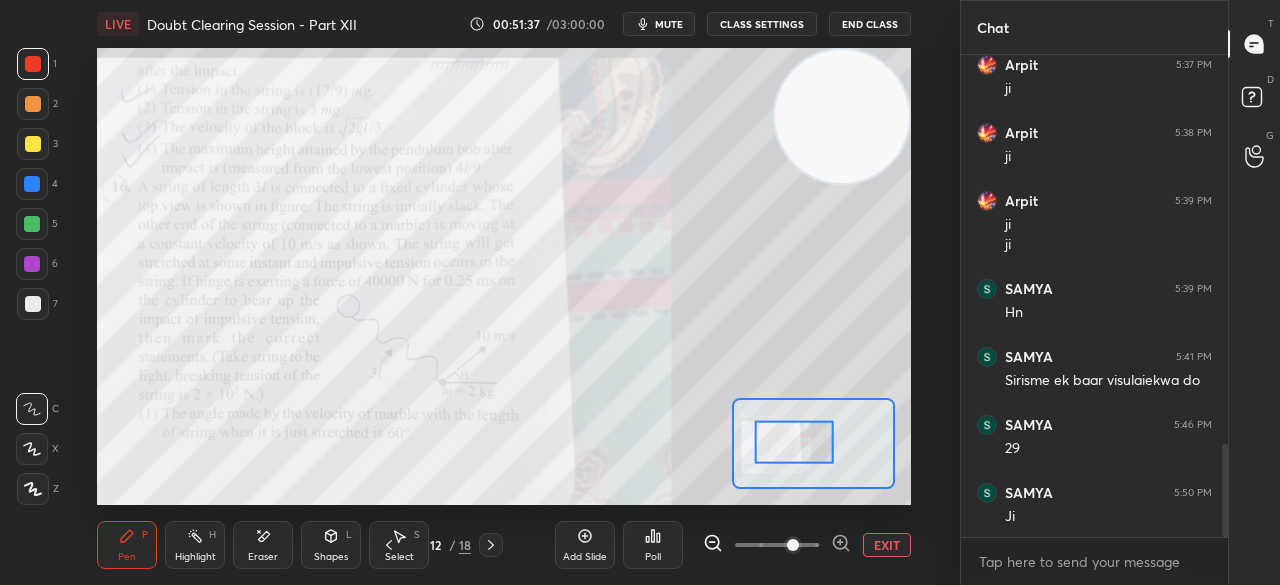 click on "EXIT" at bounding box center [887, 545] 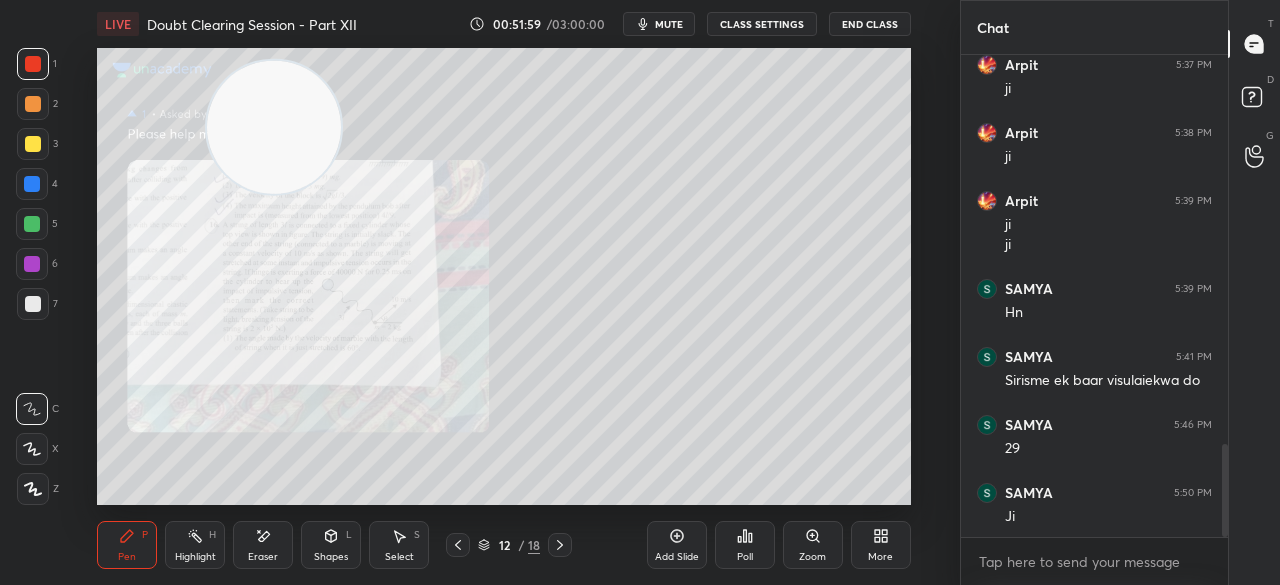click at bounding box center (33, 144) 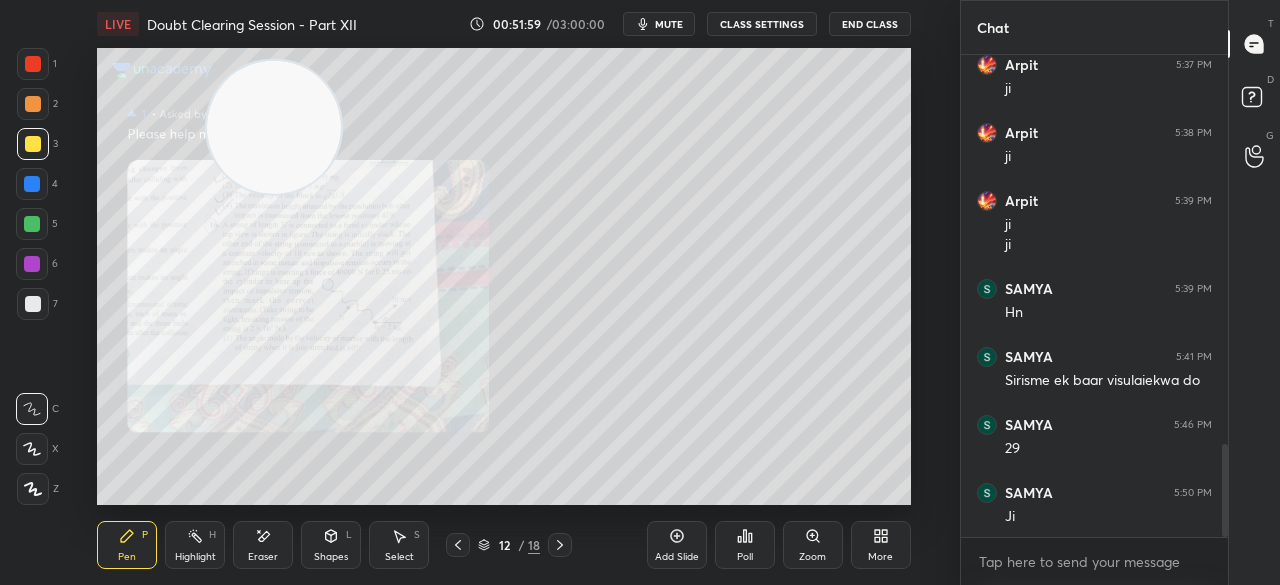 click at bounding box center [33, 144] 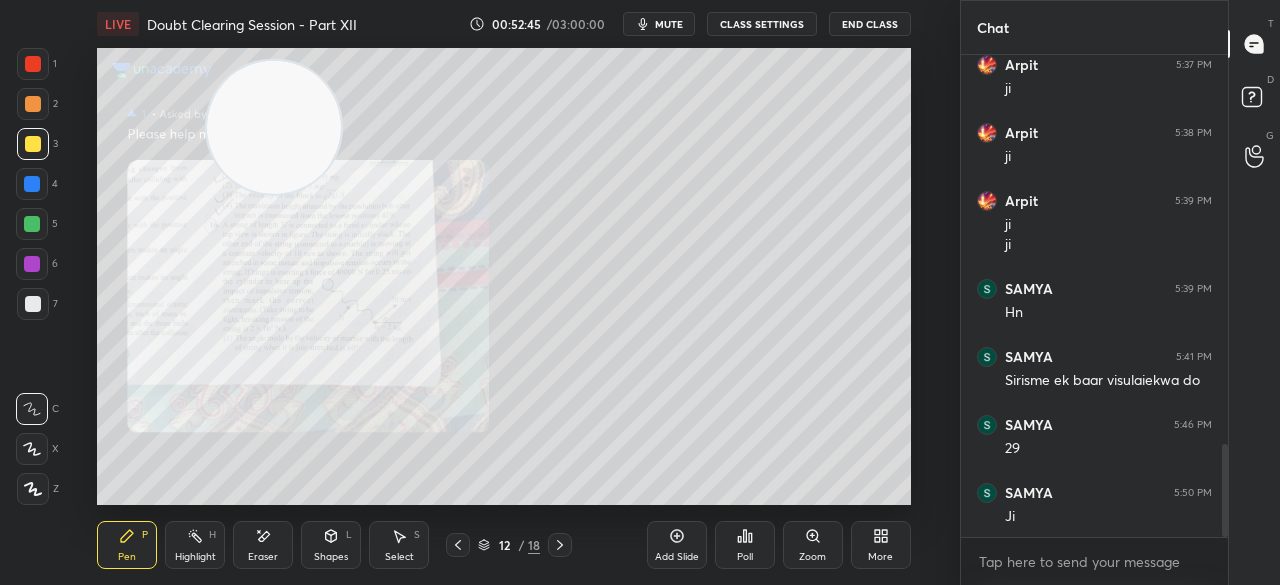 click on "Zoom" at bounding box center [812, 557] 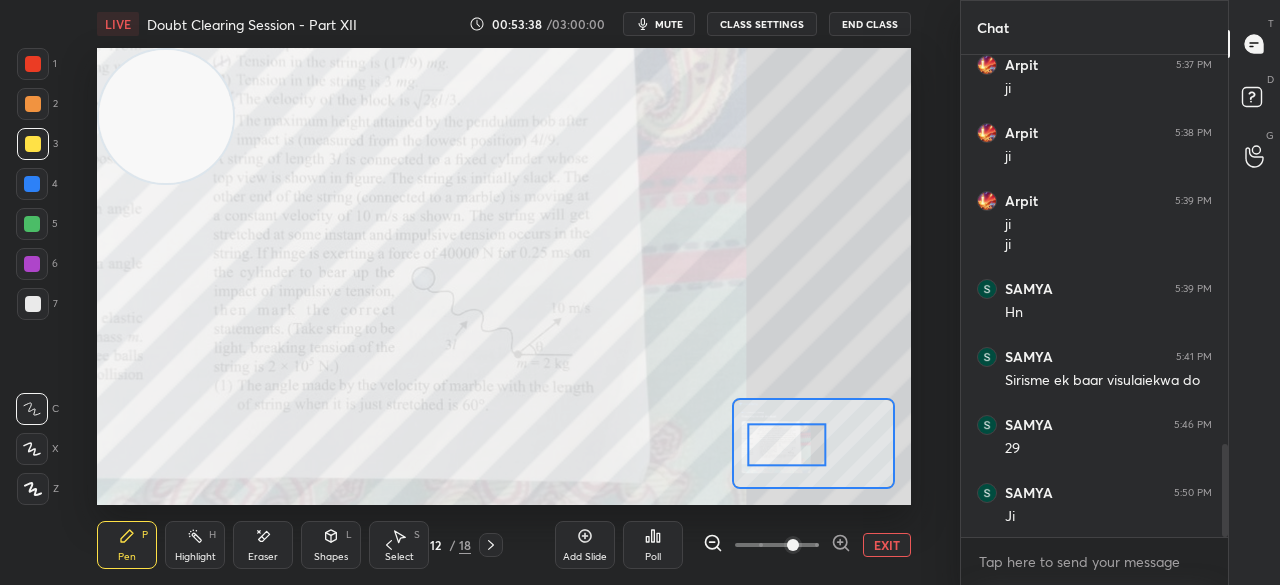 click at bounding box center [33, 64] 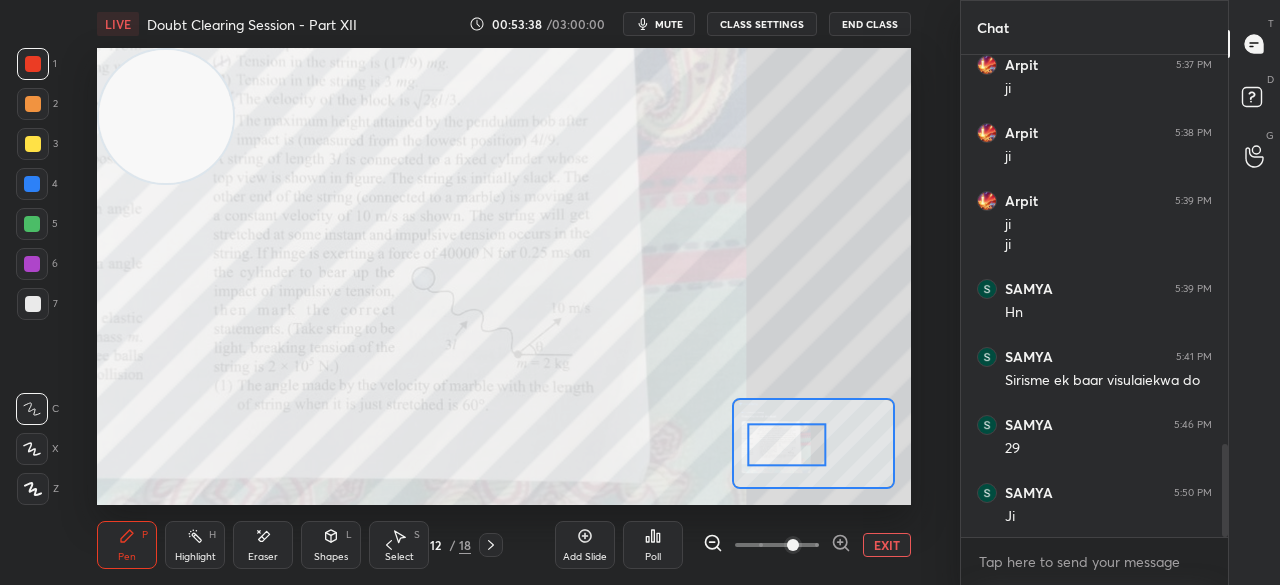 click at bounding box center (33, 64) 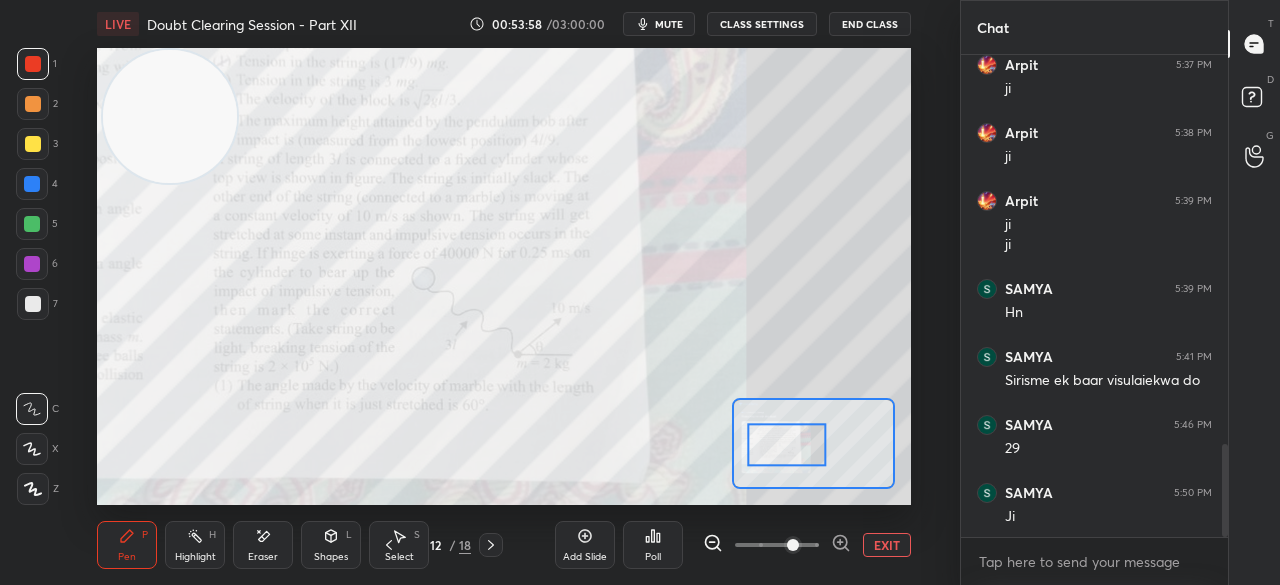 click on "EXIT" at bounding box center [887, 545] 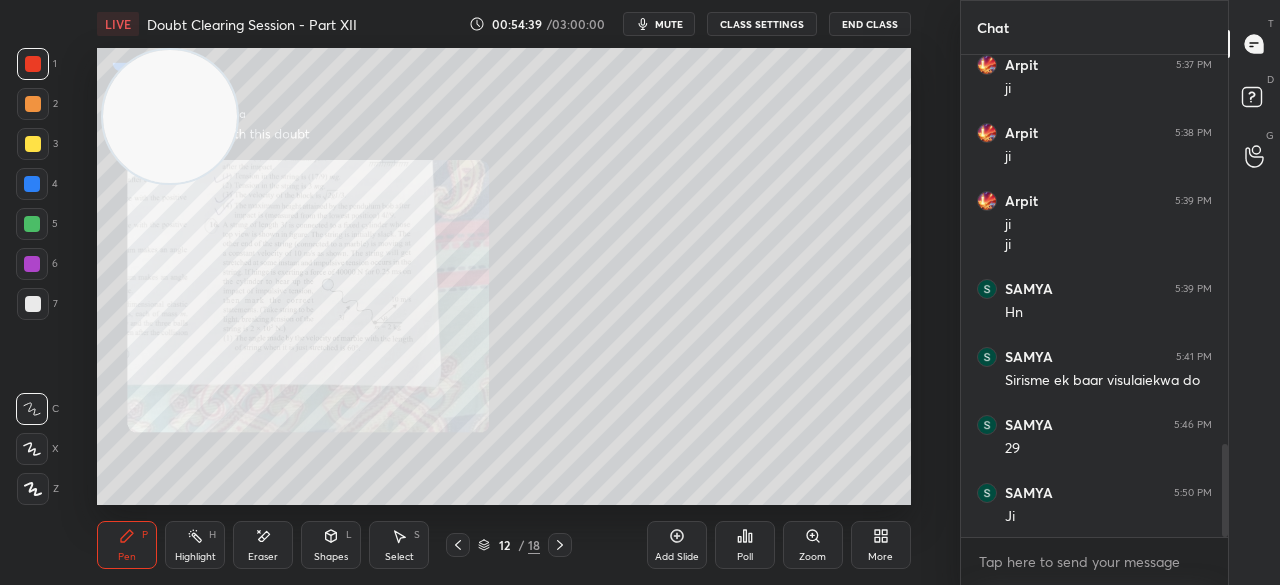 click at bounding box center [33, 144] 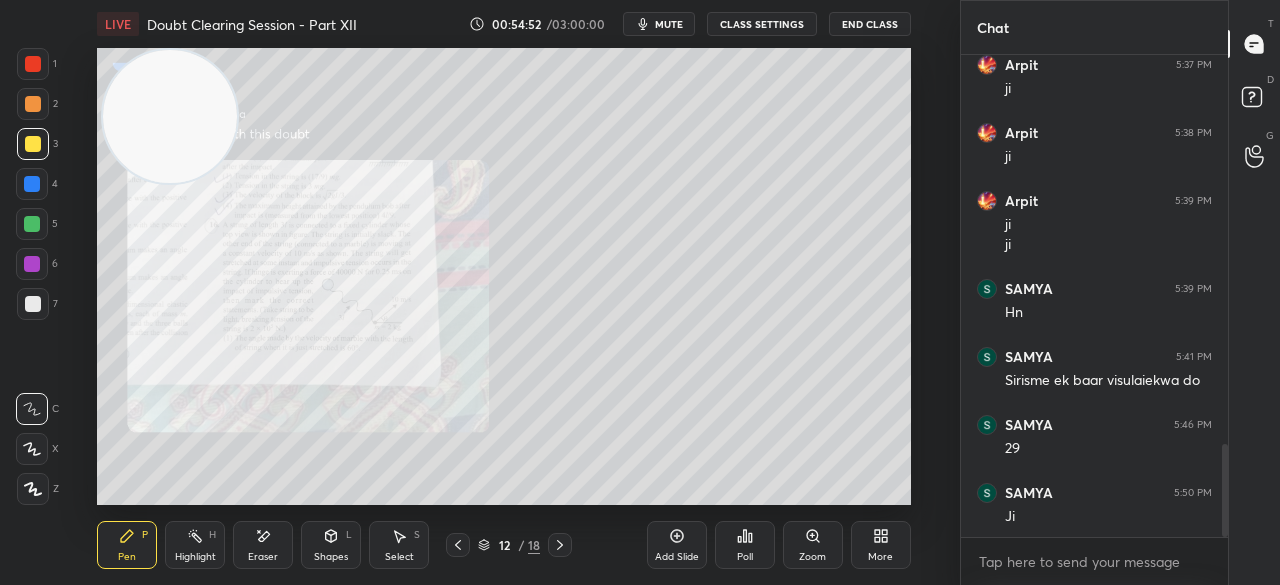 click on "mute" at bounding box center (669, 24) 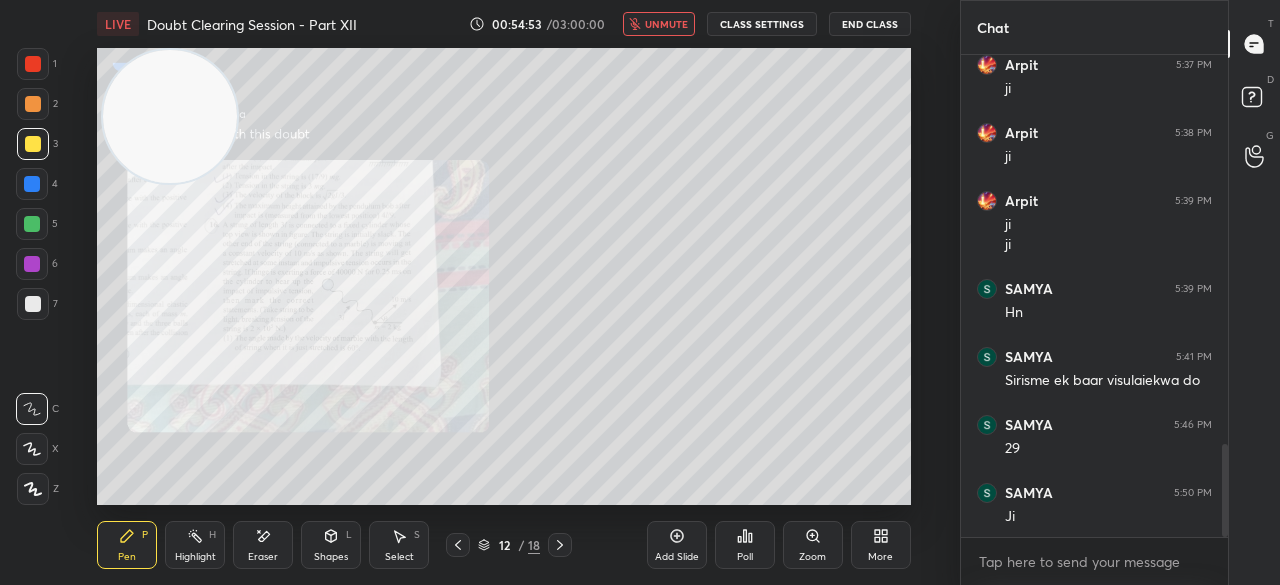 click on "End Class" at bounding box center [870, 24] 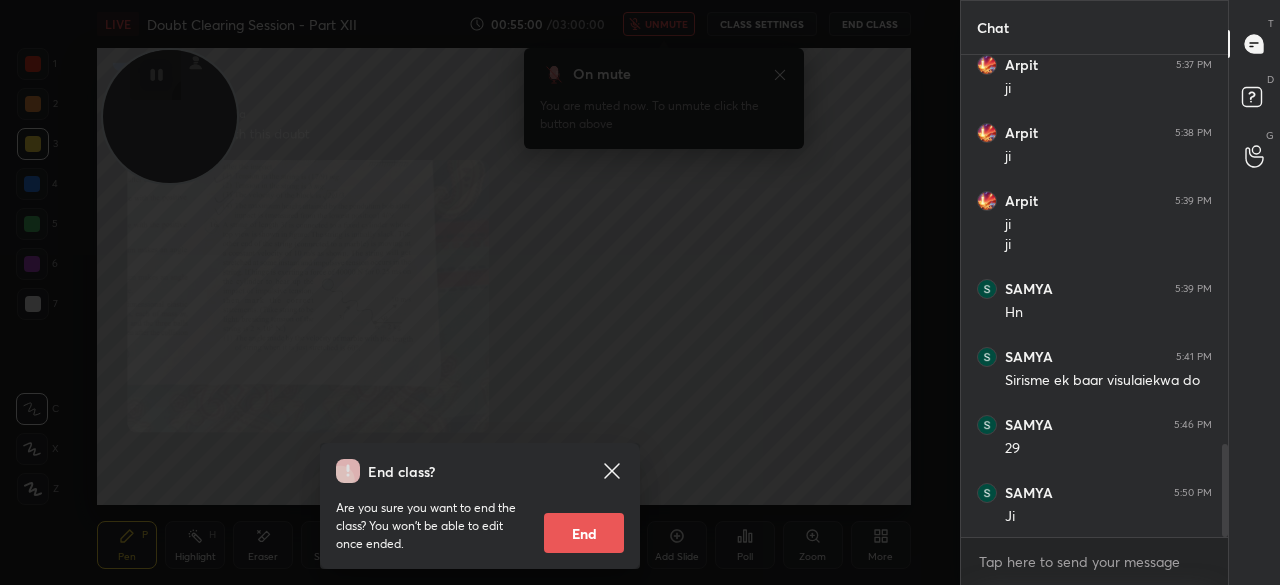 click 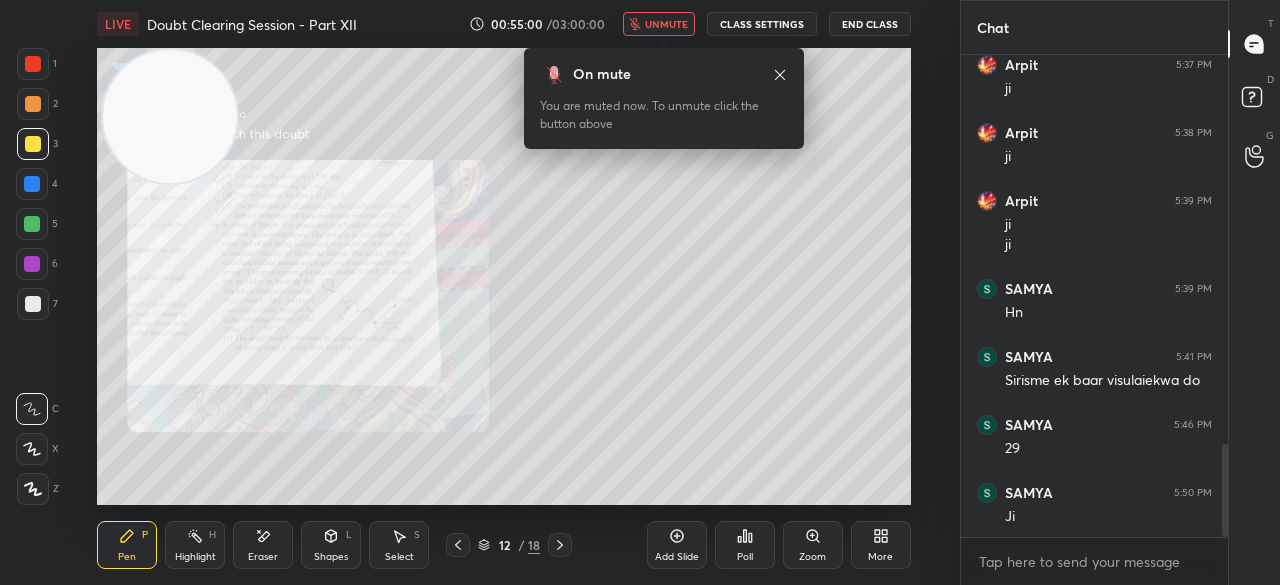 click on "unmute" at bounding box center (666, 24) 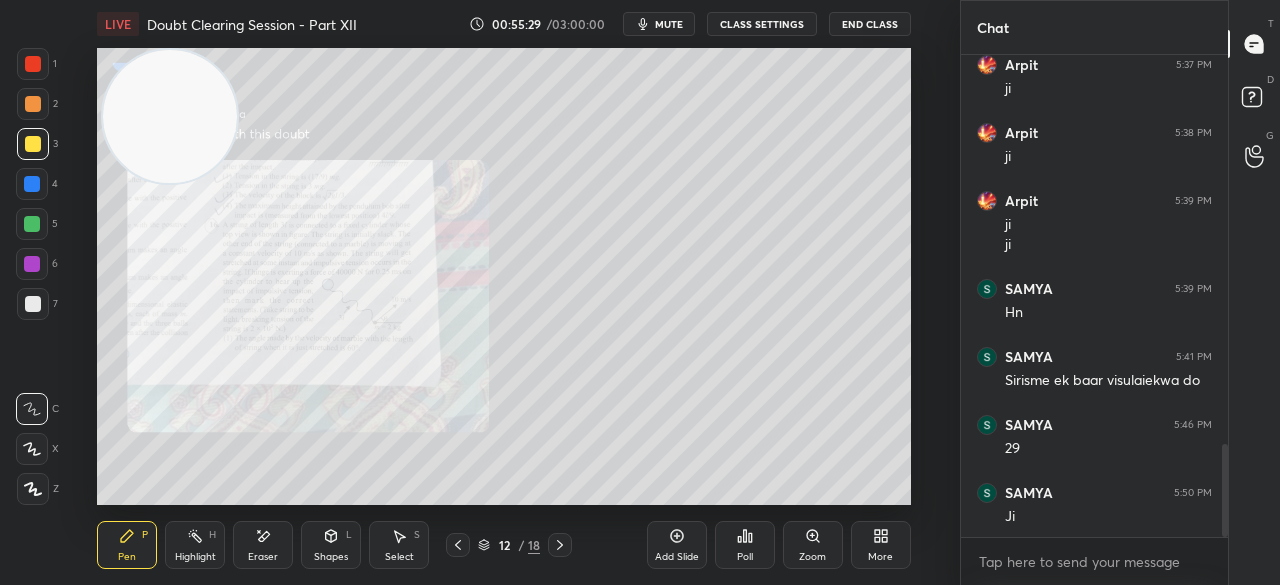 click on "Zoom" at bounding box center [812, 557] 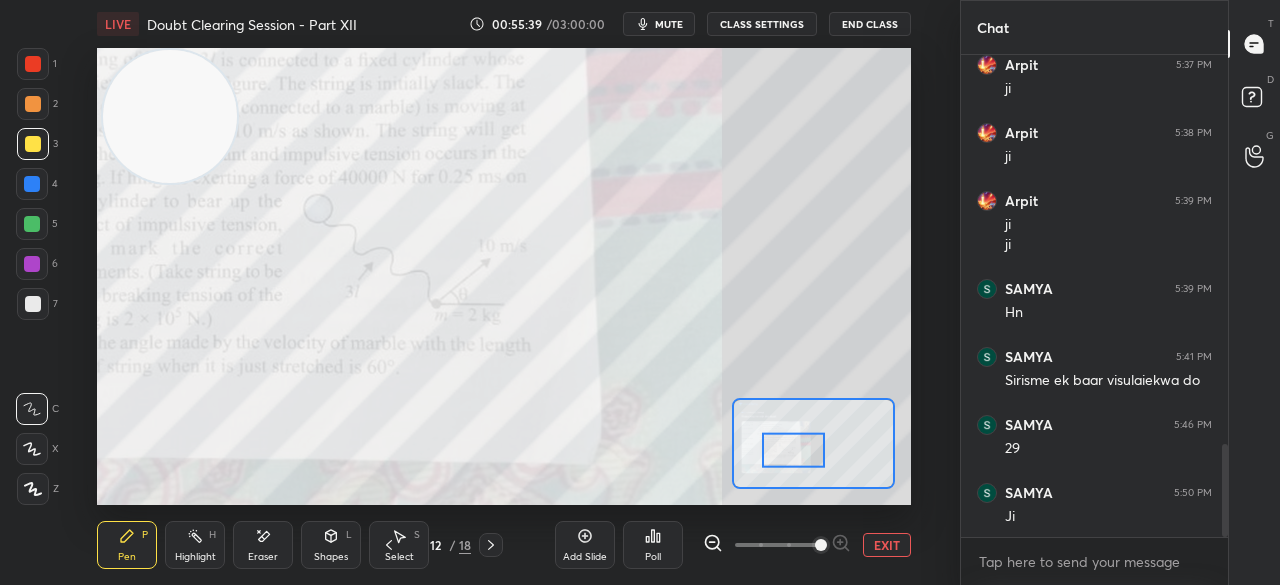 click on "EXIT" at bounding box center [887, 545] 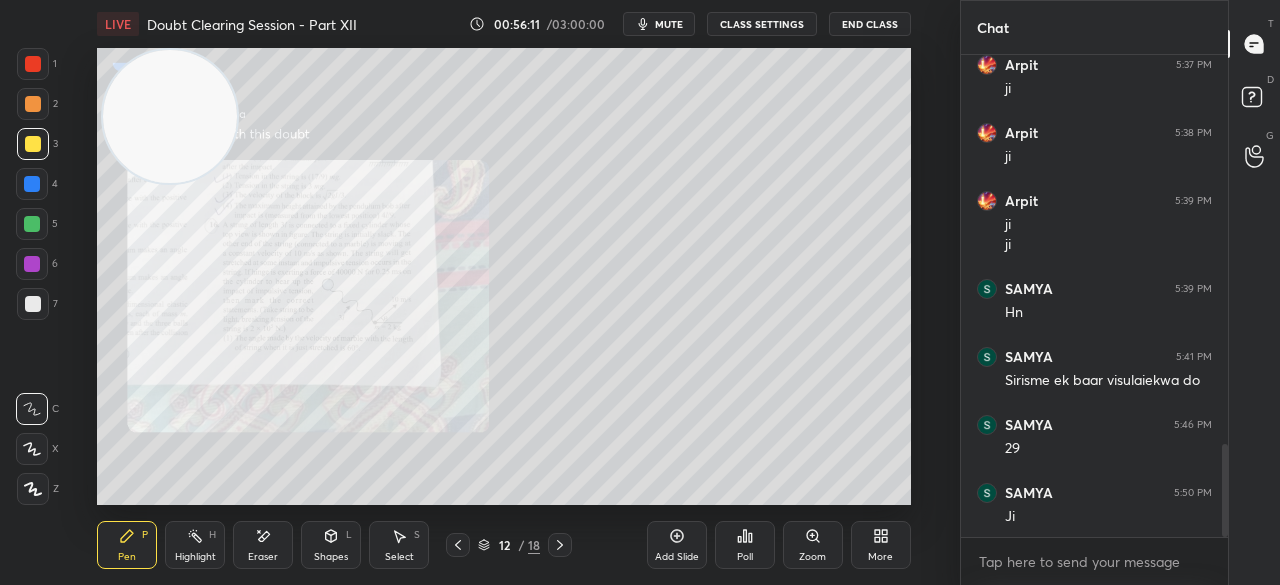 click on "Eraser" at bounding box center [263, 545] 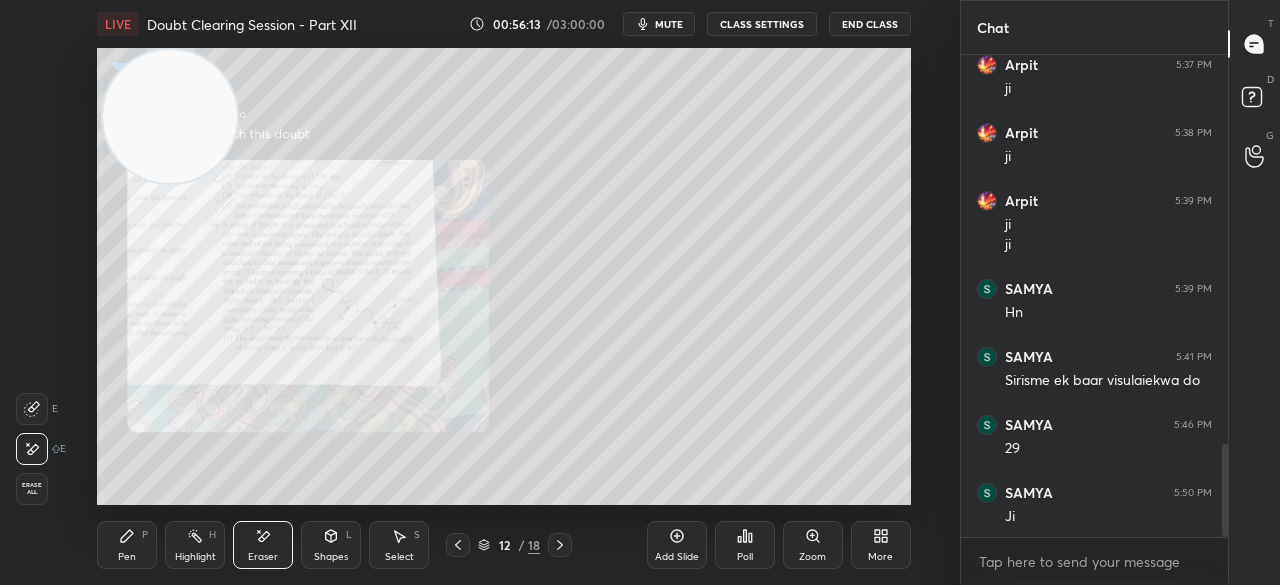 click on "Pen P" at bounding box center (127, 545) 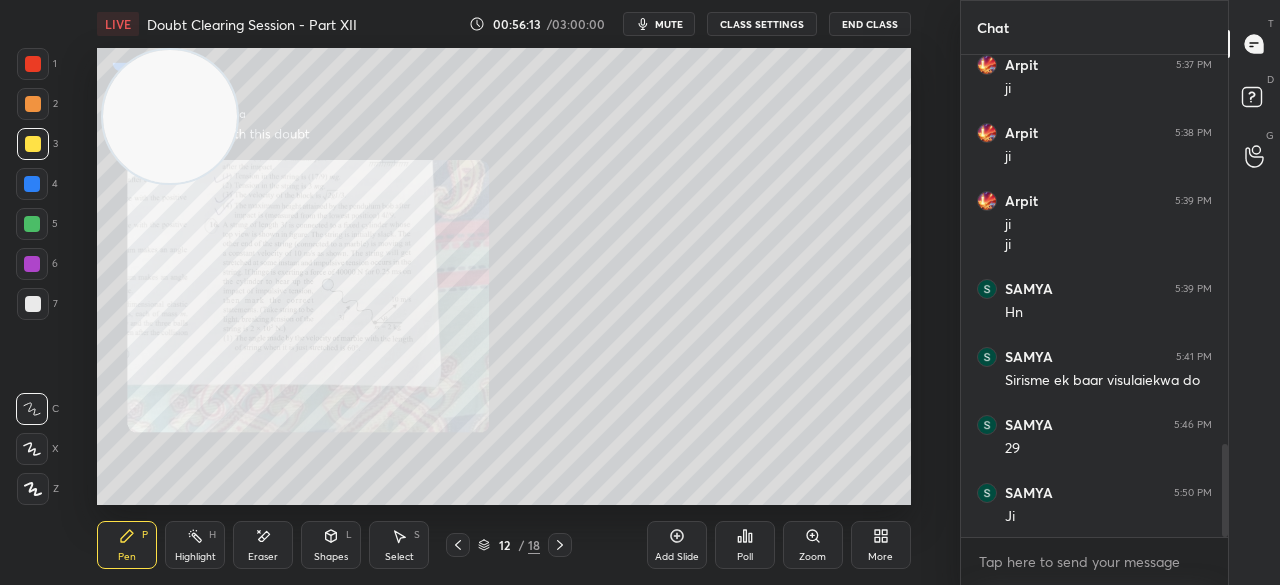 click on "Pen P" at bounding box center (127, 545) 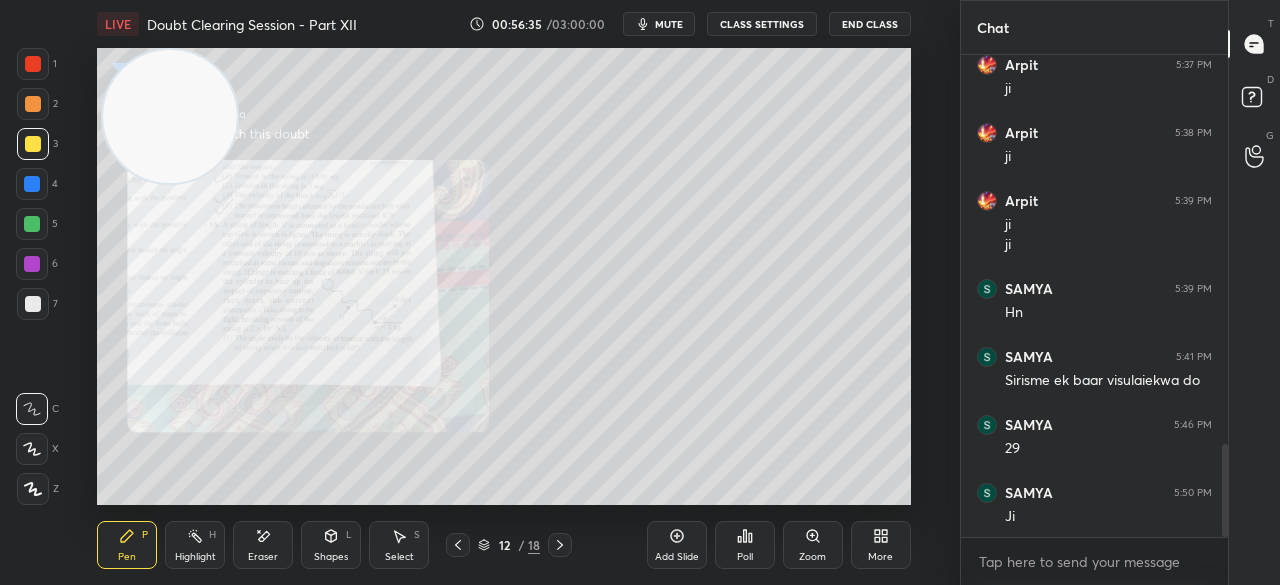 click on "Eraser" at bounding box center (263, 557) 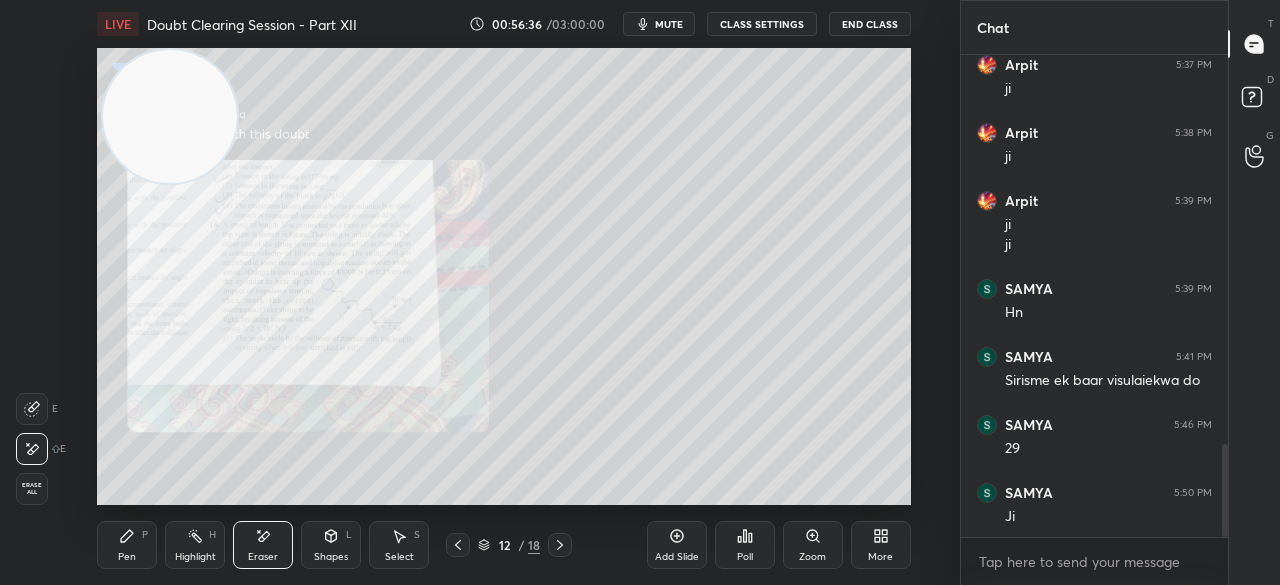 click on "Eraser" at bounding box center [263, 557] 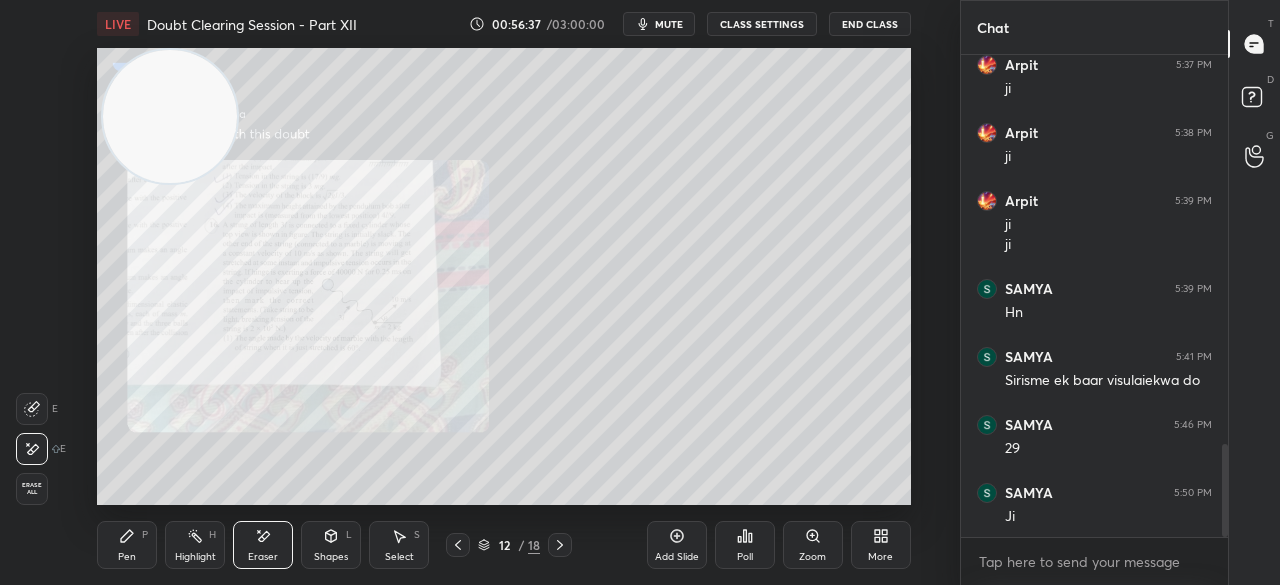 click on "Pen P" at bounding box center (127, 545) 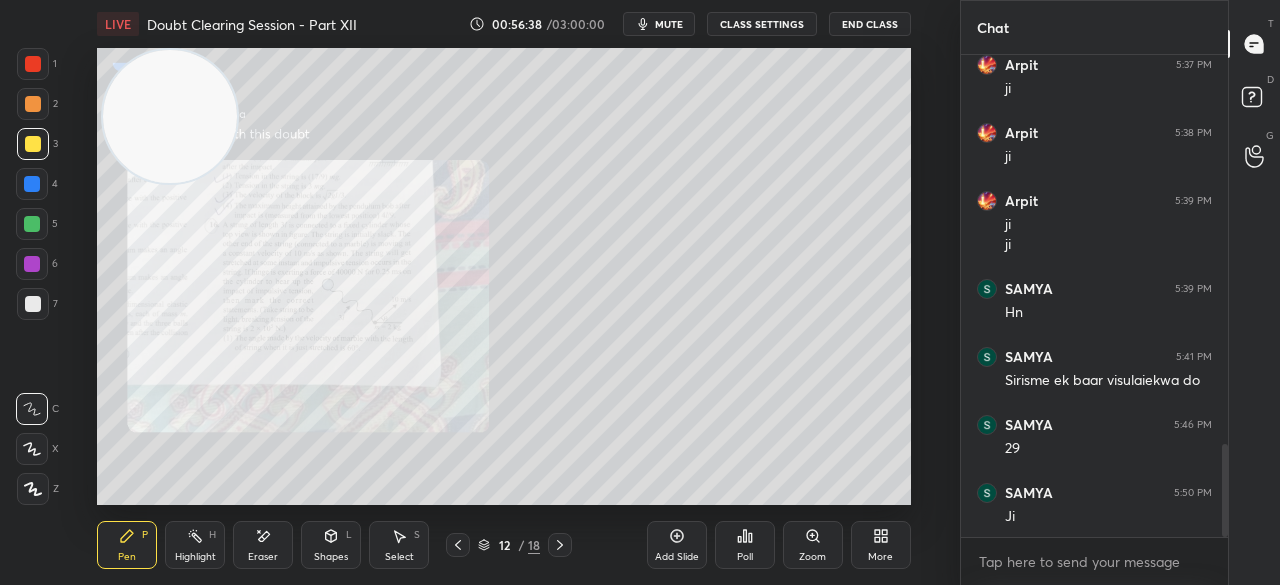 click on "P" at bounding box center [145, 535] 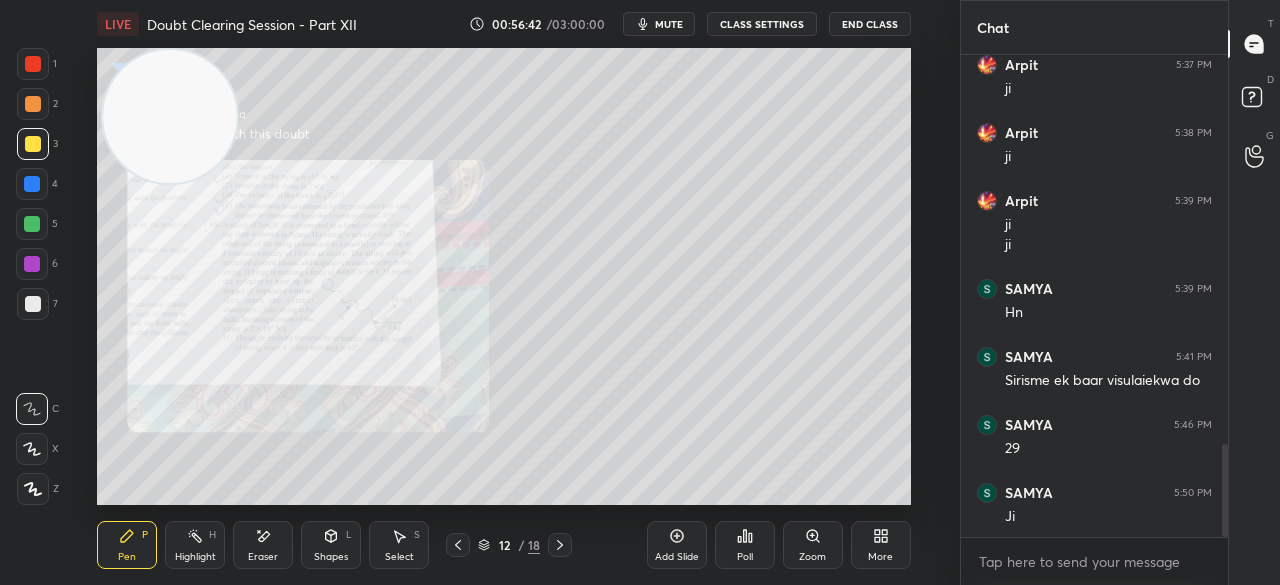 click at bounding box center (33, 64) 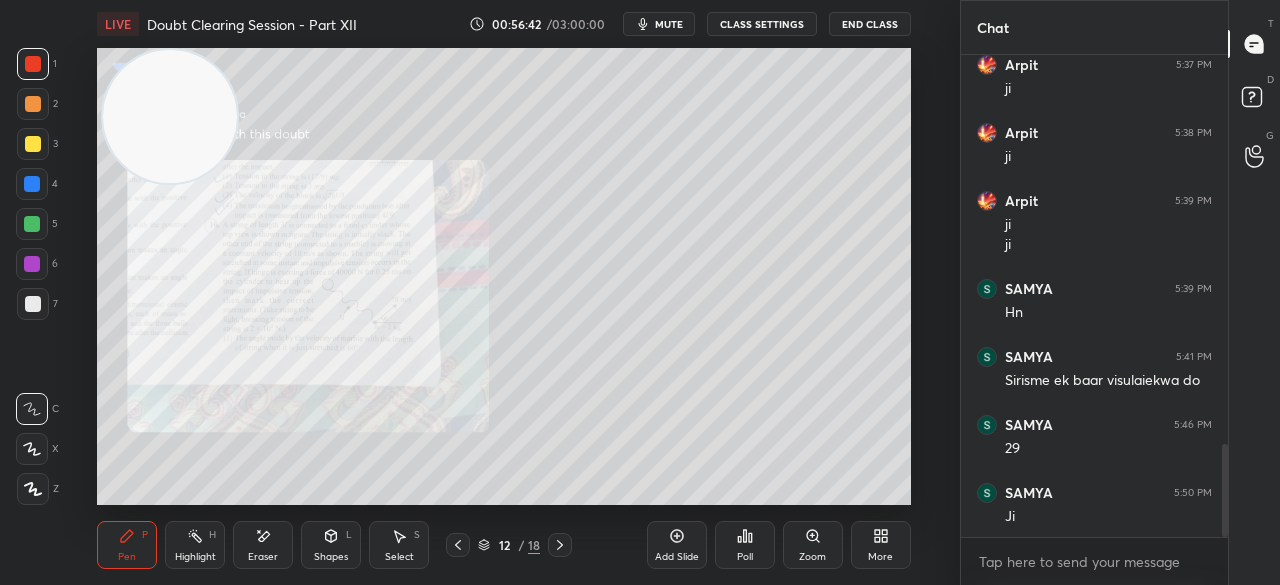 click at bounding box center [33, 64] 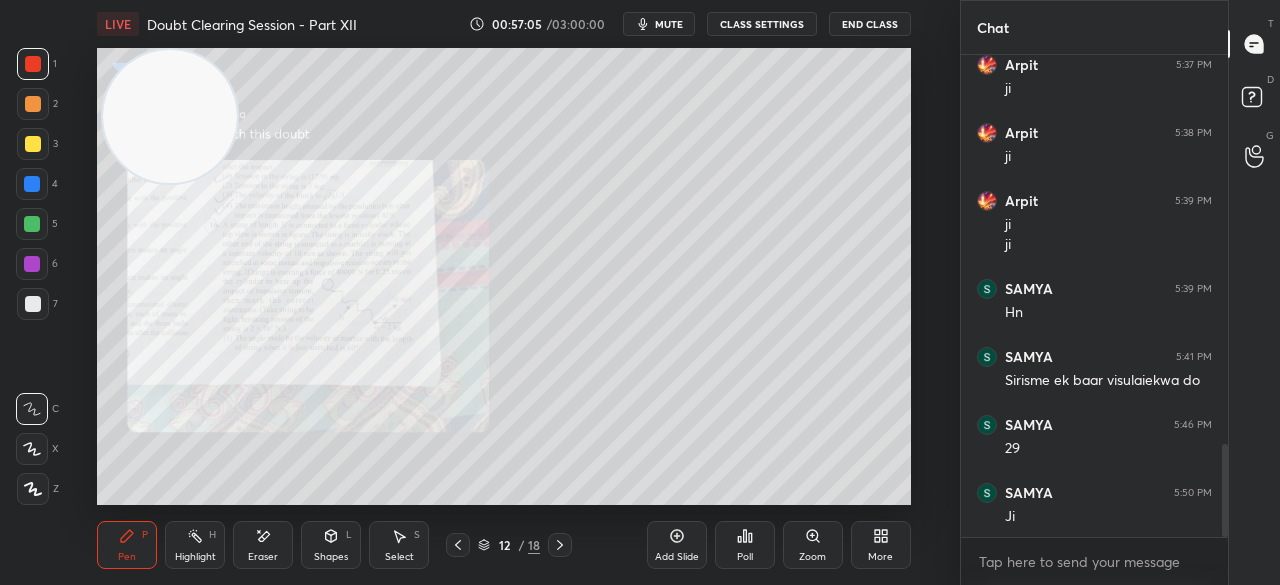 click on "Zoom" at bounding box center (813, 545) 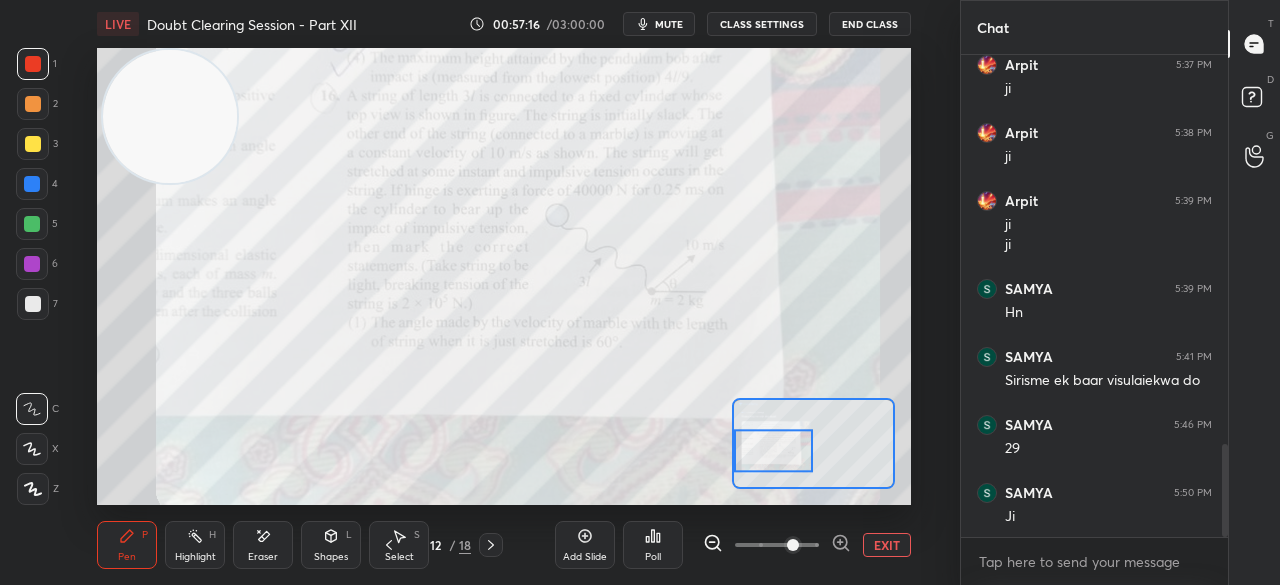 click on "EXIT" at bounding box center [887, 545] 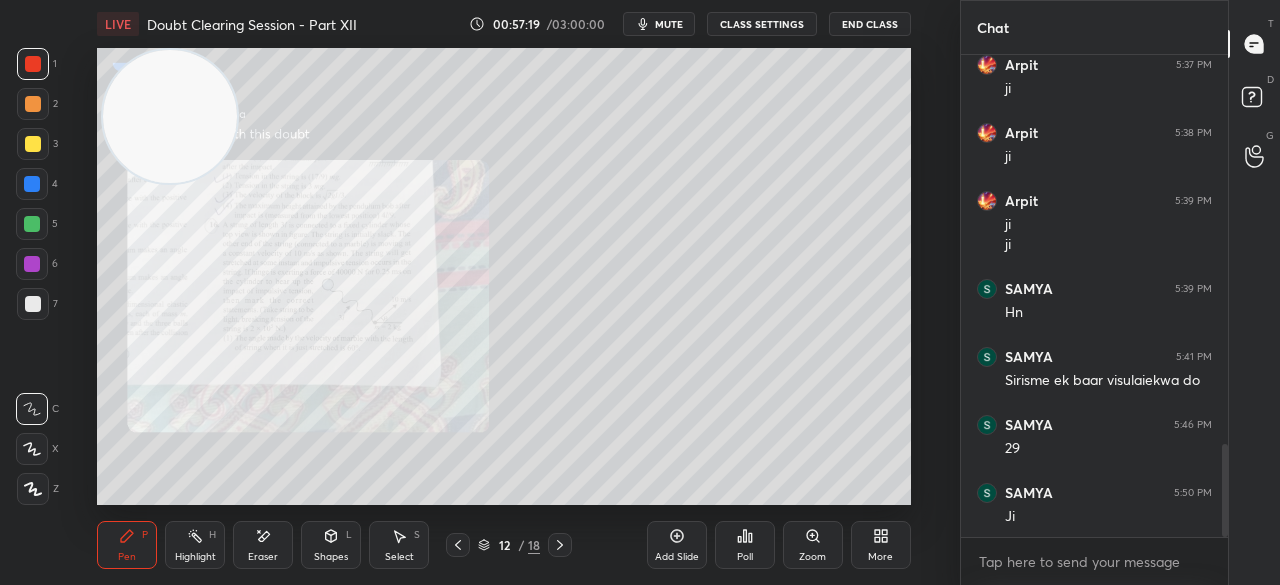 click on "Add Slide" at bounding box center [677, 545] 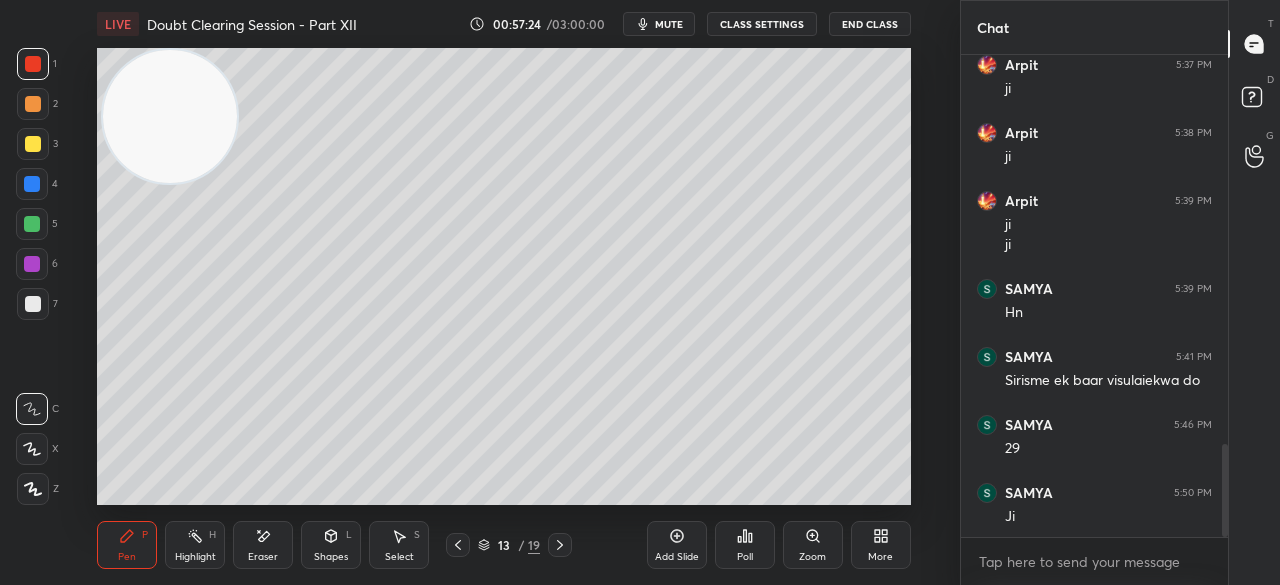 click 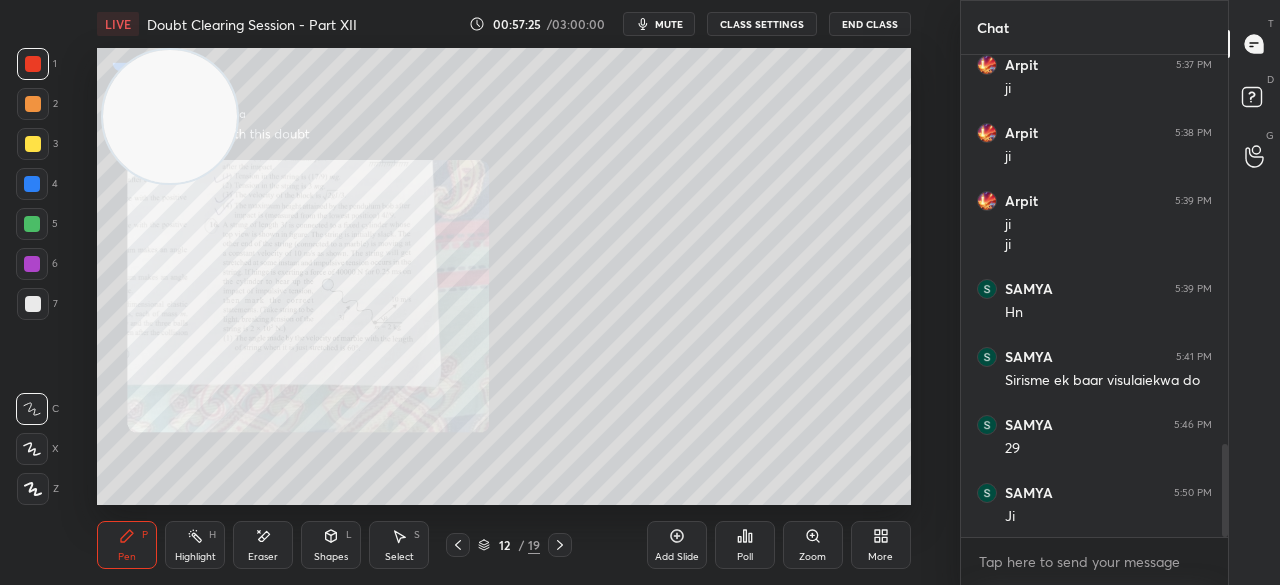 click 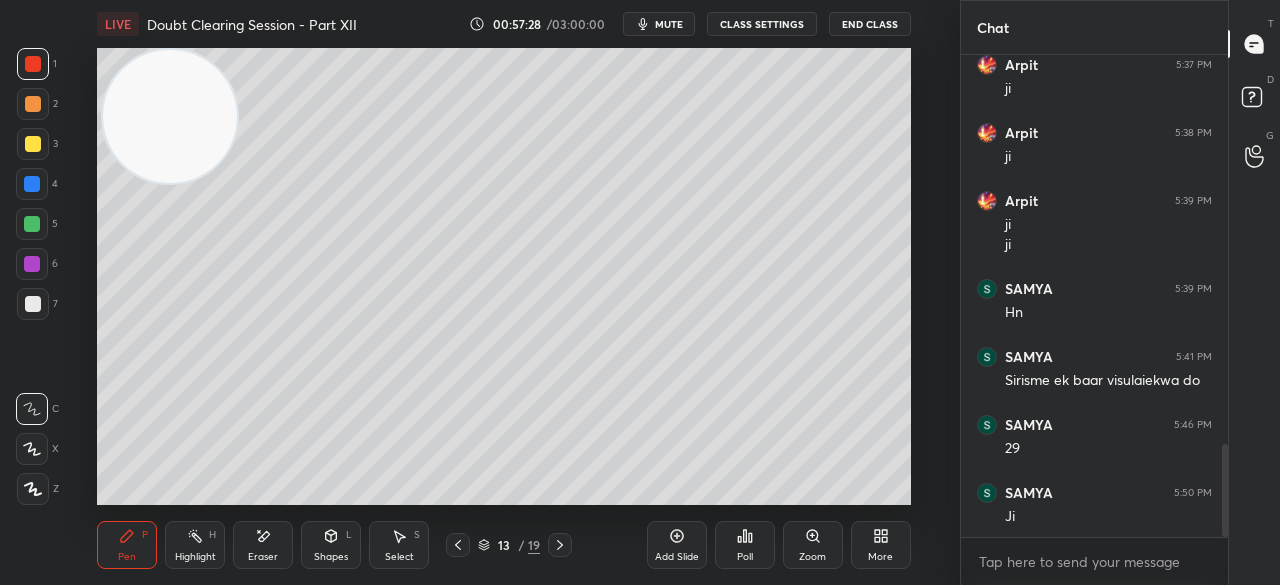 click 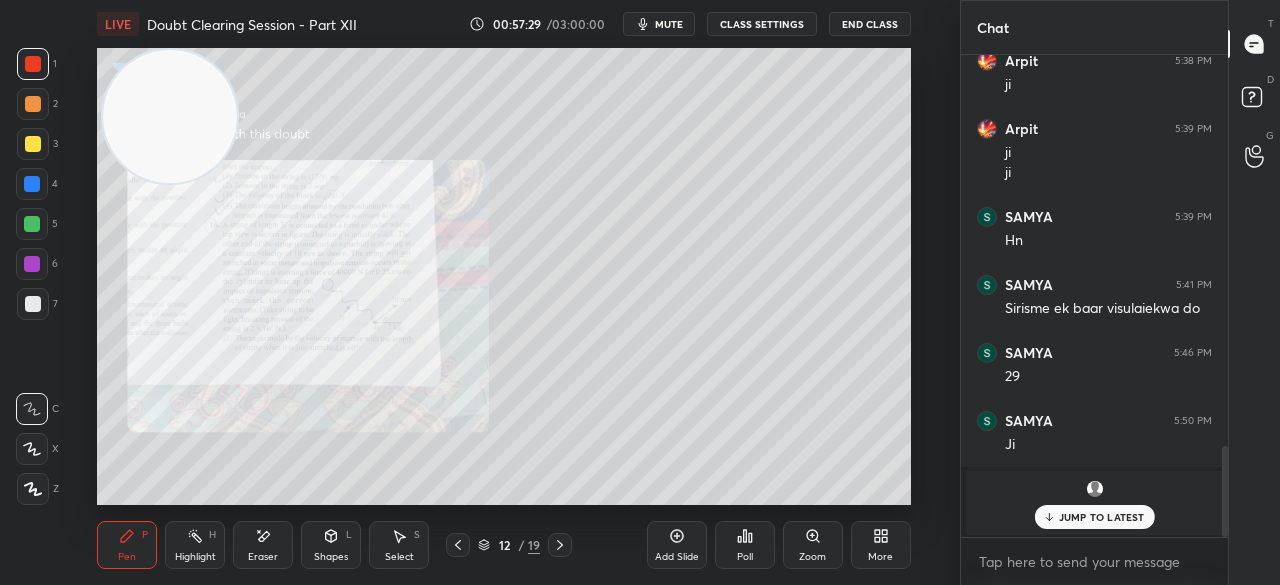 click on "JUMP TO LATEST" at bounding box center (1102, 517) 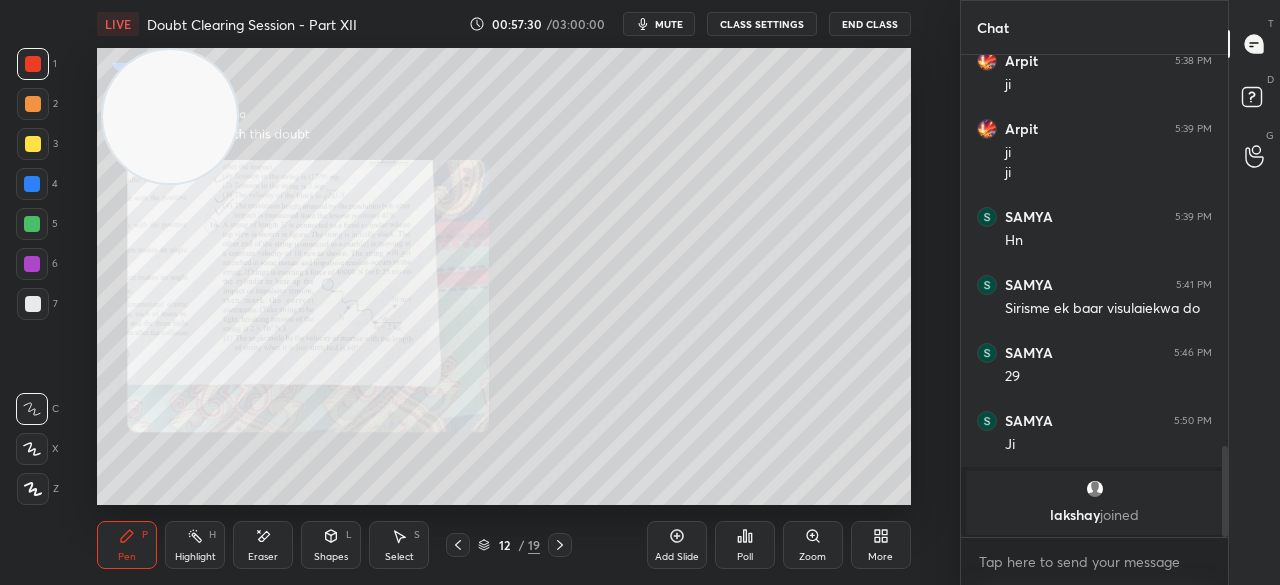 click 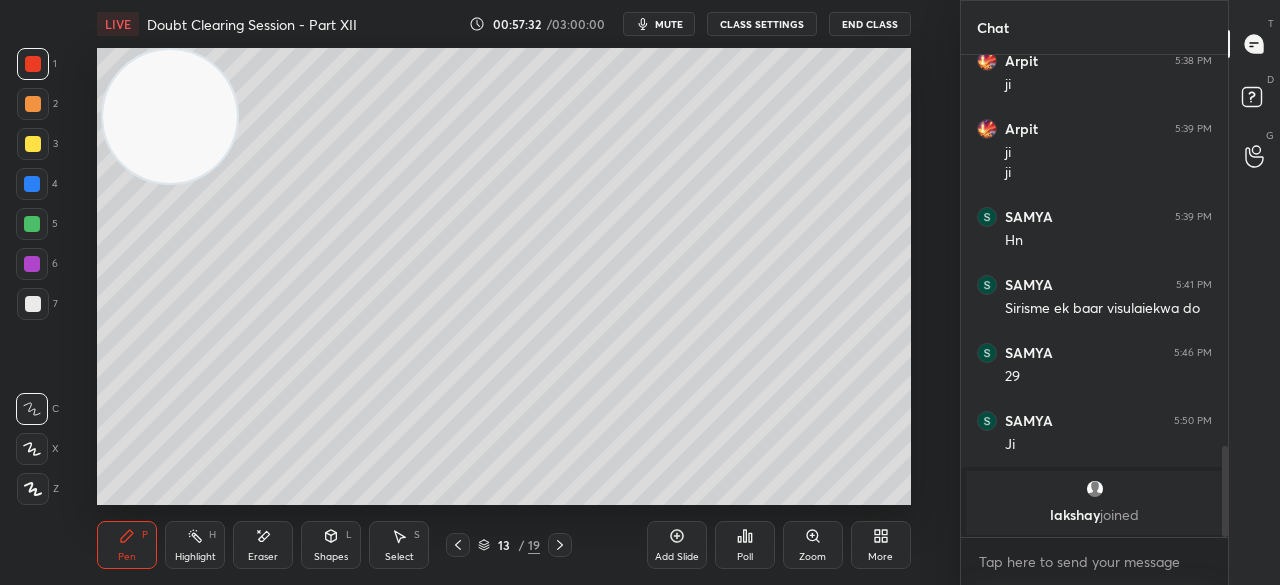 click 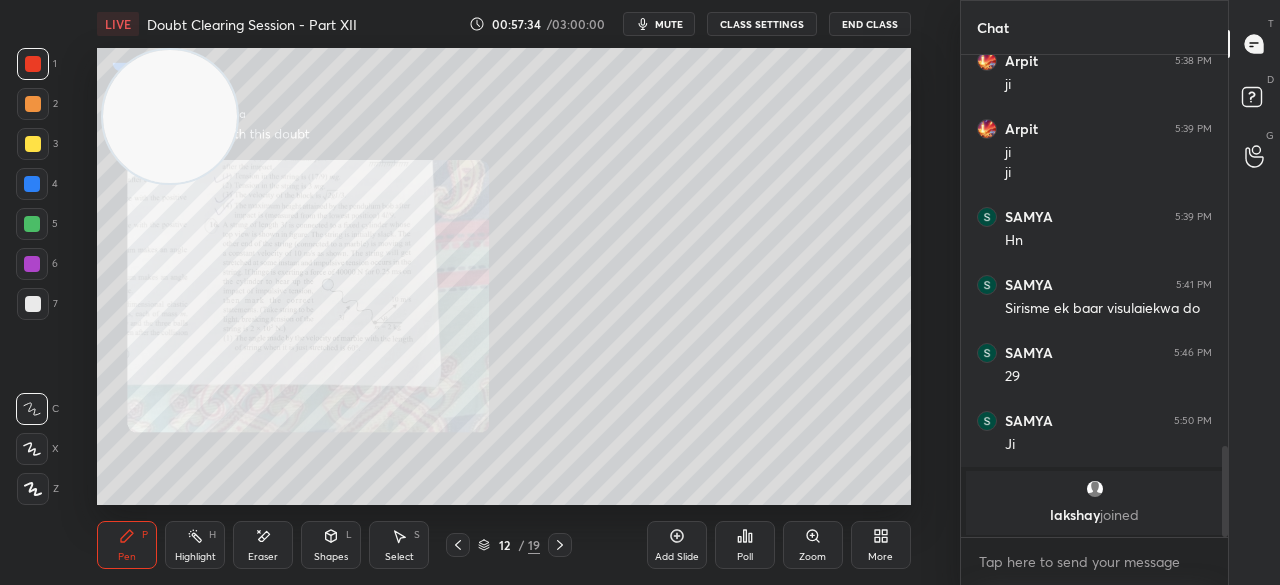 click 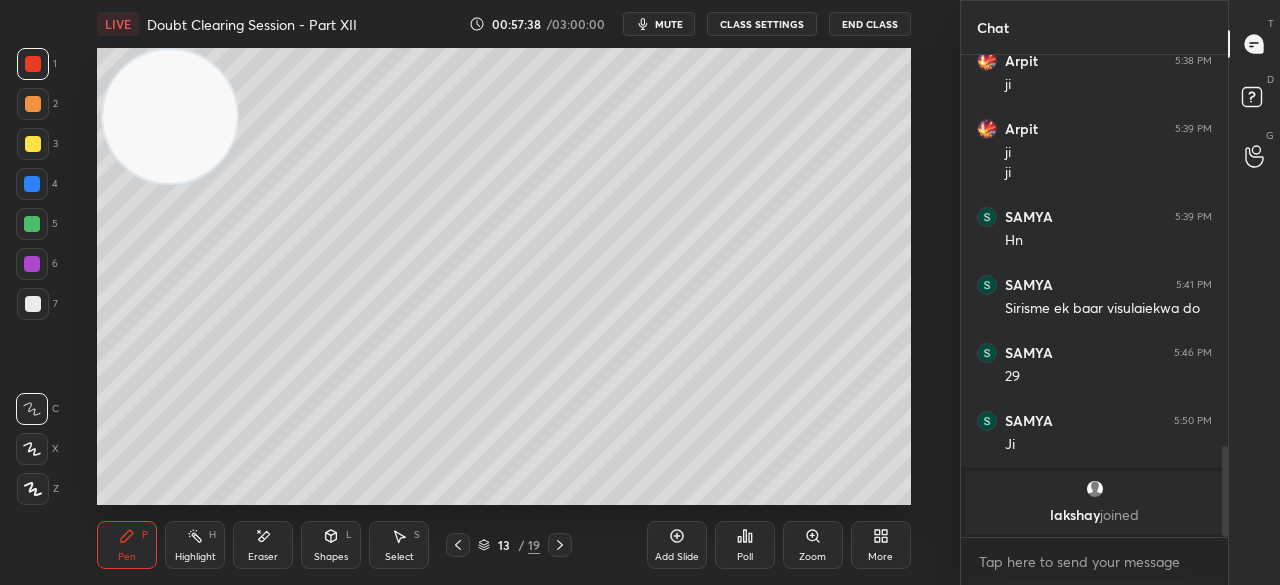 click at bounding box center (33, 144) 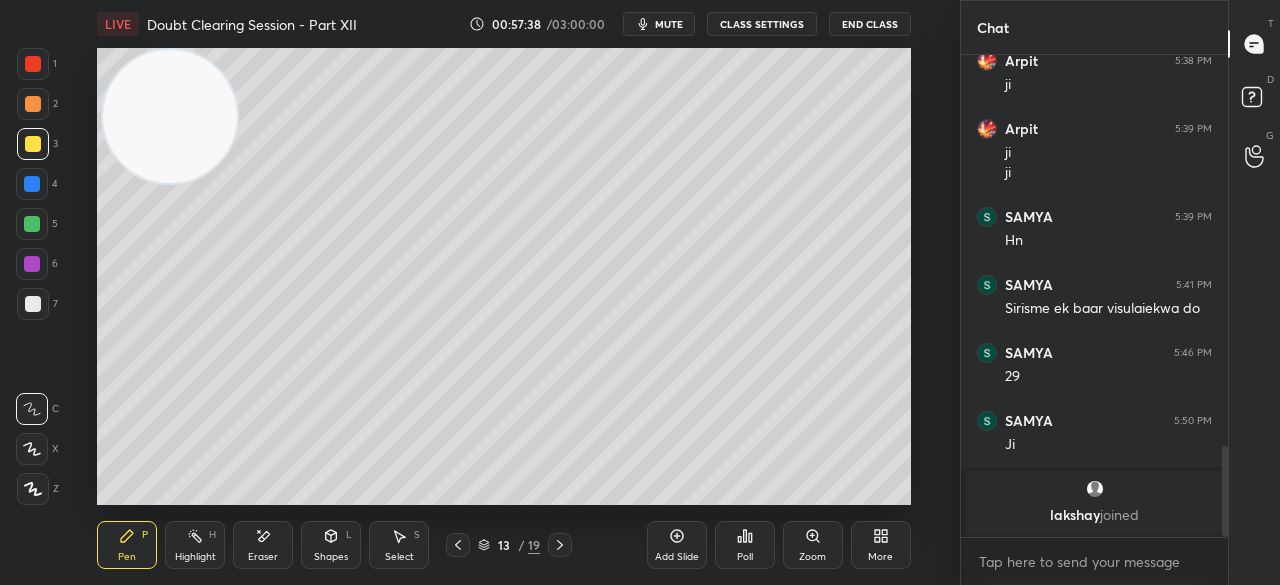 click at bounding box center (33, 144) 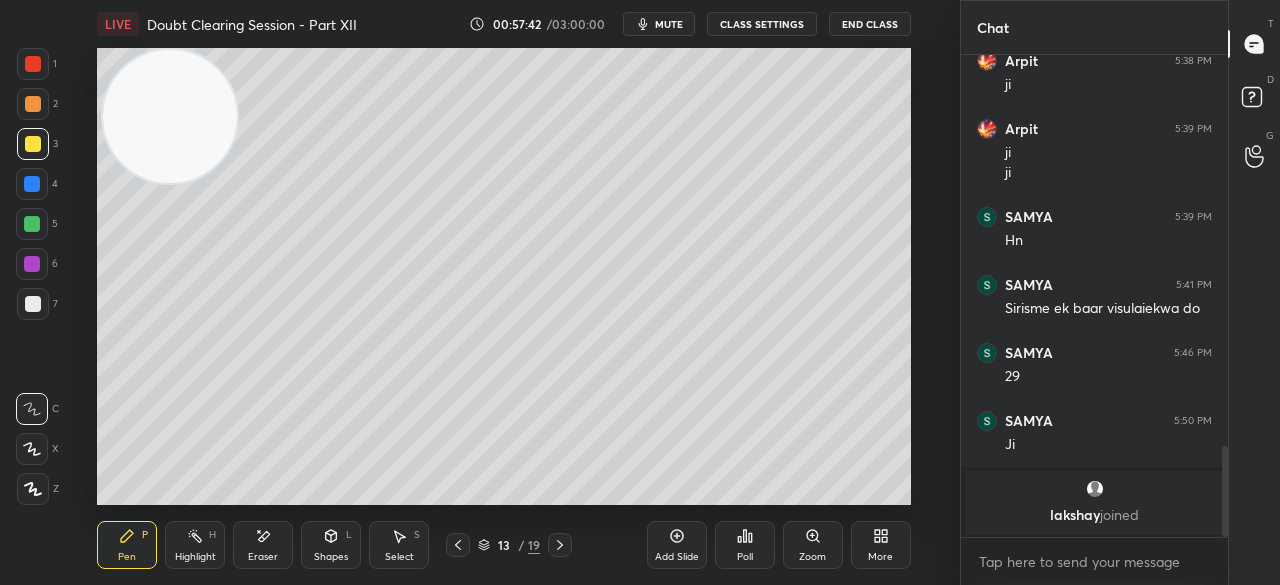 click 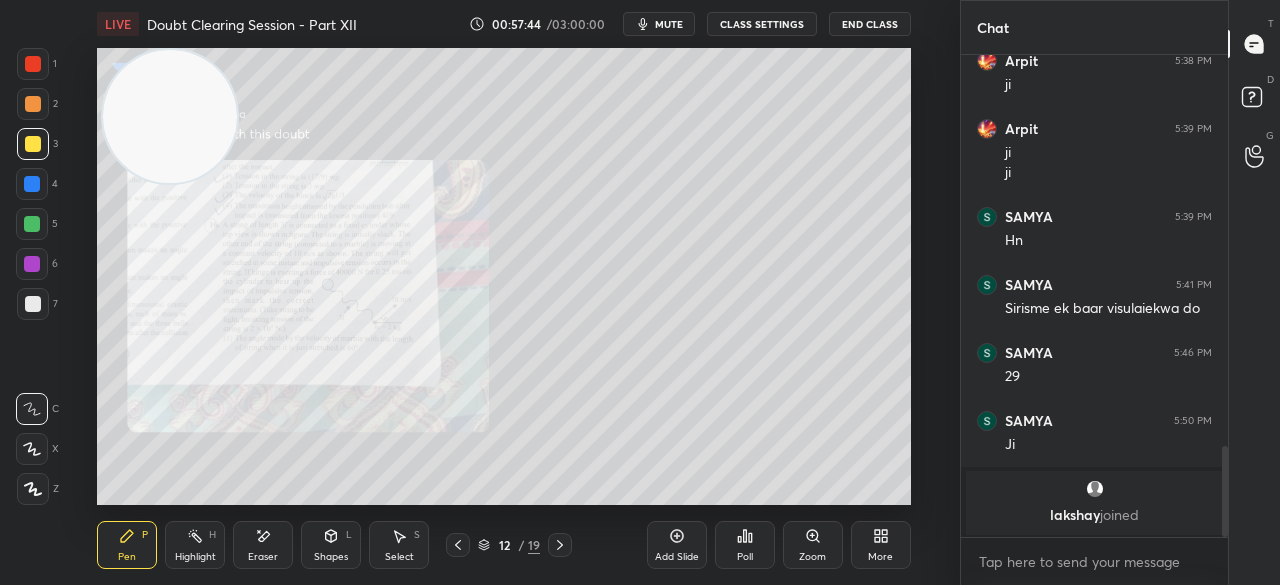 click 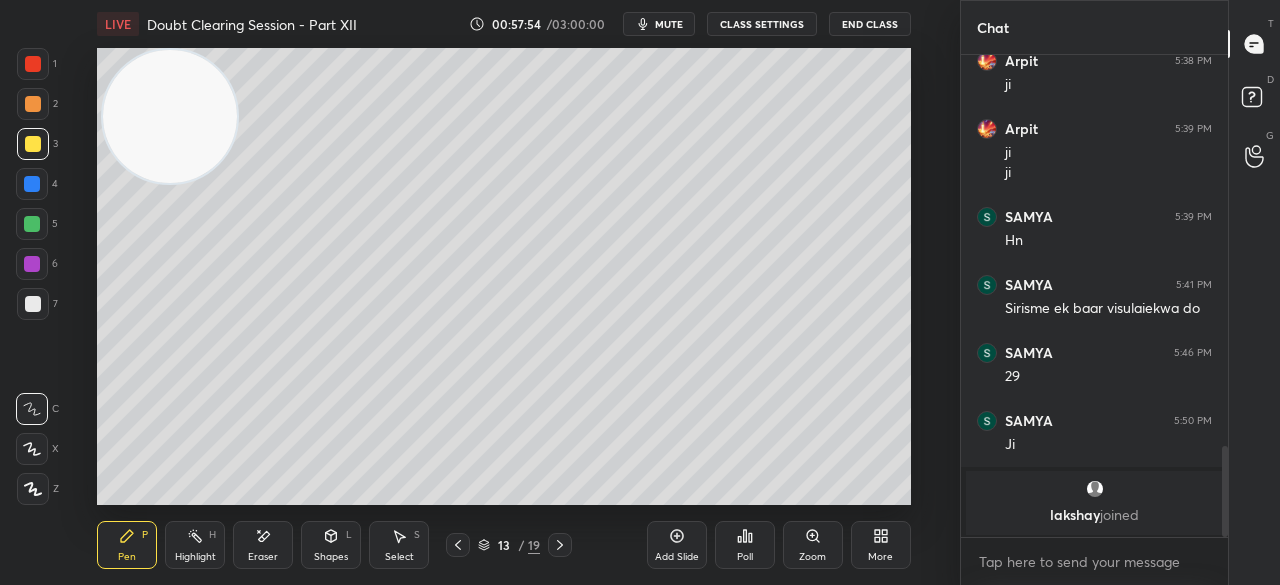 click at bounding box center (33, 64) 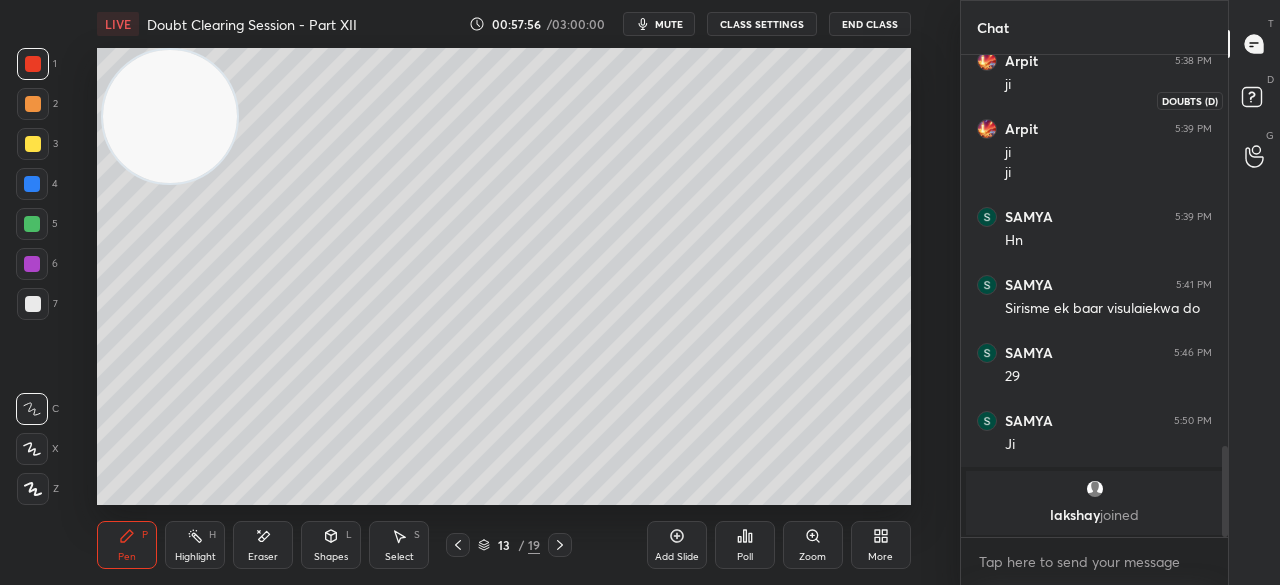 click at bounding box center [1255, 100] 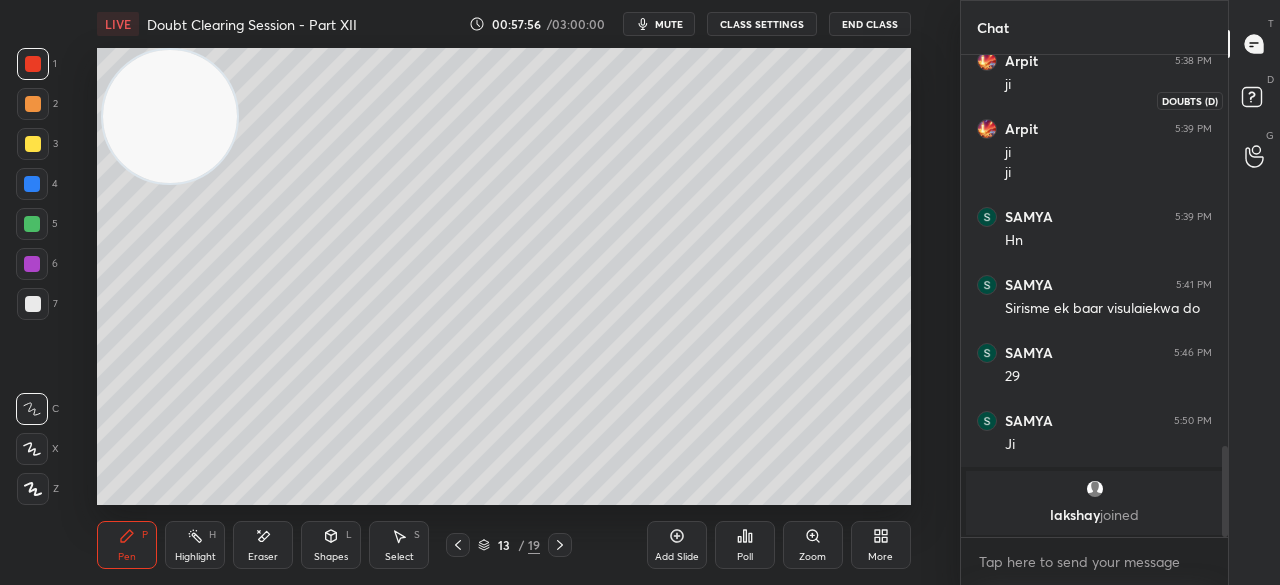 click 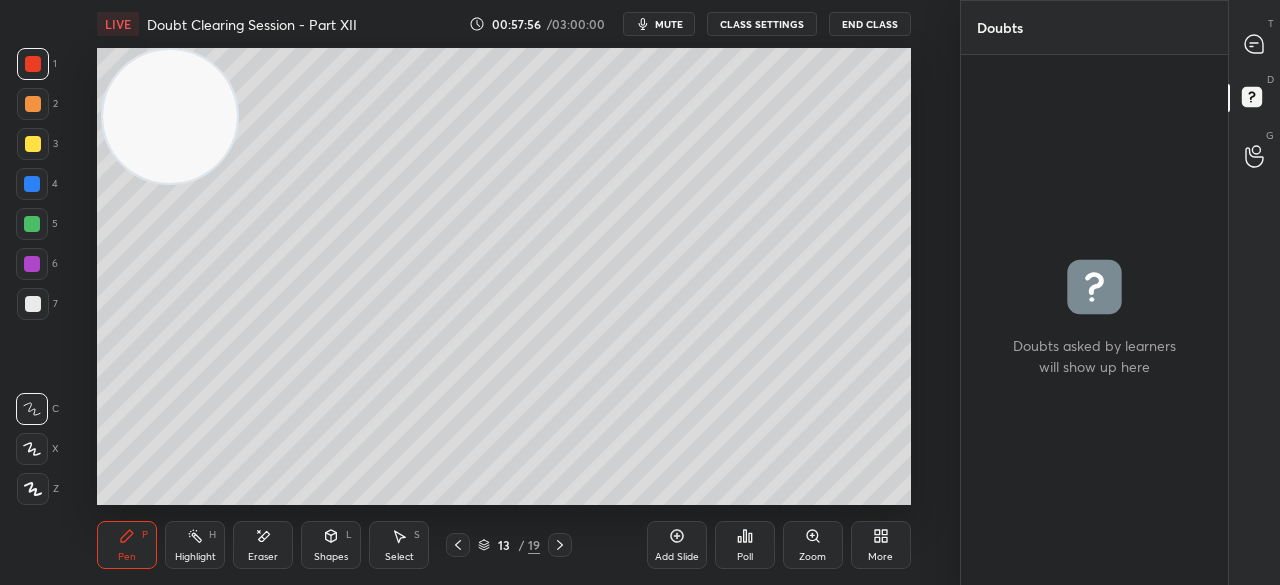 click 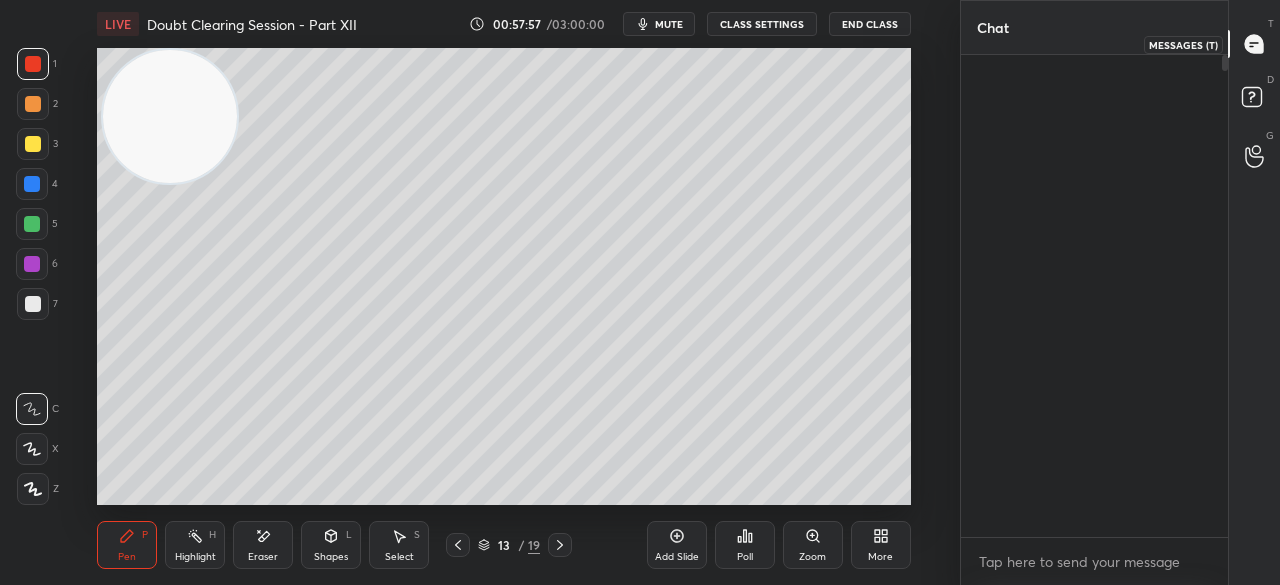 scroll, scrollTop: 2276, scrollLeft: 0, axis: vertical 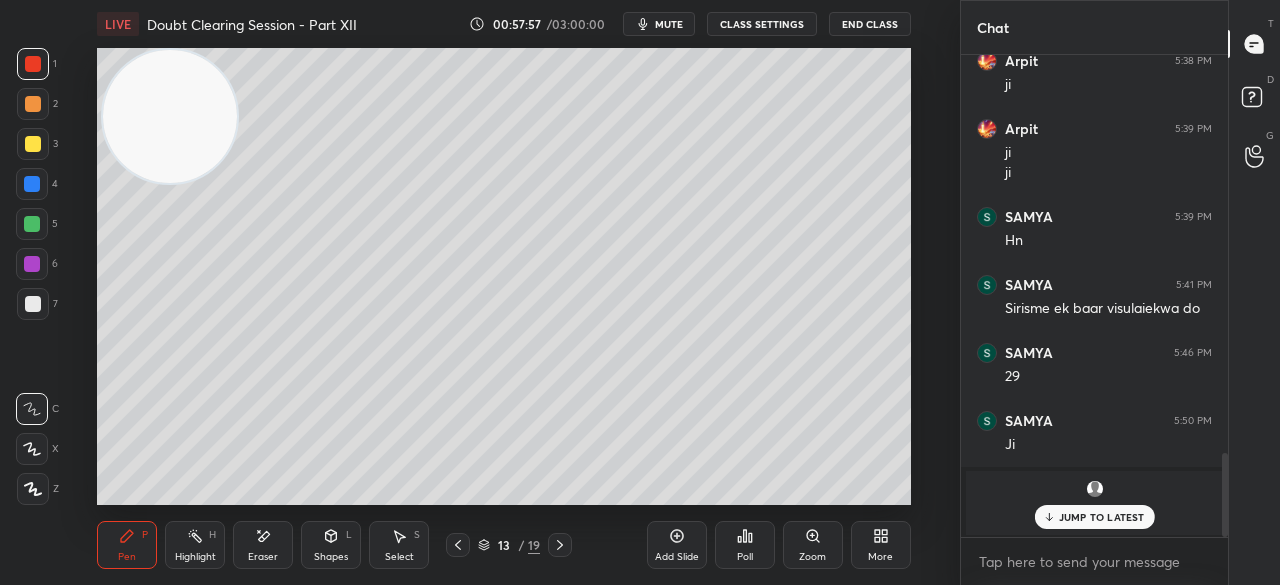 click on "JUMP TO LATEST" at bounding box center (1102, 517) 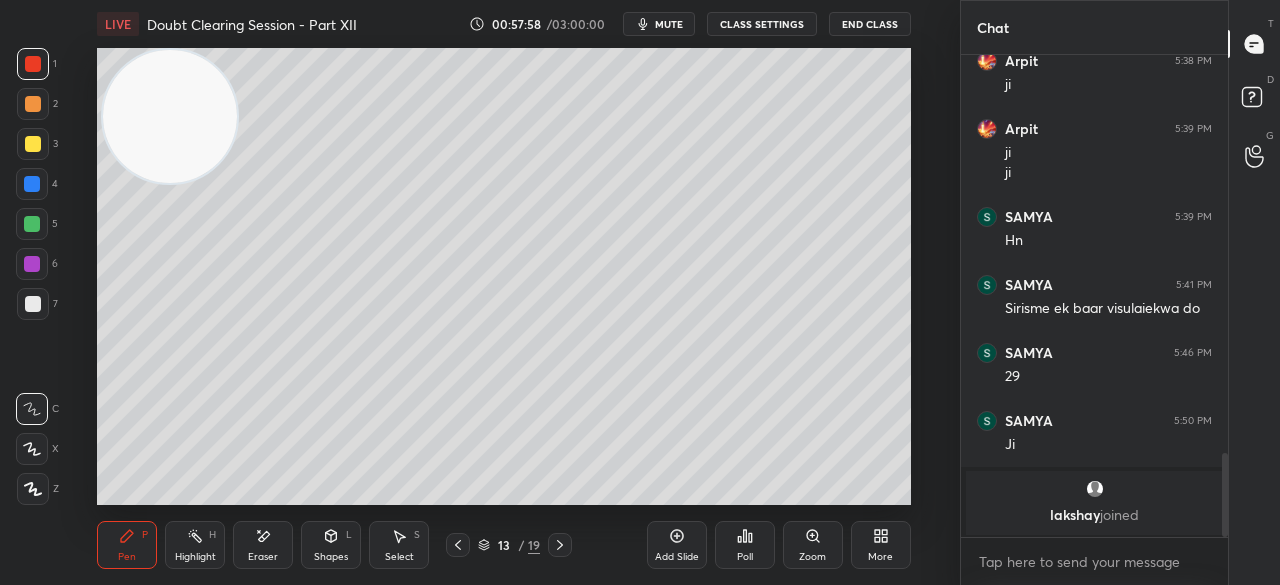 click at bounding box center [458, 545] 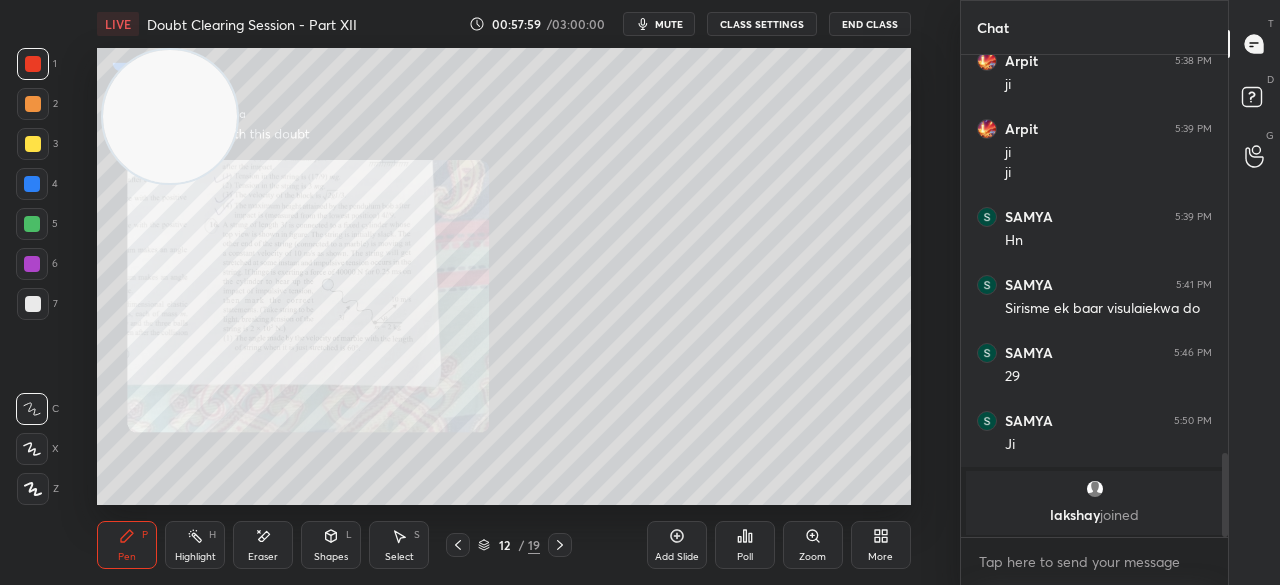 click 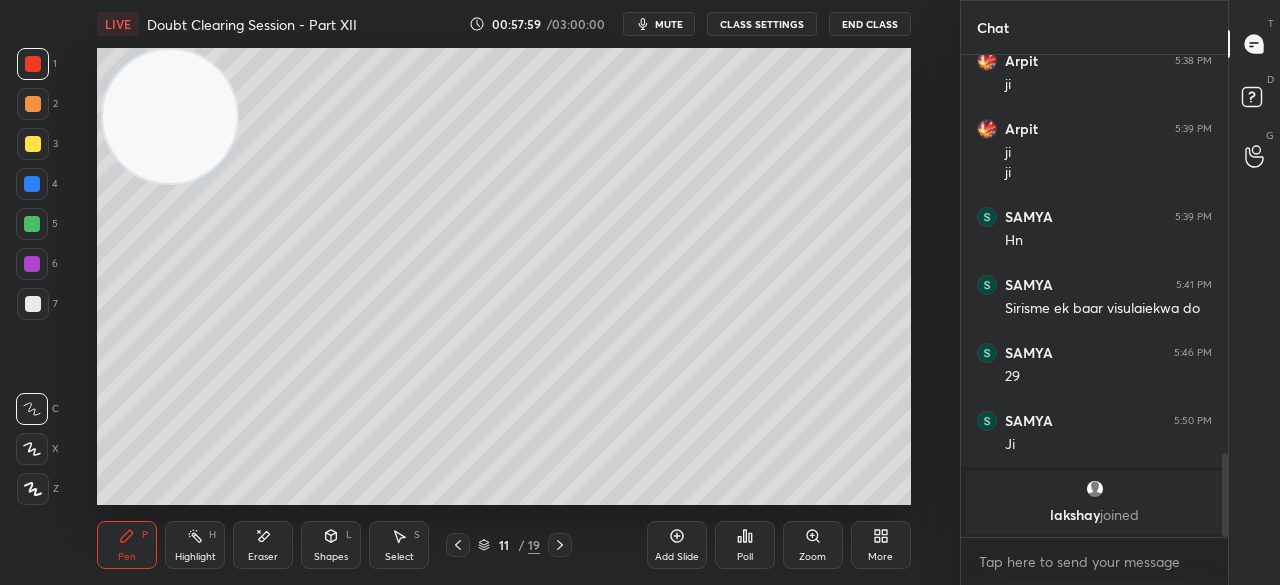 click 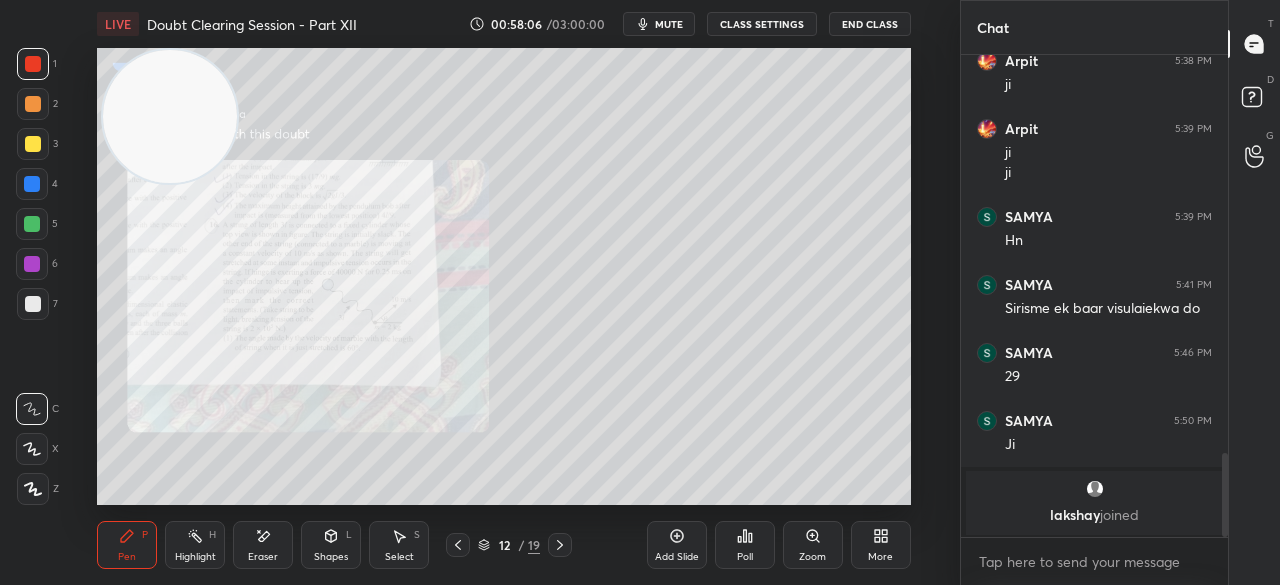 click on "mute" at bounding box center (669, 24) 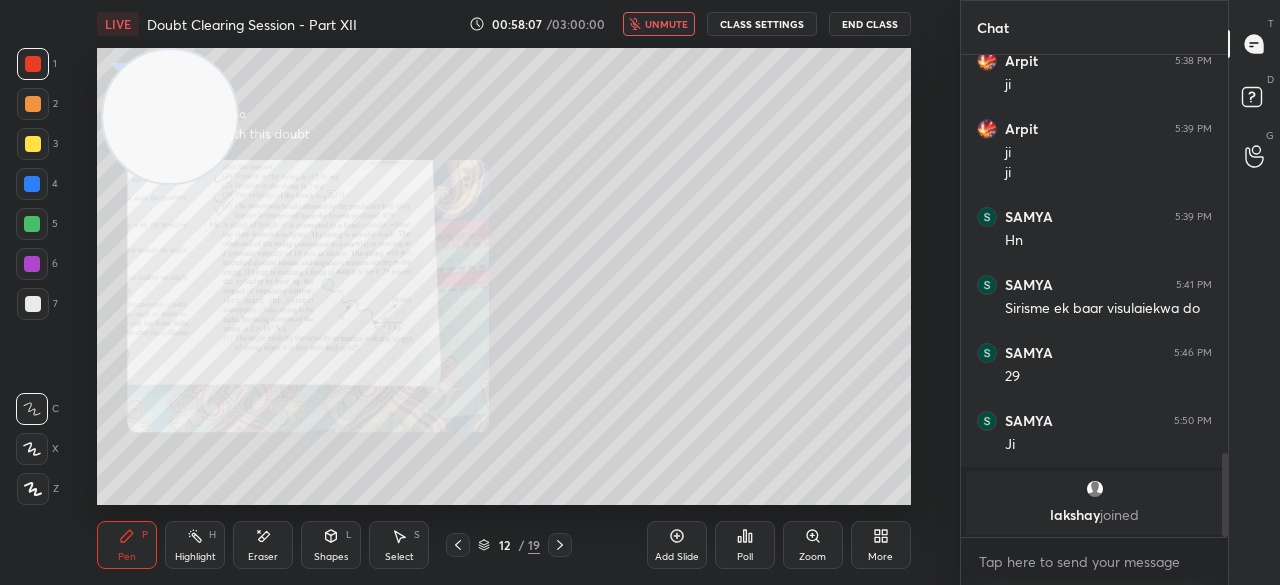click on "End Class" at bounding box center [870, 24] 